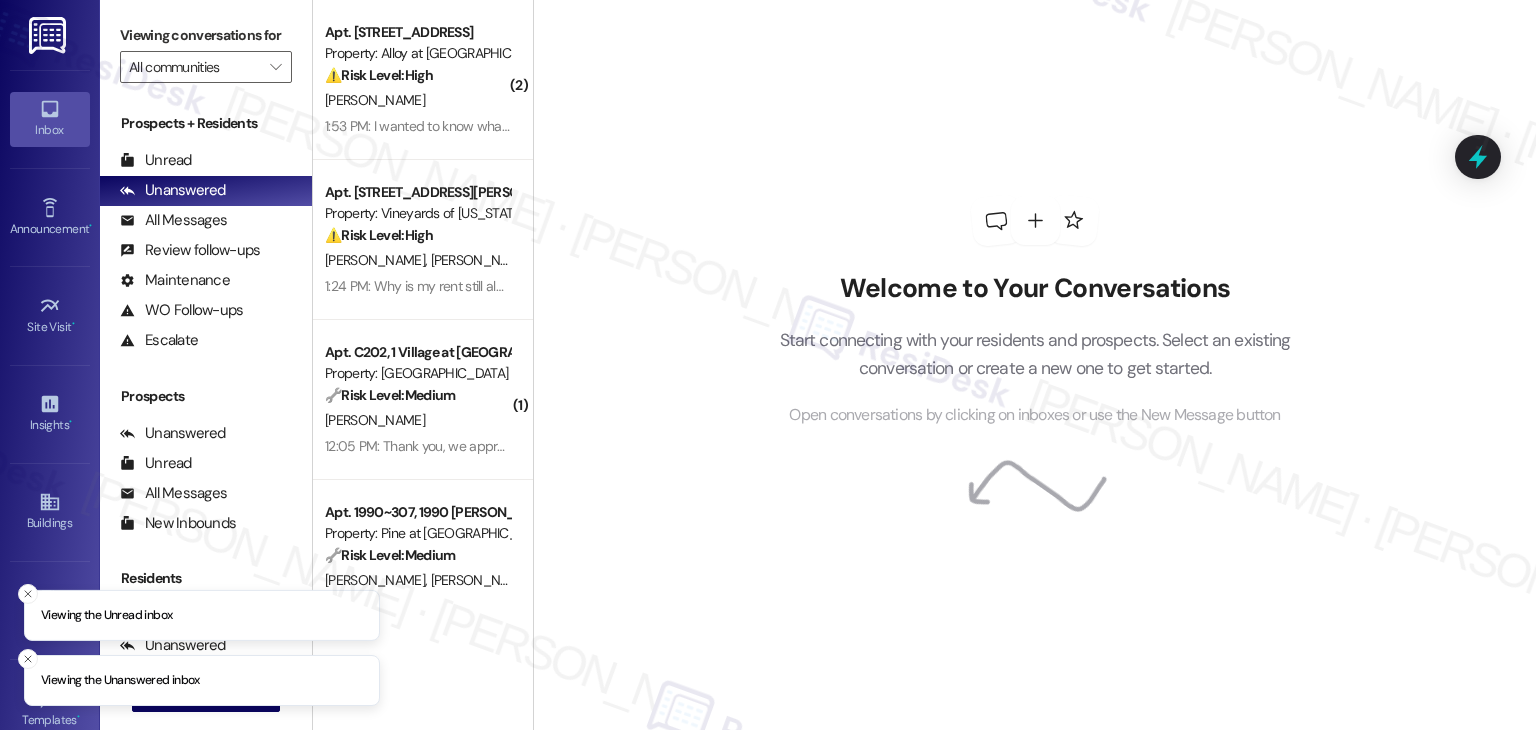 scroll, scrollTop: 0, scrollLeft: 0, axis: both 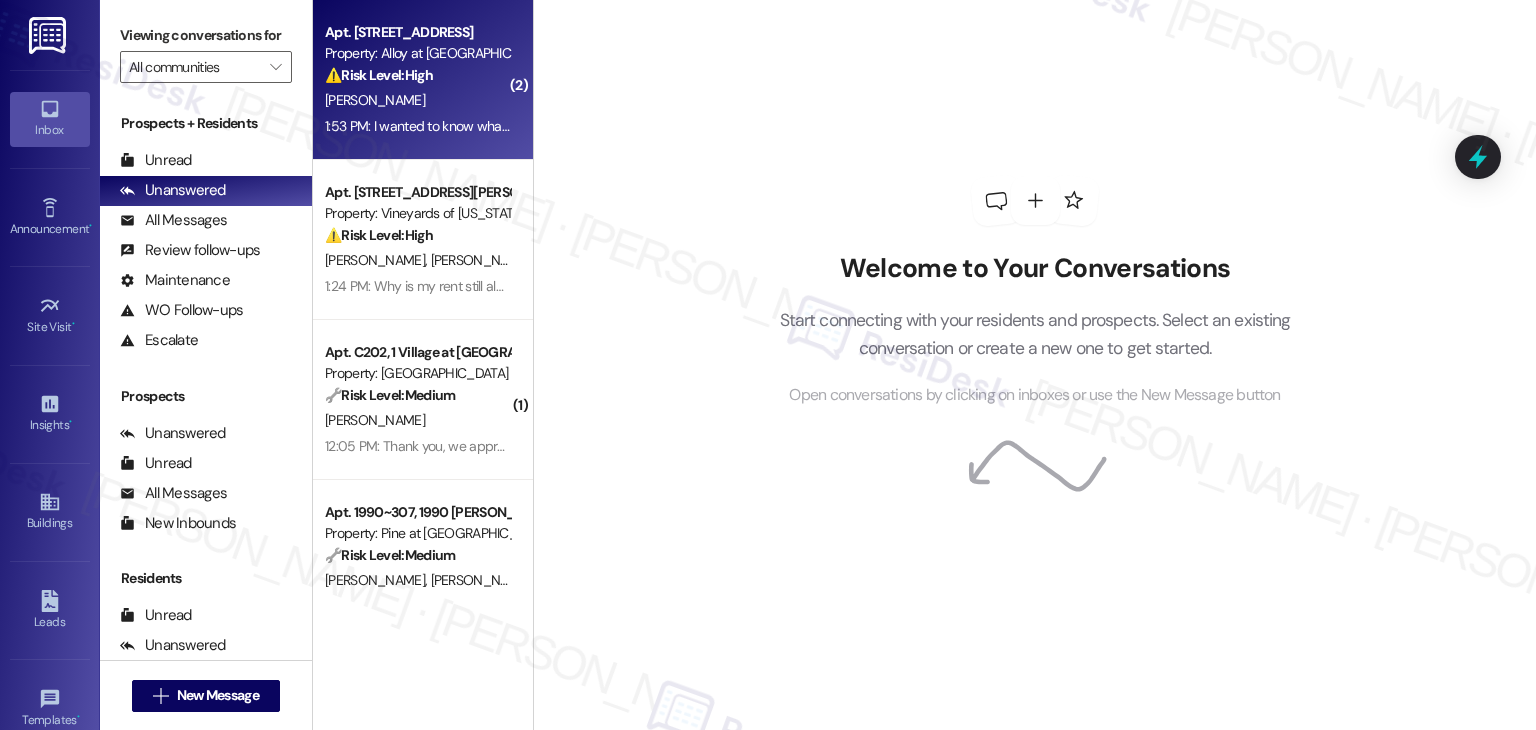 click on "1:53 PM: I wanted to know what date and time the repair technician will be coming  1:53 PM: I wanted to know what date and time the repair technician will be coming" at bounding box center (417, 126) 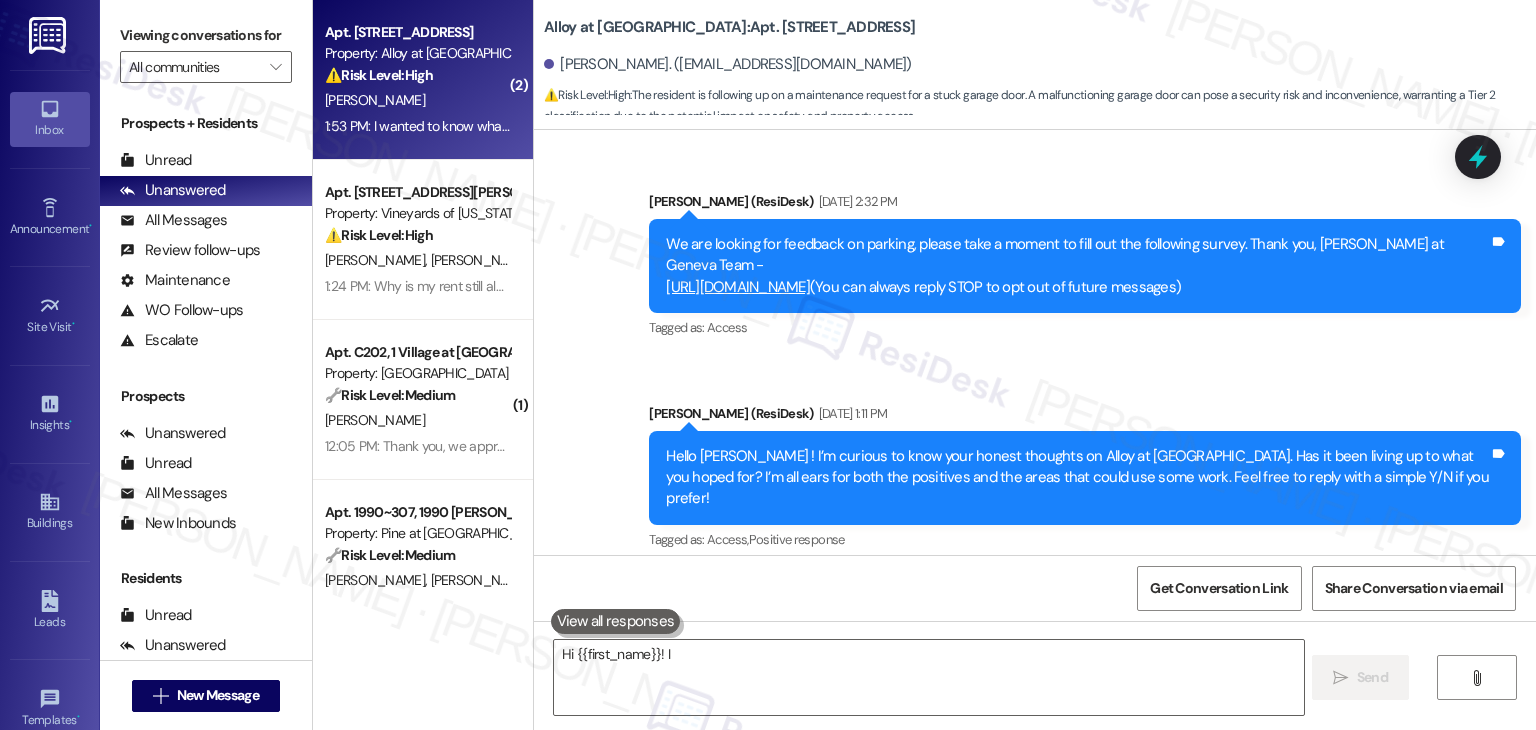 scroll, scrollTop: 12012, scrollLeft: 0, axis: vertical 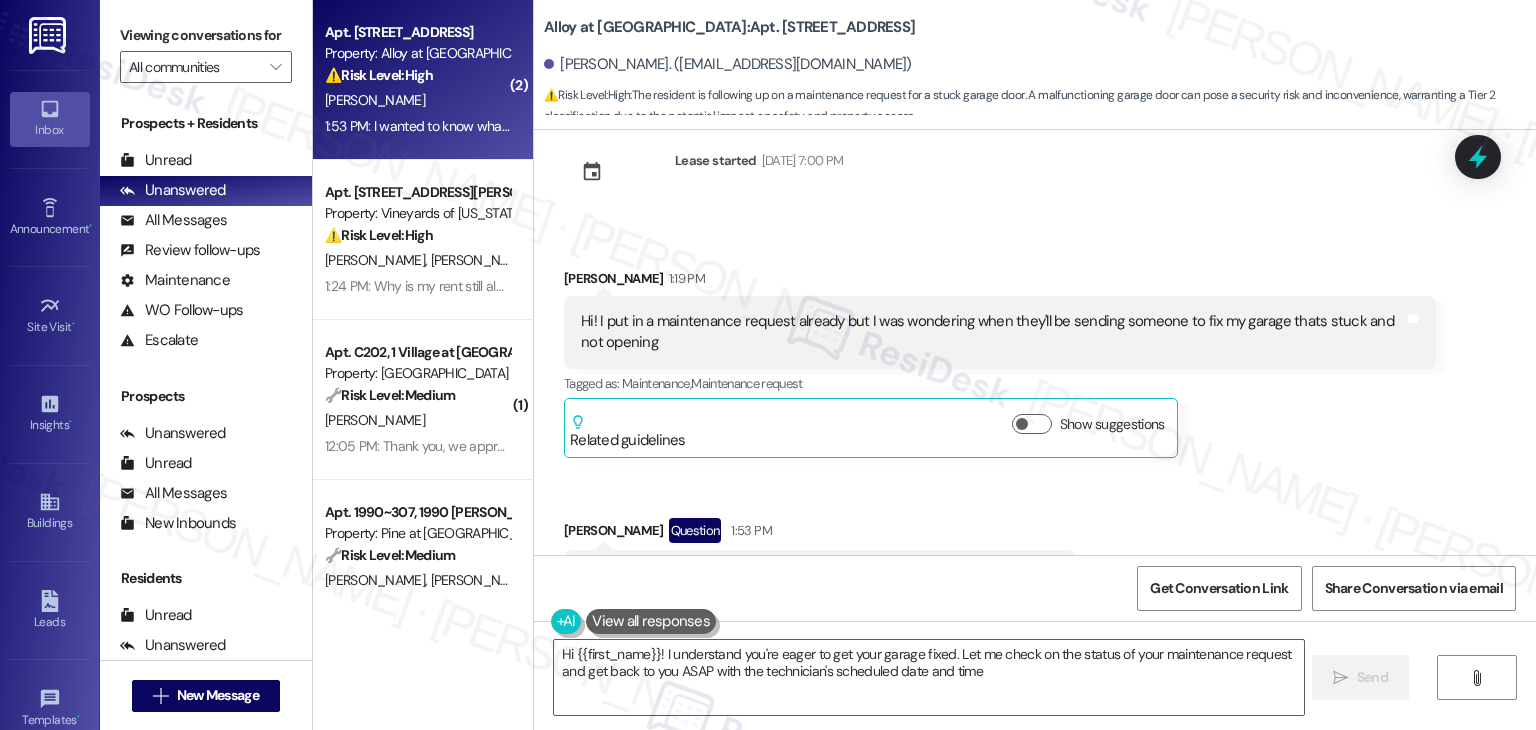 type on "Hi {{first_name}}! I understand you're eager to get your garage fixed. Let me check on the status of your maintenance request and get back to you ASAP with the technician's scheduled date and time." 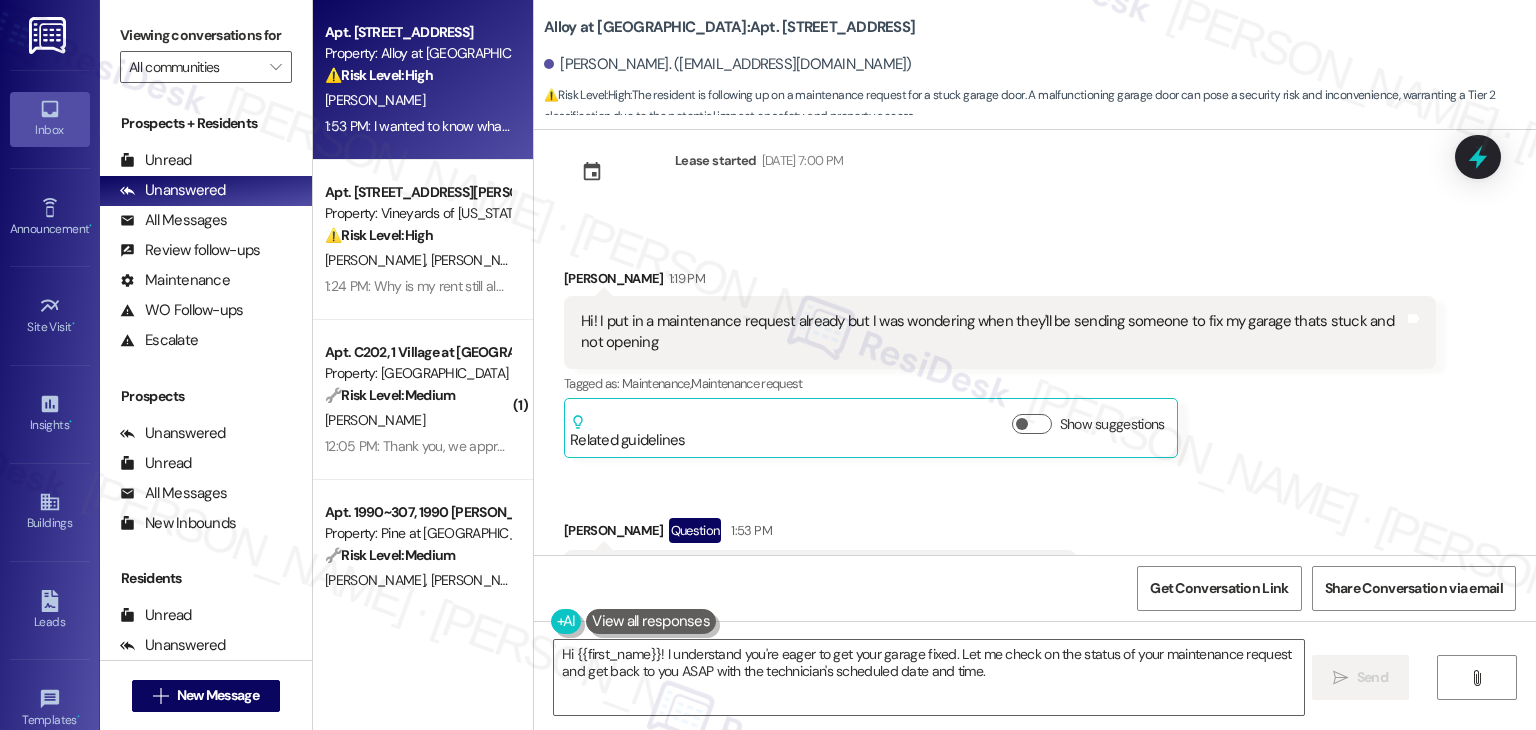 click on "[PERSON_NAME] 1:19 PM Hi! I put in a maintenance request already but I was wondering when they'll be sending someone to fix my garage thats stuck and not opening  Tags and notes Tagged as:   Maintenance ,  Click to highlight conversations about Maintenance Maintenance request Click to highlight conversations about Maintenance request  Related guidelines Show suggestions" at bounding box center (1000, 363) 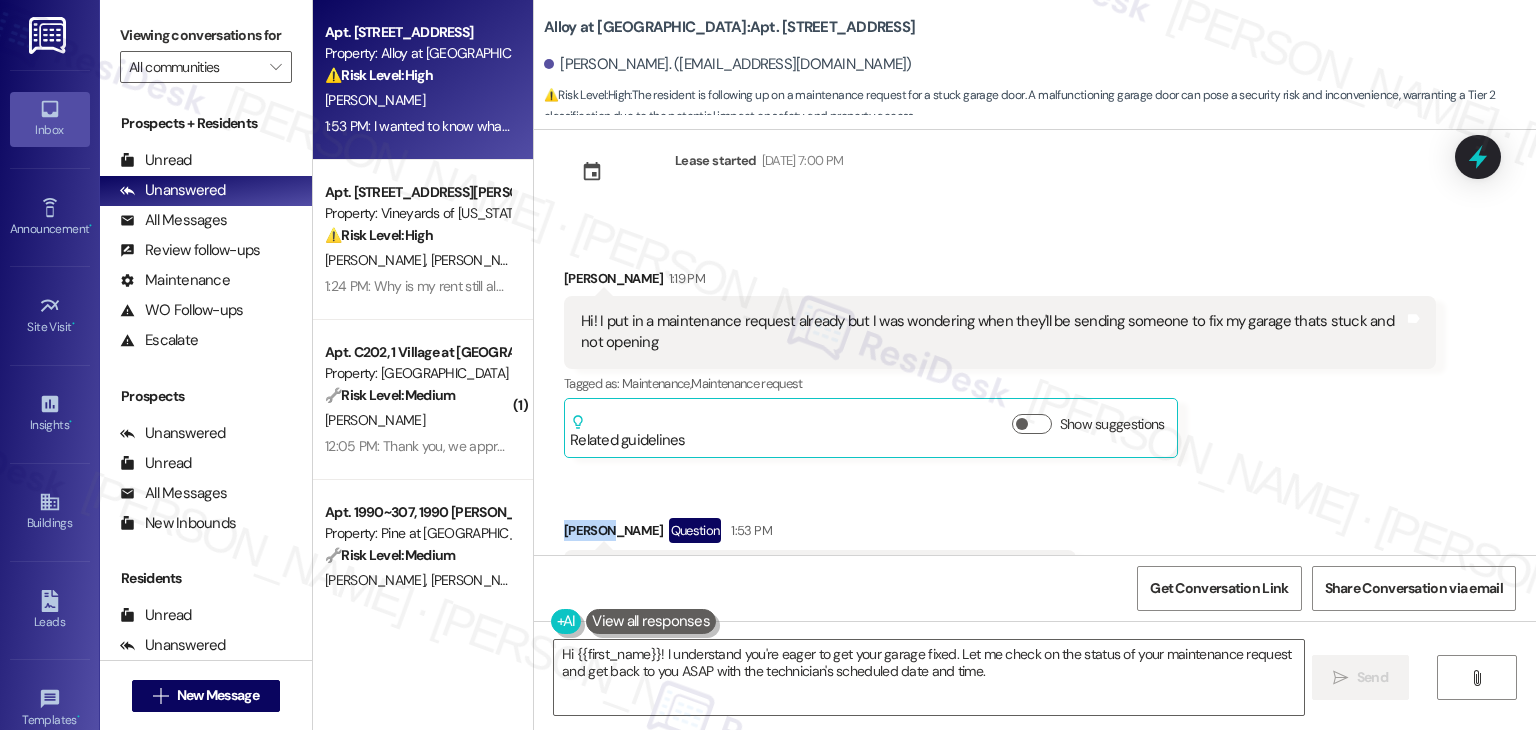 click on "[PERSON_NAME] 1:19 PM Hi! I put in a maintenance request already but I was wondering when they'll be sending someone to fix my garage thats stuck and not opening  Tags and notes Tagged as:   Maintenance ,  Click to highlight conversations about Maintenance Maintenance request Click to highlight conversations about Maintenance request  Related guidelines Show suggestions" at bounding box center (1000, 363) 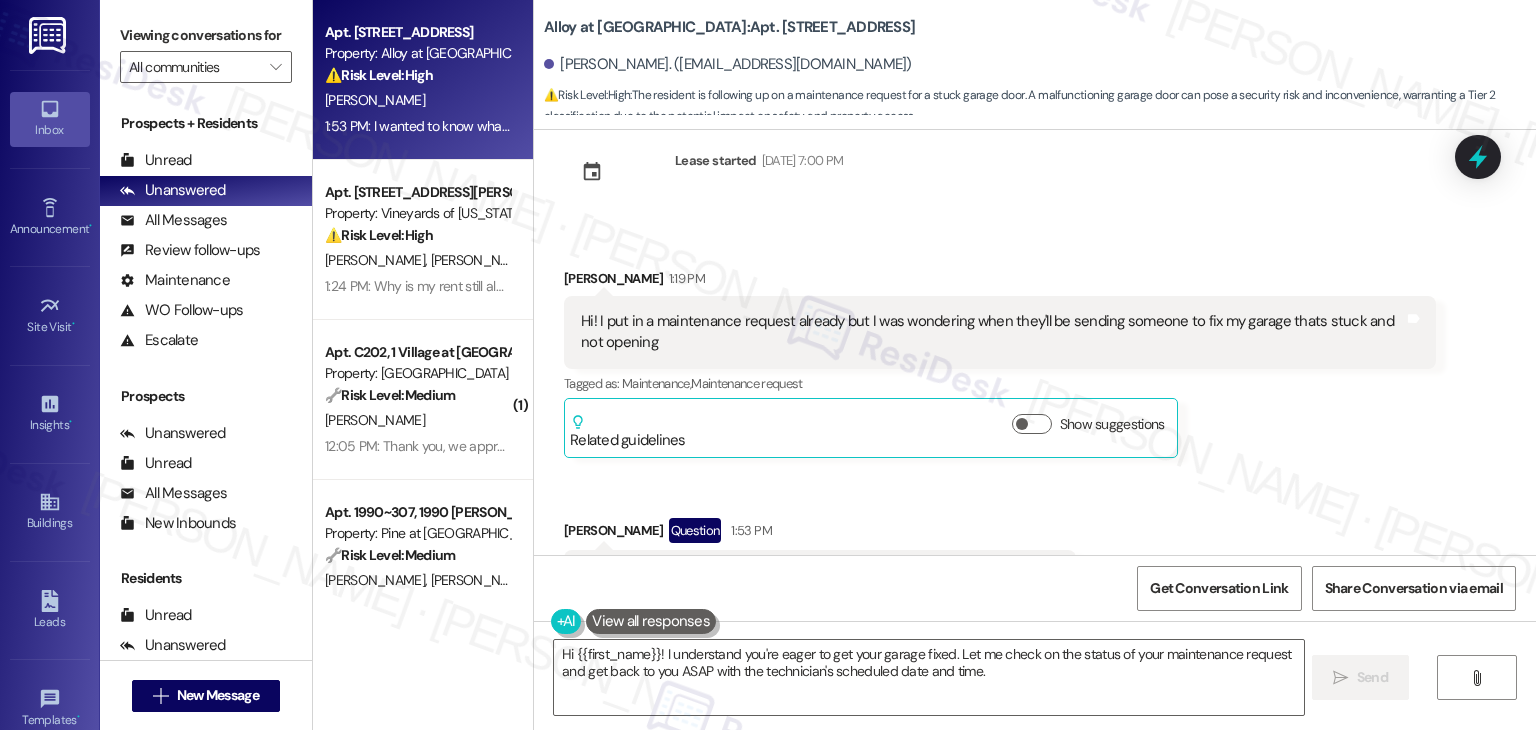 click on "Received via SMS [PERSON_NAME] 1:19 PM Hi! I put in a maintenance request already but I was wondering when they'll be sending someone to fix my garage thats stuck and not opening  Tags and notes Tagged as:   Maintenance ,  Click to highlight conversations about Maintenance Maintenance request Click to highlight conversations about Maintenance request  Related guidelines Show suggestions Received via SMS [PERSON_NAME] Question 1:53 PM I wanted to know what date and time the repair technician will be coming  Tags and notes Tagged as:   Call request ,  Click to highlight conversations about Call request Work order request Click to highlight conversations about Work order request" at bounding box center [1035, 434] 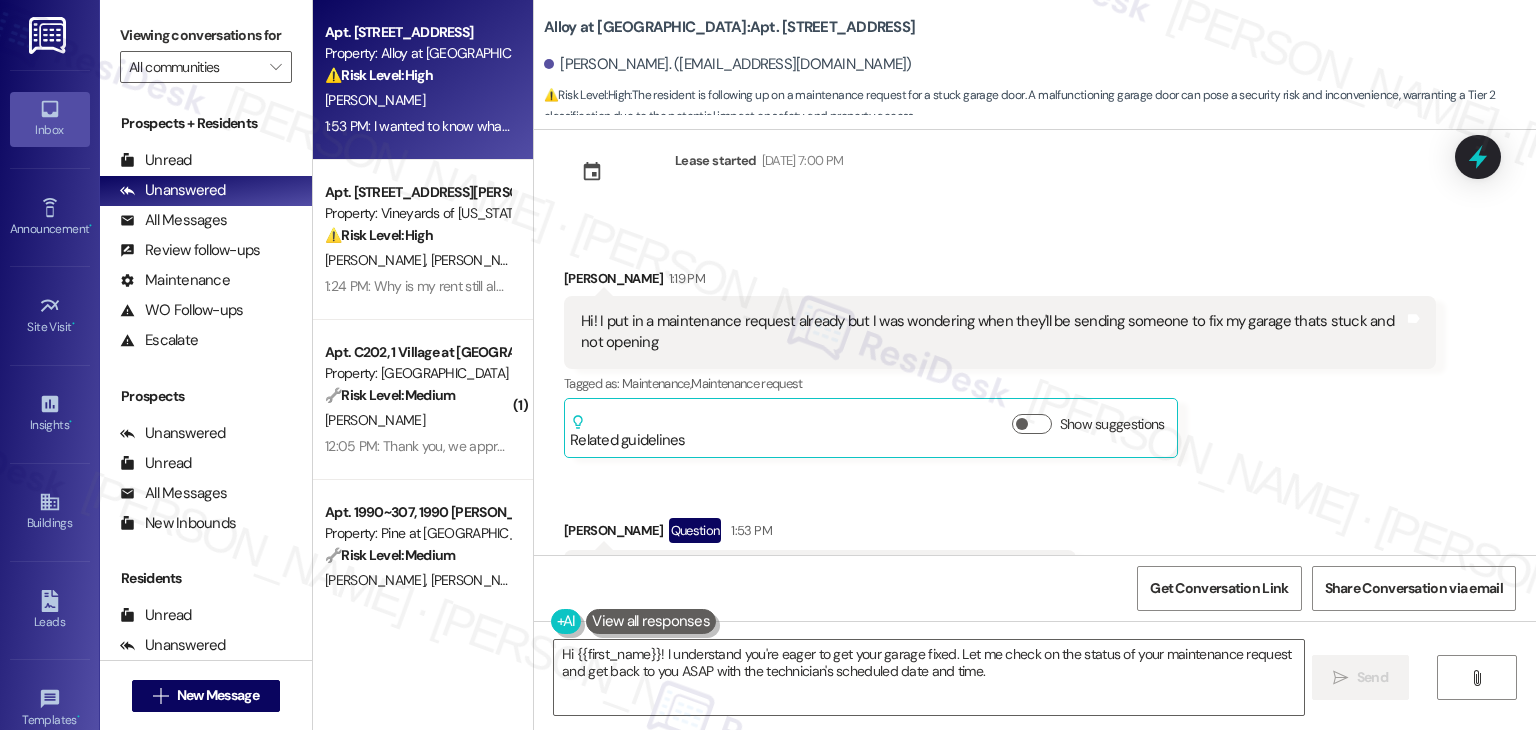 click on "Received via SMS [PERSON_NAME] 1:19 PM Hi! I put in a maintenance request already but I was wondering when they'll be sending someone to fix my garage thats stuck and not opening  Tags and notes Tagged as:   Maintenance ,  Click to highlight conversations about Maintenance Maintenance request Click to highlight conversations about Maintenance request  Related guidelines Show suggestions Received via SMS [PERSON_NAME] Question 1:53 PM I wanted to know what date and time the repair technician will be coming  Tags and notes Tagged as:   Call request ,  Click to highlight conversations about Call request Work order request Click to highlight conversations about Work order request" at bounding box center [1035, 434] 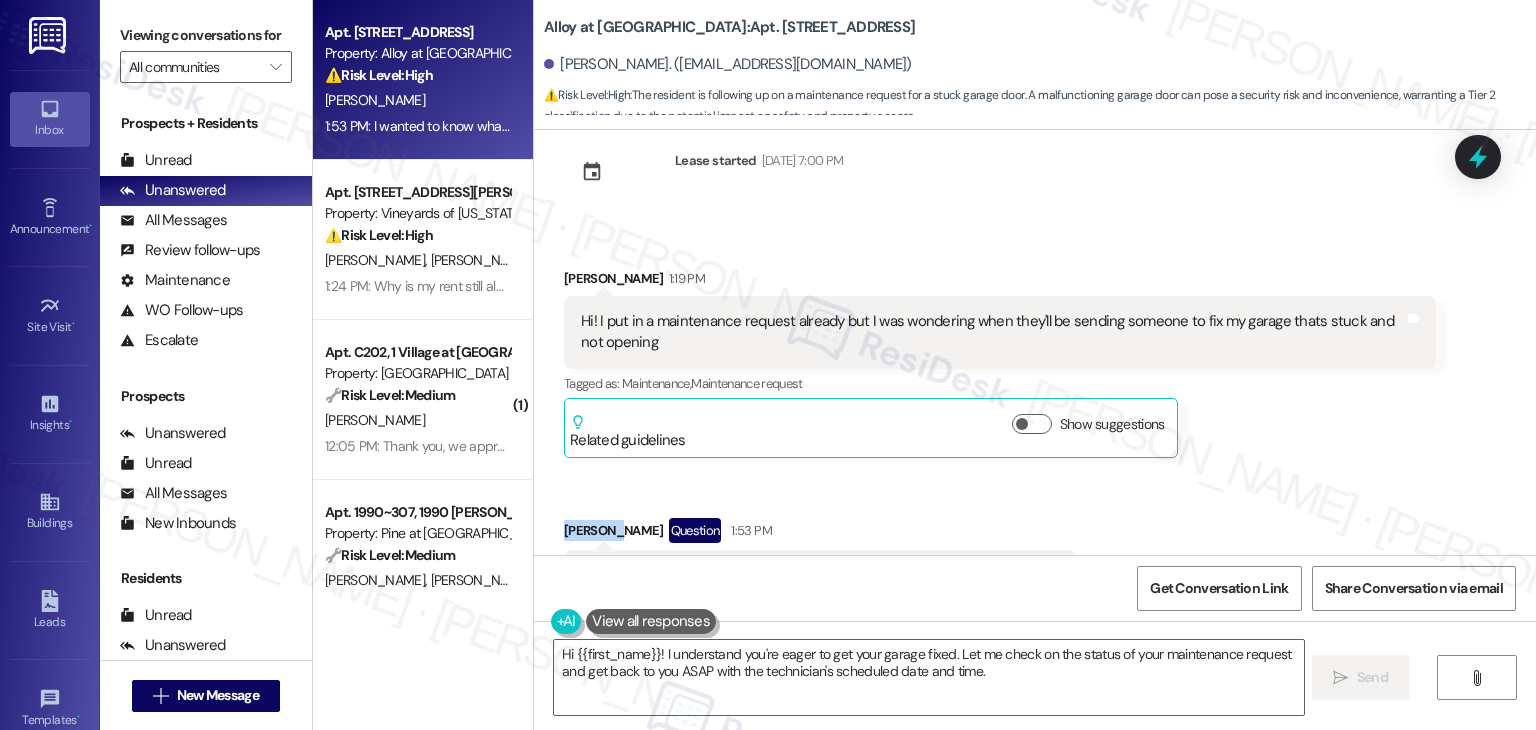 click on "Received via SMS [PERSON_NAME] 1:19 PM Hi! I put in a maintenance request already but I was wondering when they'll be sending someone to fix my garage thats stuck and not opening  Tags and notes Tagged as:   Maintenance ,  Click to highlight conversations about Maintenance Maintenance request Click to highlight conversations about Maintenance request  Related guidelines Show suggestions Received via SMS [PERSON_NAME] Question 1:53 PM I wanted to know what date and time the repair technician will be coming  Tags and notes Tagged as:   Call request ,  Click to highlight conversations about Call request Work order request Click to highlight conversations about Work order request" at bounding box center (1035, 434) 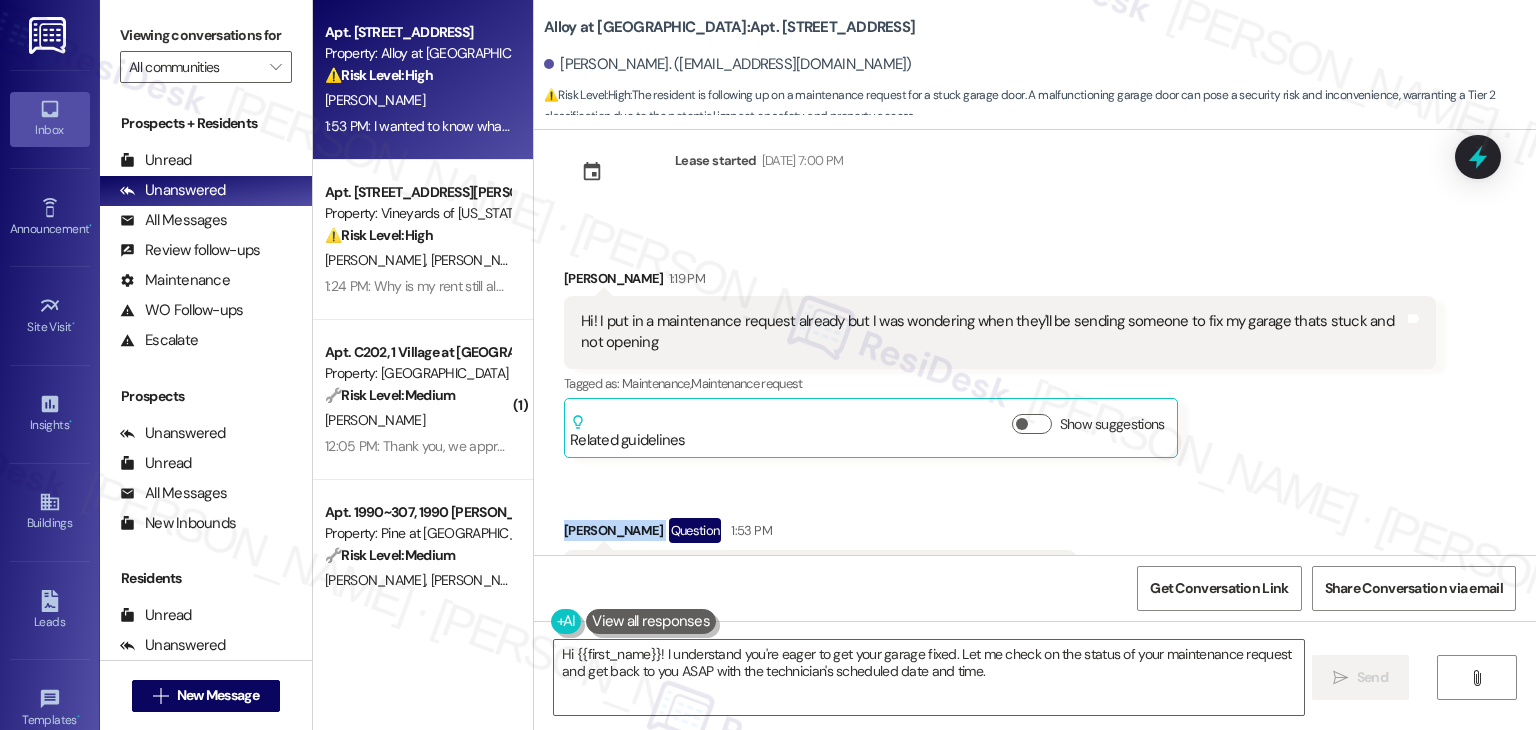 click on "Received via SMS [PERSON_NAME] 1:19 PM Hi! I put in a maintenance request already but I was wondering when they'll be sending someone to fix my garage thats stuck and not opening  Tags and notes Tagged as:   Maintenance ,  Click to highlight conversations about Maintenance Maintenance request Click to highlight conversations about Maintenance request  Related guidelines Show suggestions Received via SMS [PERSON_NAME] Question 1:53 PM I wanted to know what date and time the repair technician will be coming  Tags and notes Tagged as:   Call request ,  Click to highlight conversations about Call request Work order request Click to highlight conversations about Work order request" at bounding box center (1035, 434) 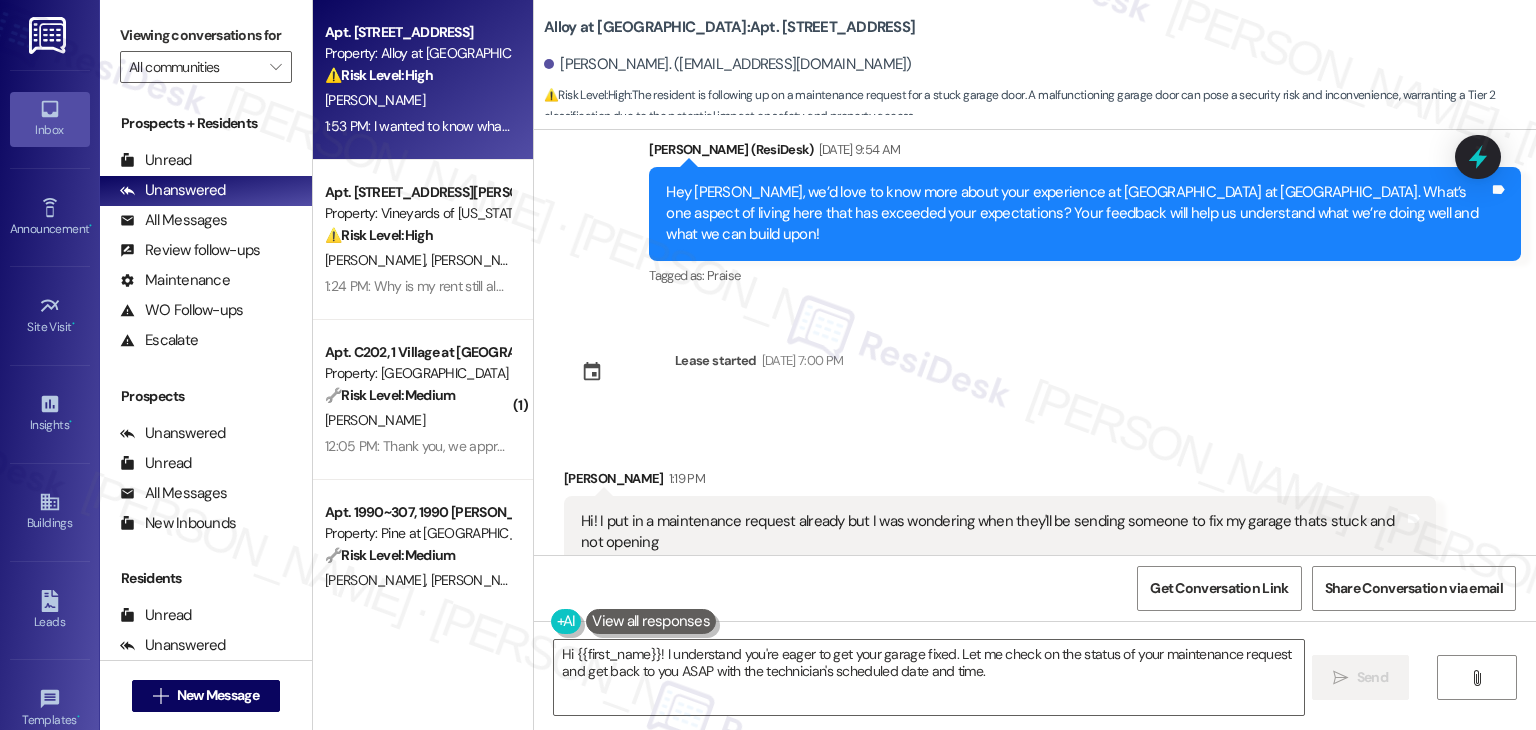scroll, scrollTop: 11812, scrollLeft: 0, axis: vertical 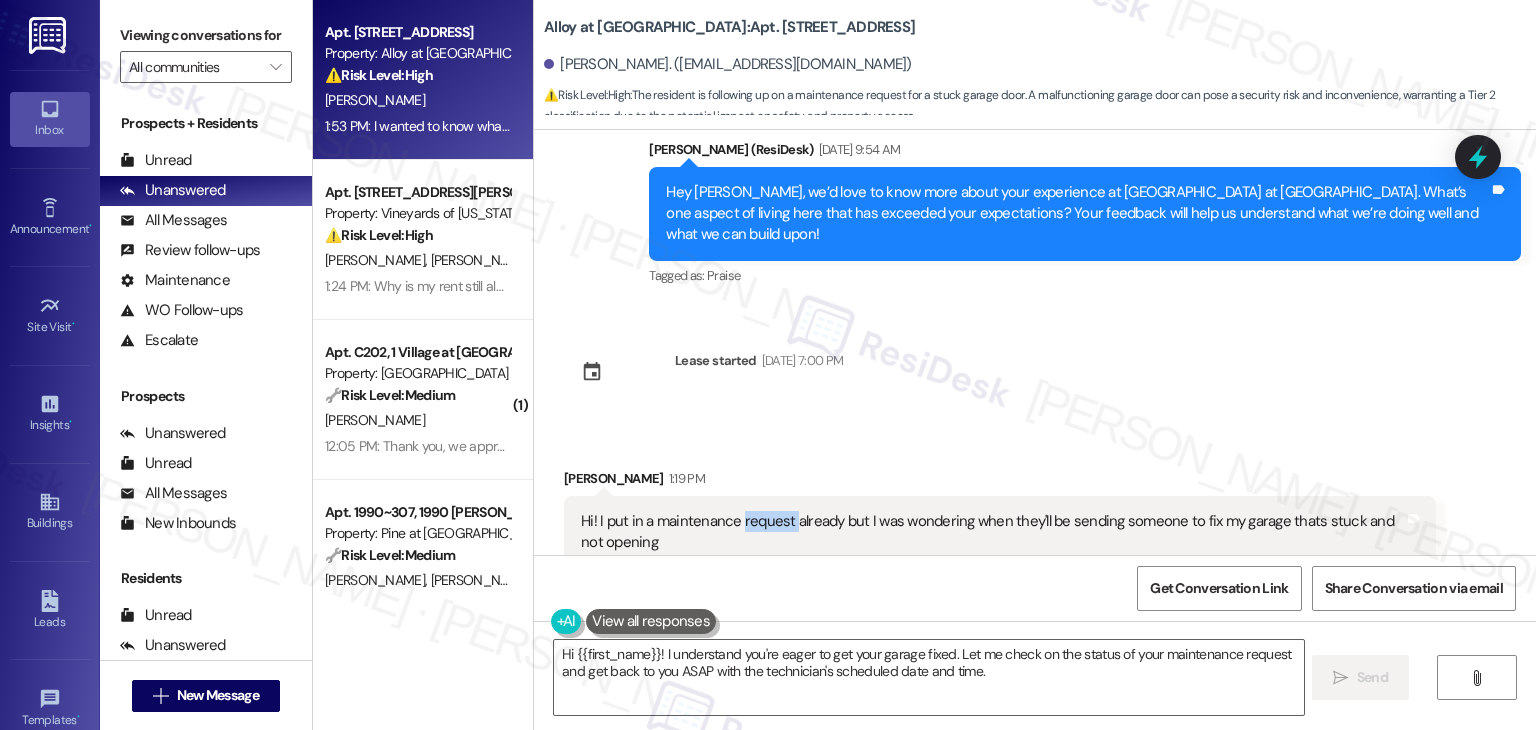 click on "Hi! I put in a maintenance request already but I was wondering when they'll be sending someone to fix my garage thats stuck and not opening" at bounding box center [992, 532] 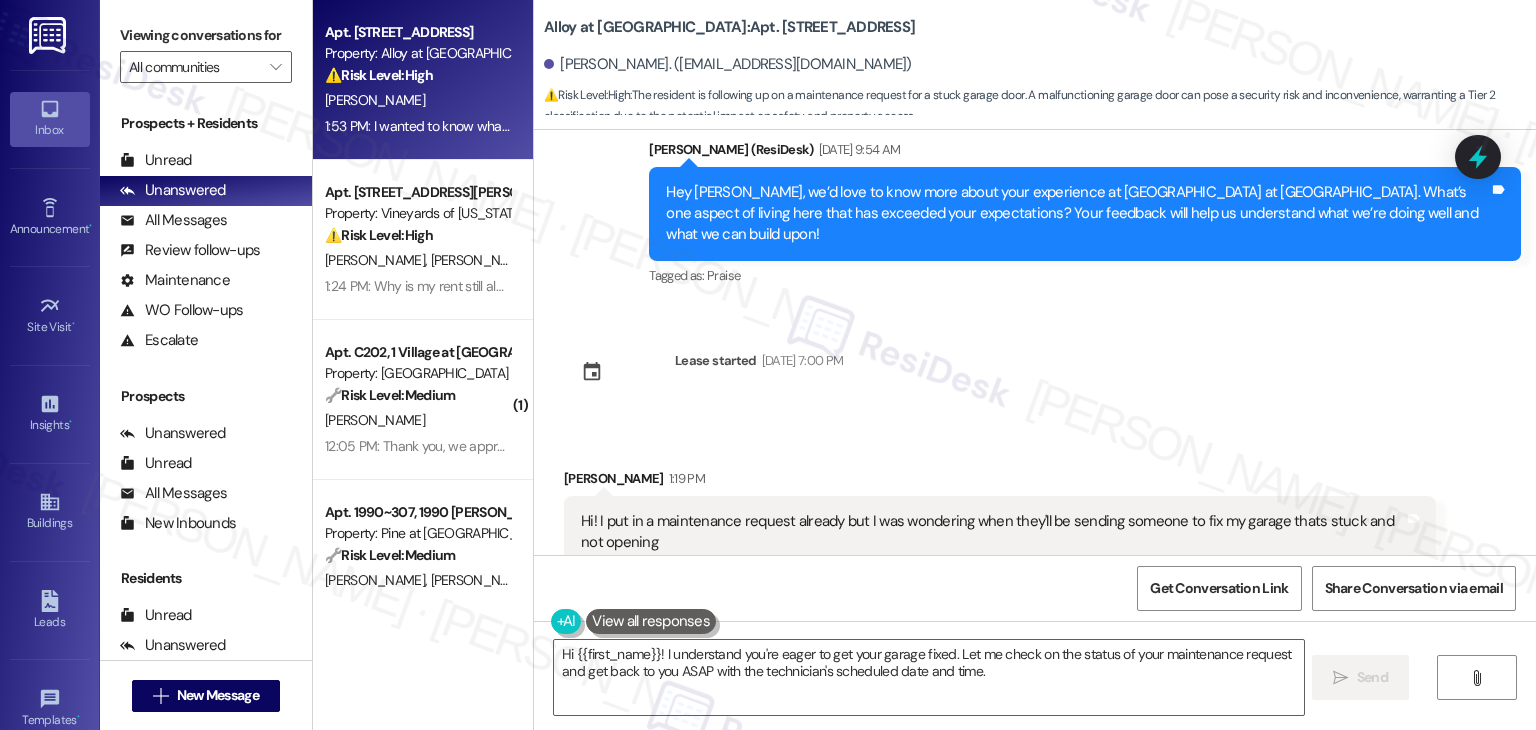 click on "Hi! I put in a maintenance request already but I was wondering when they'll be sending someone to fix my garage thats stuck and not opening" at bounding box center (992, 532) 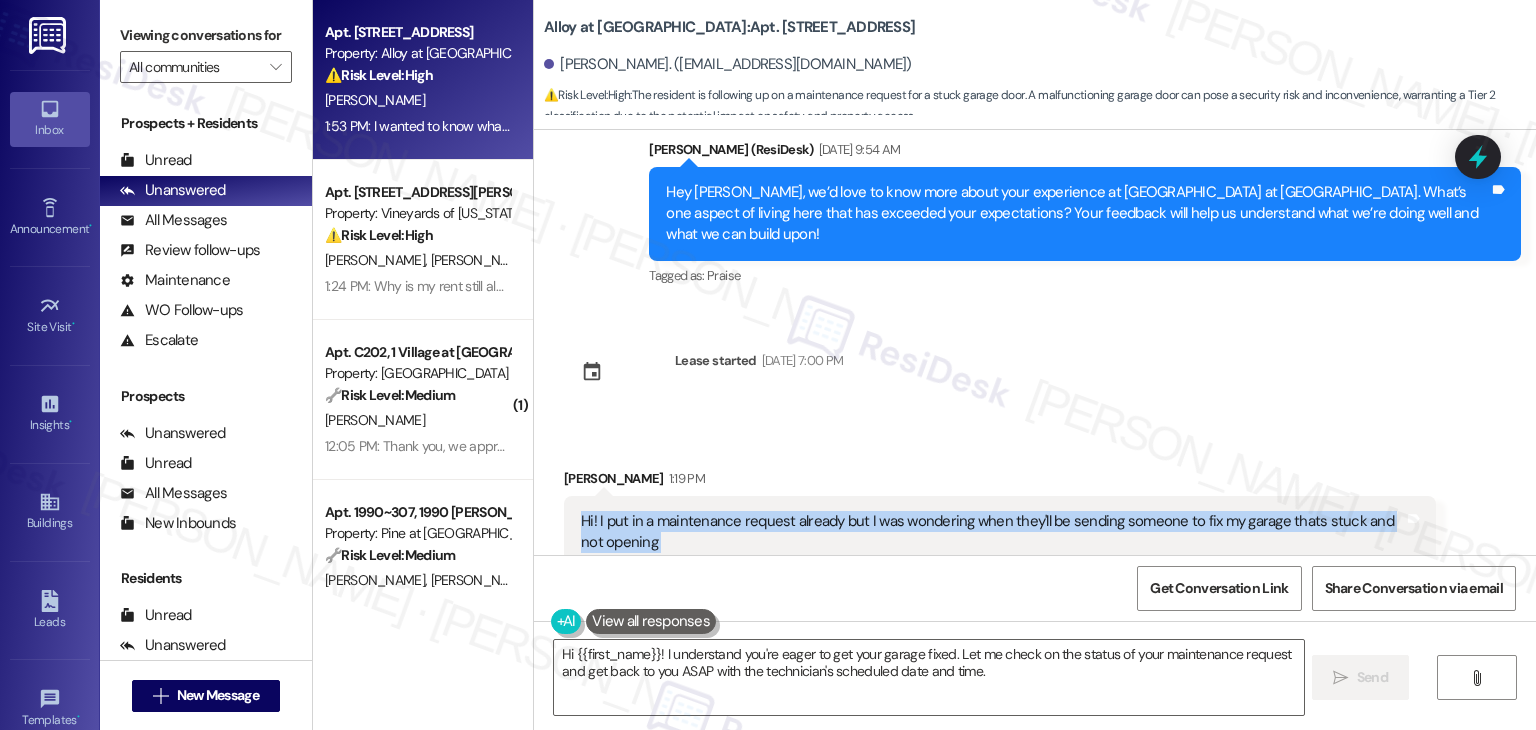 click on "Hi! I put in a maintenance request already but I was wondering when they'll be sending someone to fix my garage thats stuck and not opening" at bounding box center [992, 532] 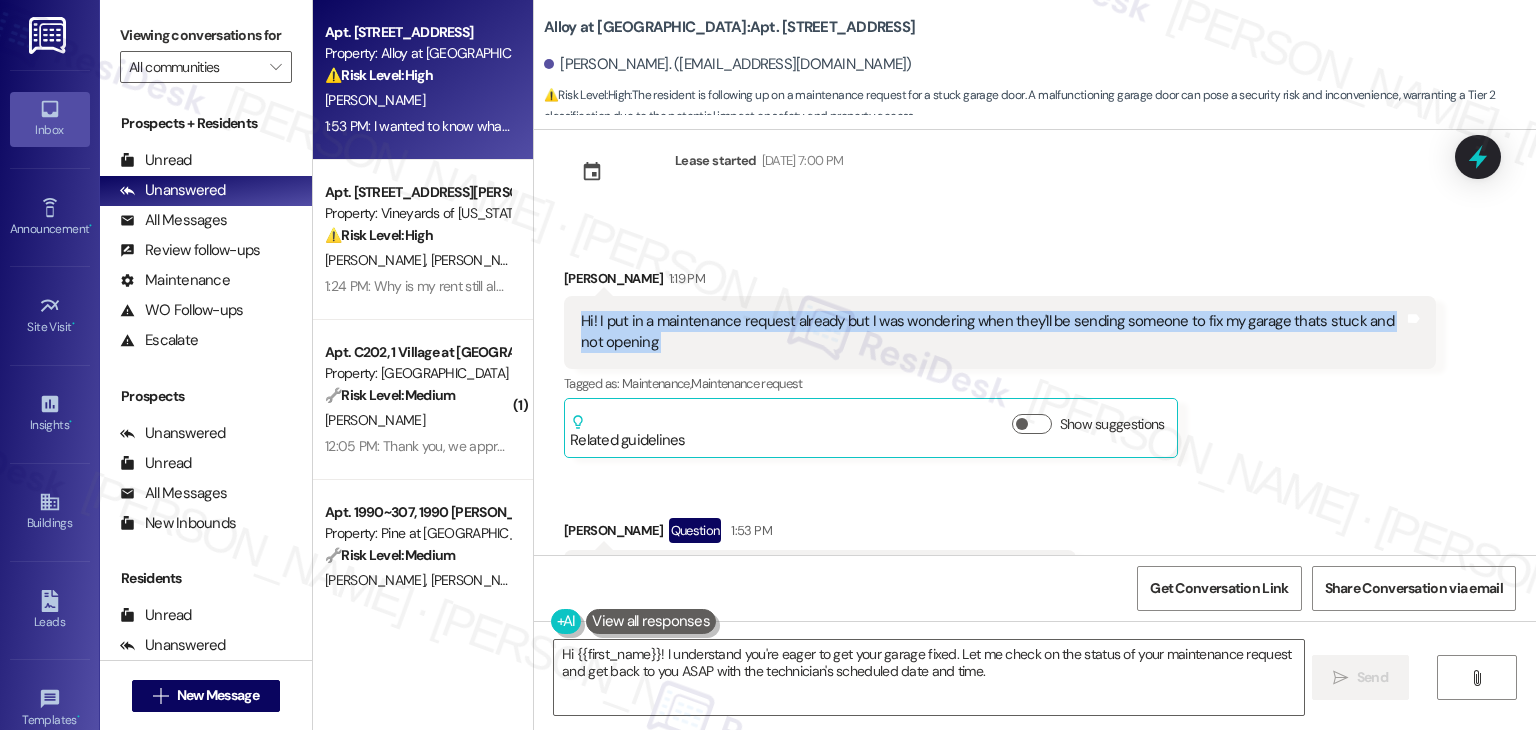 scroll, scrollTop: 11912, scrollLeft: 0, axis: vertical 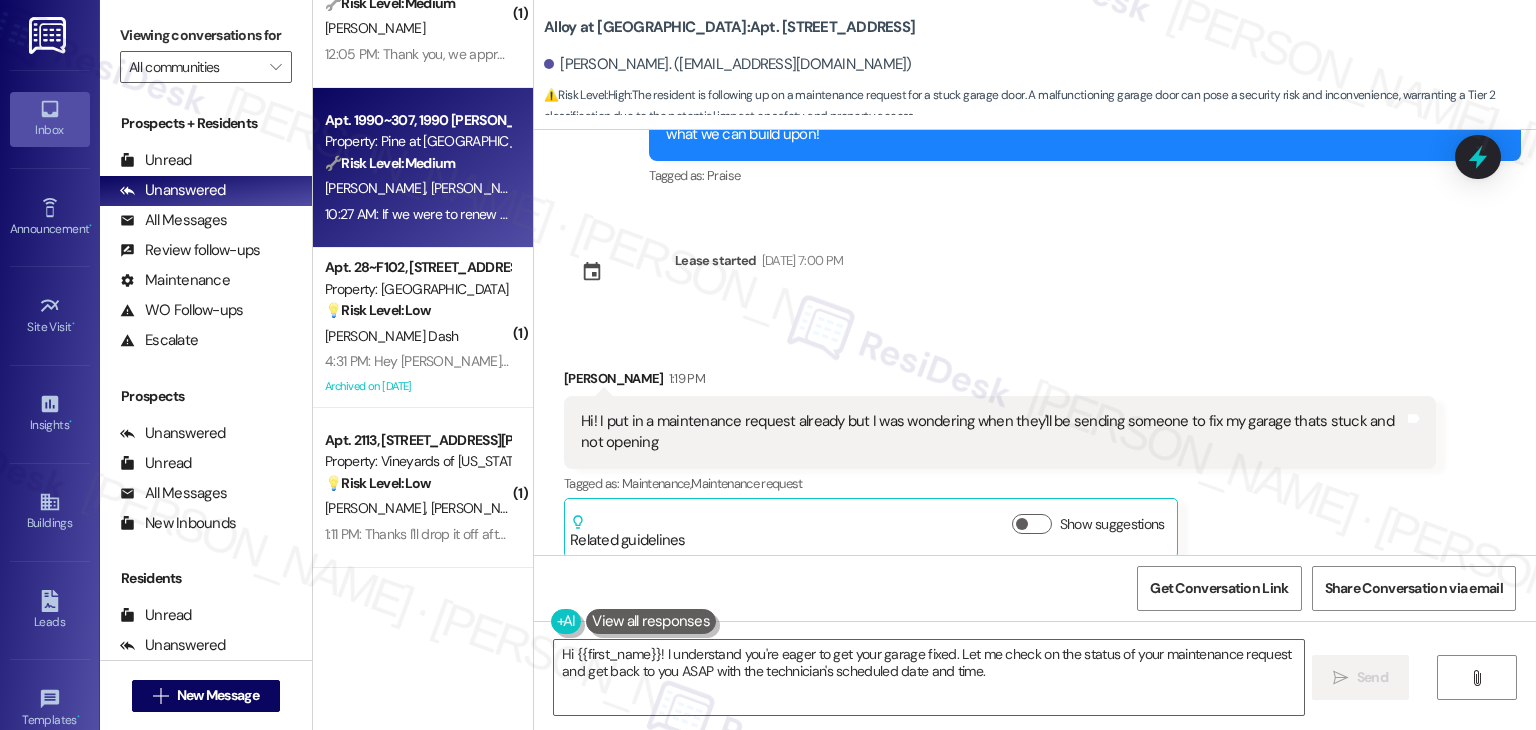 click on "10:27 AM: If we were to renew our lease, will there be a price increase, or will our rent stay the same?  10:27 AM: If we were to renew our lease, will there be a price increase, or will our rent stay the same?" at bounding box center [417, 214] 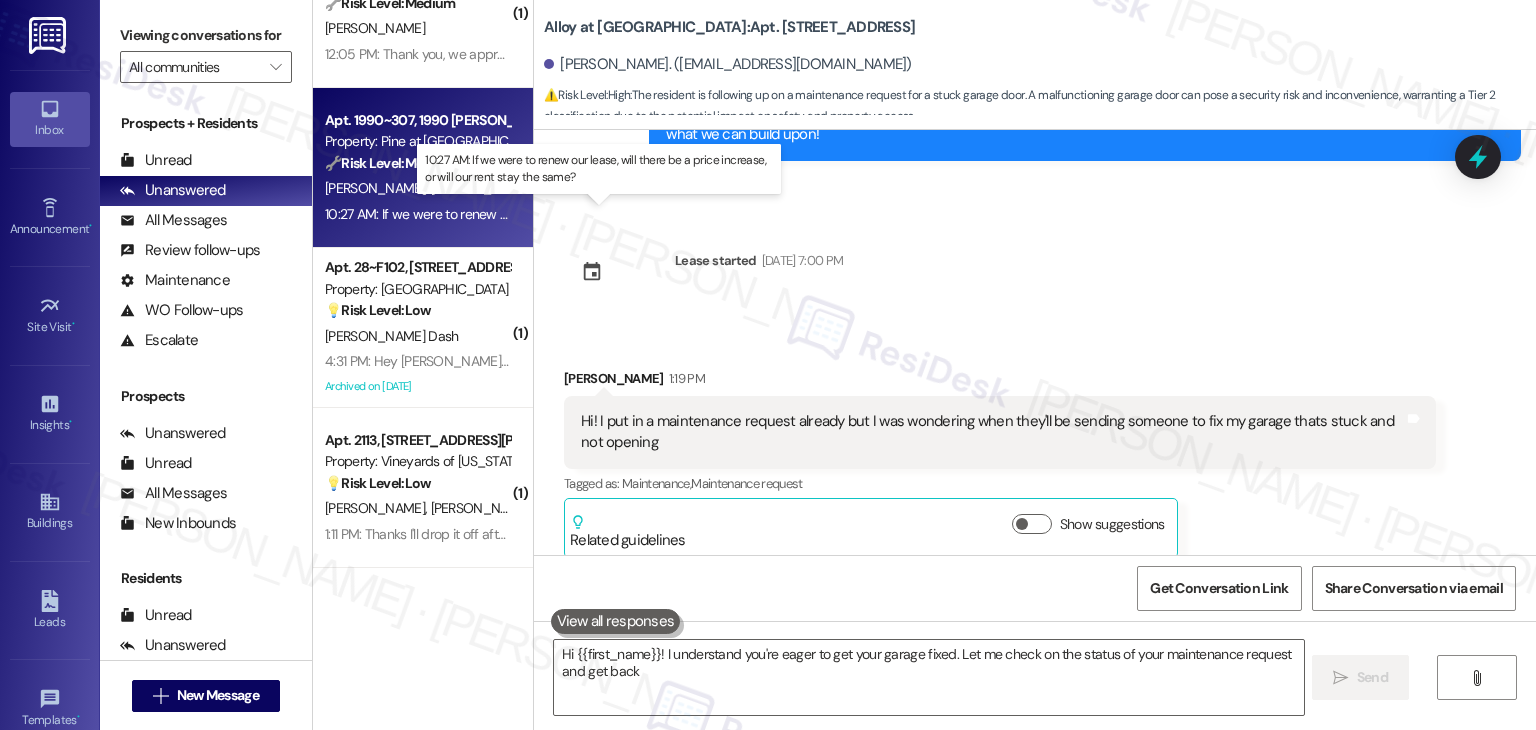 type on "Hi {{first_name}}! I understand you're eager to get your garage fixed. Let me check on the status of your maintenance request and get back to" 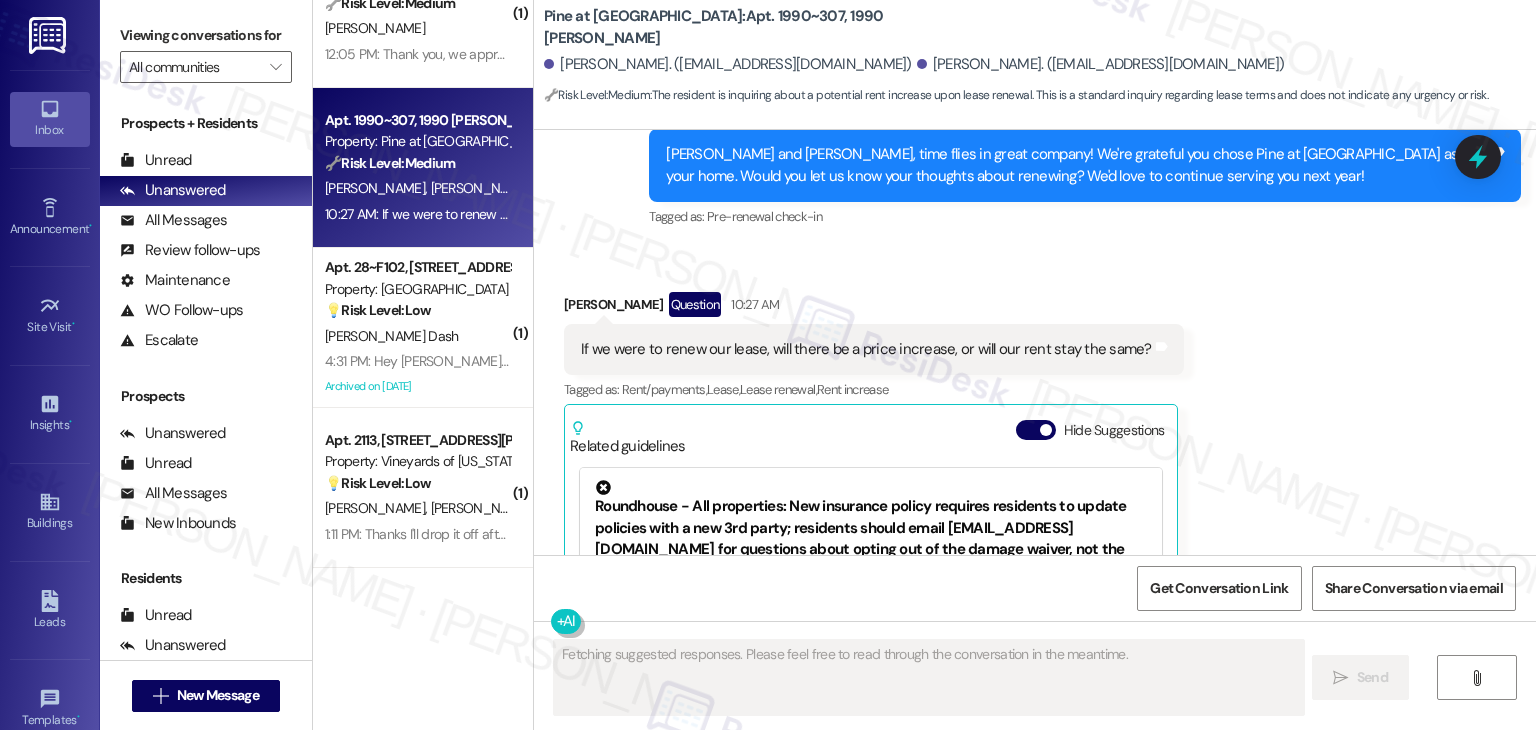 scroll, scrollTop: 1205, scrollLeft: 0, axis: vertical 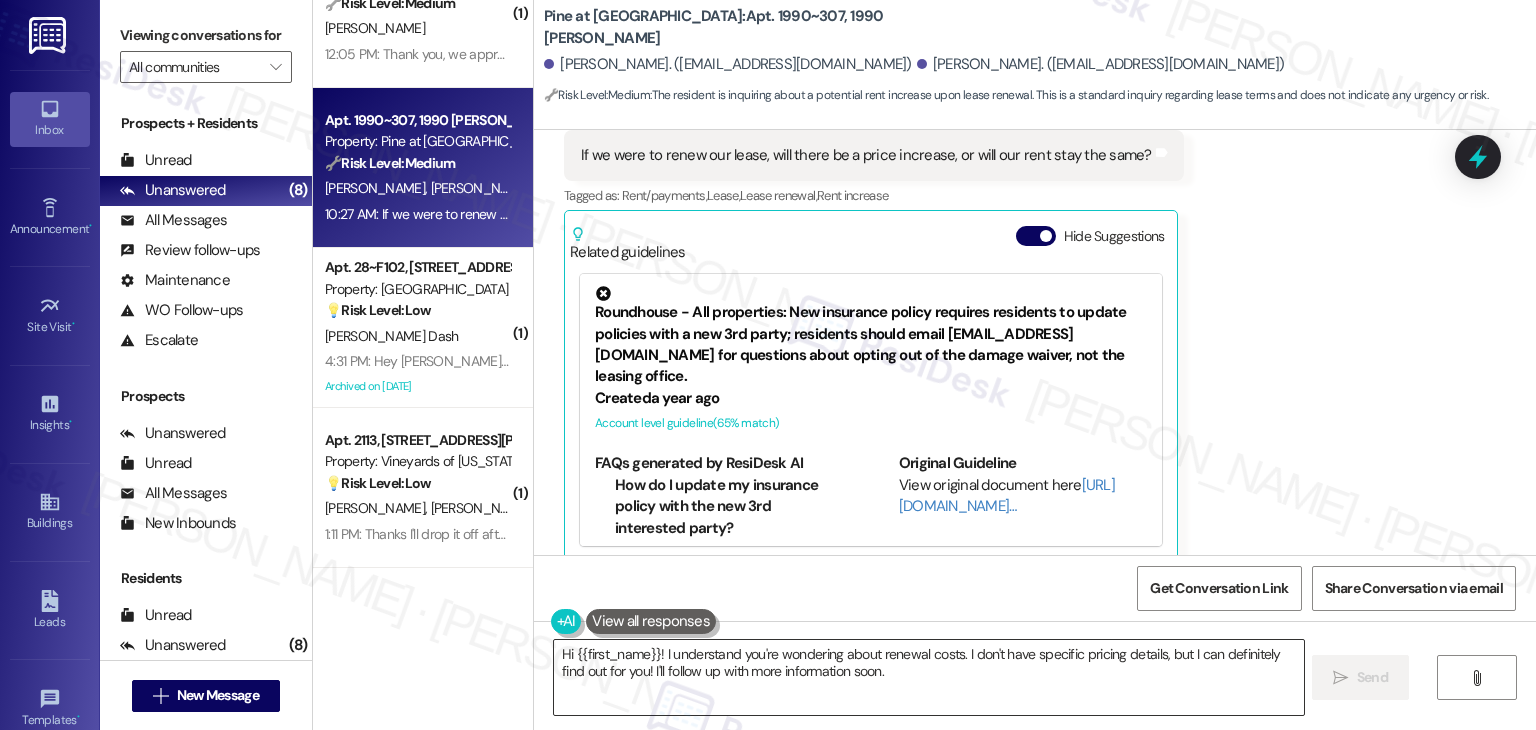 click on "Hi {{first_name}}! I understand you're wondering about renewal costs. I don't have specific pricing details, but I can definitely find out for you! I'll follow up with more information soon." at bounding box center (928, 677) 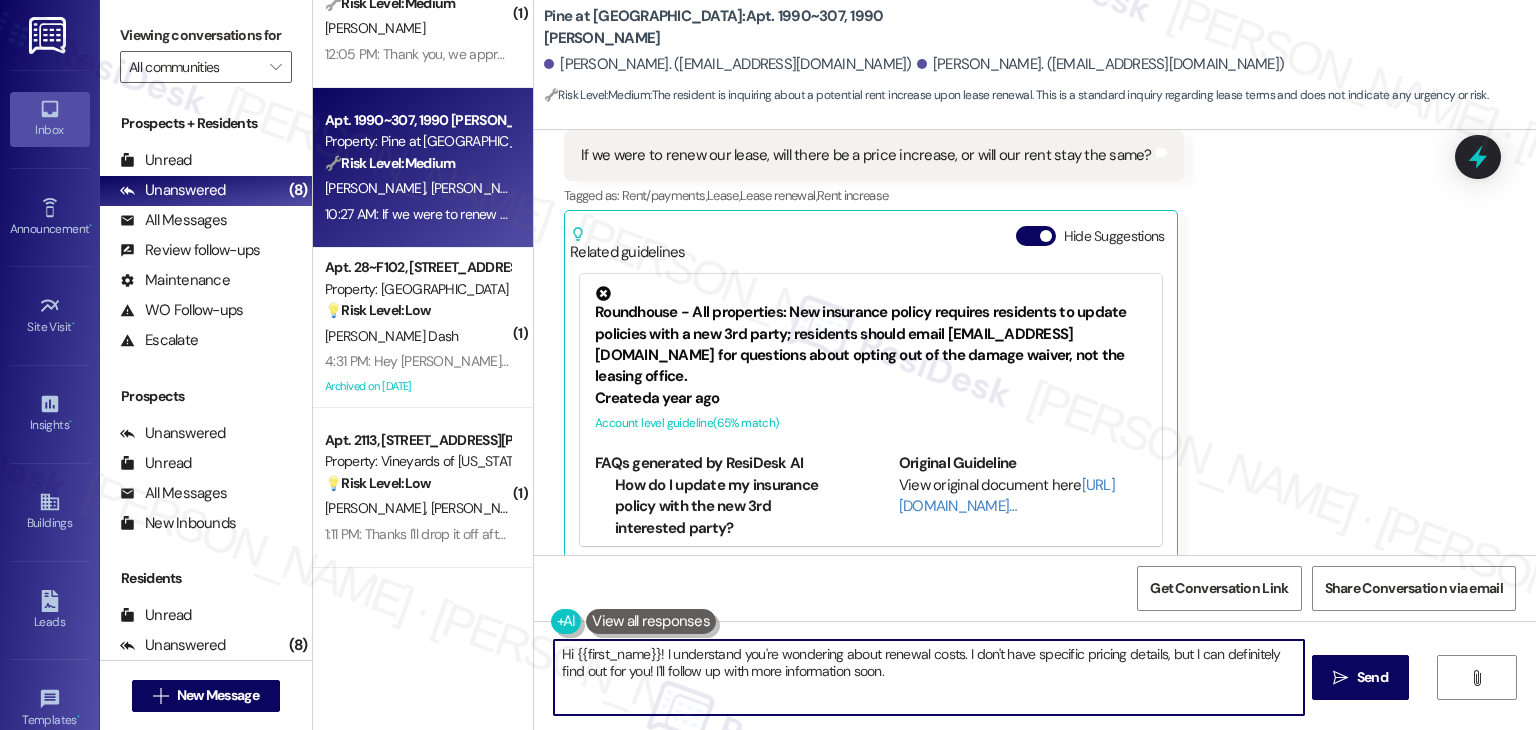 click on "Hi {{first_name}}! I understand you're wondering about renewal costs. I don't have specific pricing details, but I can definitely find out for you! I'll follow up with more information soon." at bounding box center [928, 677] 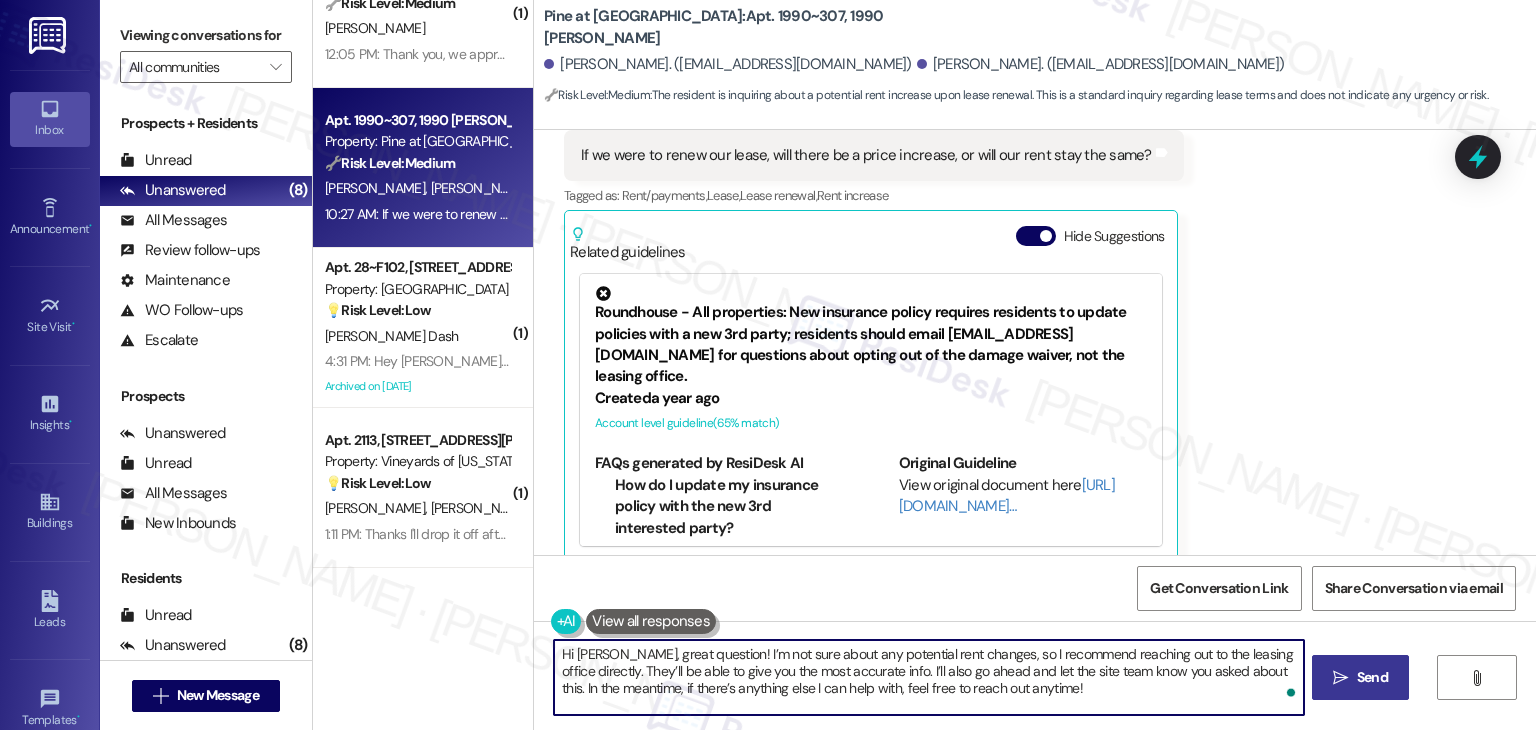 type on "Hi [PERSON_NAME], great question! I’m not sure about any potential rent changes, so I recommend reaching out to the leasing office directly. They’ll be able to give you the most accurate info. I’ll also go ahead and let the site team know you asked about this. In the meantime, if there’s anything else I can help with, feel free to reach out anytime!" 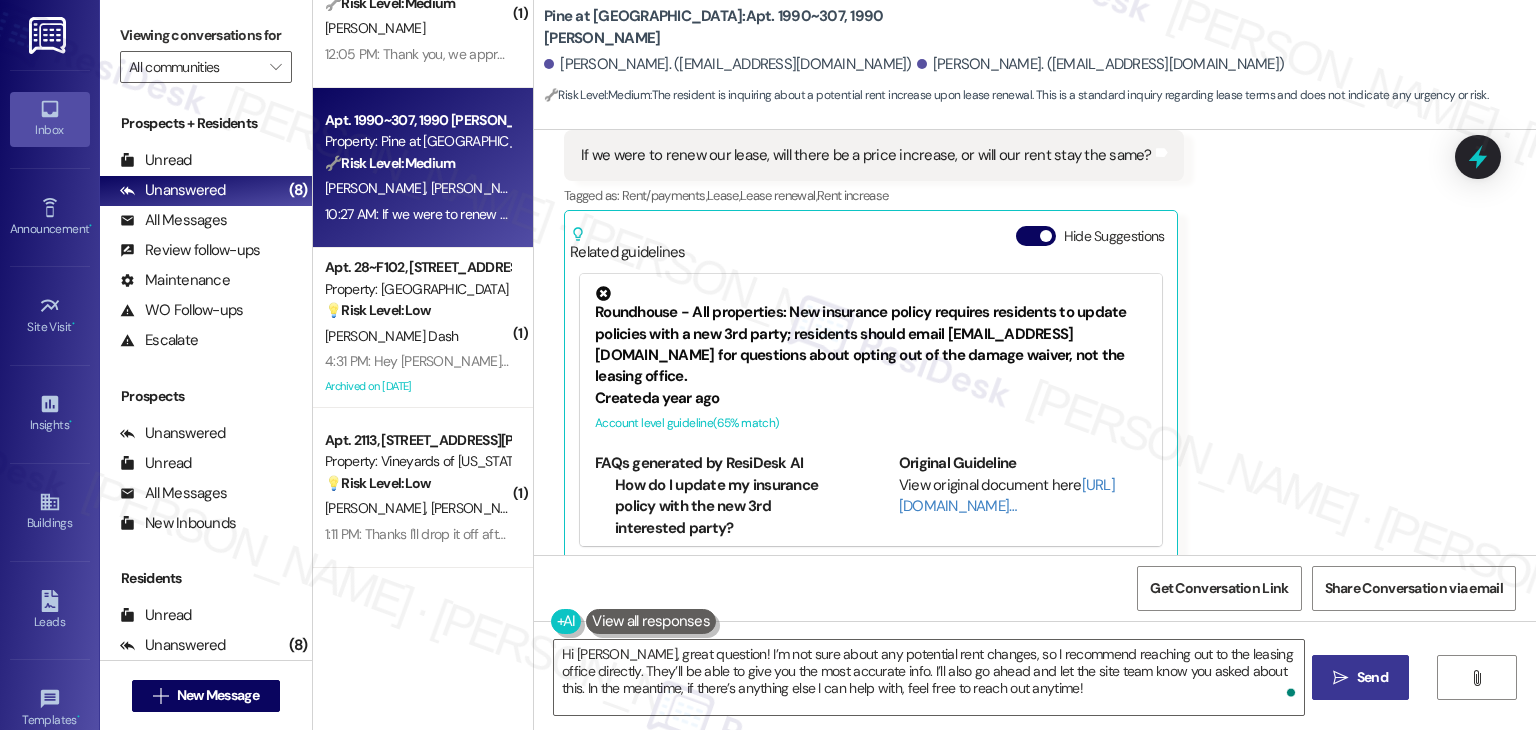 click on "Send" at bounding box center [1372, 677] 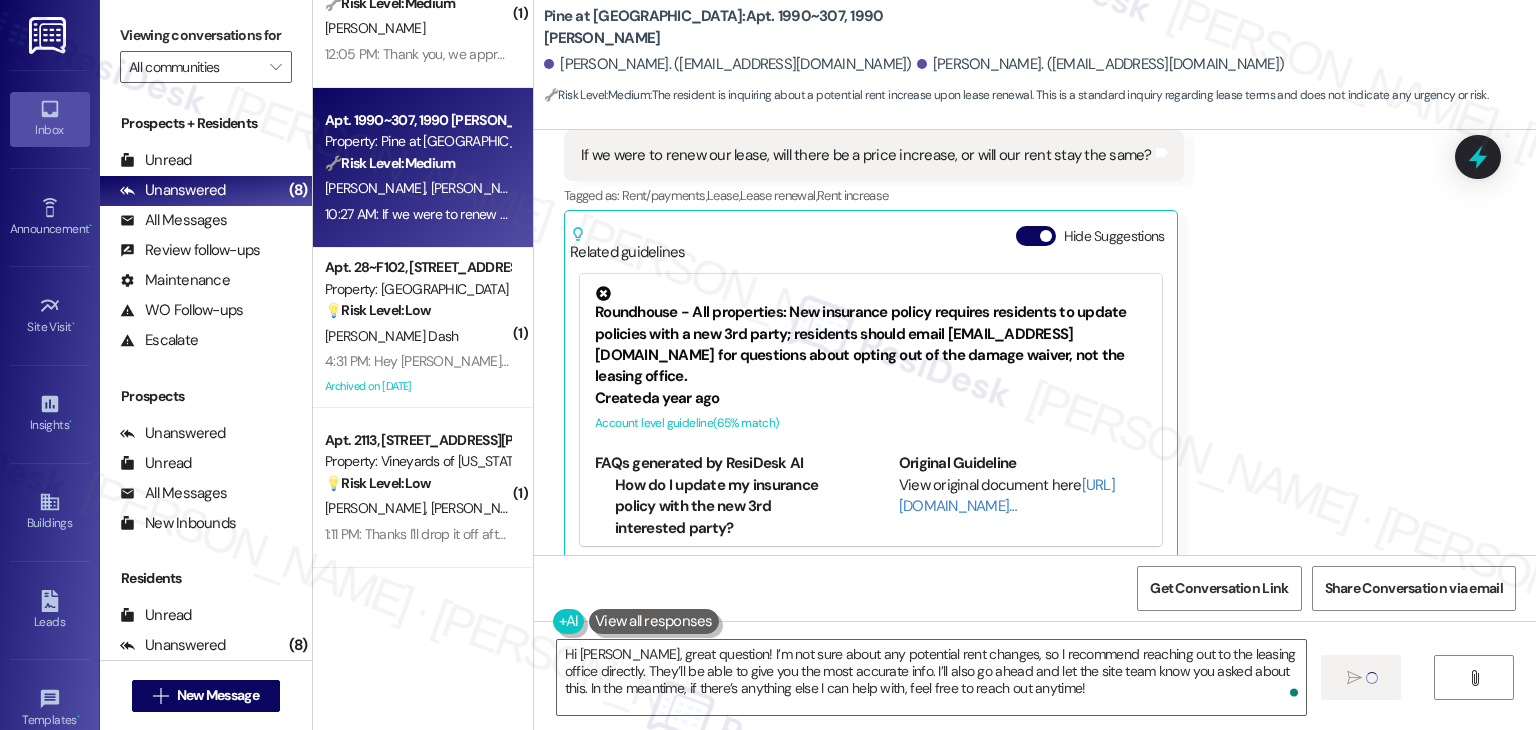 type 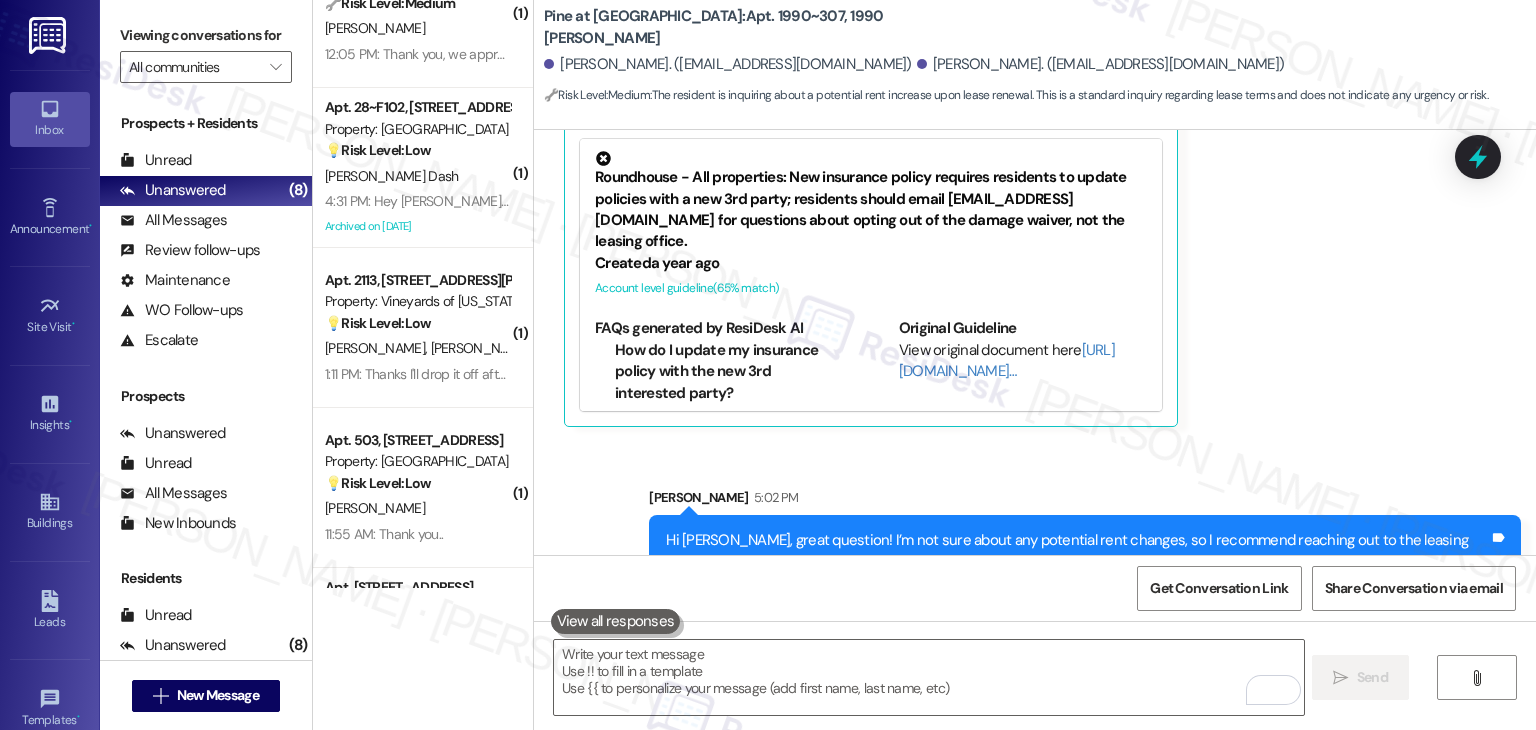 scroll, scrollTop: 1388, scrollLeft: 0, axis: vertical 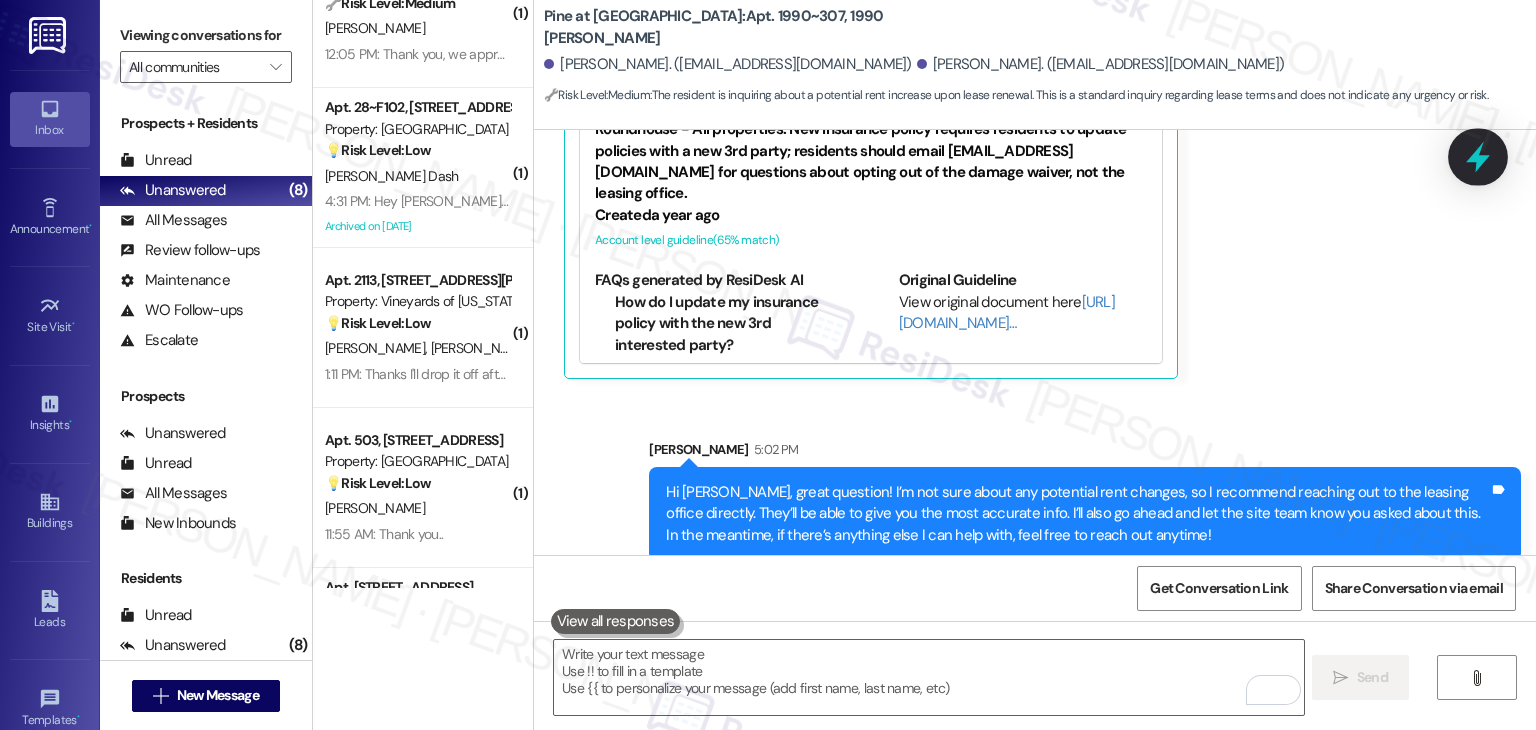 click 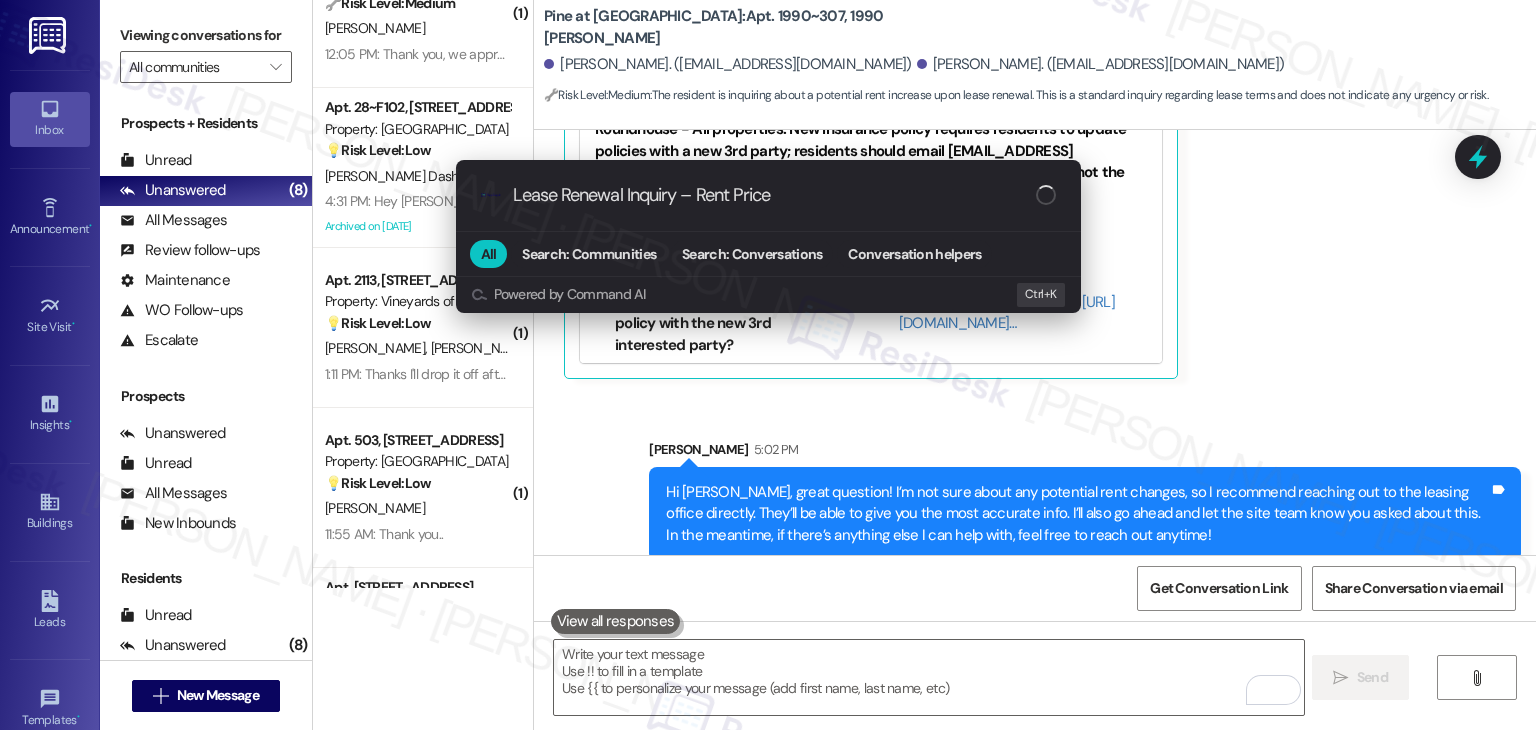 type on "Lease Renewal Inquiry – Rent Price" 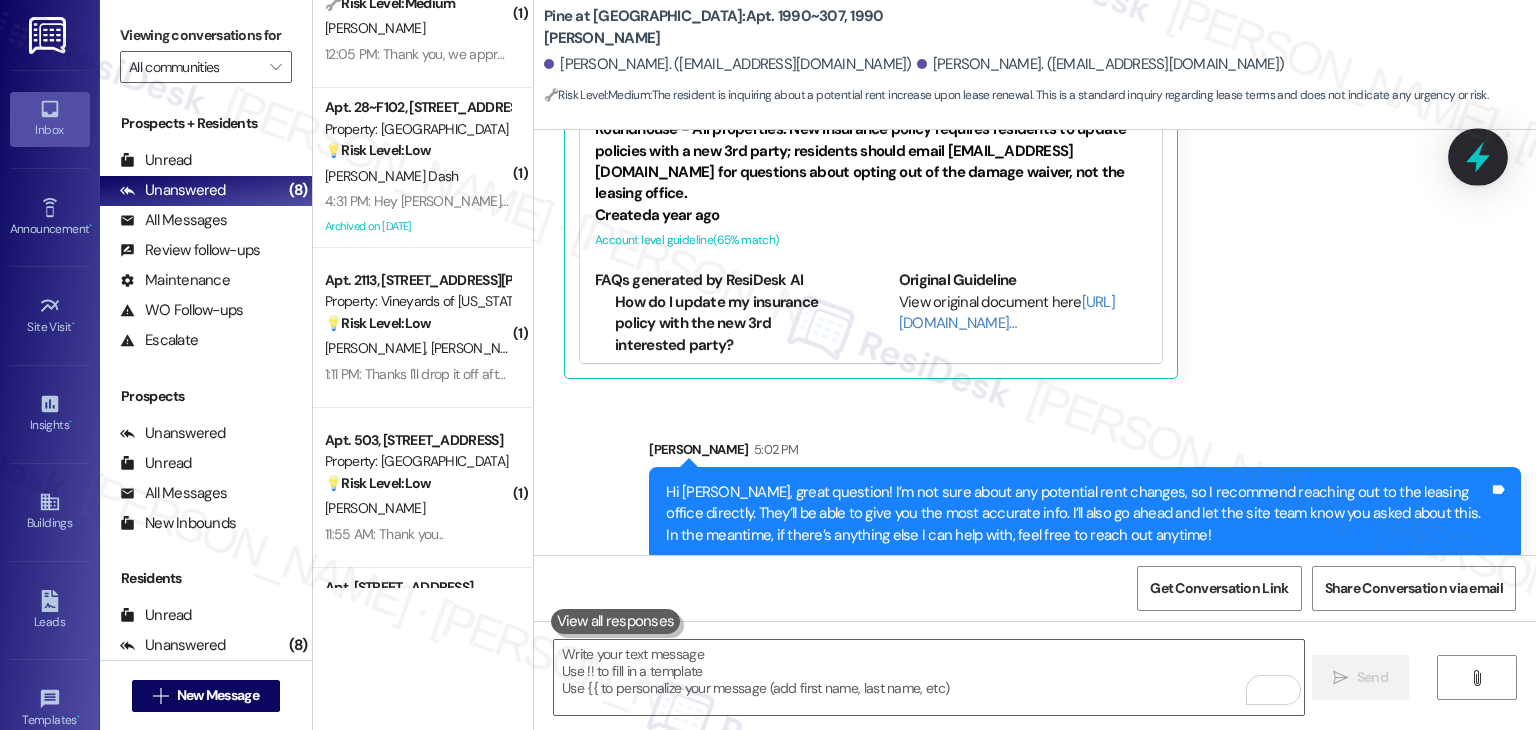 click 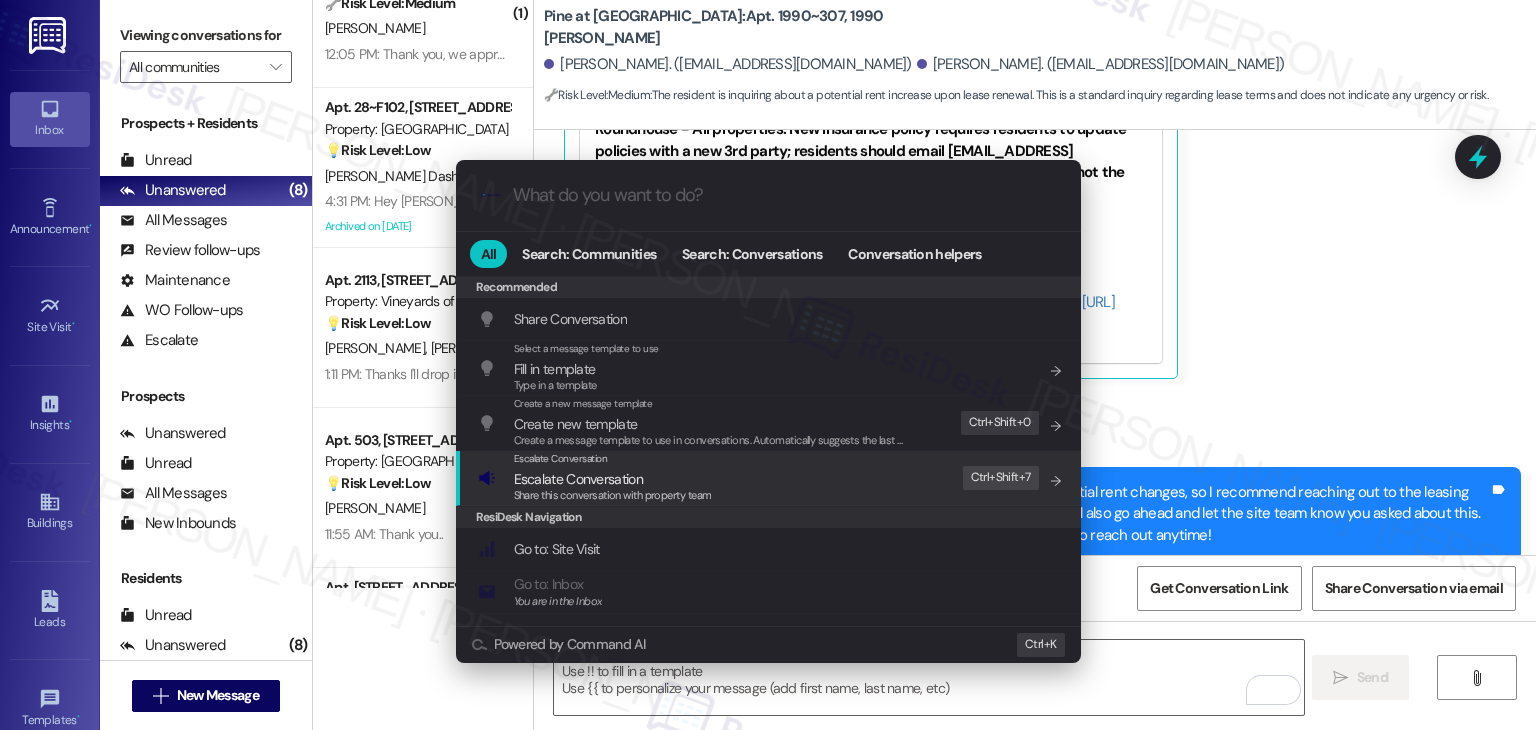 click on "Share this conversation with property team" at bounding box center [613, 495] 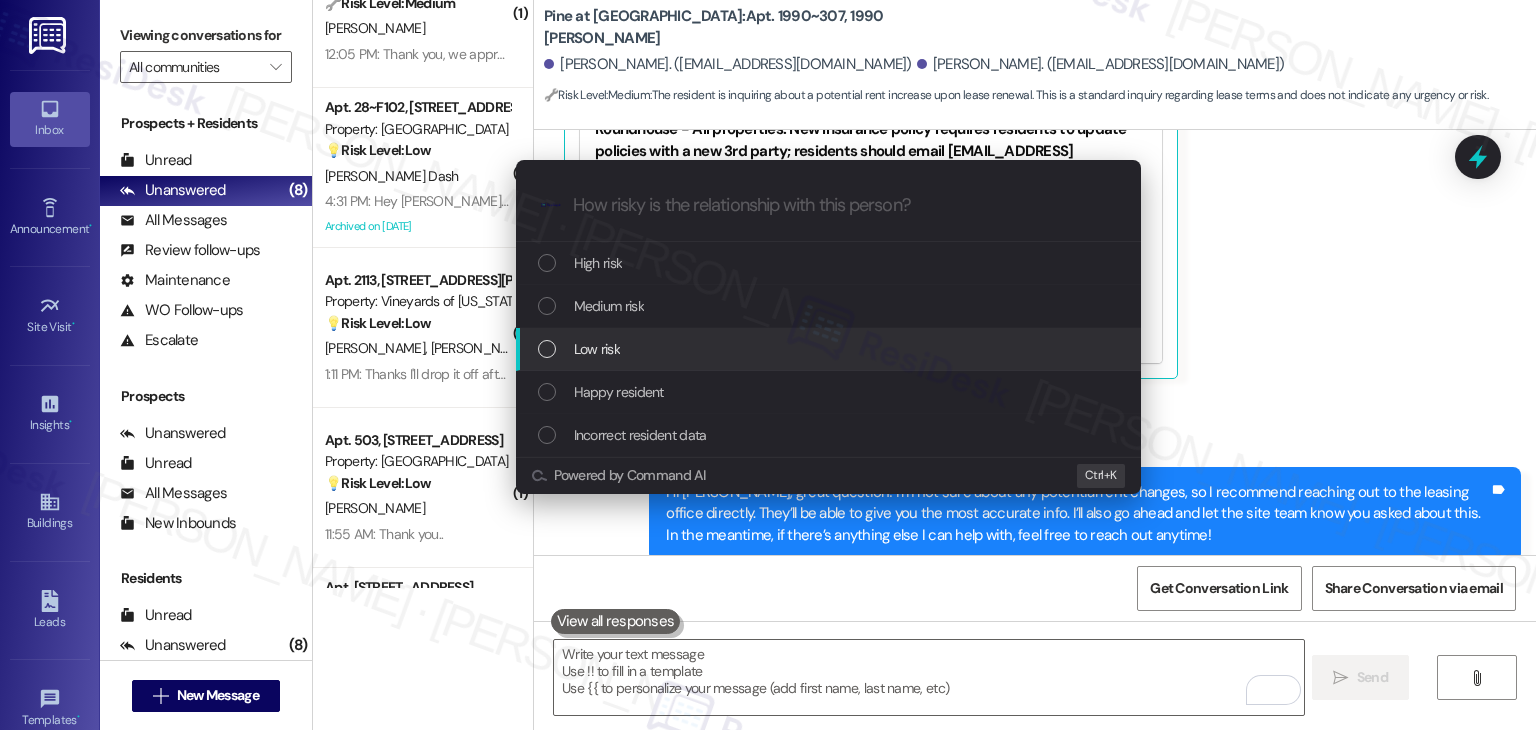 click at bounding box center (547, 349) 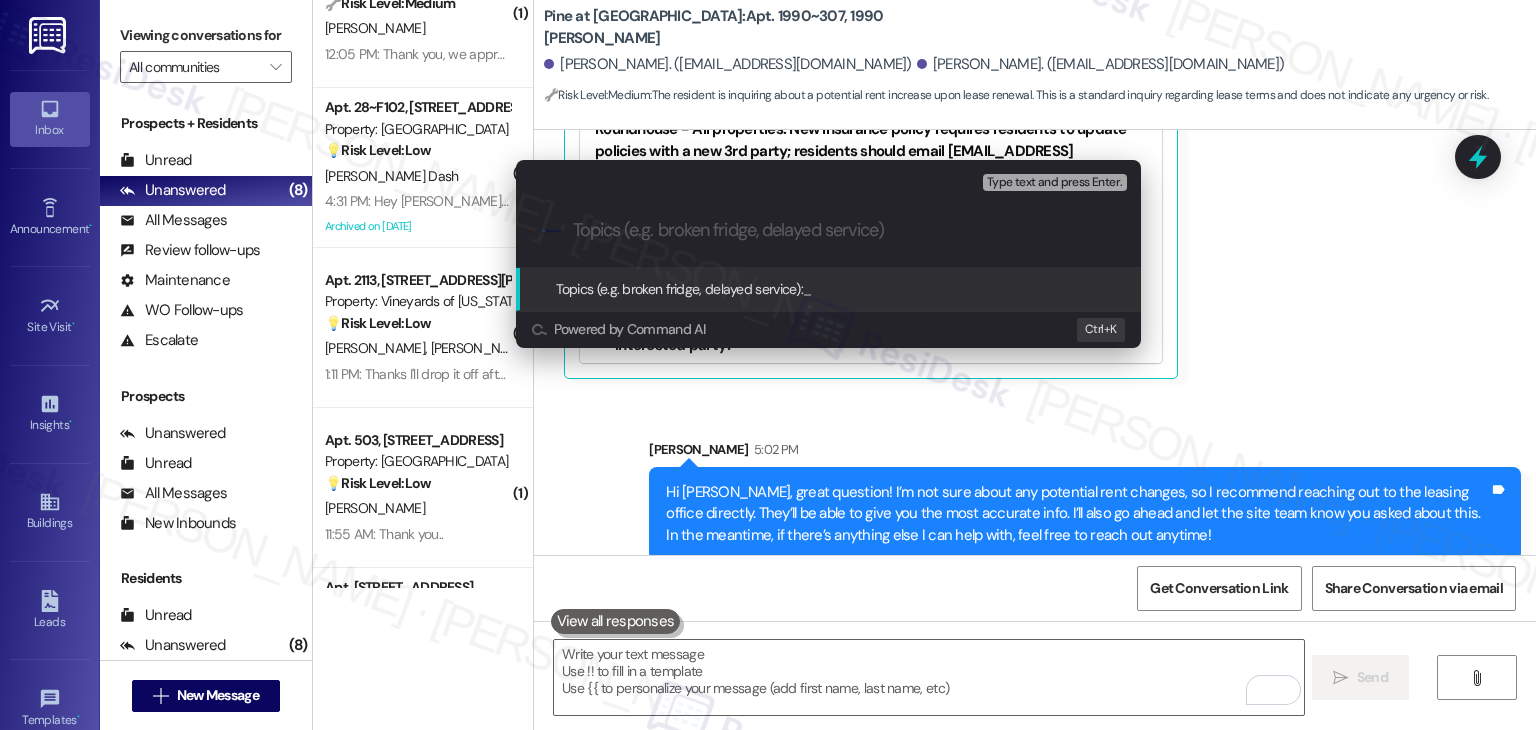paste on "Lease Renewal Inquiry – Rent Price" 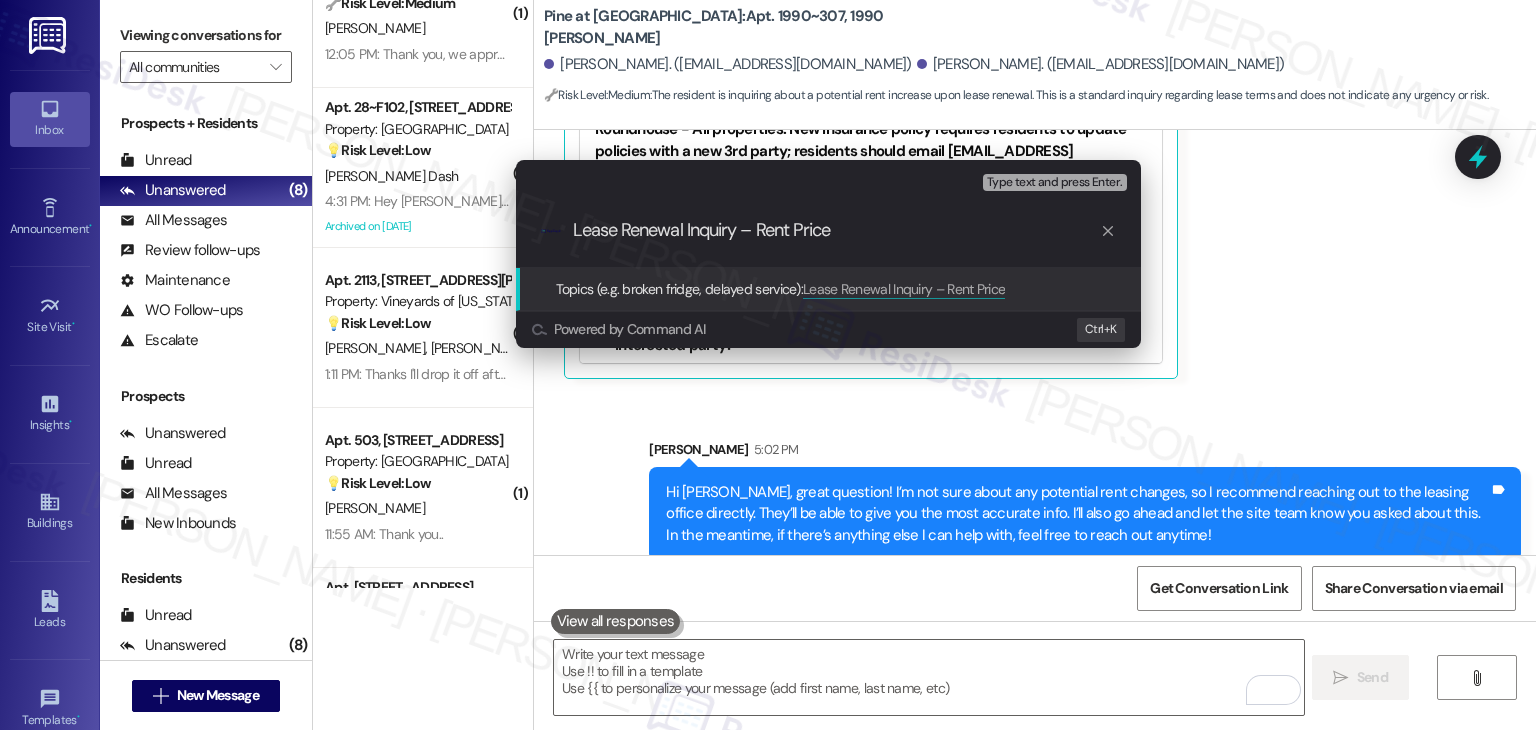 type 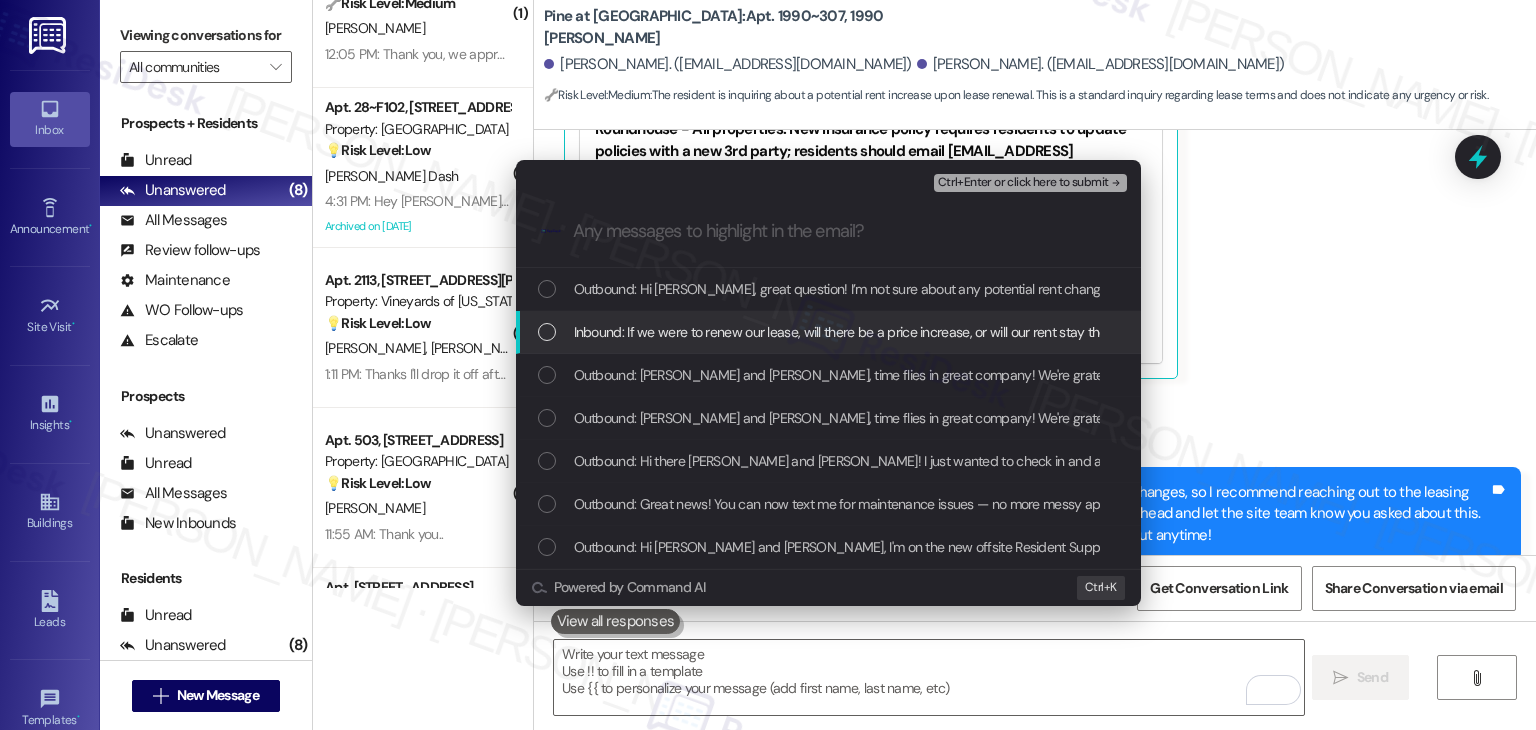 click on "Inbound: If we were to renew our lease, will there be a price increase, or will our rent stay the same?" at bounding box center (828, 332) 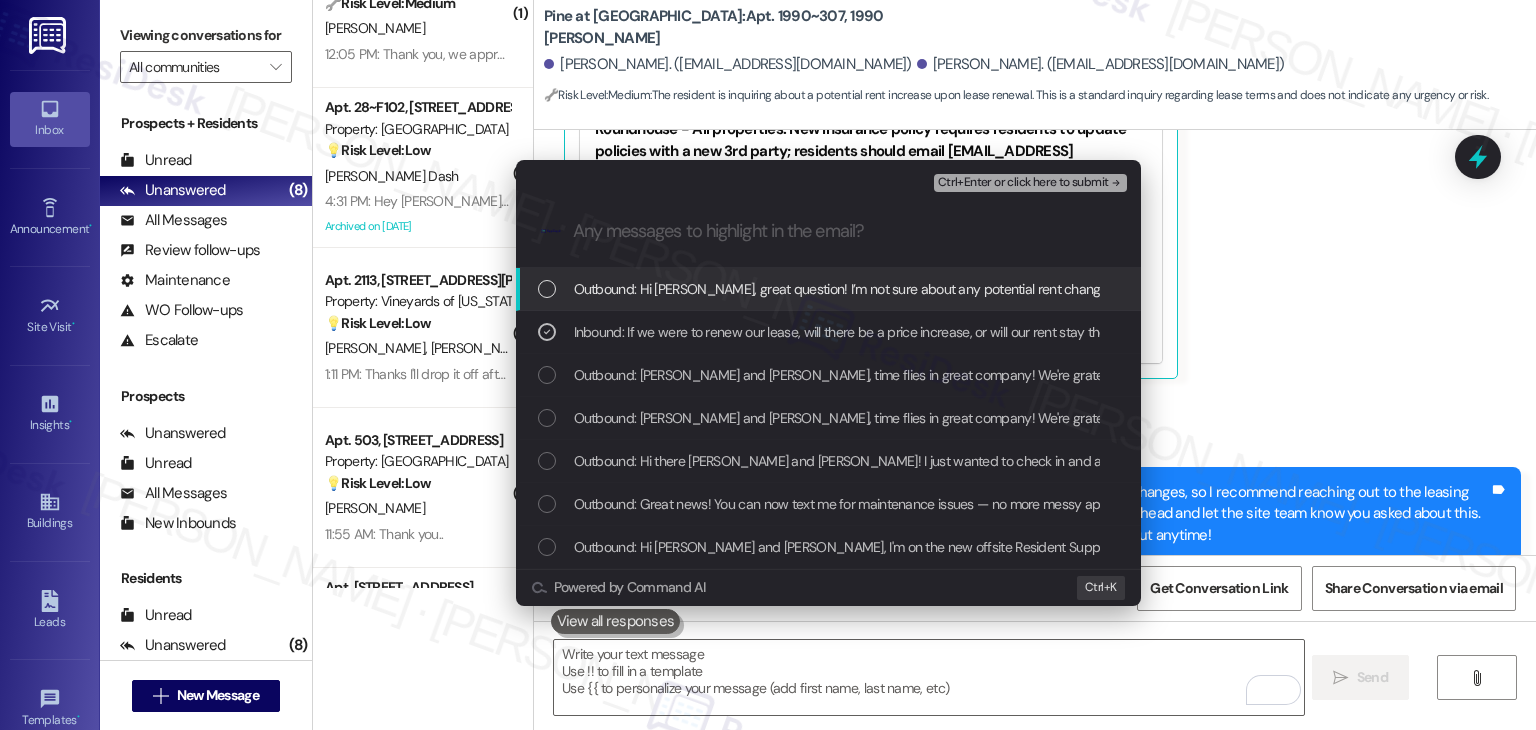 click on "Ctrl+Enter or click here to submit" at bounding box center (1023, 183) 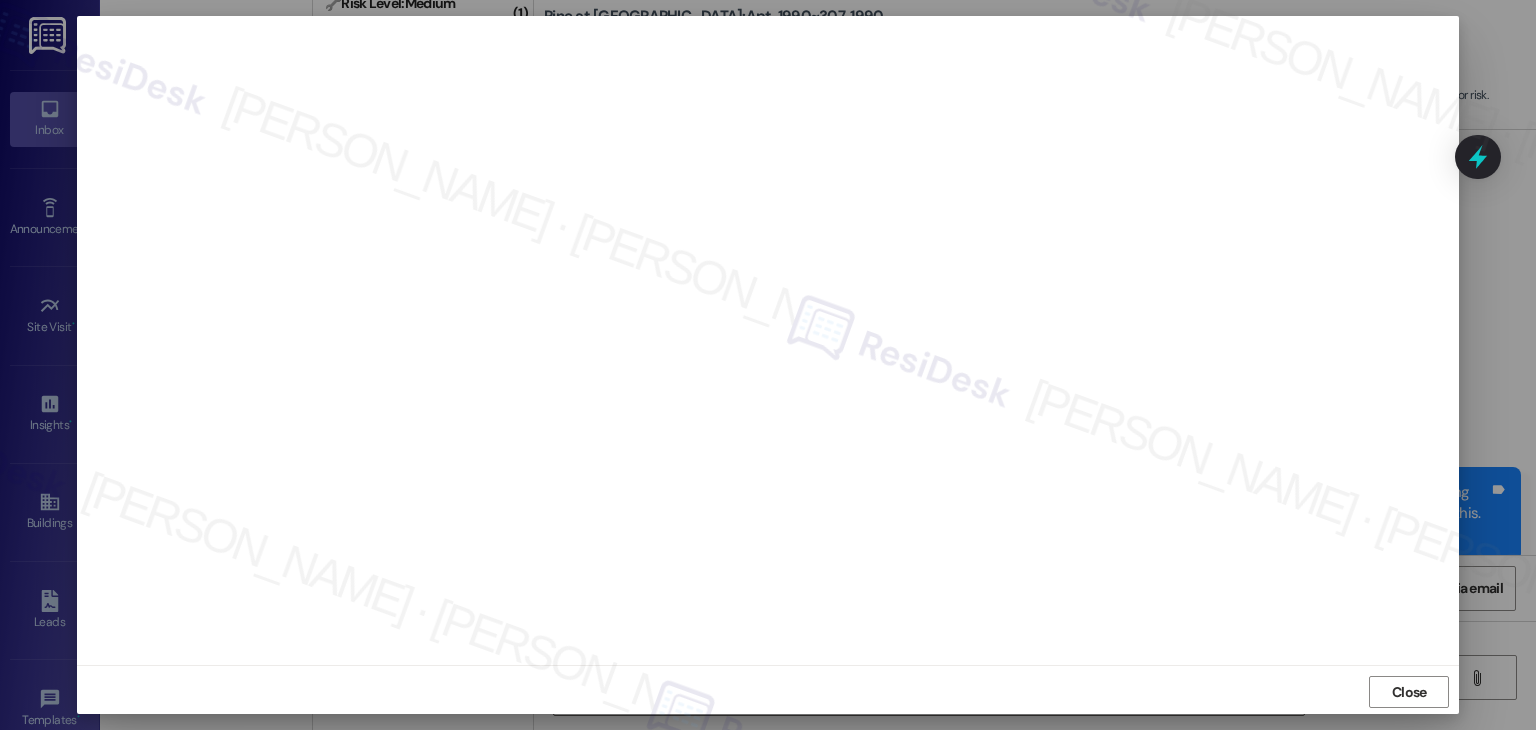 scroll, scrollTop: 12, scrollLeft: 0, axis: vertical 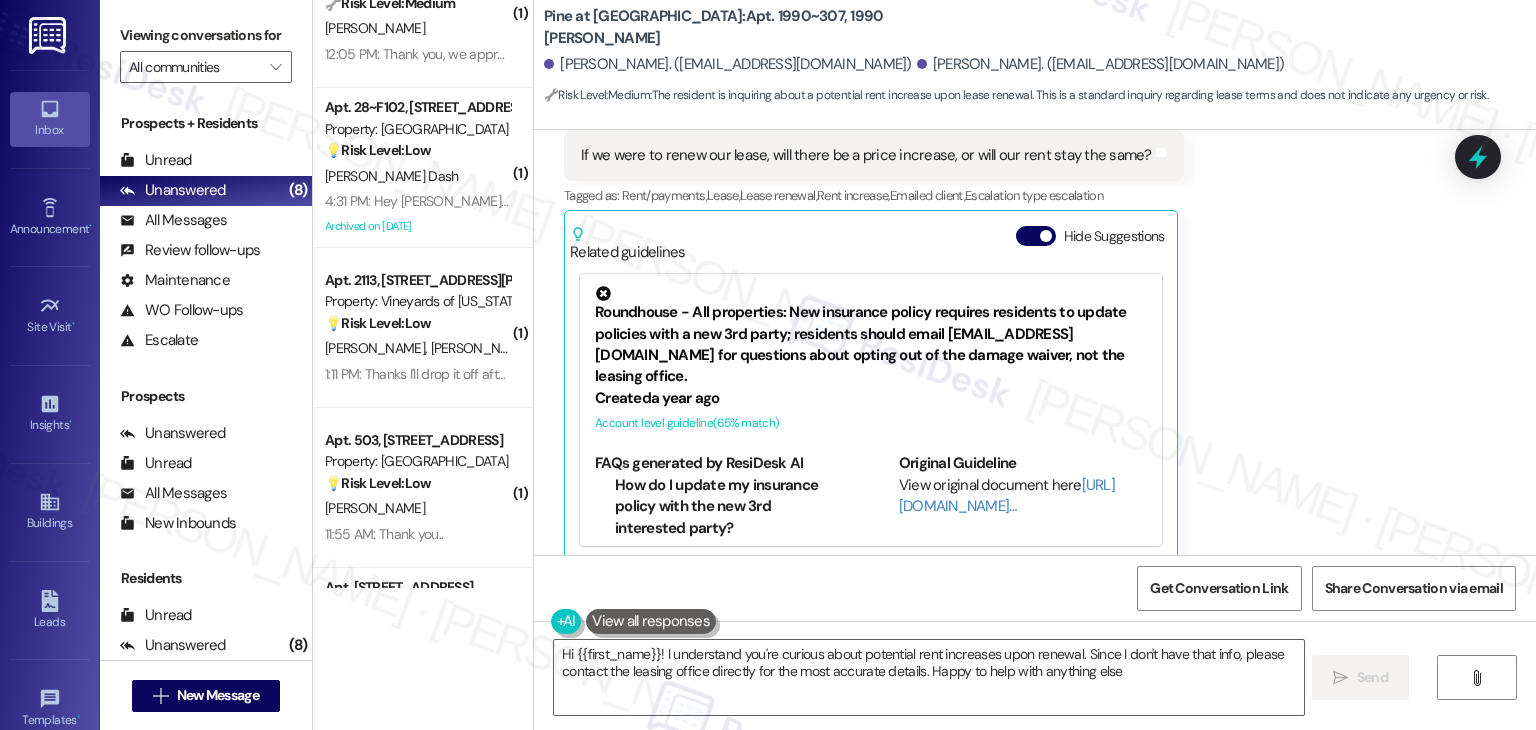type on "Hi {{first_name}}! I understand you're curious about potential rent increases upon renewal. Since I don't have that info, please contact the leasing office directly for the most accurate details. Happy to help with anything else!" 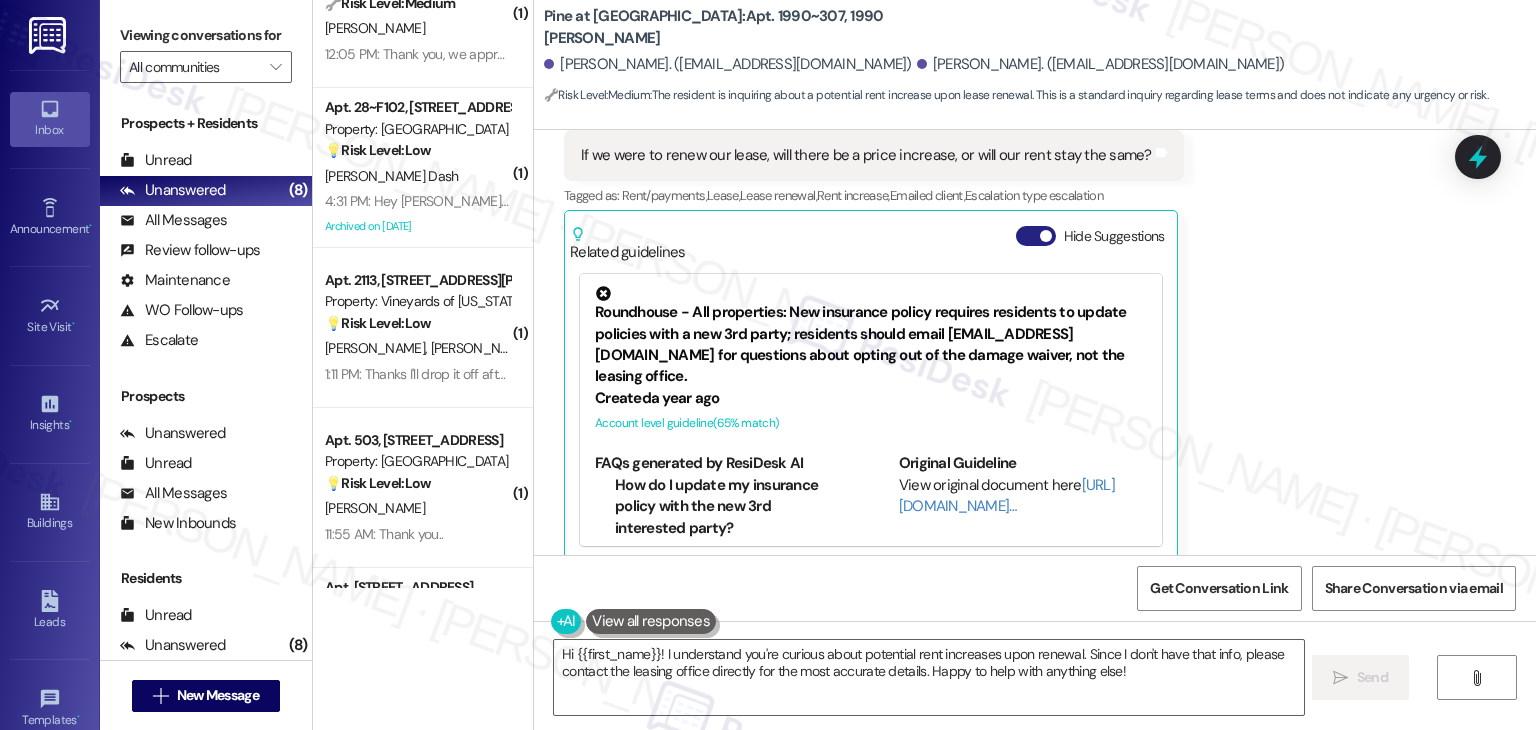 click on "Hide Suggestions" at bounding box center [1036, 236] 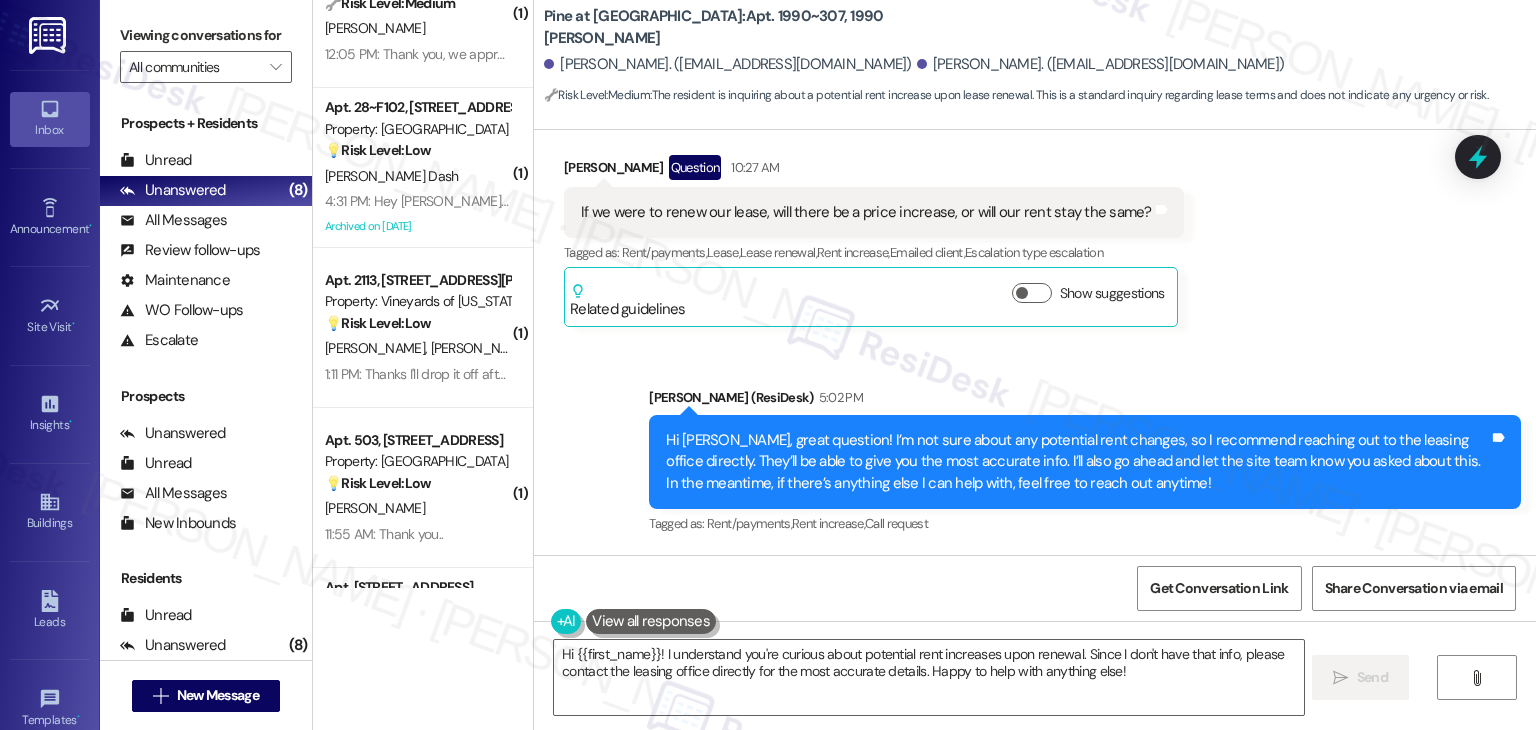 scroll, scrollTop: 1125, scrollLeft: 0, axis: vertical 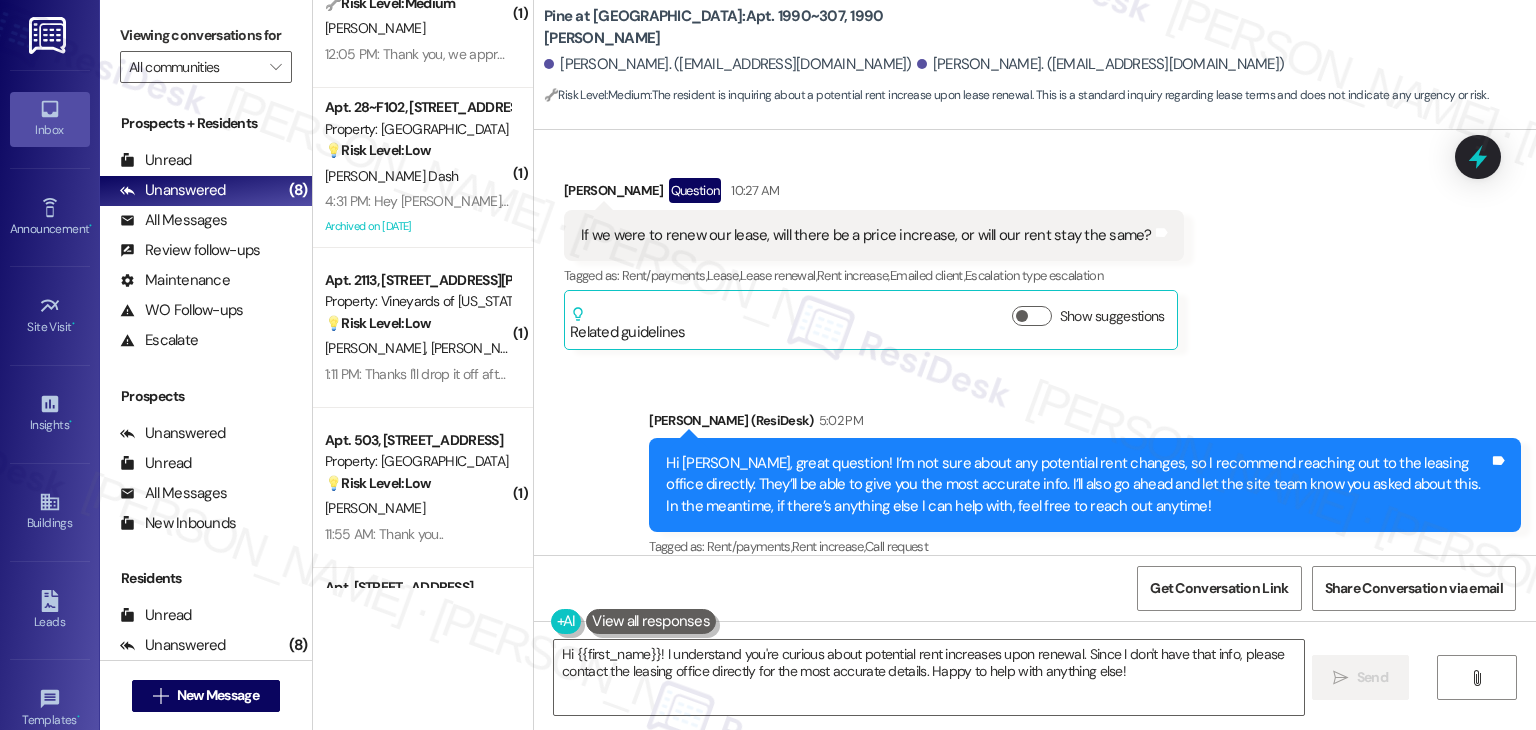 click on "Received via SMS [PERSON_NAME] Question 10:27 AM If we were to renew our lease, will there be a price increase, or will our rent stay the same?  Tags and notes Tagged as:   Rent/payments ,  Click to highlight conversations about Rent/payments Lease ,  Click to highlight conversations about Lease Lease renewal ,  Click to highlight conversations about Lease renewal Rent increase ,  Click to highlight conversations about Rent increase Emailed client ,  Click to highlight conversations about Emailed client Escalation type escalation Click to highlight conversations about Escalation type escalation  Related guidelines Show suggestions" at bounding box center (1035, 249) 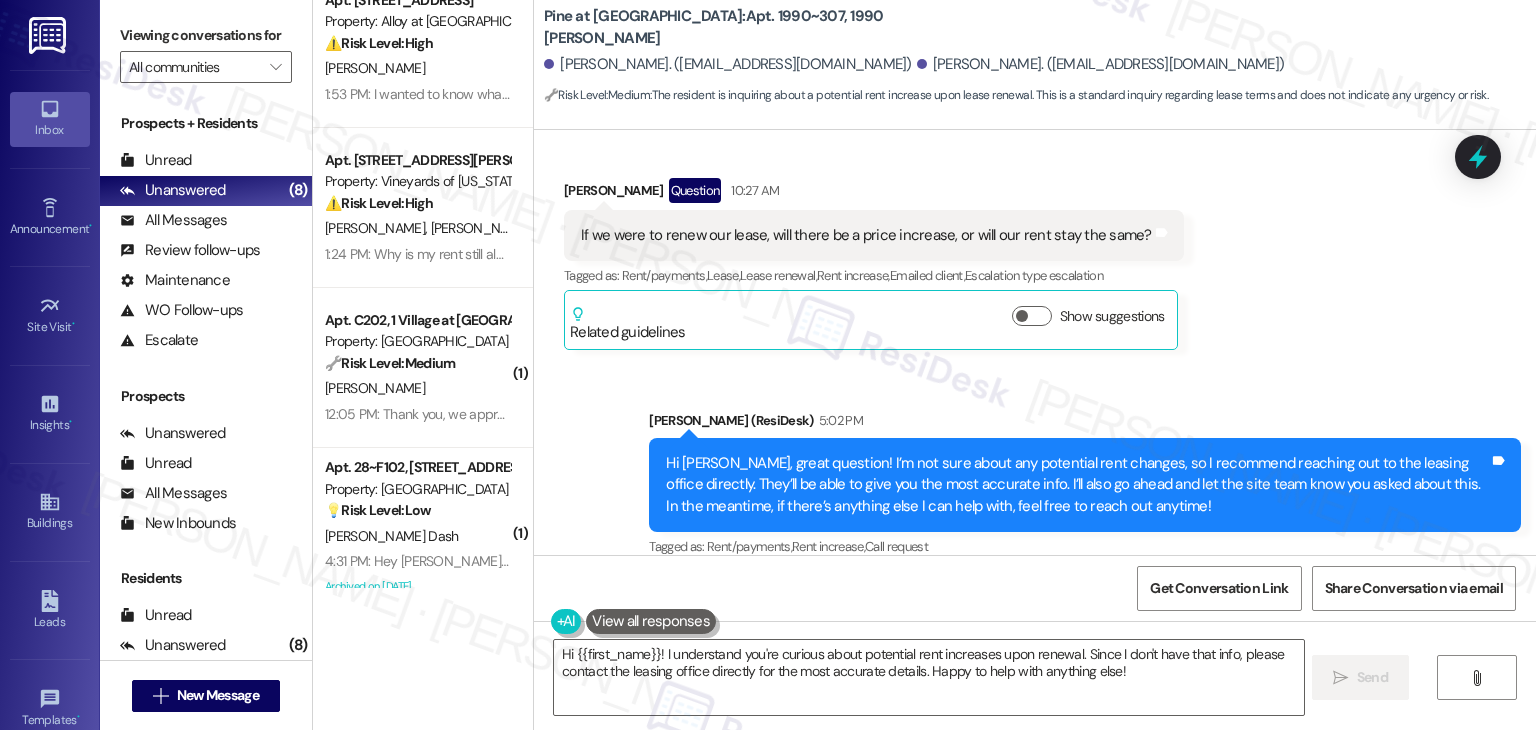 scroll, scrollTop: 0, scrollLeft: 0, axis: both 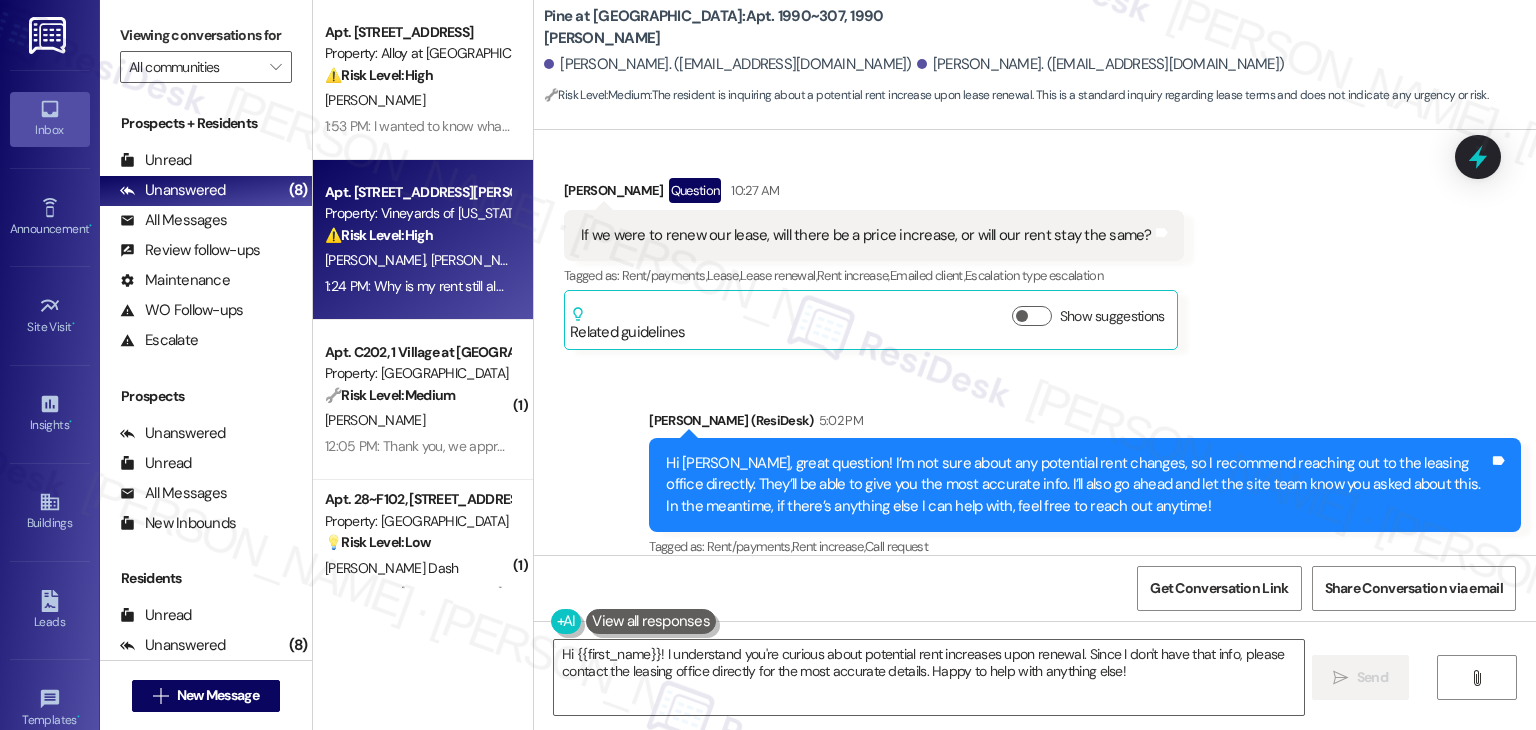 click on "E. Day" at bounding box center [582, 260] 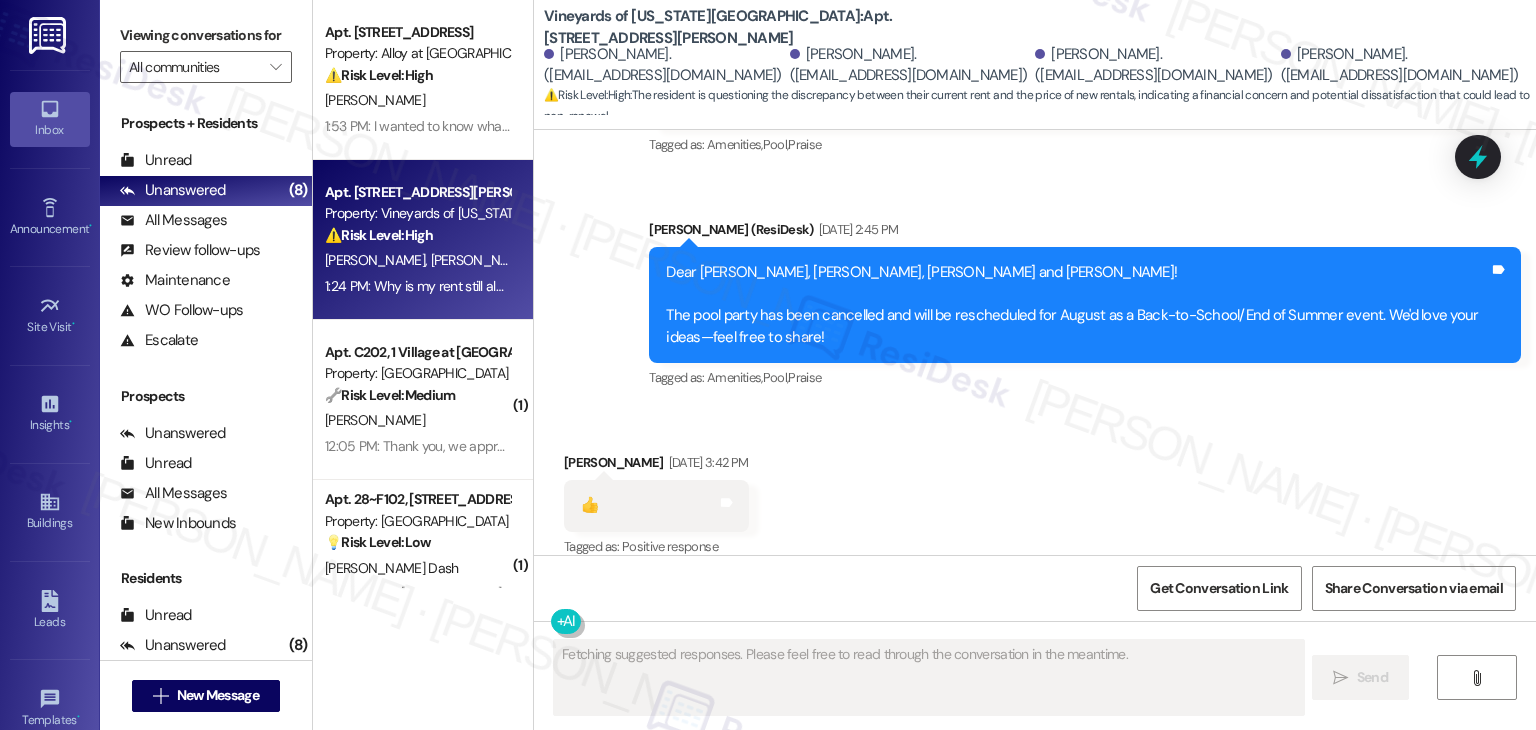 scroll, scrollTop: 11240, scrollLeft: 0, axis: vertical 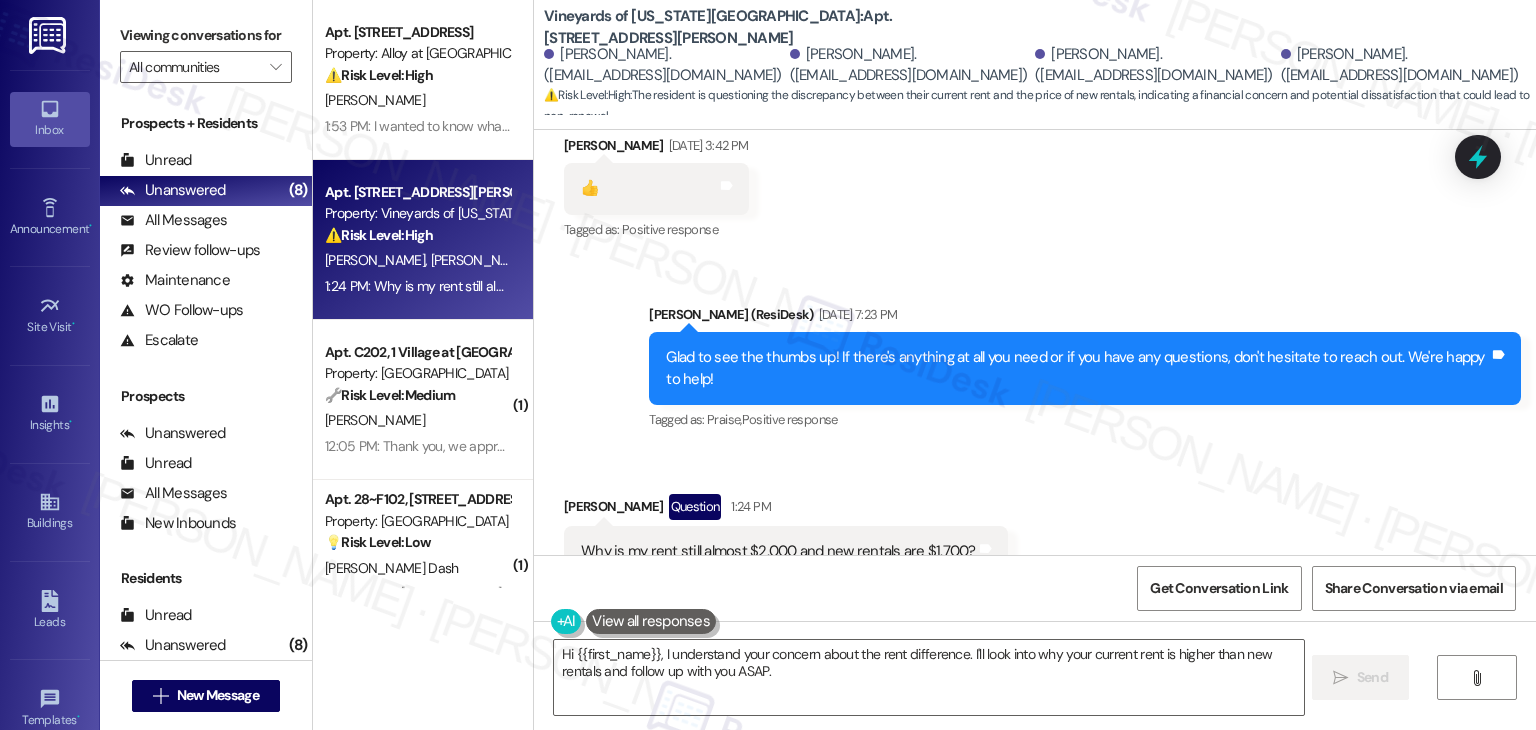 click on "Received via SMS [PERSON_NAME] Question 1:24 PM Why is my rent still almost $2,000 and new rentals are $1,700? Tags and notes Tagged as:   Rent/payments ,  Click to highlight conversations about Rent/payments Rent increase Click to highlight conversations about Rent increase" at bounding box center (1035, 535) 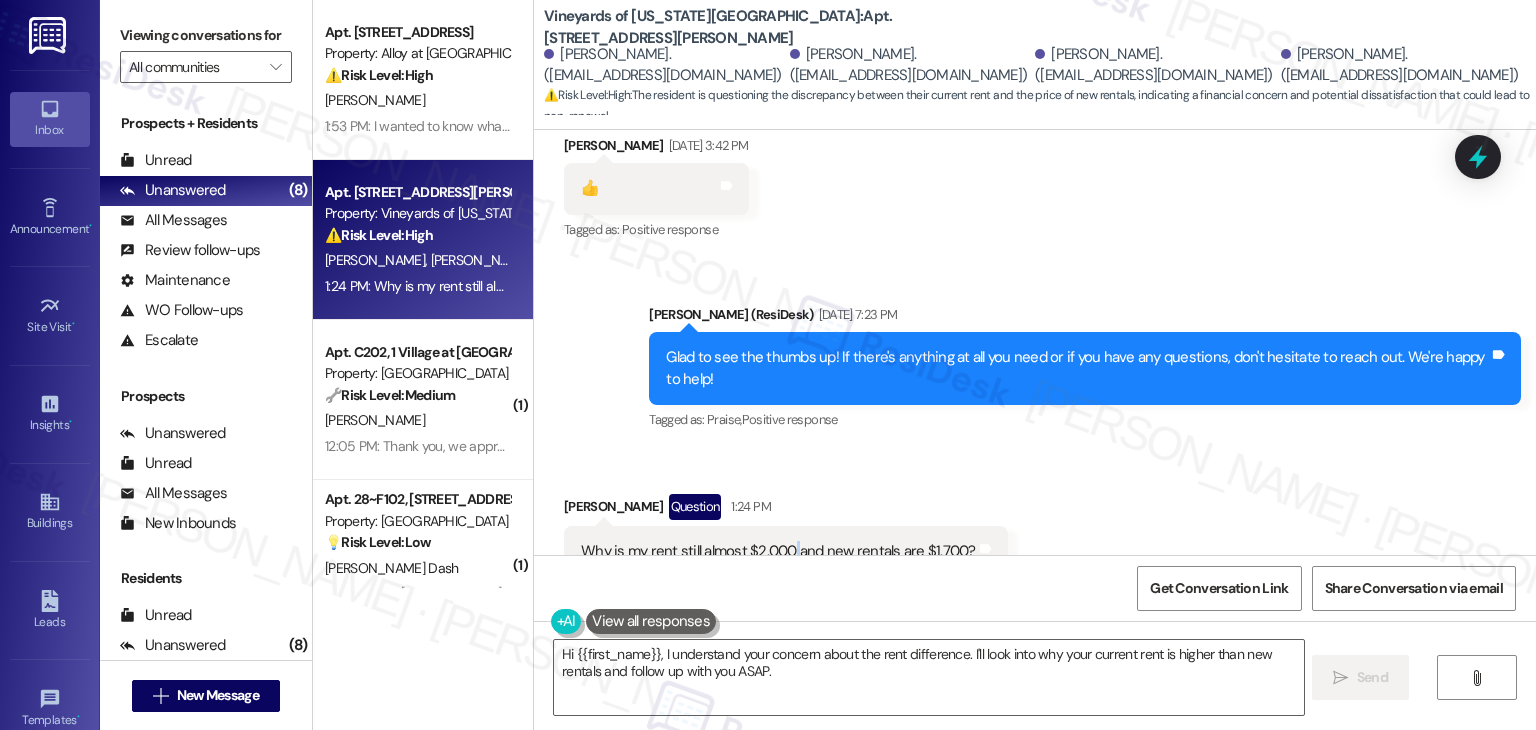 click on "Why is my rent still almost $2,000 and new rentals are $1,700?" at bounding box center [778, 551] 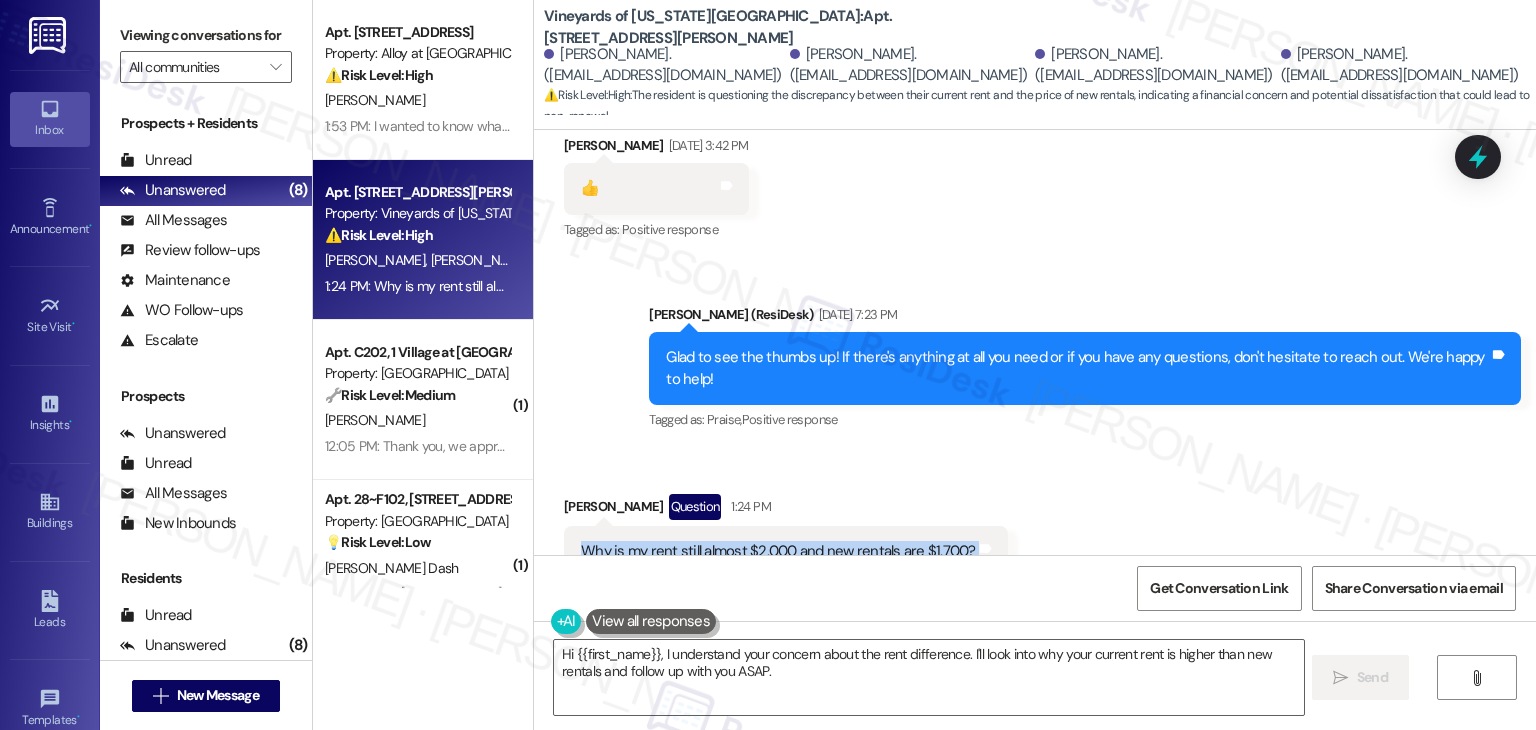 click on "Why is my rent still almost $2,000 and new rentals are $1,700?" at bounding box center (778, 551) 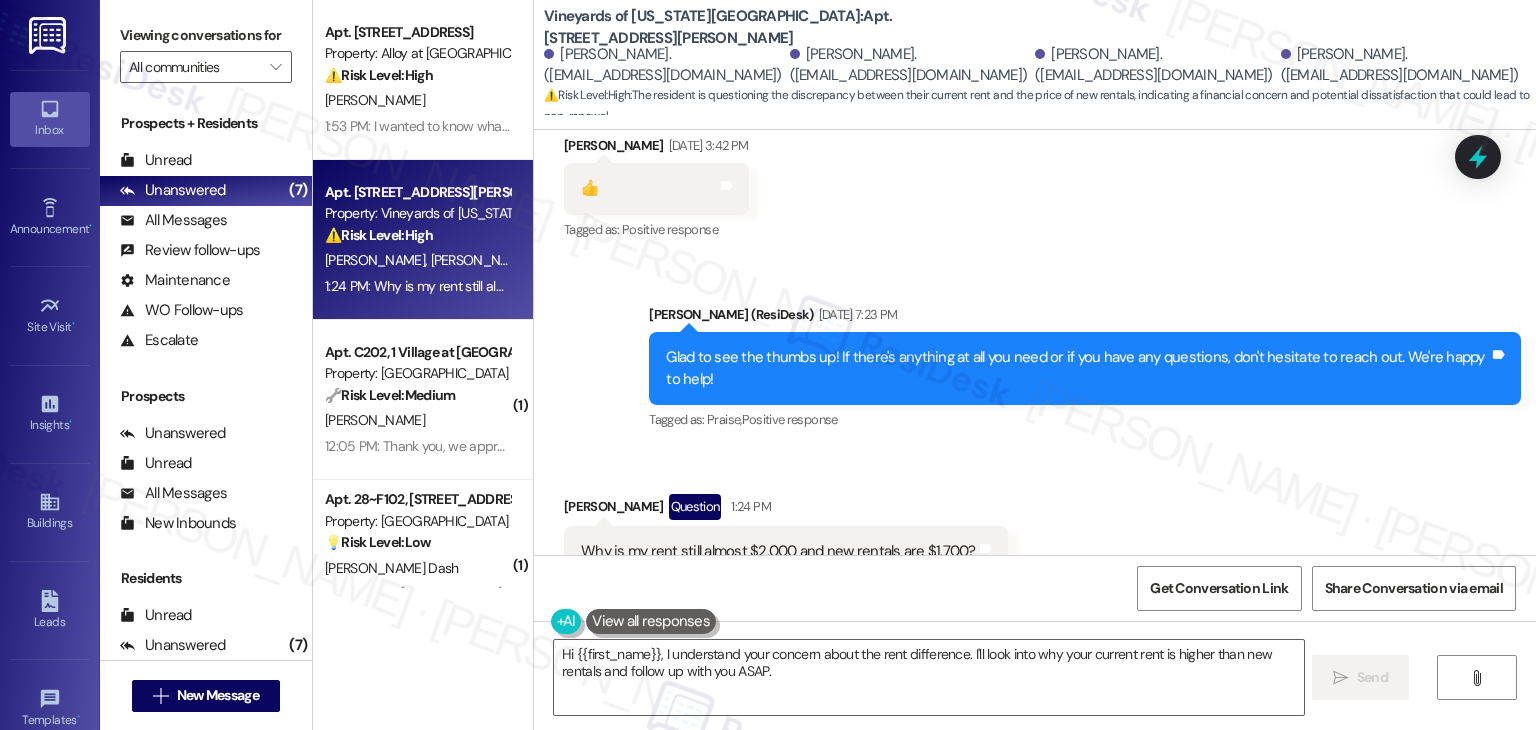 click on "Received via SMS [PERSON_NAME] Question 1:24 PM Why is my rent still almost $2,000 and new rentals are $1,700? Tags and notes Tagged as:   Rent/payments ,  Click to highlight conversations about Rent/payments Rent increase Click to highlight conversations about Rent increase" at bounding box center (1035, 535) 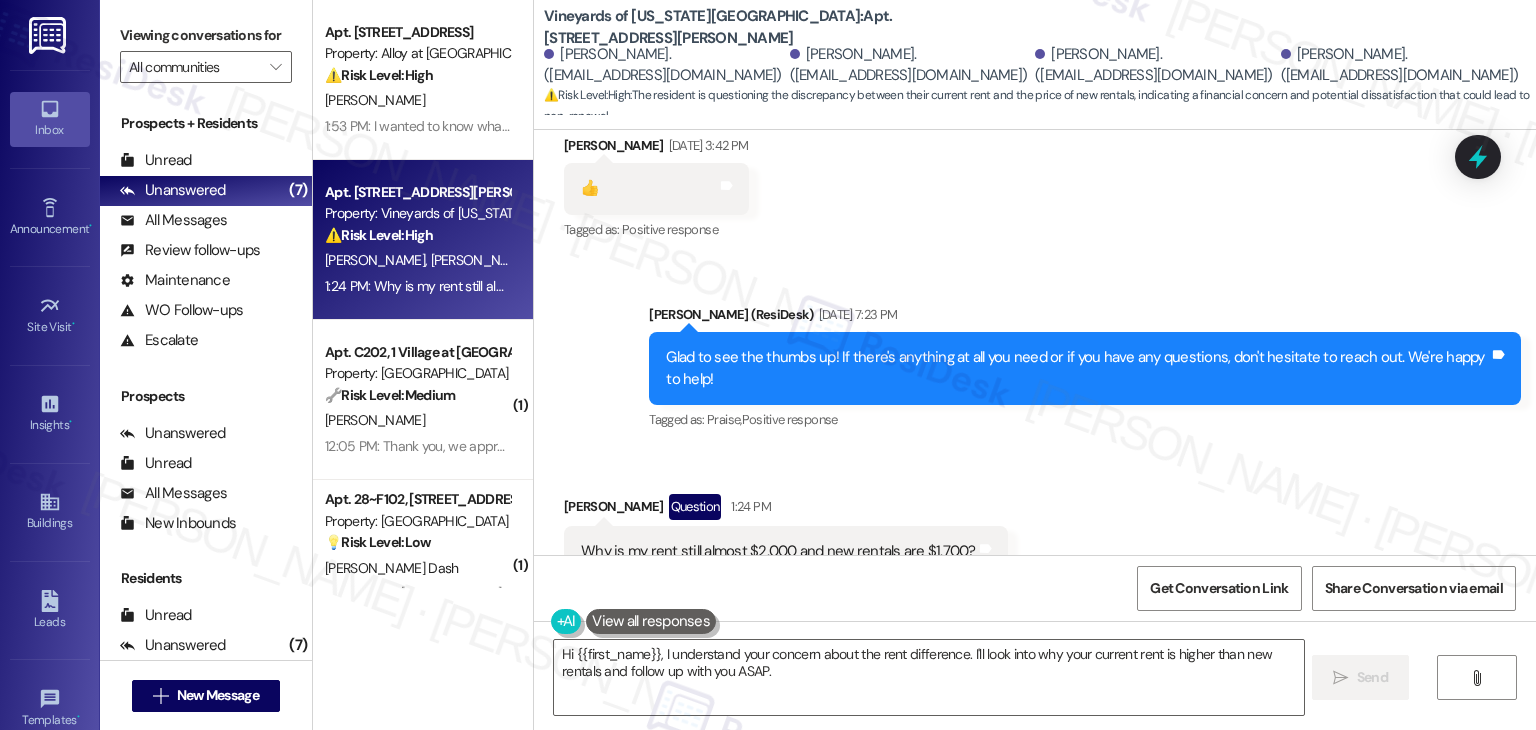 scroll, scrollTop: 11241, scrollLeft: 0, axis: vertical 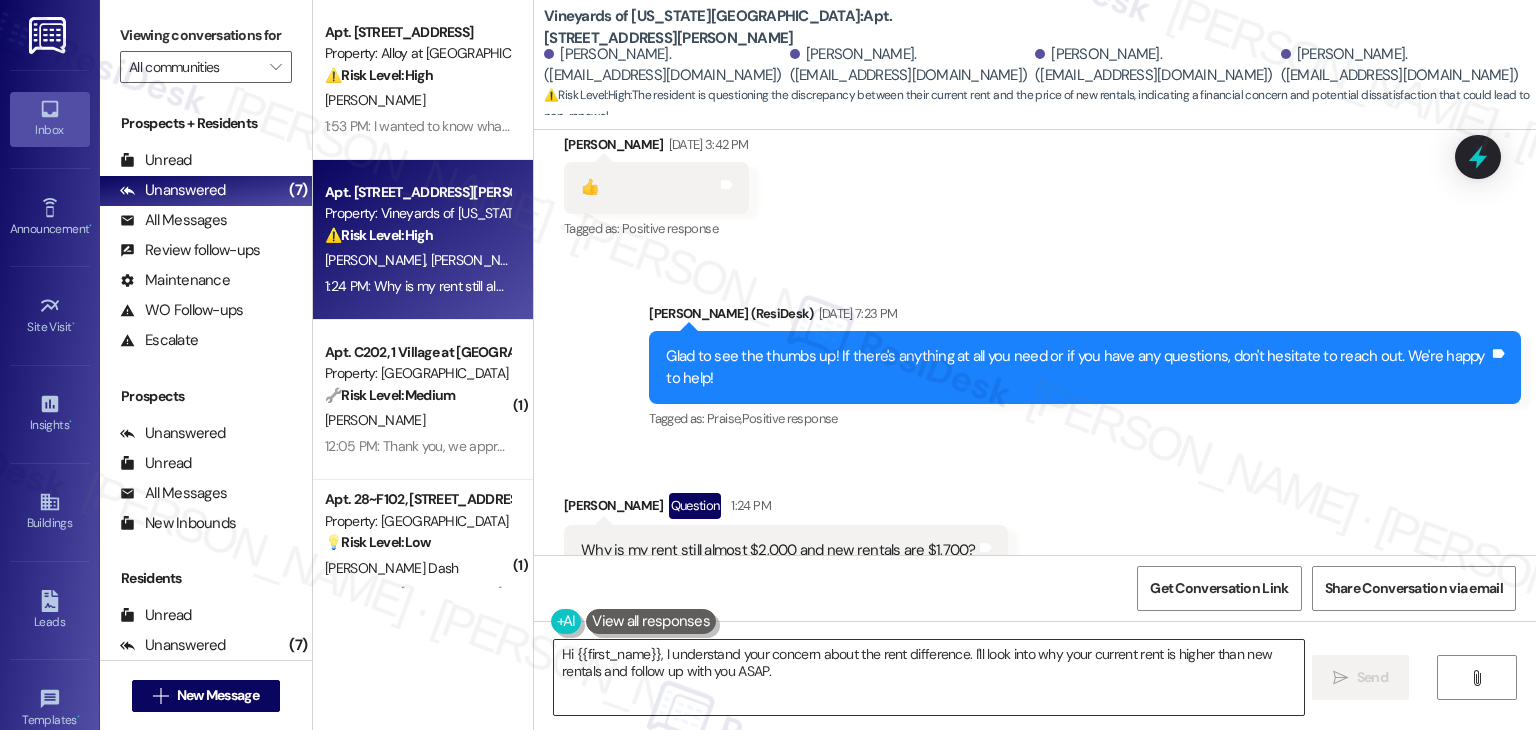 click on "Hi {{first_name}}, I understand your concern about the rent difference. I'll look into why your current rent is higher than new rentals and follow up with you ASAP." at bounding box center (928, 677) 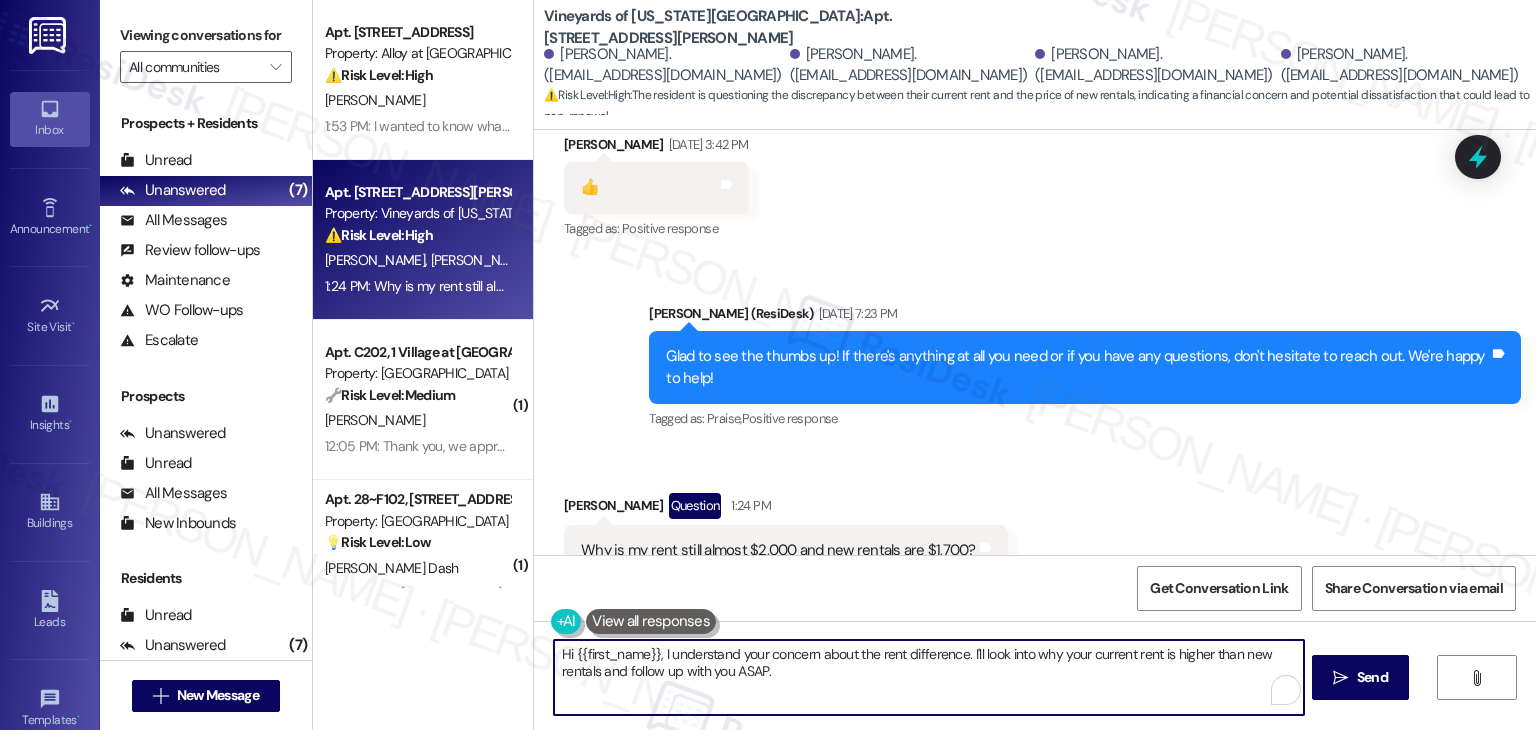 drag, startPoint x: 1004, startPoint y: 685, endPoint x: 1002, endPoint y: 656, distance: 29.068884 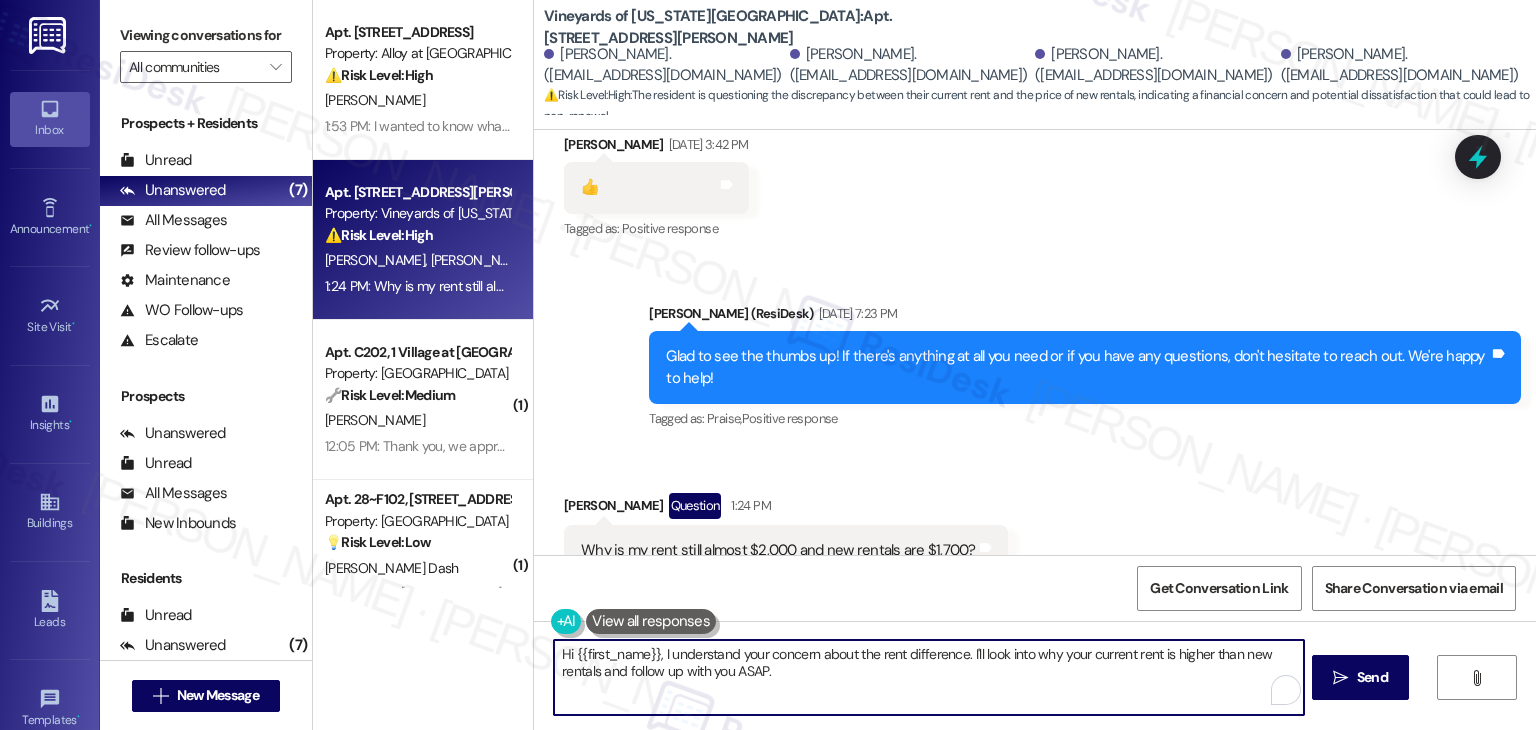 click on "Hi {{first_name}}, I understand your concern about the rent difference. I'll look into why your current rent is higher than new rentals and follow up with you ASAP." at bounding box center (928, 677) 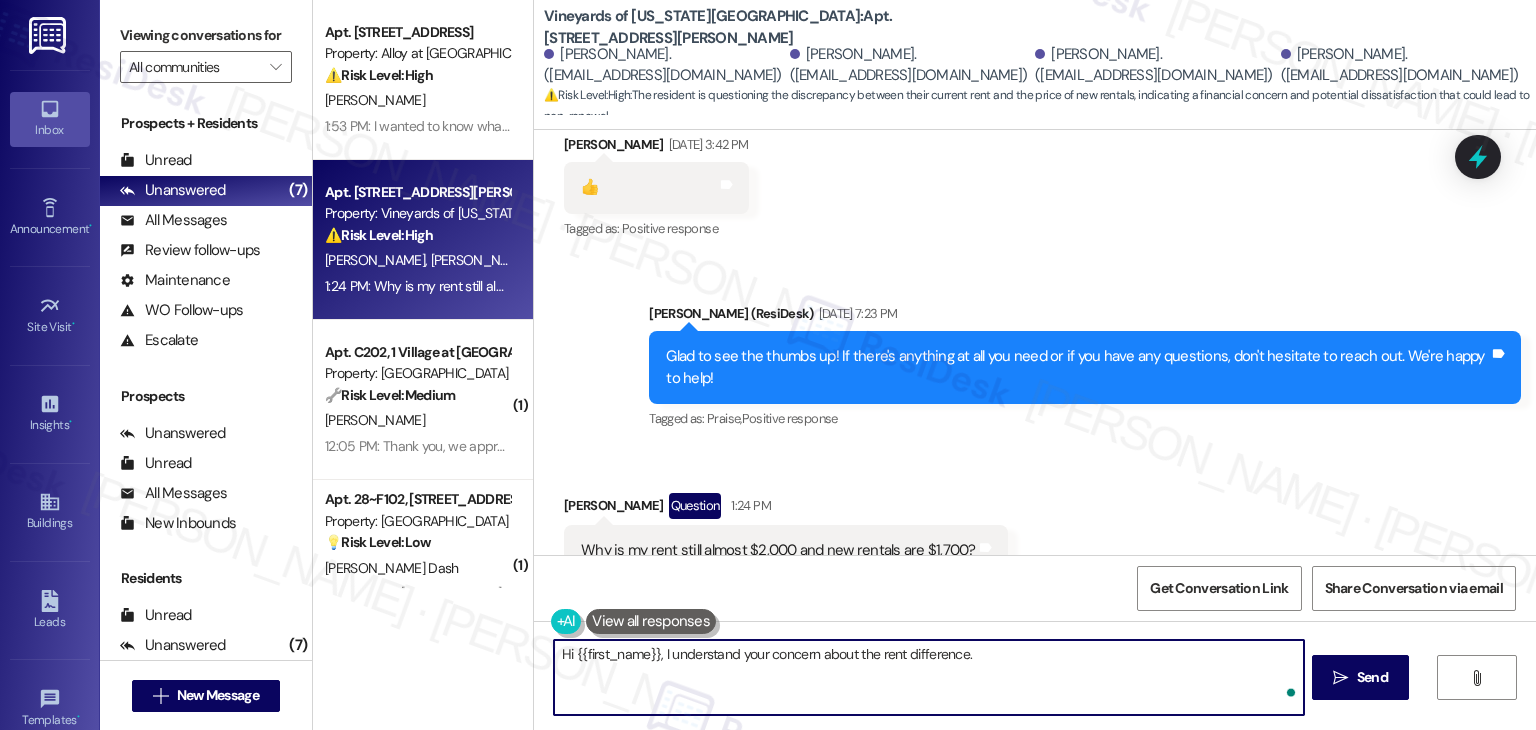 paste on "I’m not sure about the specifics of your rent, so I recommend reaching out to the leasing office. They’ll be able to explain any differences and provide more details. I’ll also let the site team know you asked about this. If there’s anything else you need in the meantime, feel free to reach out!" 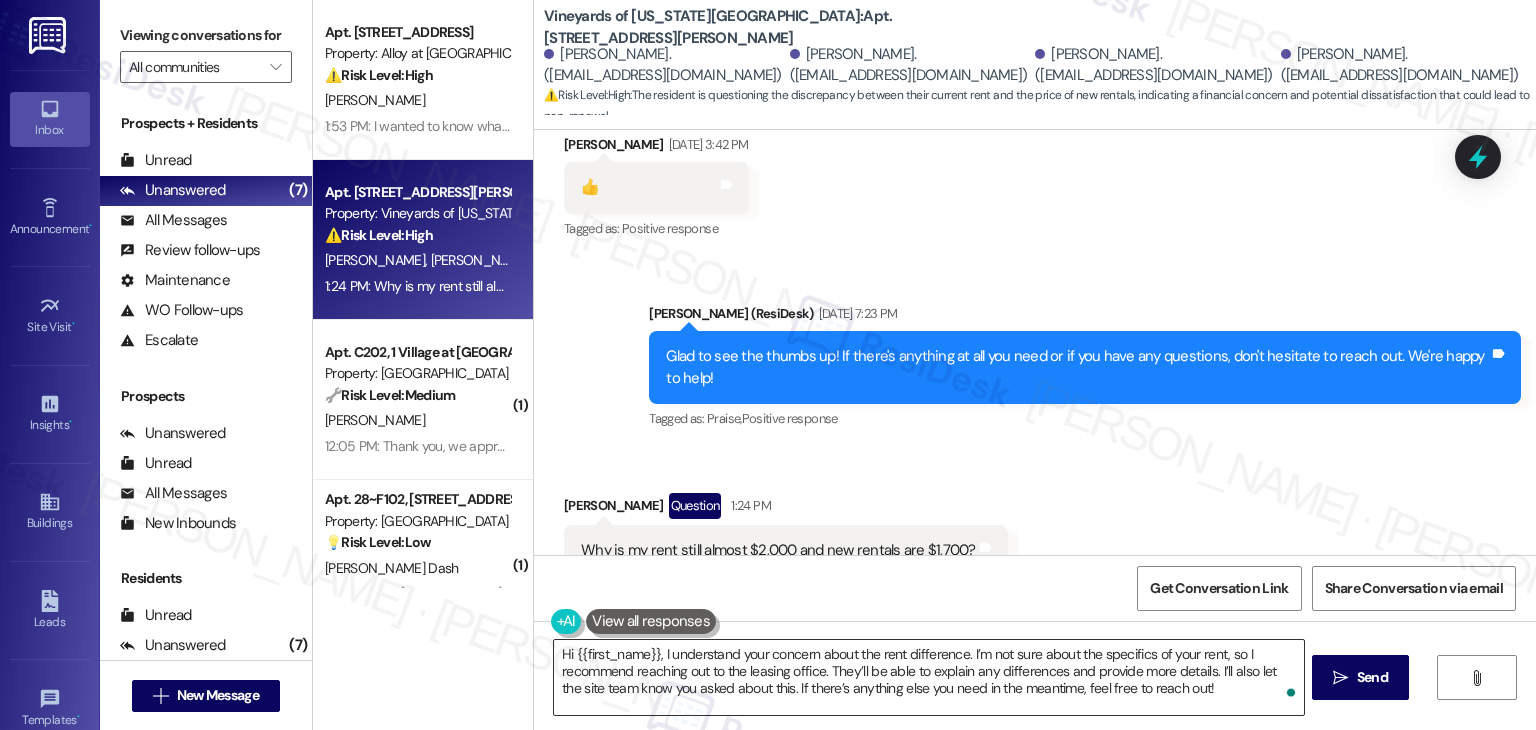 click on "Hi {{first_name}}, I understand your concern about the rent difference. I’m not sure about the specifics of your rent, so I recommend reaching out to the leasing office. They’ll be able to explain any differences and provide more details. I’ll also let the site team know you asked about this. If there’s anything else you need in the meantime, feel free to reach out!" at bounding box center (928, 677) 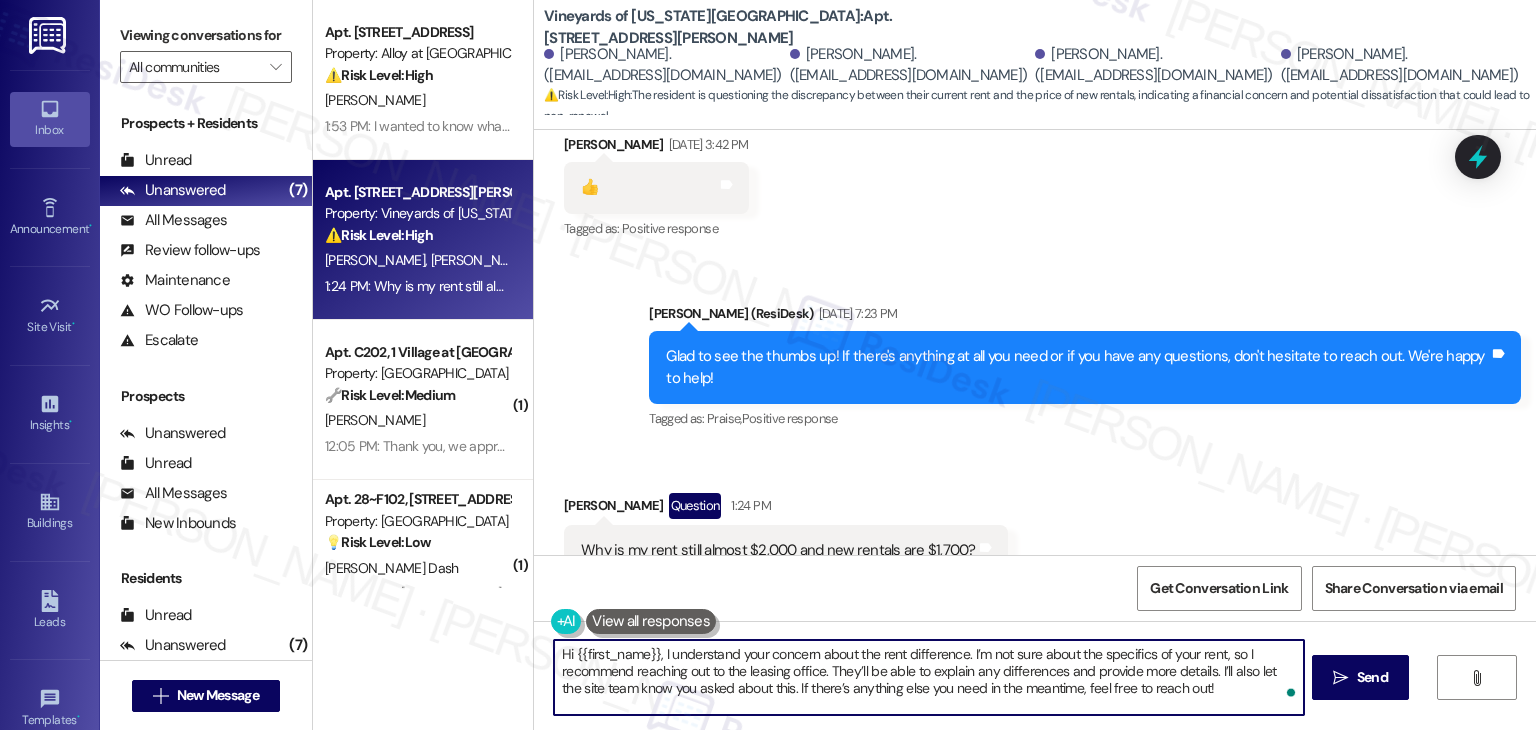 click on "Hi {{first_name}}, I understand your concern about the rent difference. I’m not sure about the specifics of your rent, so I recommend reaching out to the leasing office. They’ll be able to explain any differences and provide more details. I’ll also let the site team know you asked about this. If there’s anything else you need in the meantime, feel free to reach out!" at bounding box center [928, 677] 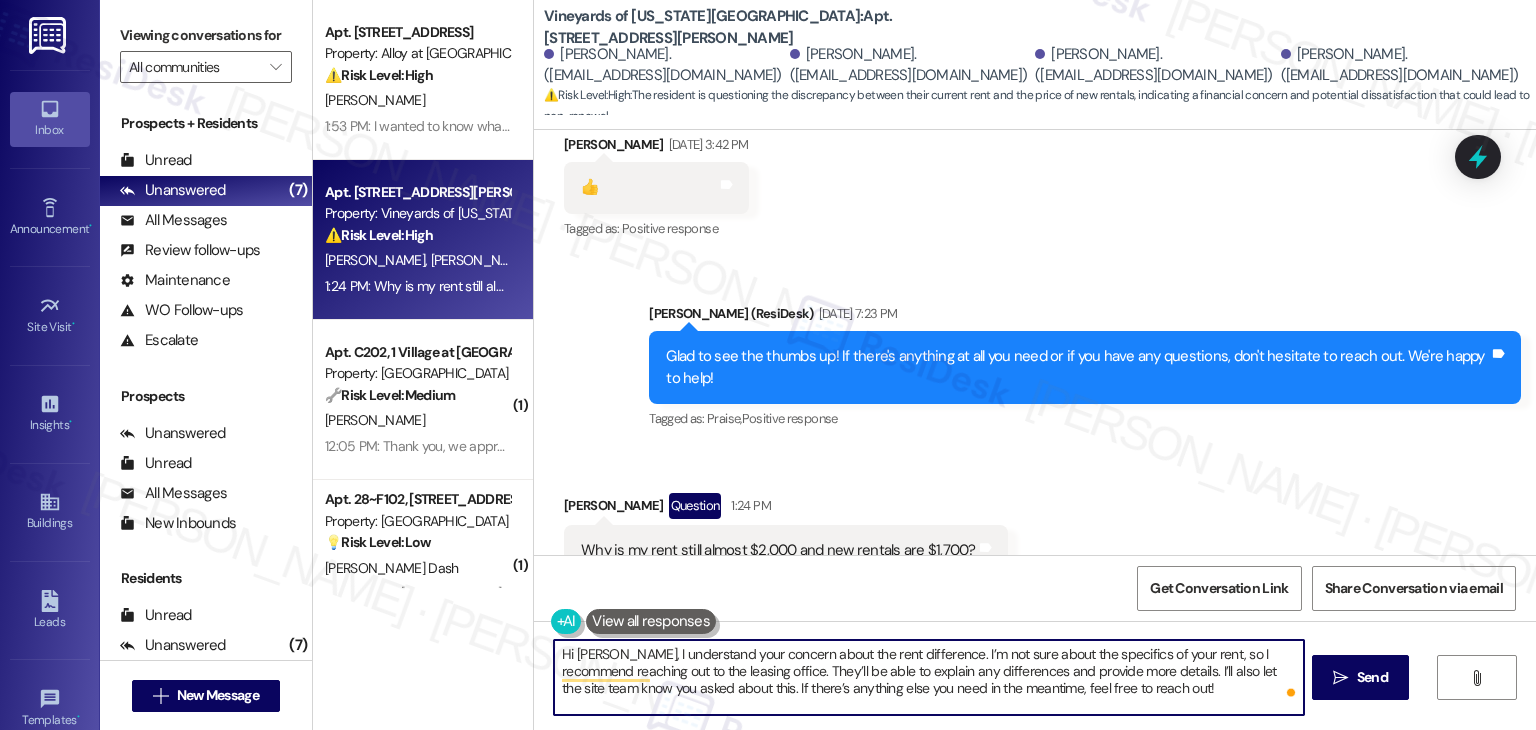 type on "Hi [PERSON_NAME], I understand your concern about the rent difference. I’m not sure about the specifics of your rent, so I recommend reaching out to the leasing office. They’ll be able to explain any differences and provide more details. I’ll also let the site team know you asked about this. If there’s anything else you need in the meantime, feel free to reach out!" 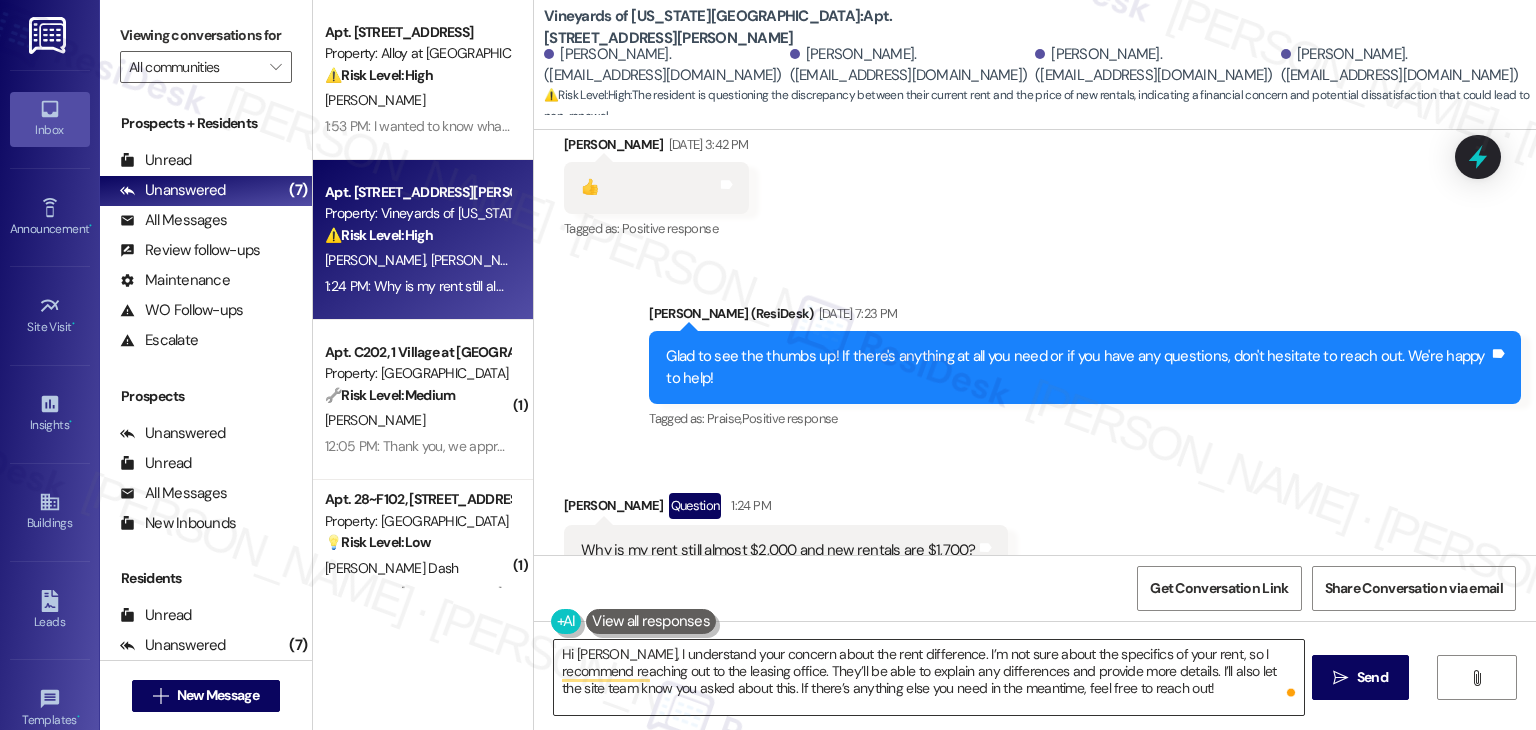 click on "Hi [PERSON_NAME], I understand your concern about the rent difference. I’m not sure about the specifics of your rent, so I recommend reaching out to the leasing office. They’ll be able to explain any differences and provide more details. I’ll also let the site team know you asked about this. If there’s anything else you need in the meantime, feel free to reach out!" at bounding box center [928, 677] 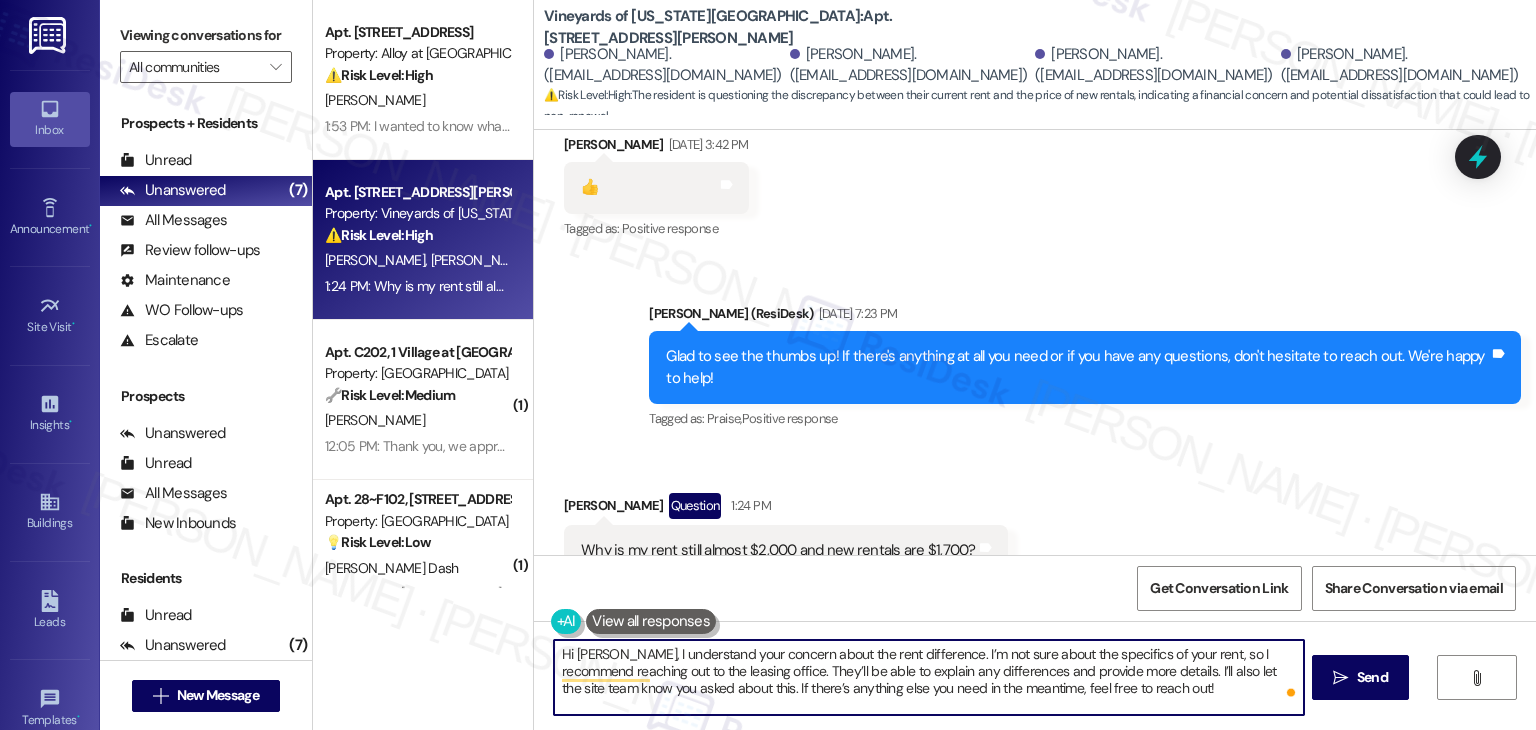 click on "Hi [PERSON_NAME], I understand your concern about the rent difference. I’m not sure about the specifics of your rent, so I recommend reaching out to the leasing office. They’ll be able to explain any differences and provide more details. I’ll also let the site team know you asked about this. If there’s anything else you need in the meantime, feel free to reach out!" at bounding box center [928, 677] 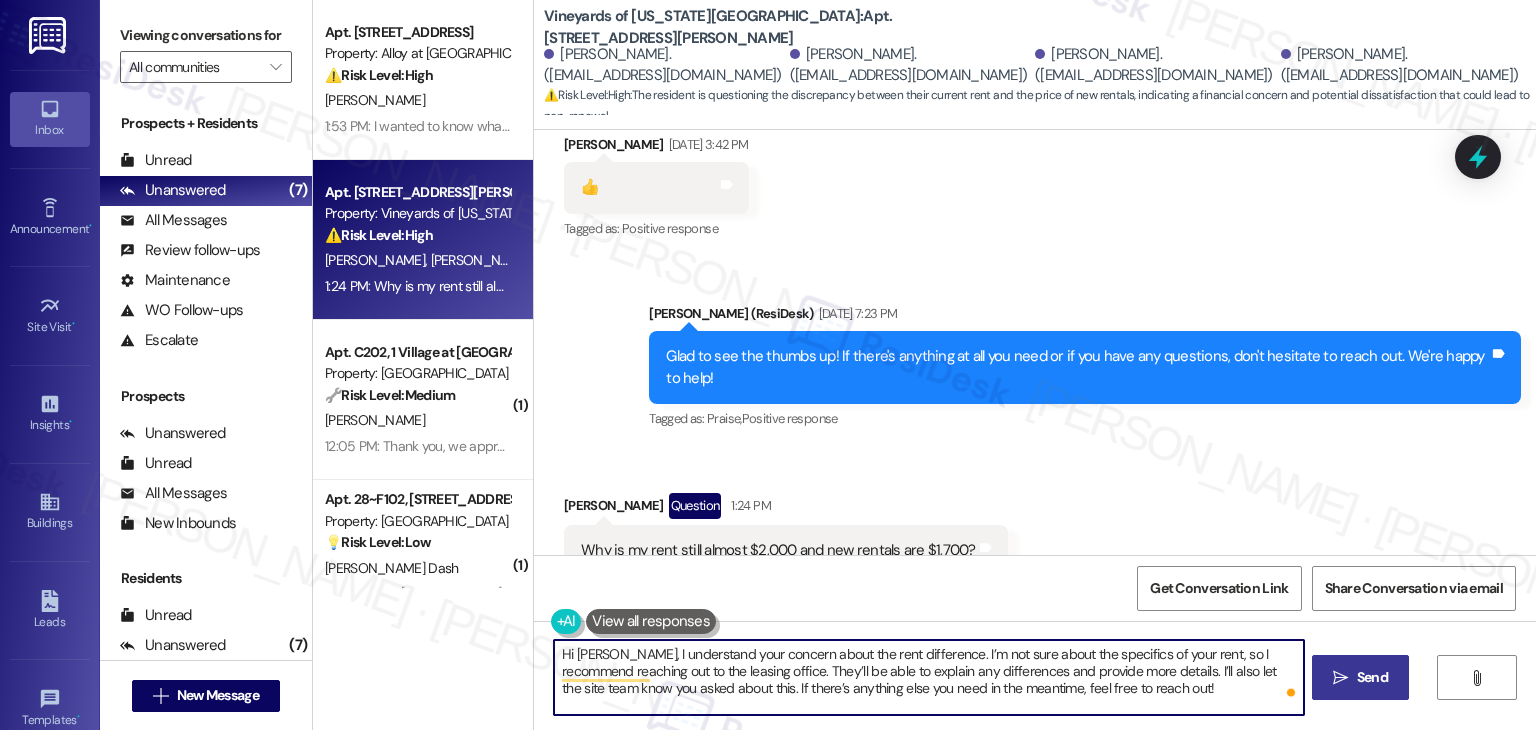 click on "Send" at bounding box center [1372, 677] 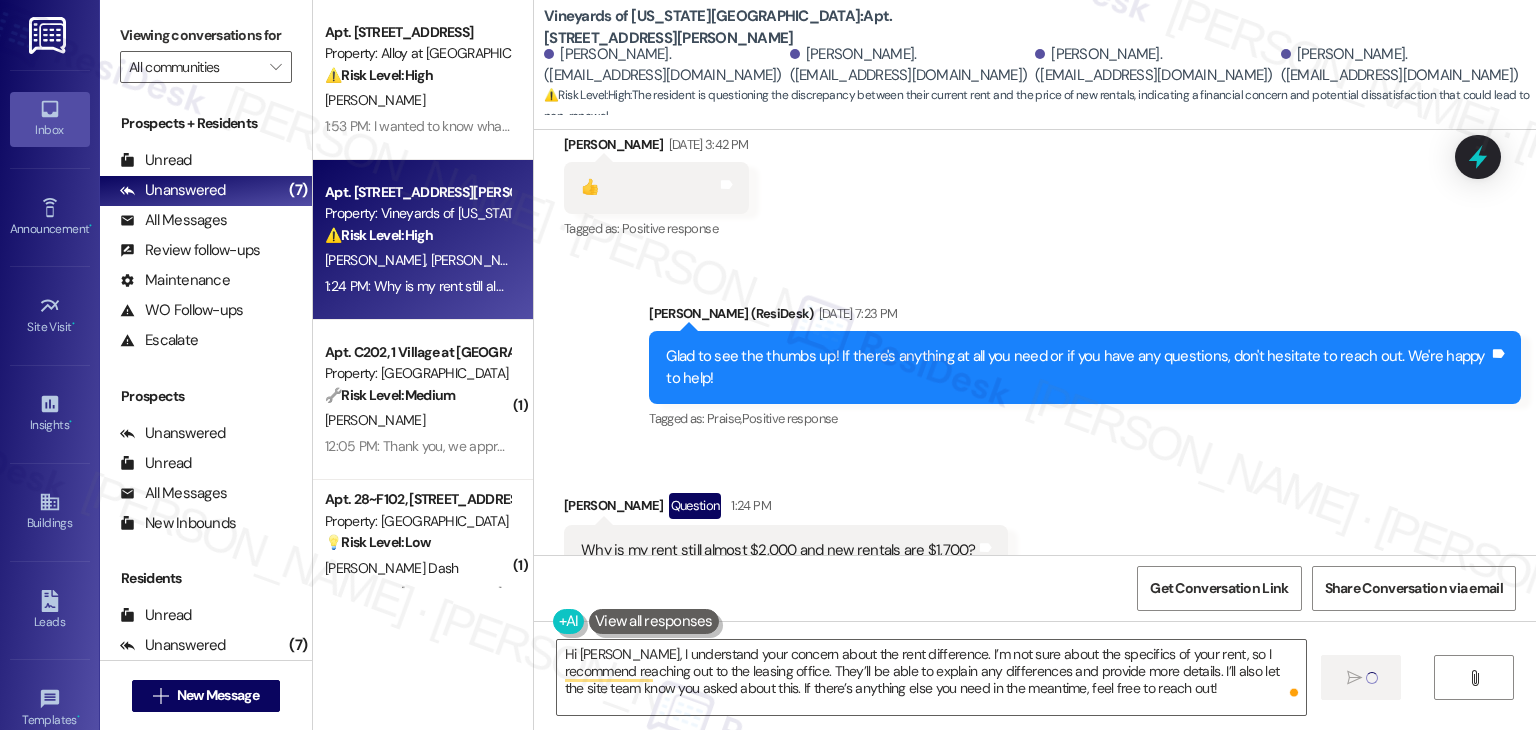type 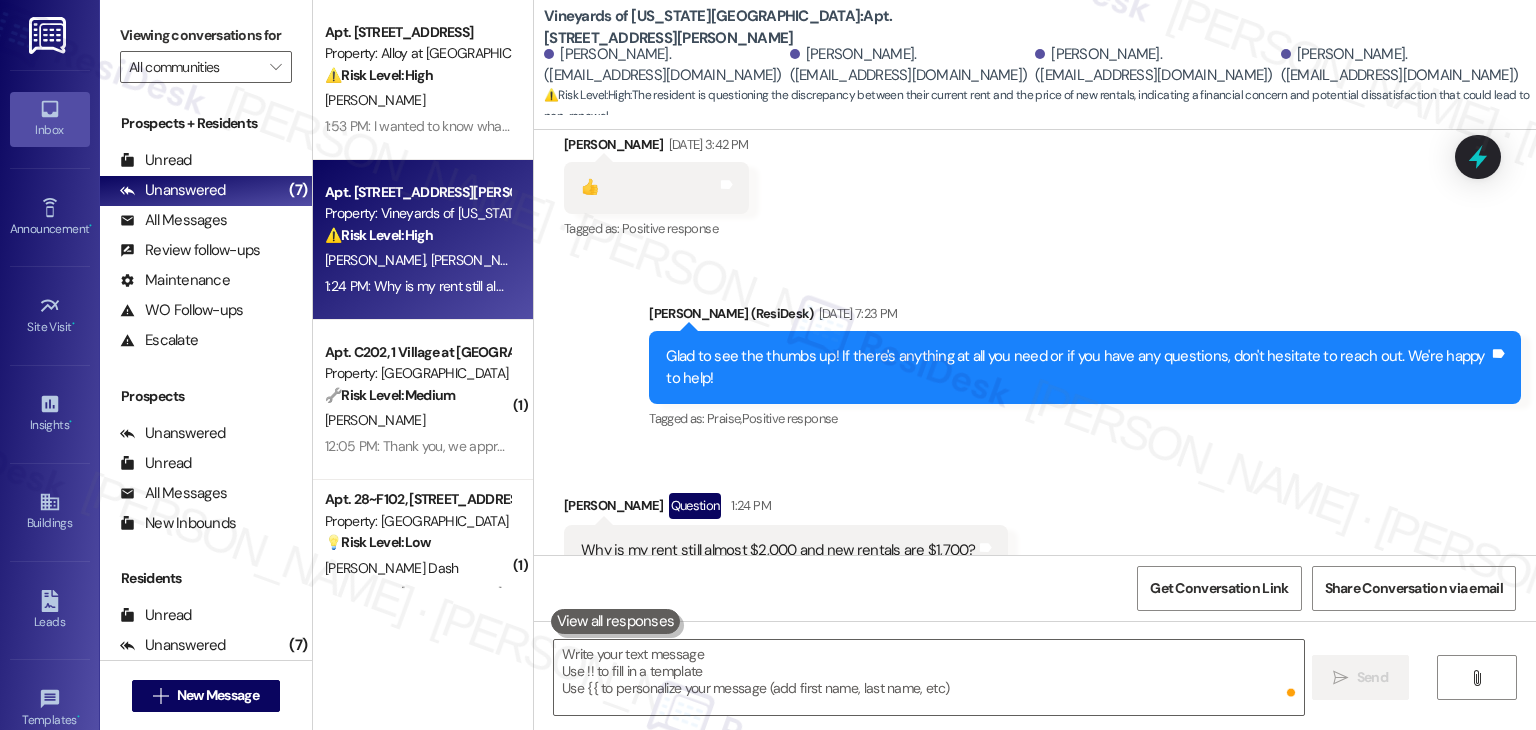scroll, scrollTop: 11240, scrollLeft: 0, axis: vertical 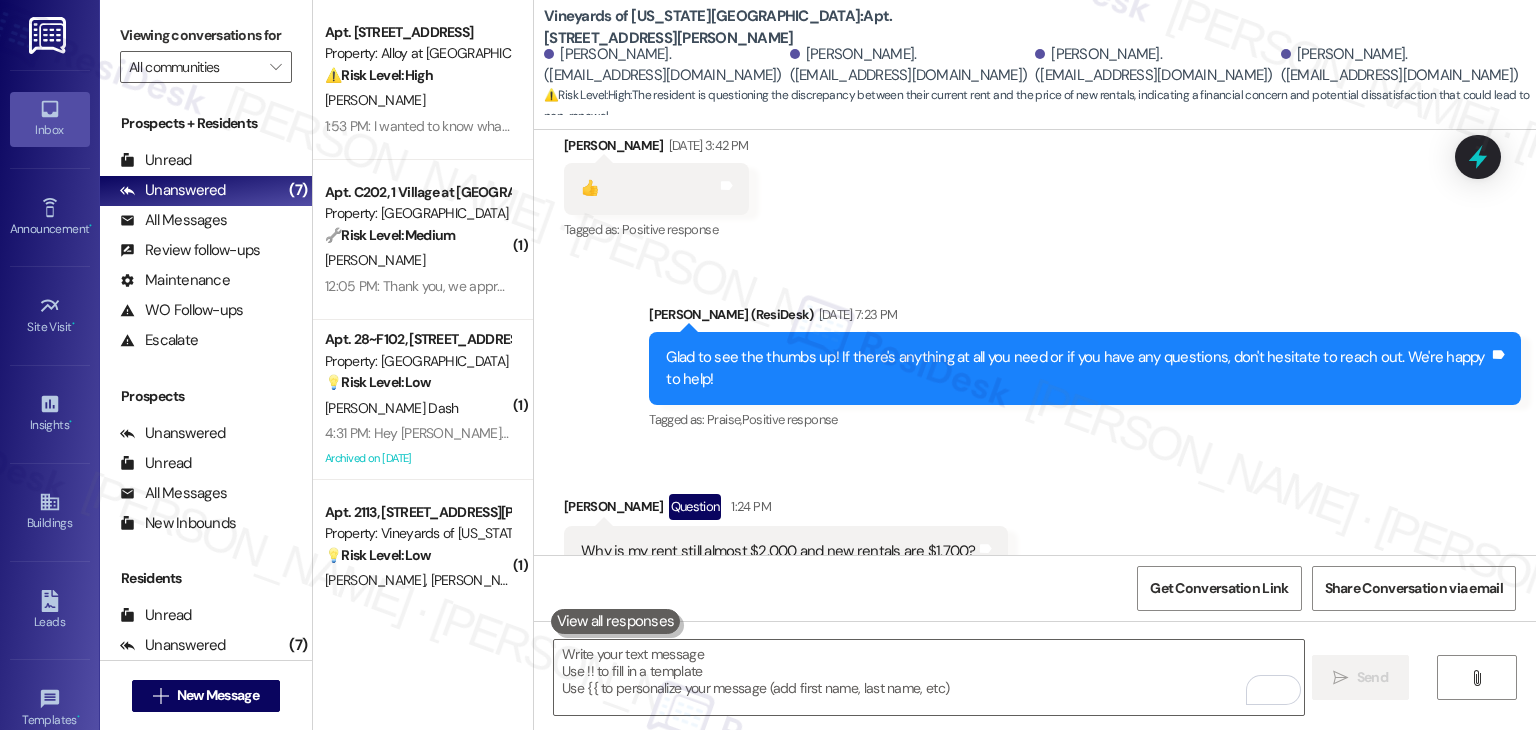click on "Received via SMS [PERSON_NAME] Question 1:24 PM Why is my rent still almost $2,000 and new rentals are $1,700? Tags and notes Tagged as:   Rent/payments ,  Click to highlight conversations about Rent/payments Rent increase Click to highlight conversations about Rent increase" at bounding box center (1035, 535) 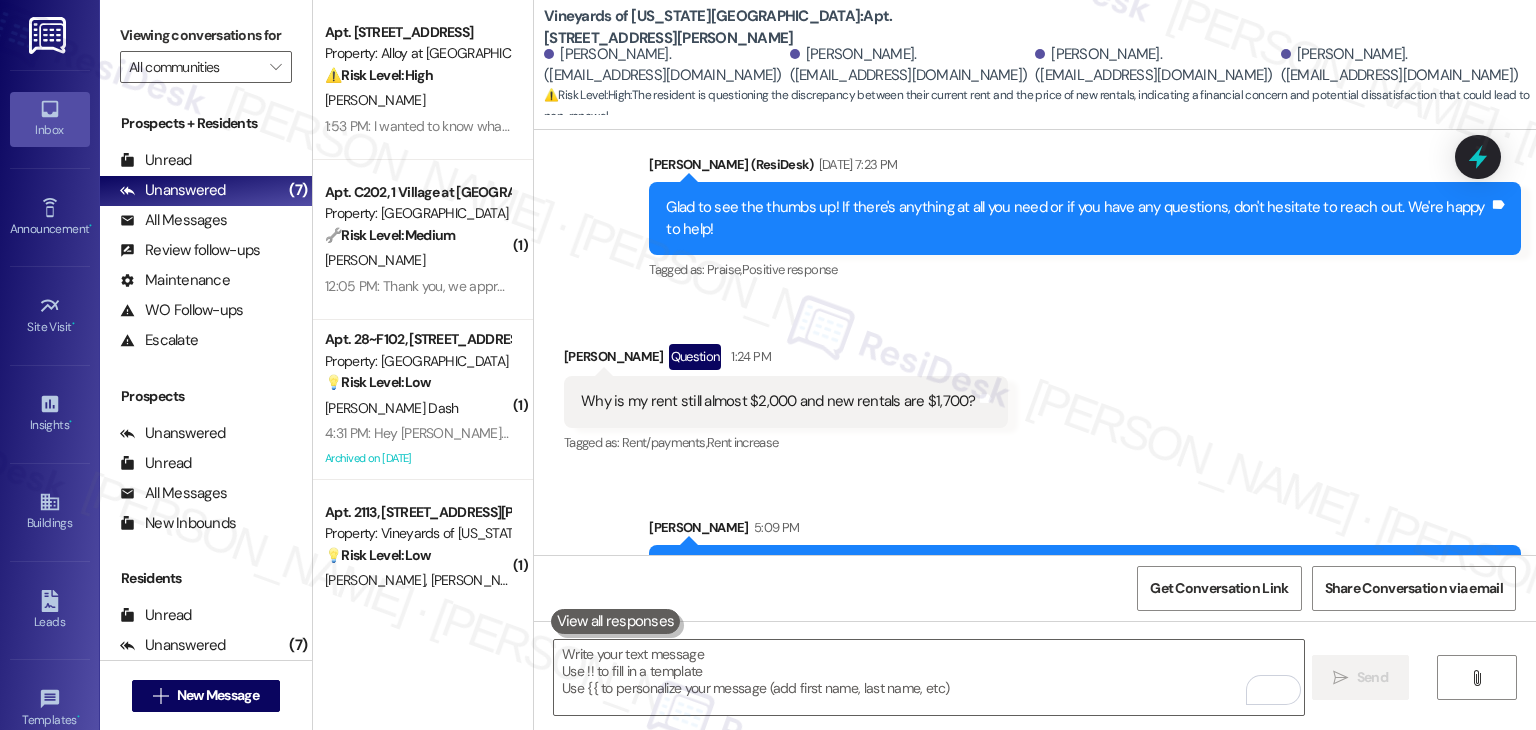 scroll, scrollTop: 11423, scrollLeft: 0, axis: vertical 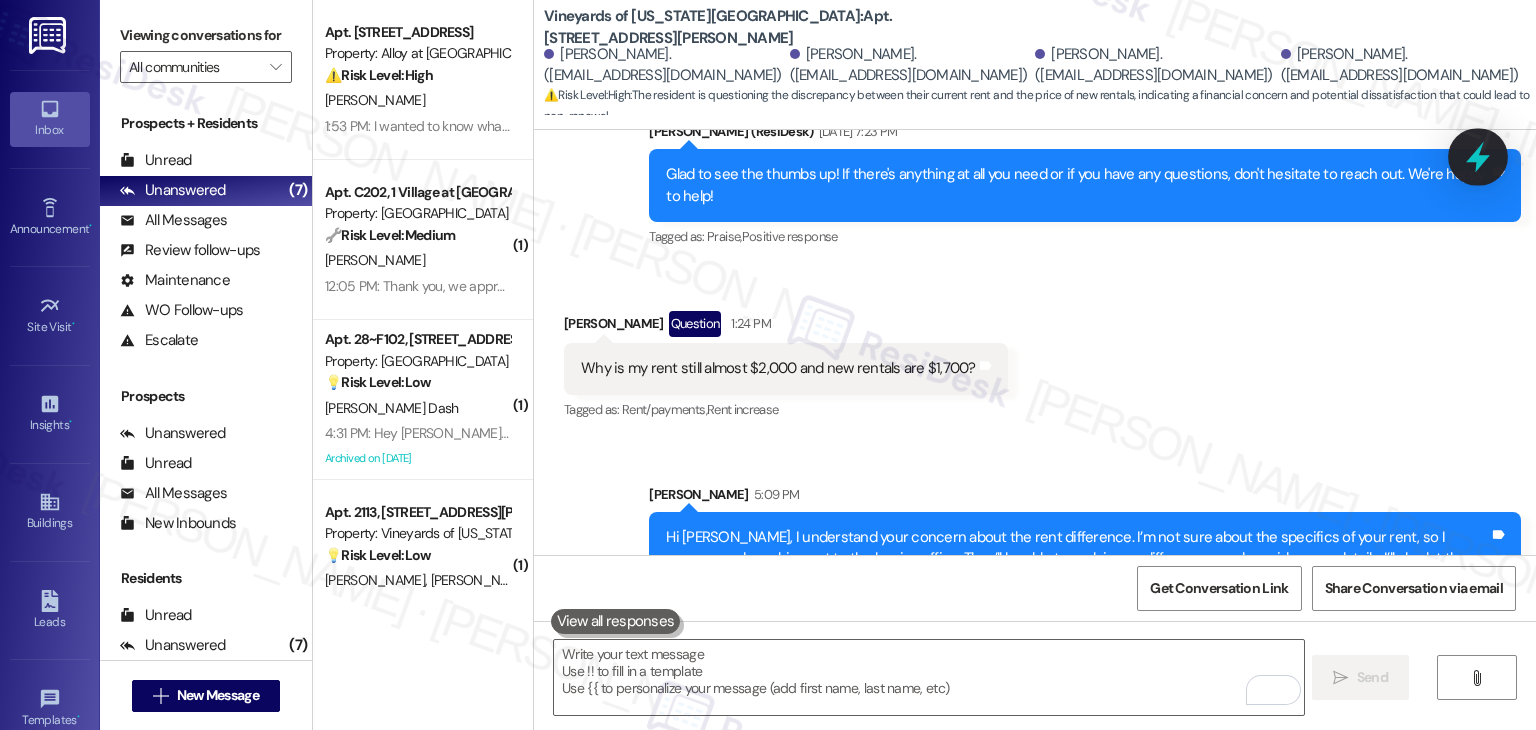 click 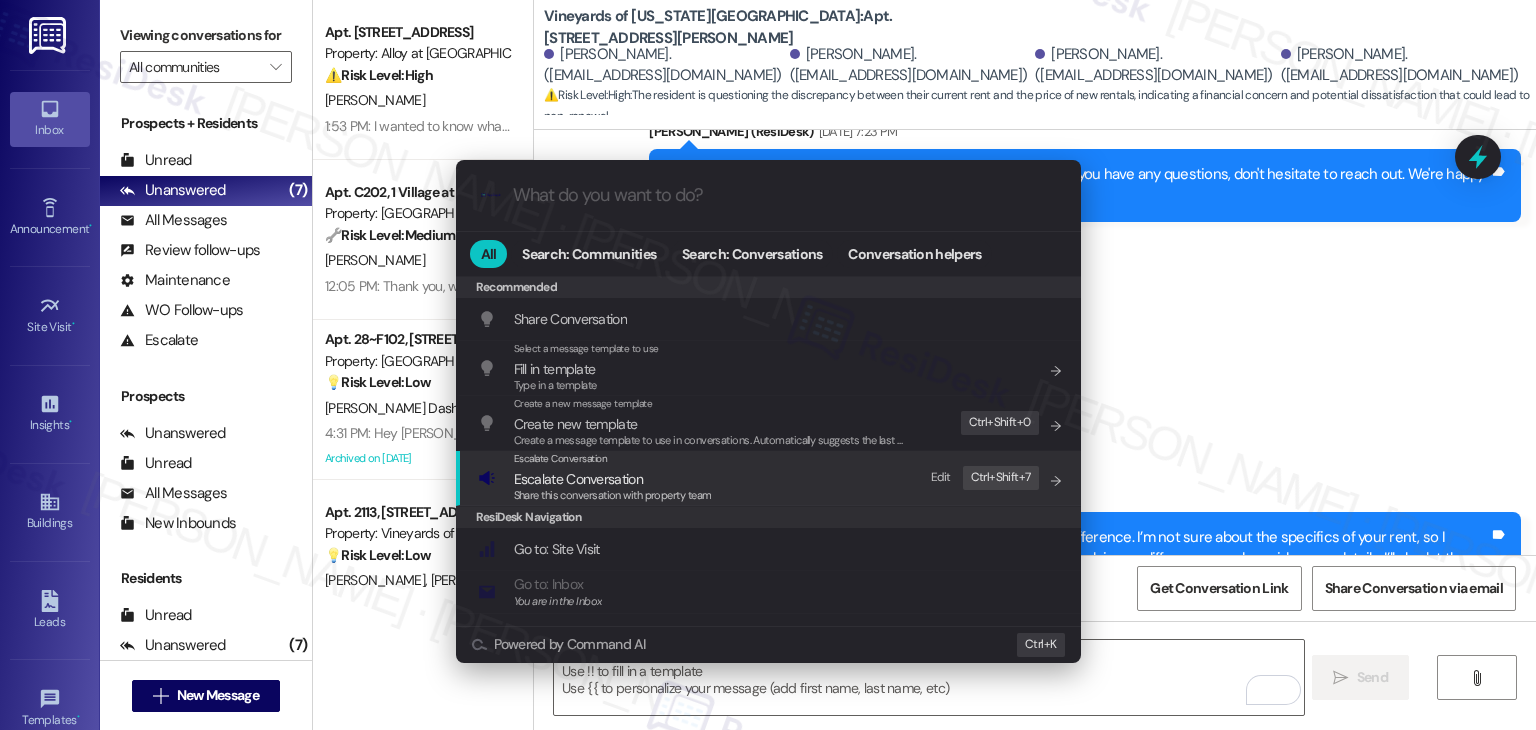 click on "Share this conversation with property team" at bounding box center (613, 495) 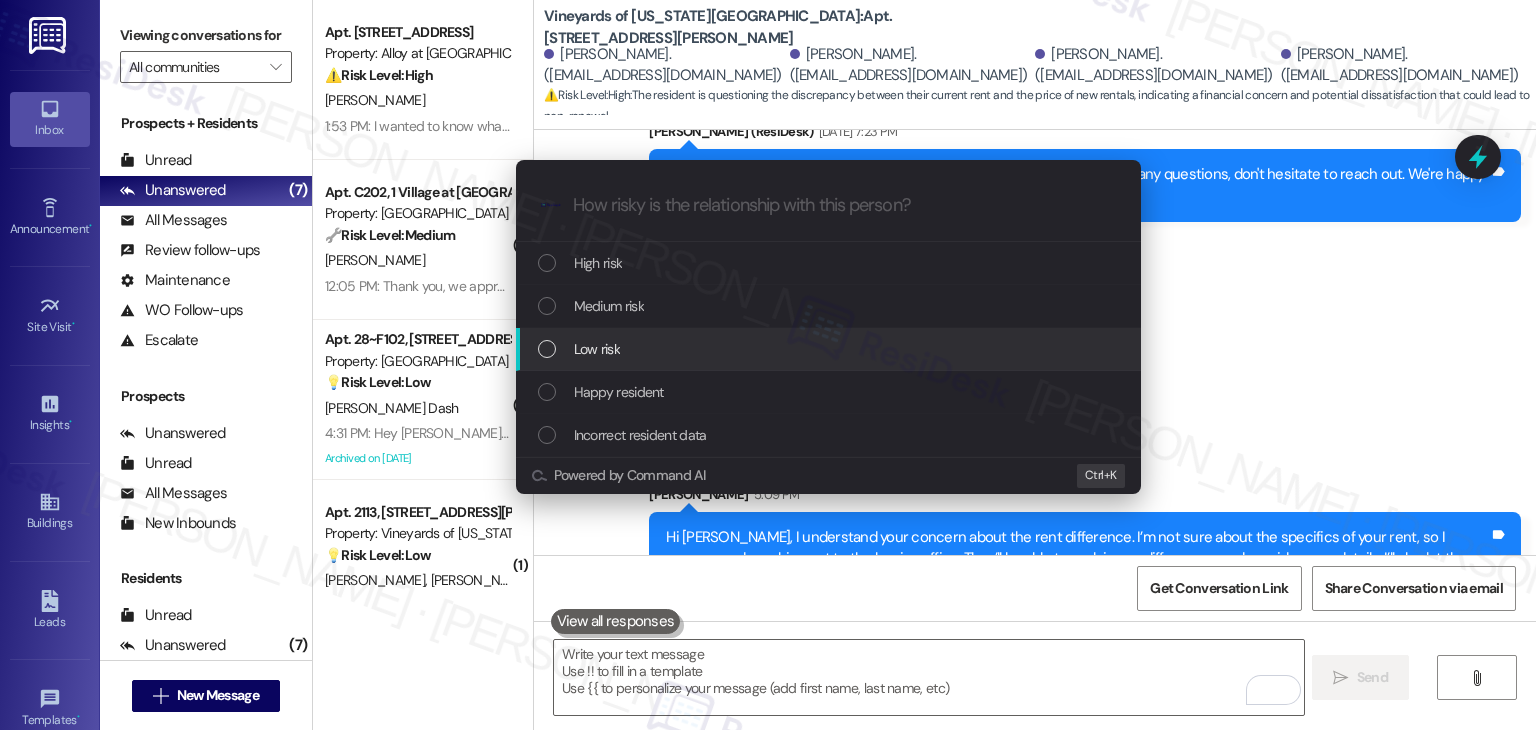 click on "Low risk" at bounding box center (830, 349) 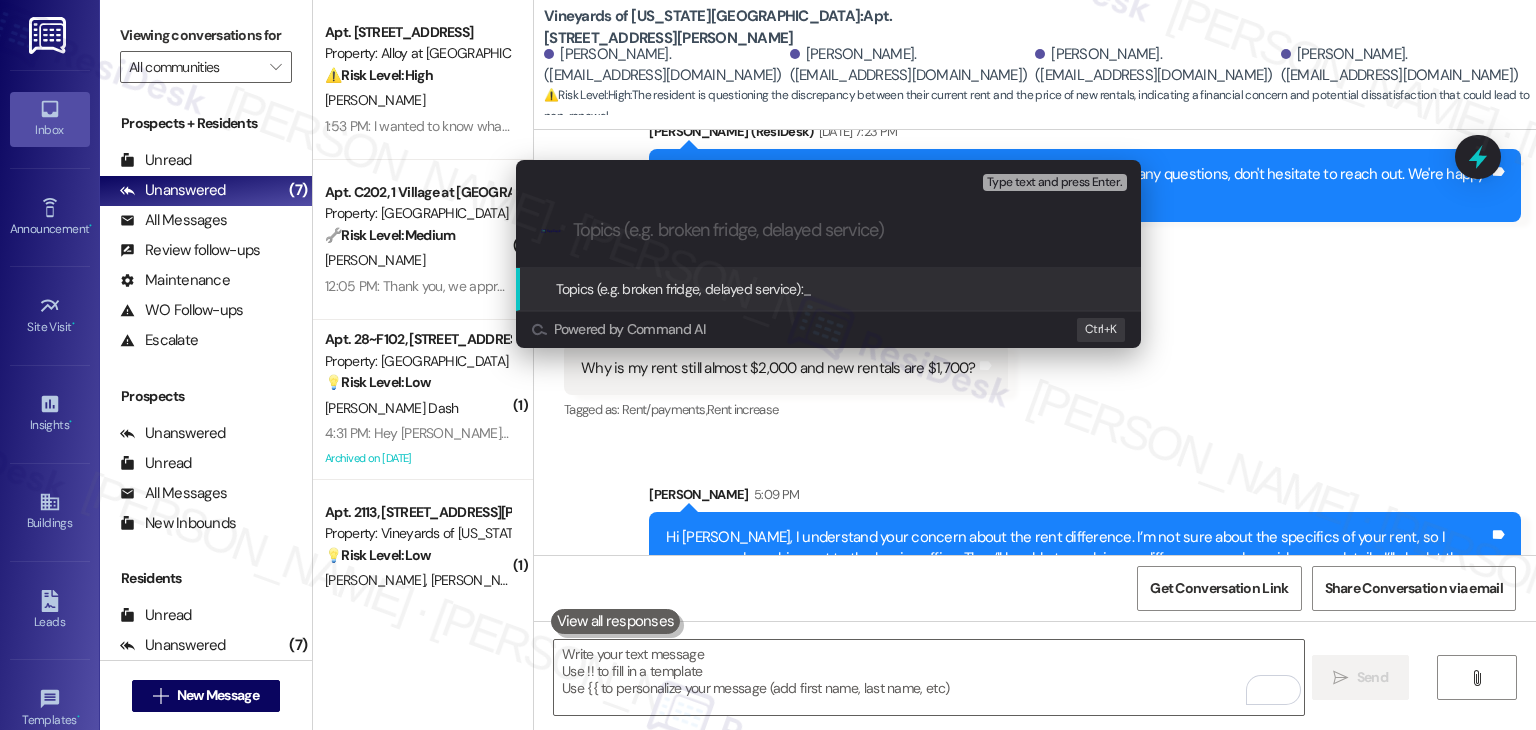 paste on "Rent Pricing Concern" 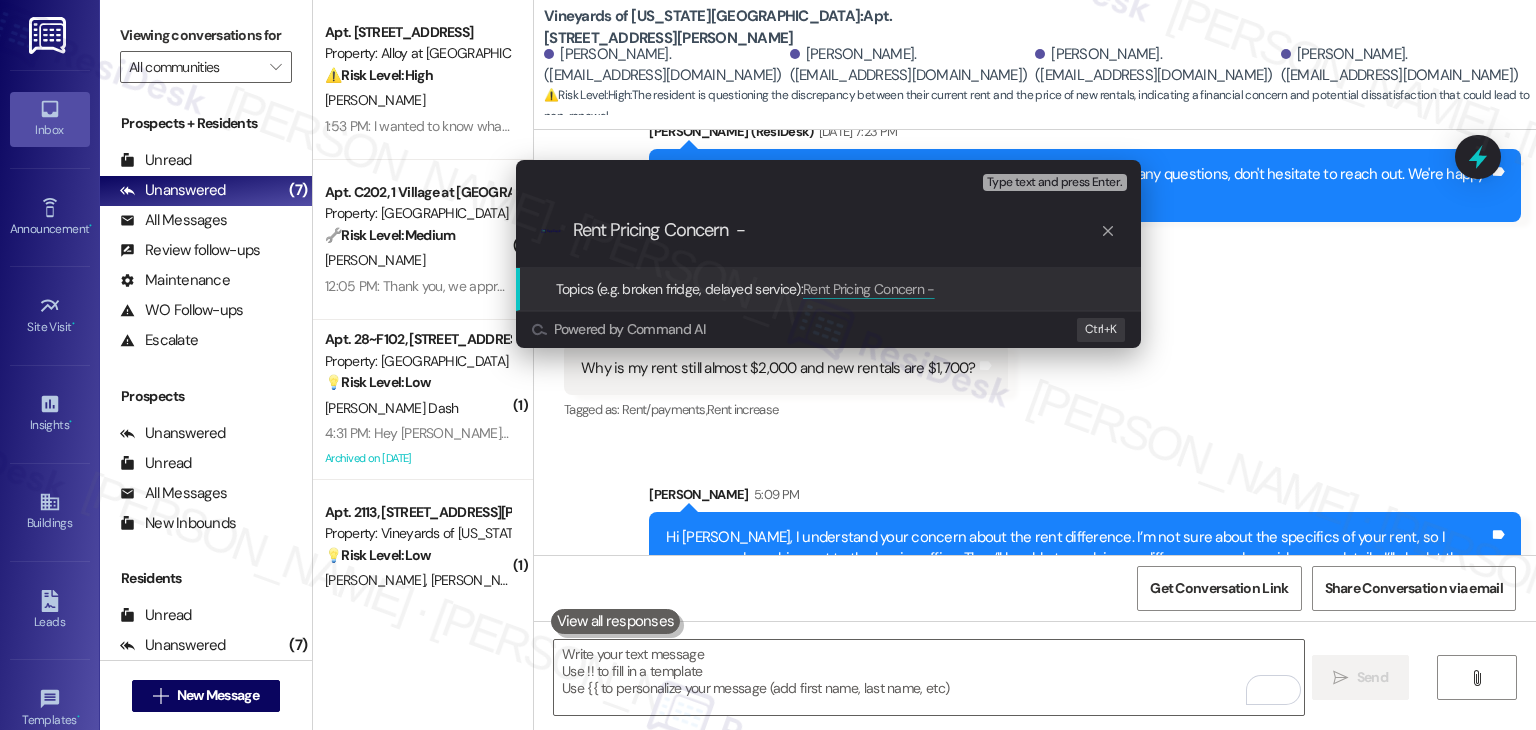paste on "Rate Difference" 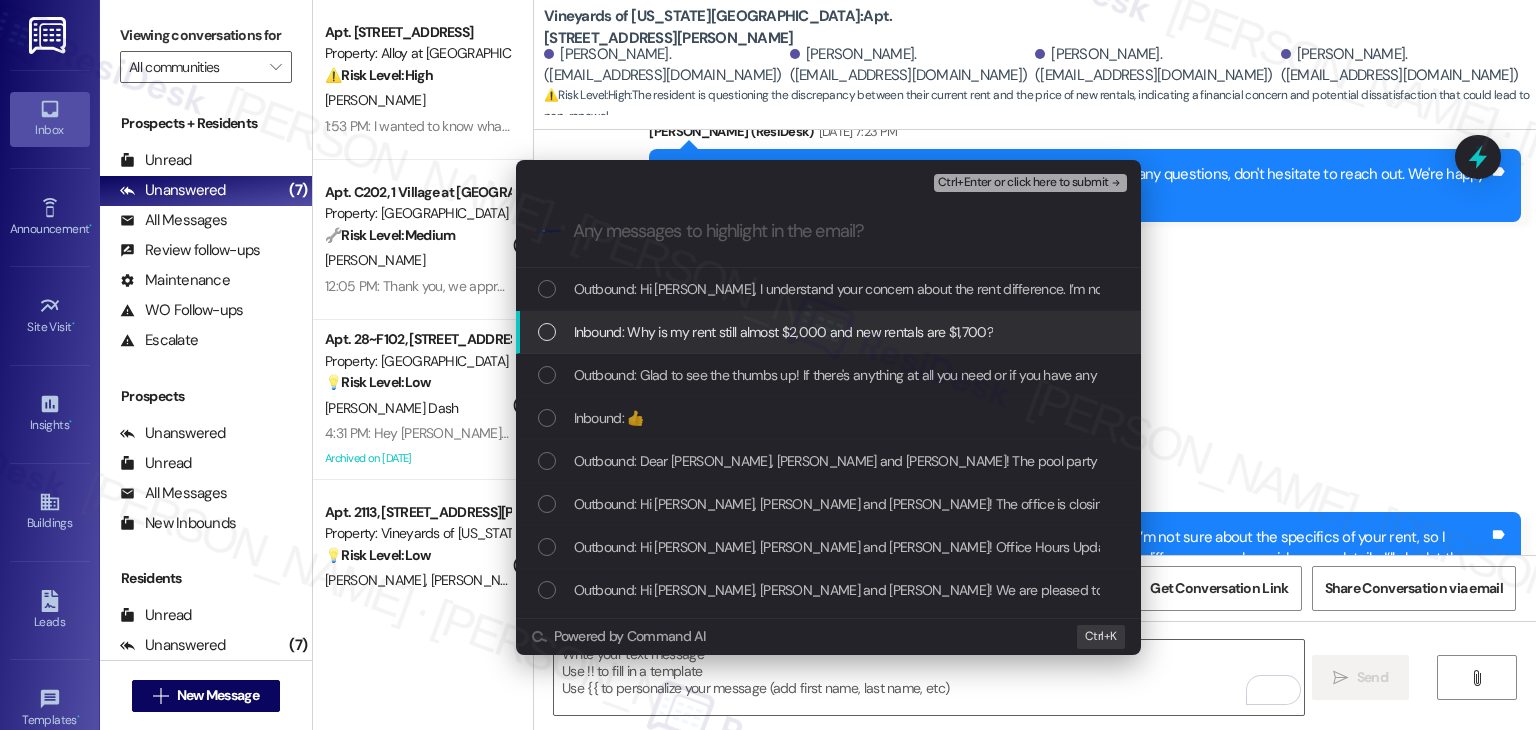 type 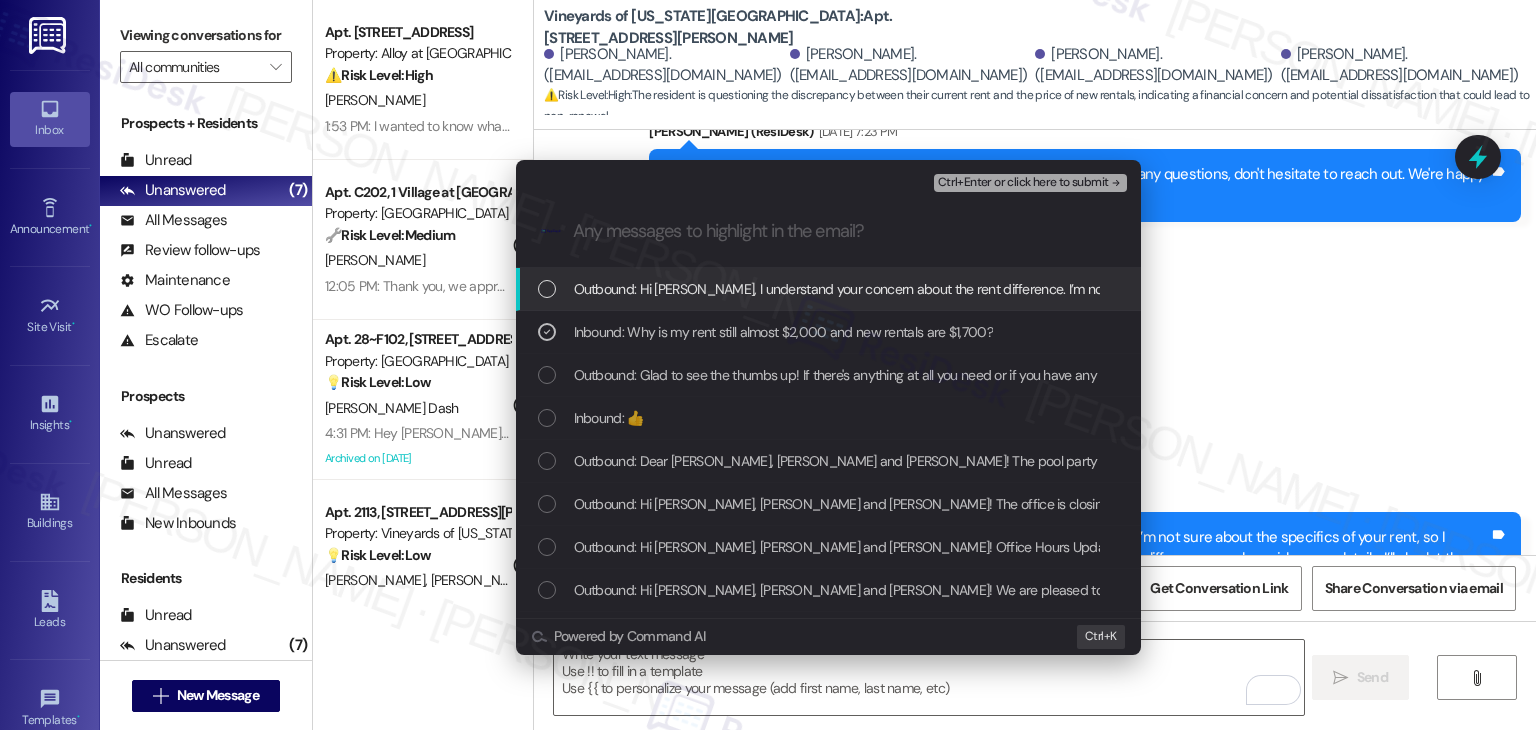 click on "Ctrl+Enter or click here to submit" at bounding box center [1023, 183] 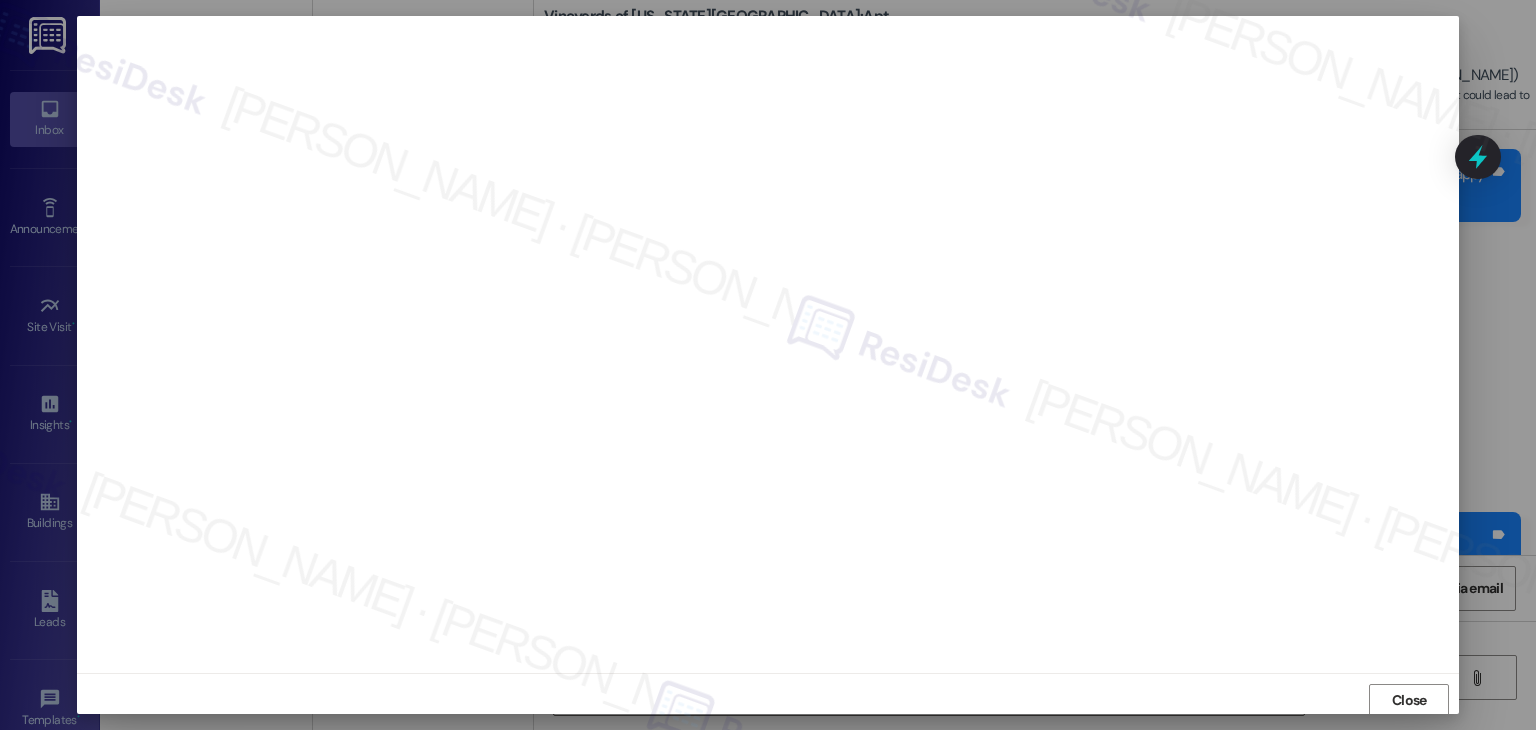scroll, scrollTop: 1, scrollLeft: 0, axis: vertical 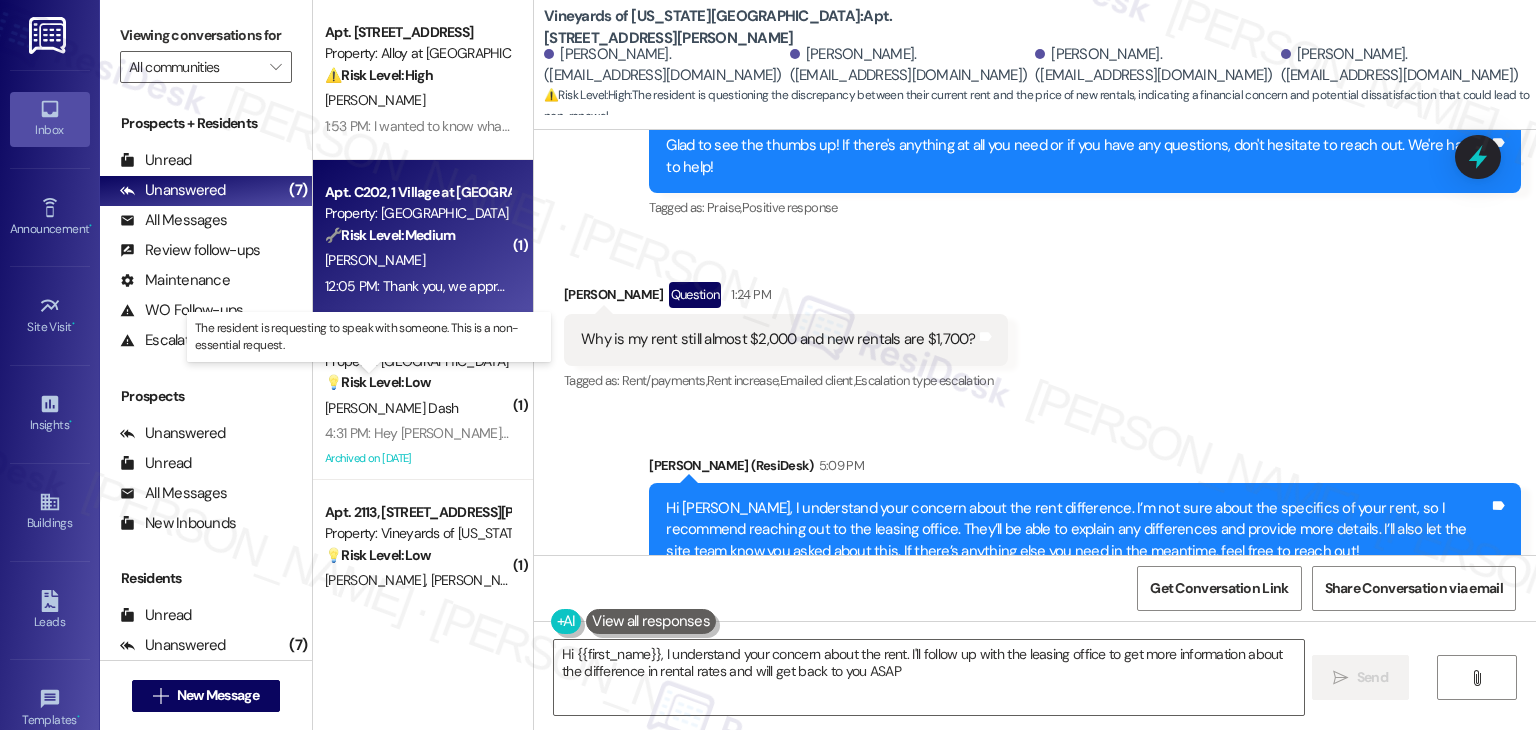 type on "Hi {{first_name}}, I understand your concern about the rent. I'll follow up with the leasing office to get more information about the difference in rental rates and will get back to you ASAP!" 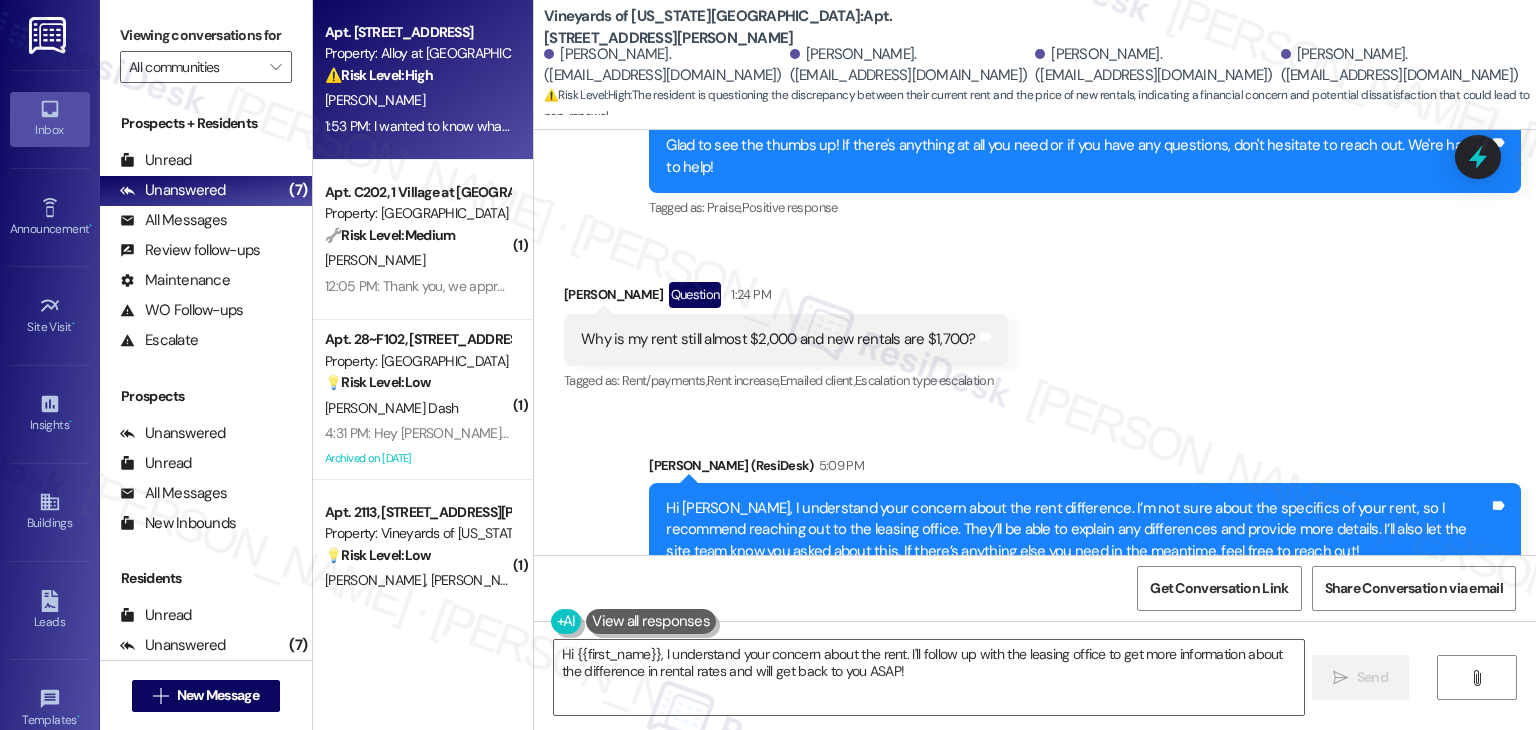 click on "Apt. C204, [STREET_ADDRESS] Property: Alloy at [GEOGRAPHIC_DATA] ⚠️  Risk Level:  High The resident is following up on a maintenance request for a stuck garage door. A malfunctioning garage door can pose a security risk and inconvenience, warranting a Tier 2 classification due to the potential impact on safety and property access. [PERSON_NAME] 1:53 PM: I wanted to know what date and time the repair technician will be coming  1:53 PM: I wanted to know what date and time the repair technician will be coming" at bounding box center [423, 80] 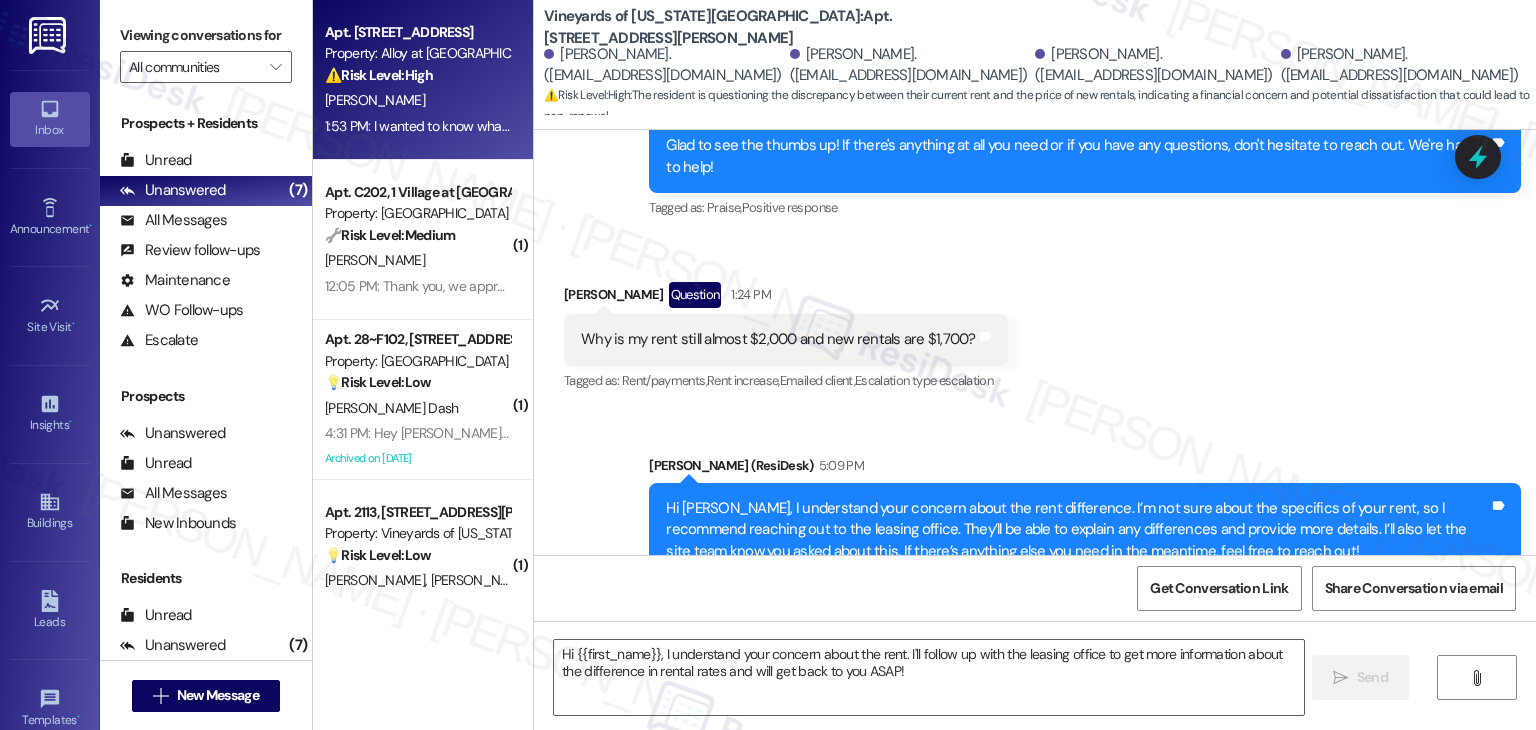type on "Fetching suggested responses. Please feel free to read through the conversation in the meantime." 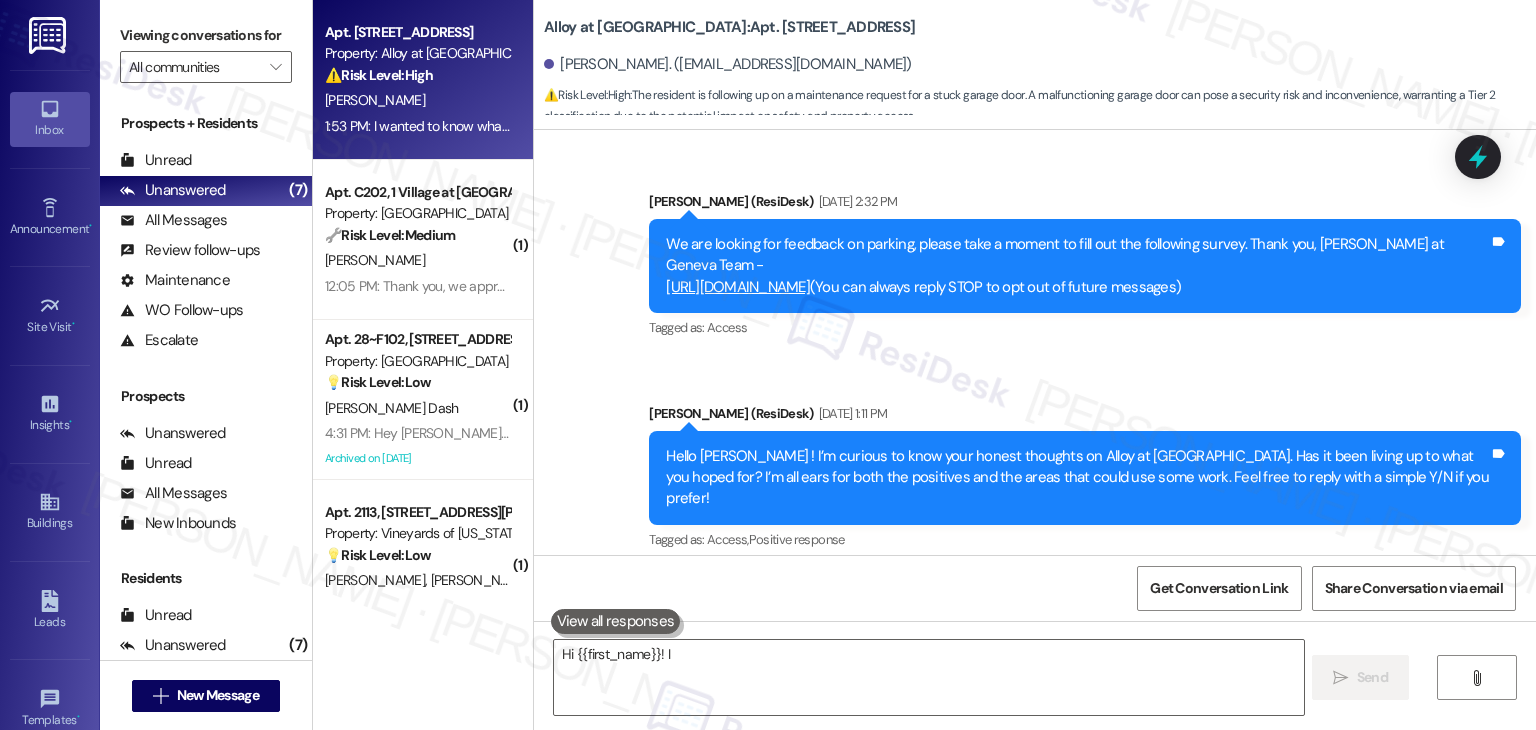 scroll, scrollTop: 12012, scrollLeft: 0, axis: vertical 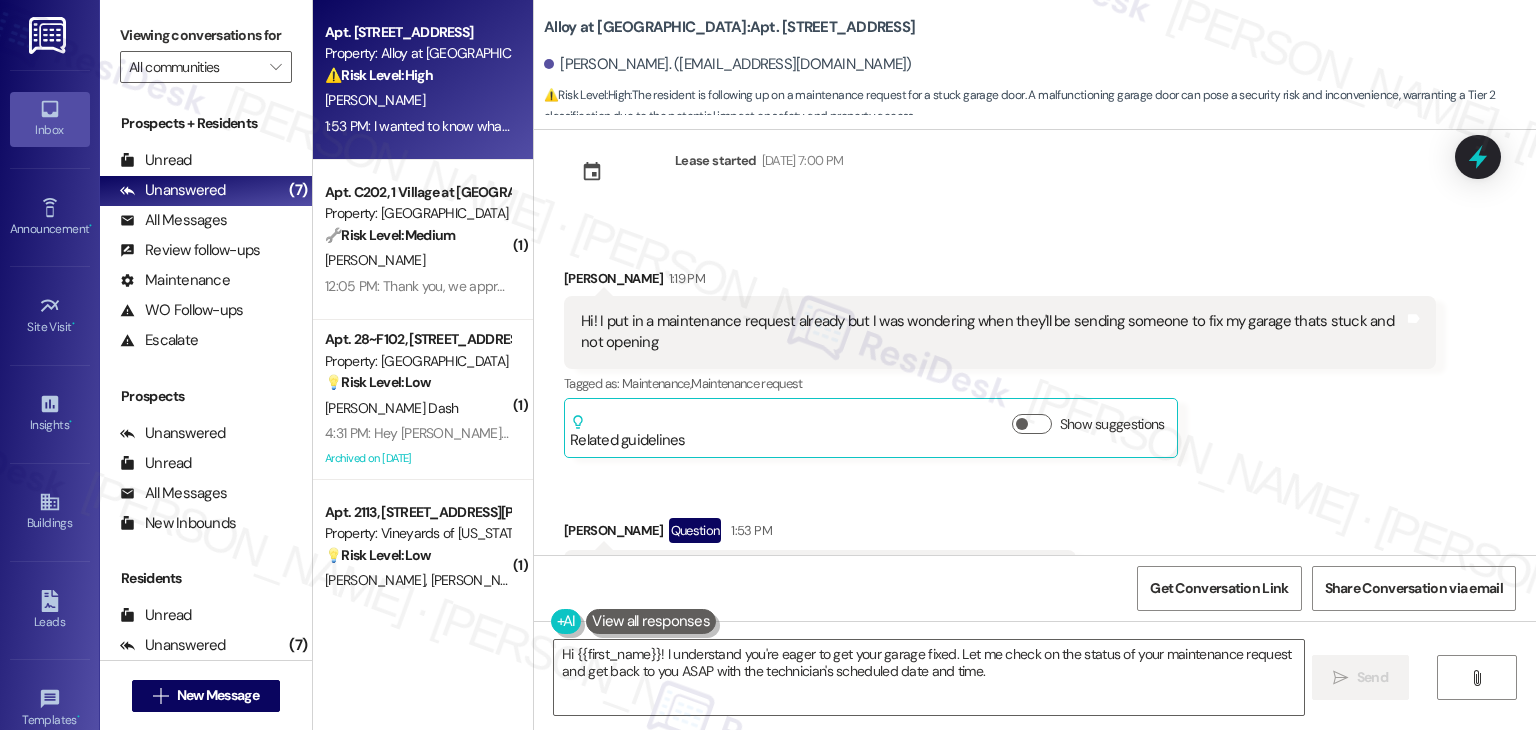 click on "Received via SMS [PERSON_NAME] 1:19 PM Hi! I put in a maintenance request already but I was wondering when they'll be sending someone to fix my garage thats stuck and not opening  Tags and notes Tagged as:   Maintenance ,  Click to highlight conversations about Maintenance Maintenance request Click to highlight conversations about Maintenance request  Related guidelines Show suggestions Received via SMS [PERSON_NAME] Question 1:53 PM I wanted to know what date and time the repair technician will be coming  Tags and notes Tagged as:   Call request ,  Click to highlight conversations about Call request Work order request Click to highlight conversations about Work order request" at bounding box center (1035, 434) 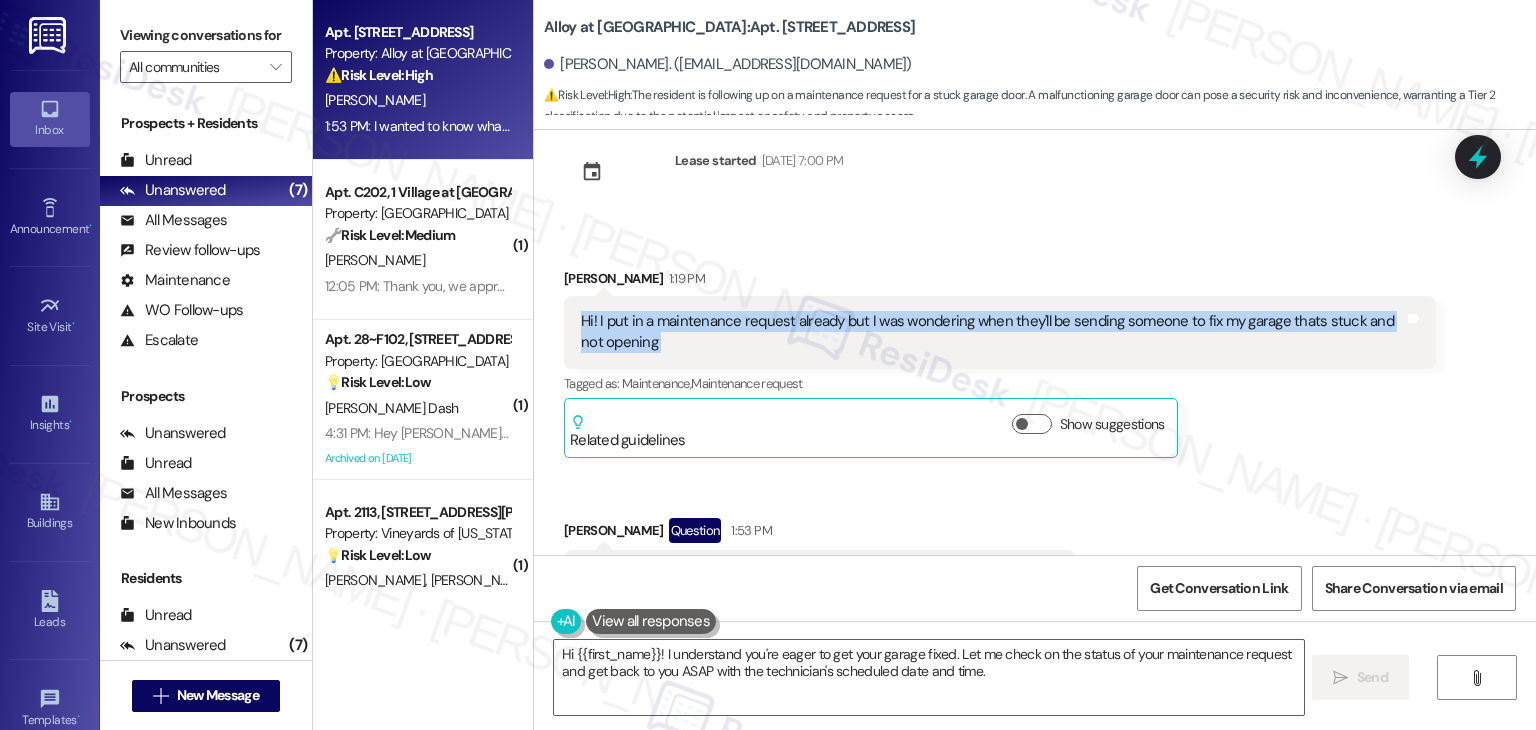 click on "Hi! I put in a maintenance request already but I was wondering when they'll be sending someone to fix my garage thats stuck and not opening" at bounding box center [992, 332] 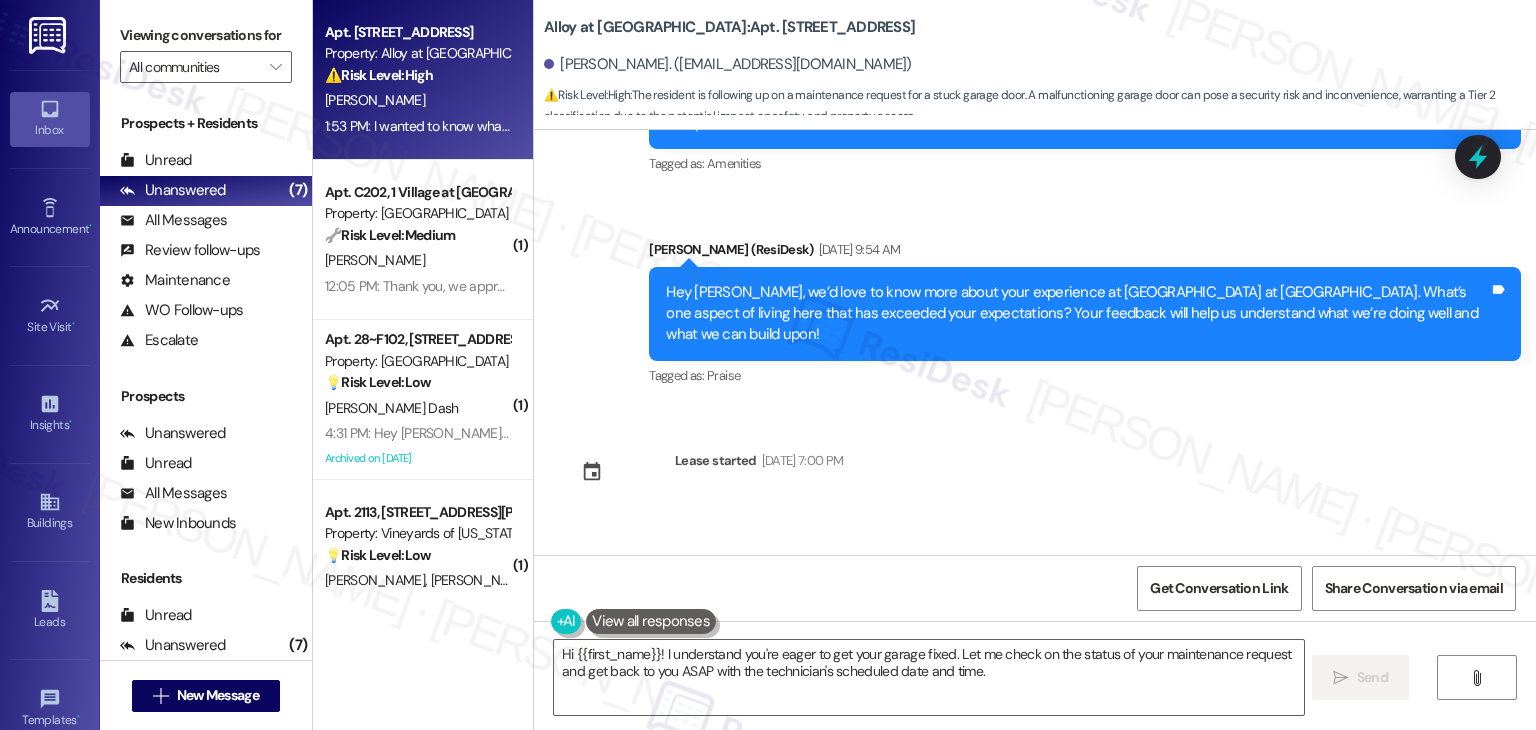 scroll, scrollTop: 11612, scrollLeft: 0, axis: vertical 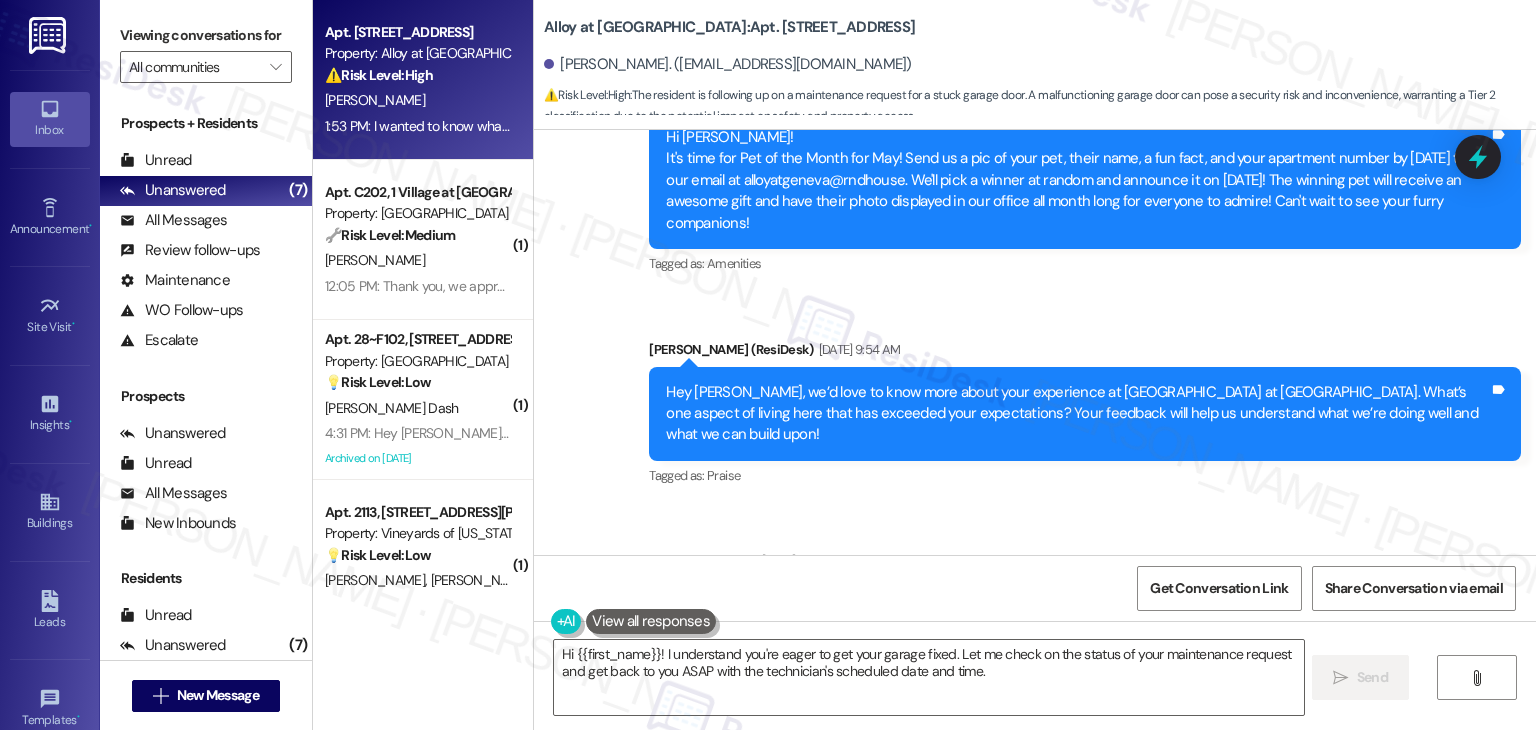 click on "Tagged as:   Praise Click to highlight conversations about Praise" at bounding box center (1085, 475) 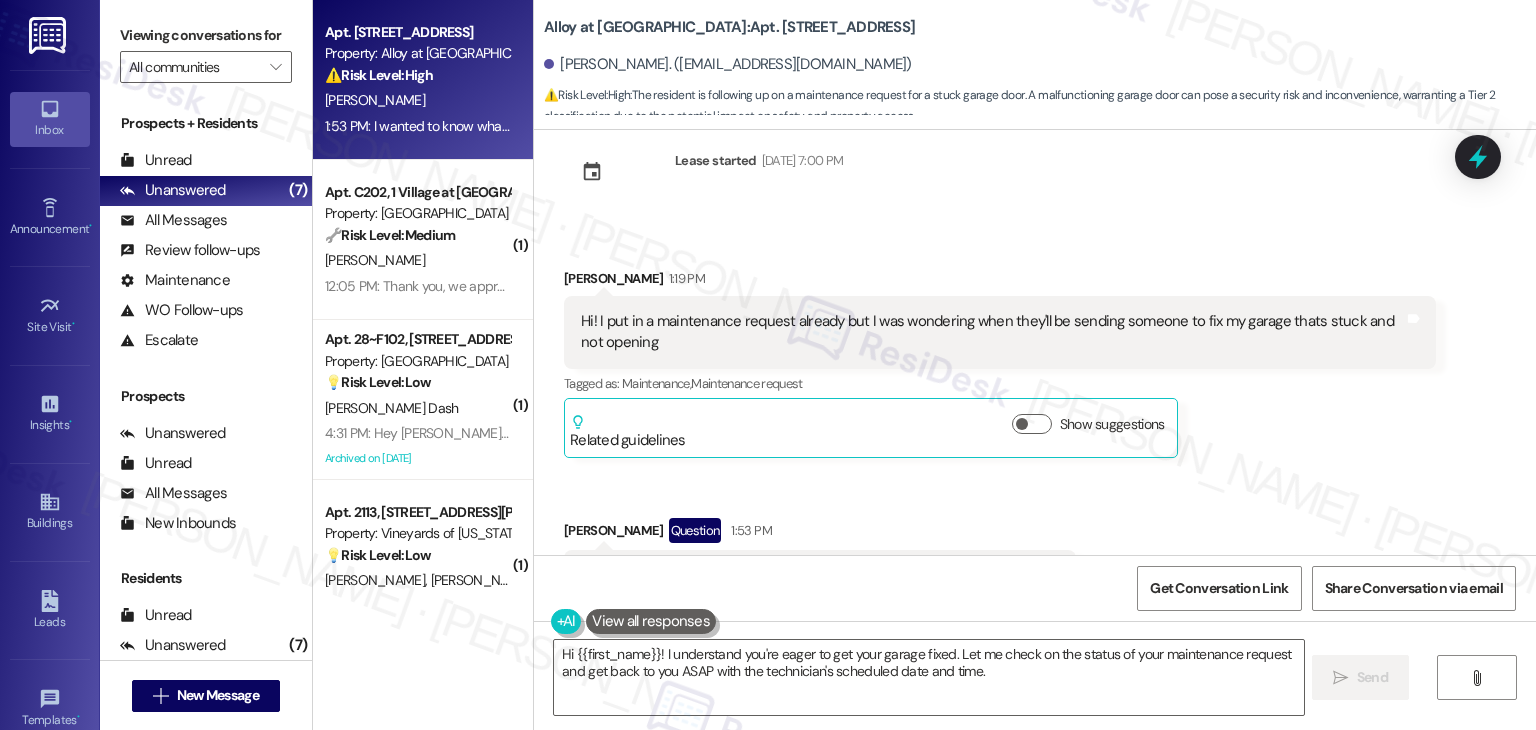 scroll, scrollTop: 12012, scrollLeft: 0, axis: vertical 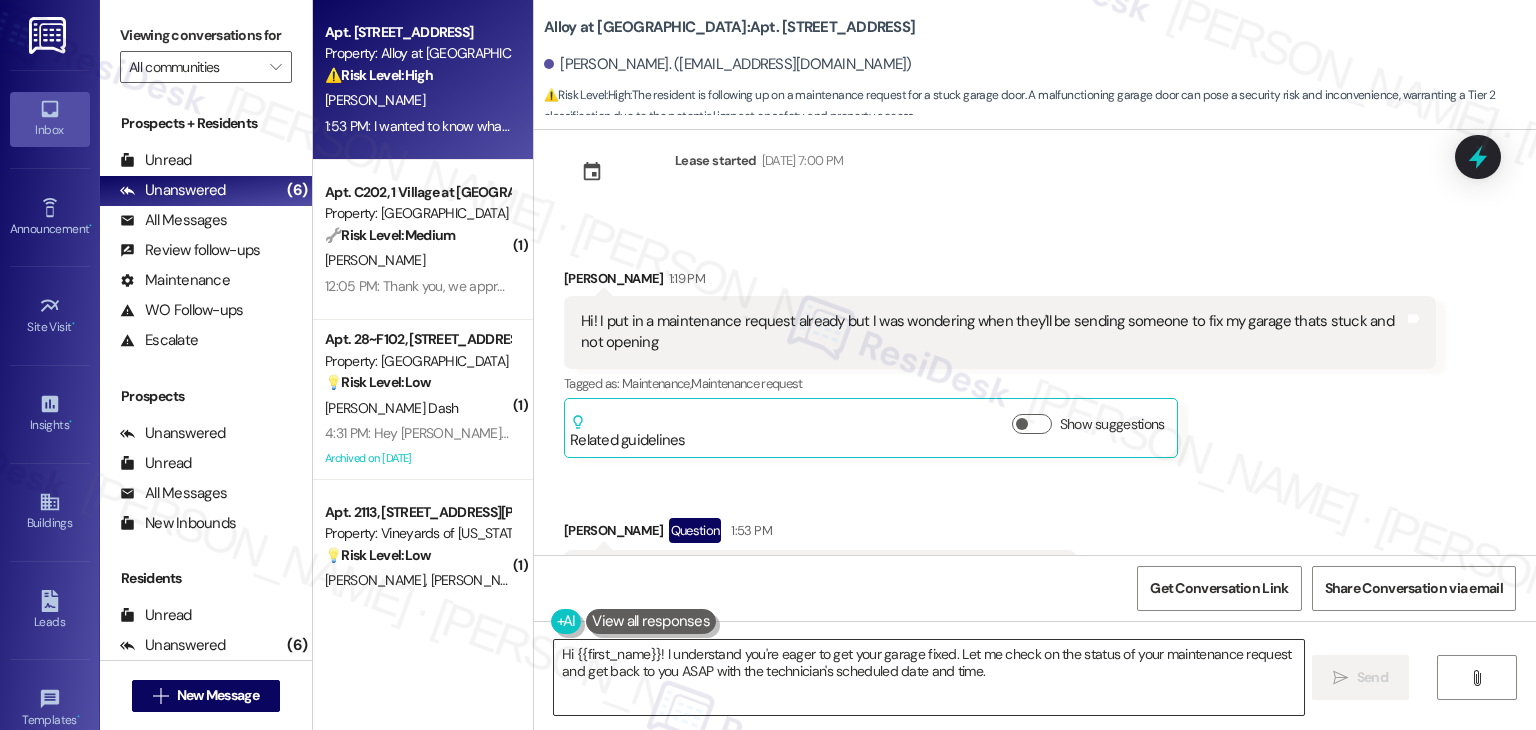click on "Hi {{first_name}}! I understand you're eager to get your garage fixed. Let me check on the status of your maintenance request and get back to you ASAP with the technician's scheduled date and time." at bounding box center [928, 677] 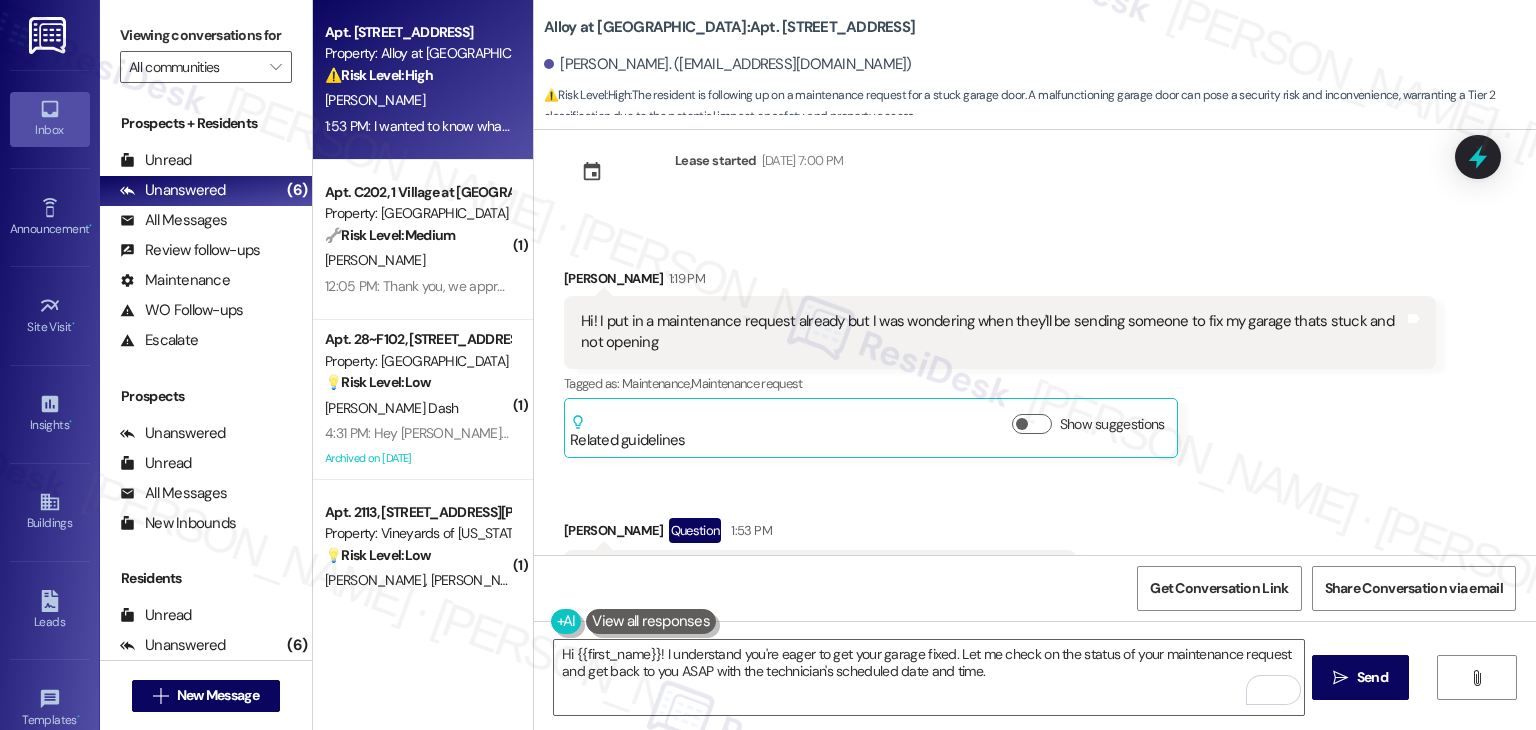 click on "Received via SMS [PERSON_NAME] 1:19 PM Hi! I put in a maintenance request already but I was wondering when they'll be sending someone to fix my garage thats stuck and not opening  Tags and notes Tagged as:   Maintenance ,  Click to highlight conversations about Maintenance Maintenance request Click to highlight conversations about Maintenance request  Related guidelines Show suggestions Received via SMS [PERSON_NAME] Question 1:53 PM I wanted to know what date and time the repair technician will be coming  Tags and notes Tagged as:   Call request ,  Click to highlight conversations about Call request Work order request Click to highlight conversations about Work order request" at bounding box center [1035, 434] 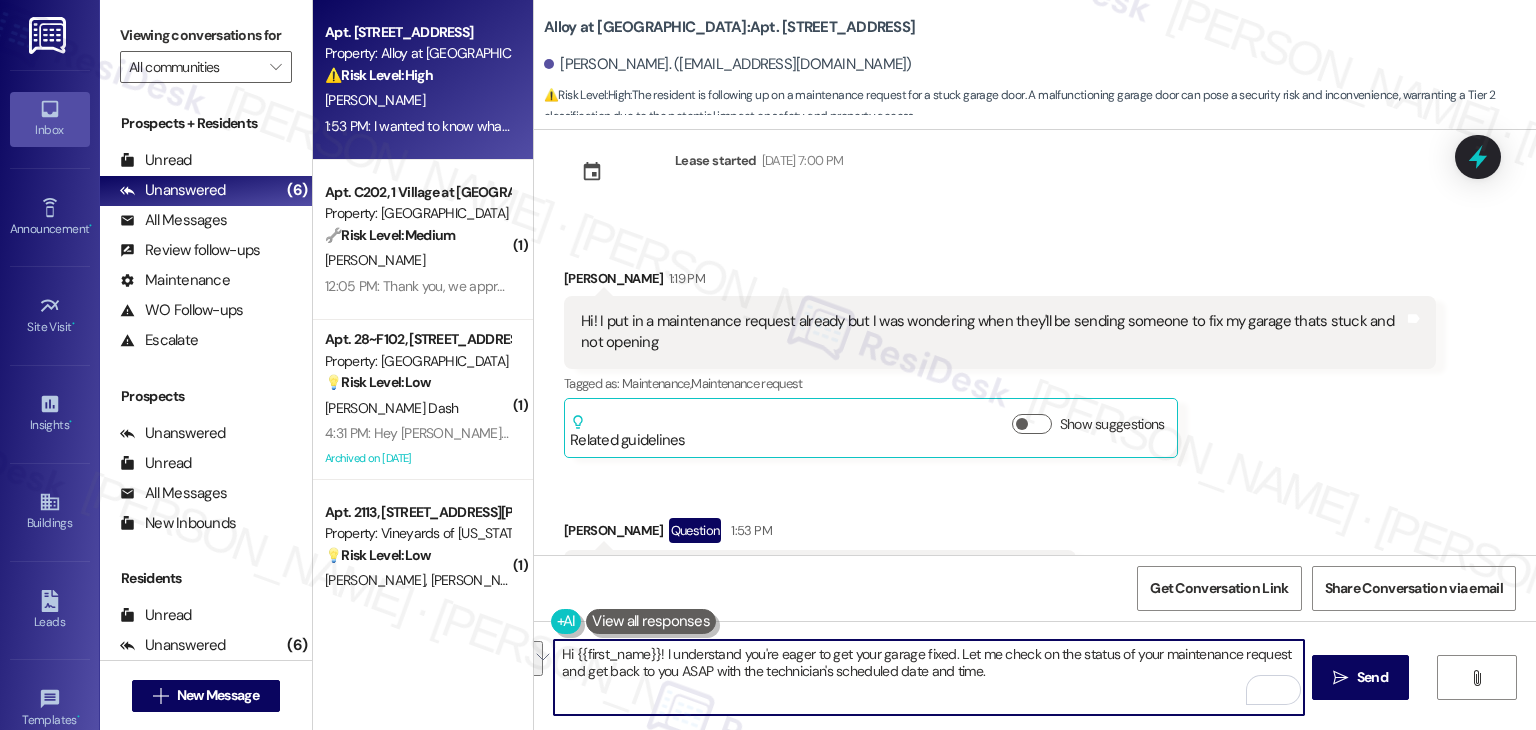 drag, startPoint x: 1016, startPoint y: 677, endPoint x: 980, endPoint y: 656, distance: 41.677334 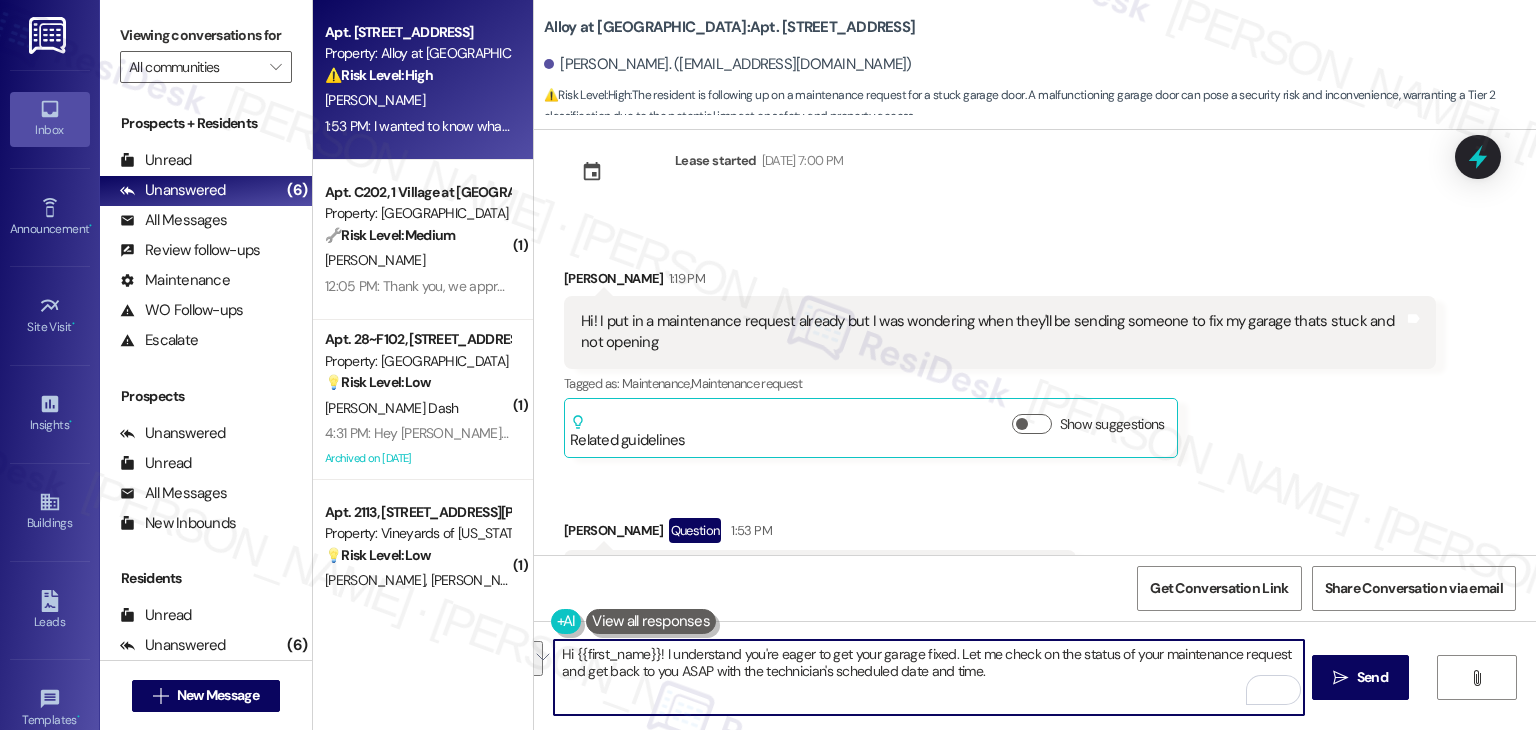 click on "Hi {{first_name}}! I understand you're eager to get your garage fixed. Let me check on the status of your maintenance request and get back to you ASAP with the technician's scheduled date and time." at bounding box center [928, 677] 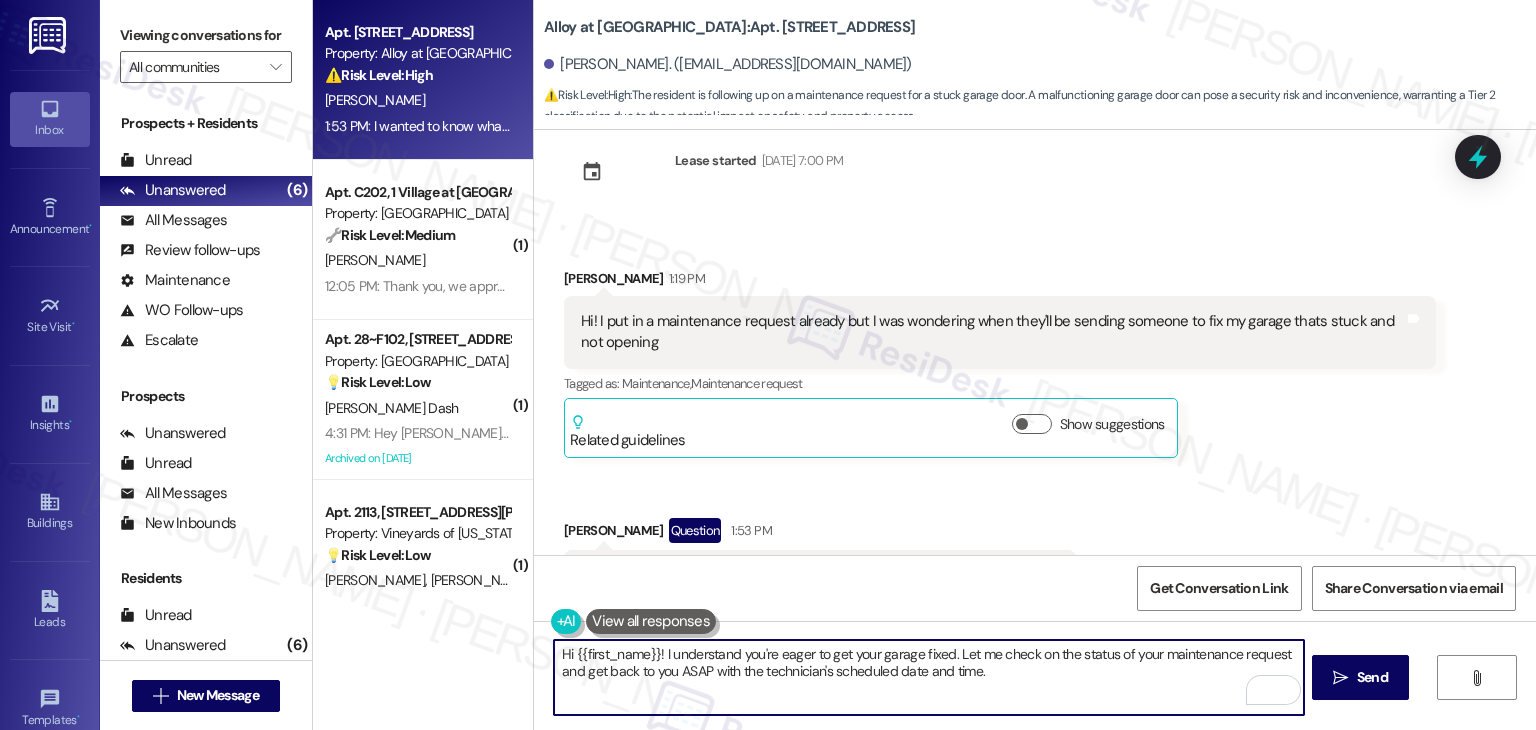 drag, startPoint x: 1005, startPoint y: 673, endPoint x: 857, endPoint y: 645, distance: 150.62537 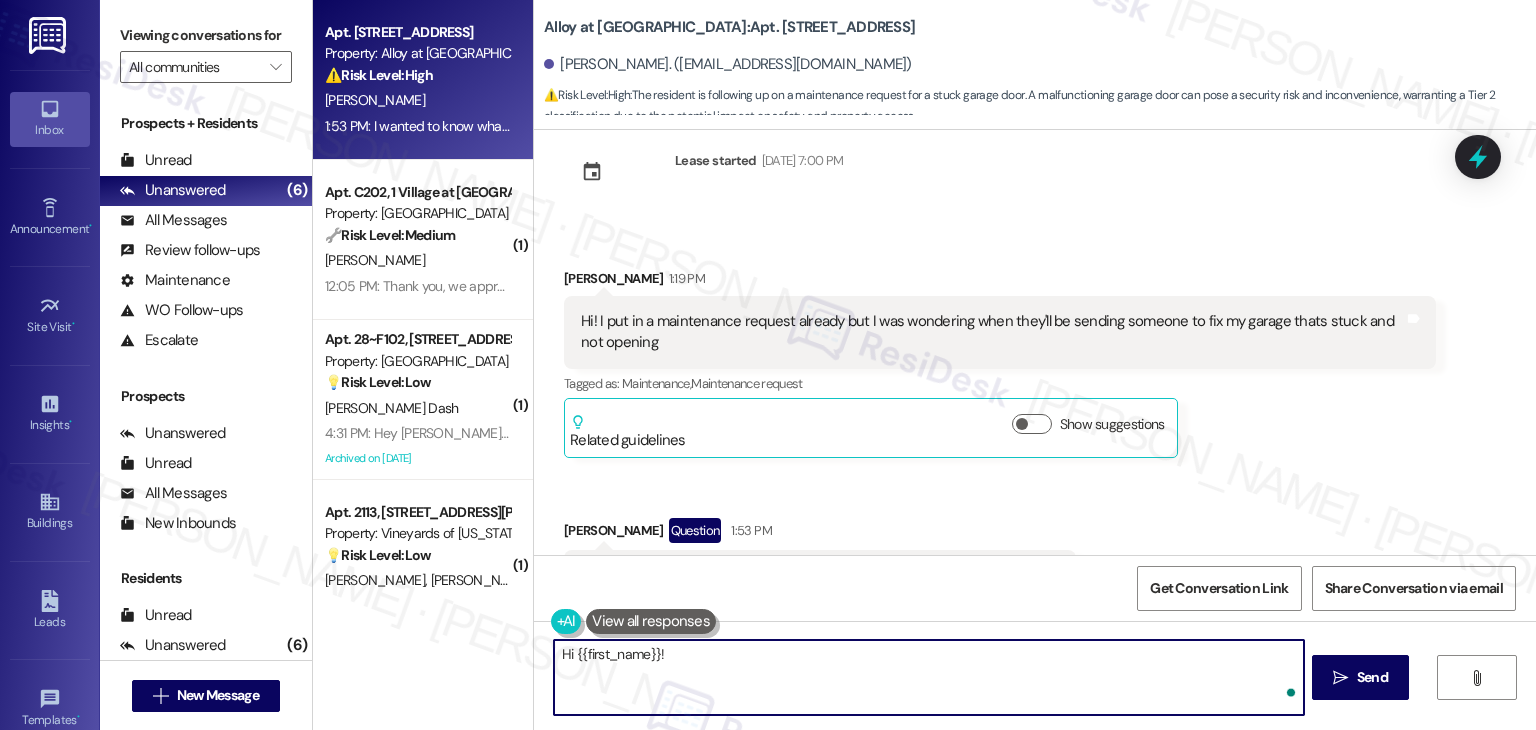 paste on "Thanks for following up about your garage issue. I’m not able to guarantee an exact time for when maintenance will arrive, but the team will be reaching out to you directly to schedule an appointment for the repair. If you have any other questions or need help with anything else, feel free to reach out. Hope you have a great day ahead!" 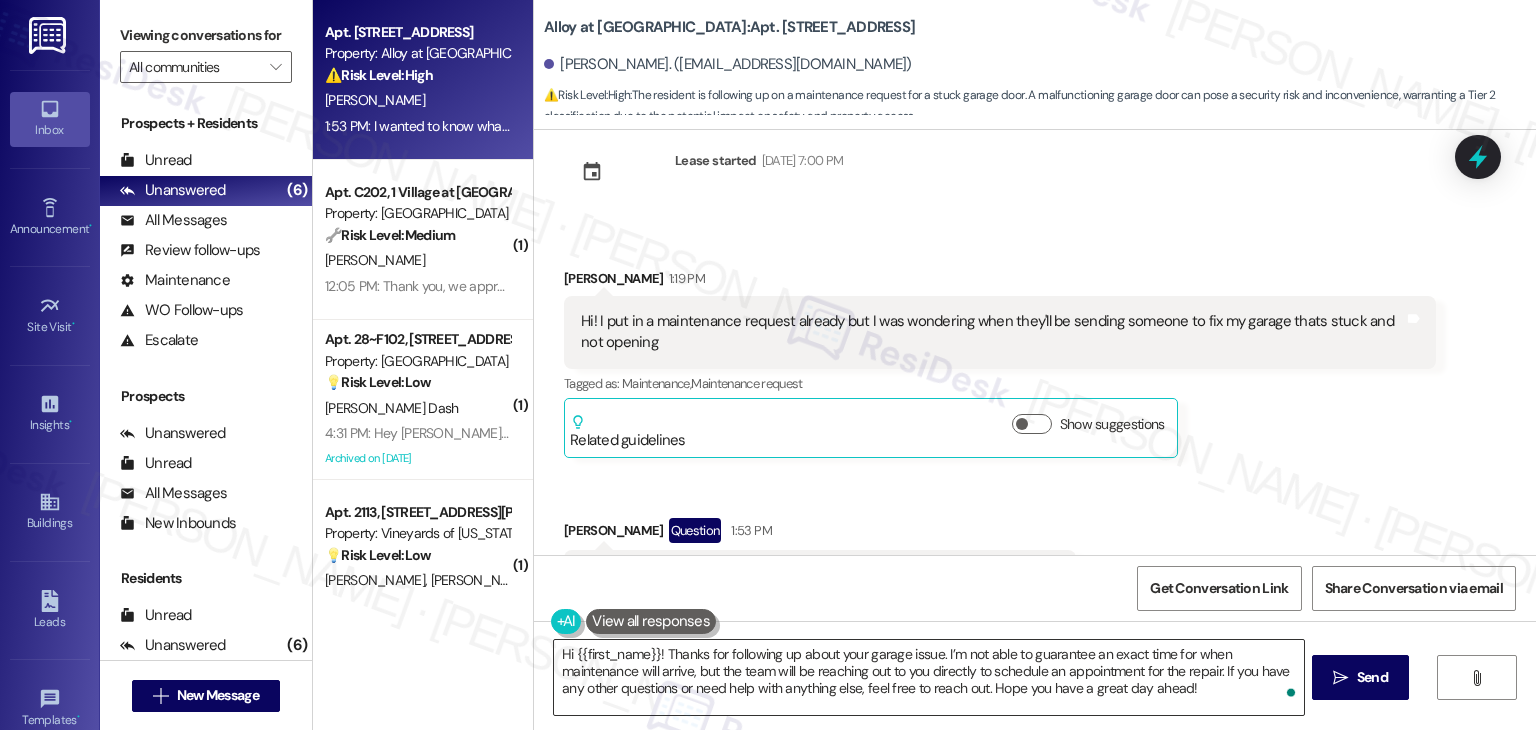 click on "Hi {{first_name}}! Thanks for following up about your garage issue. I’m not able to guarantee an exact time for when maintenance will arrive, but the team will be reaching out to you directly to schedule an appointment for the repair. If you have any other questions or need help with anything else, feel free to reach out. Hope you have a great day ahead!" at bounding box center [928, 677] 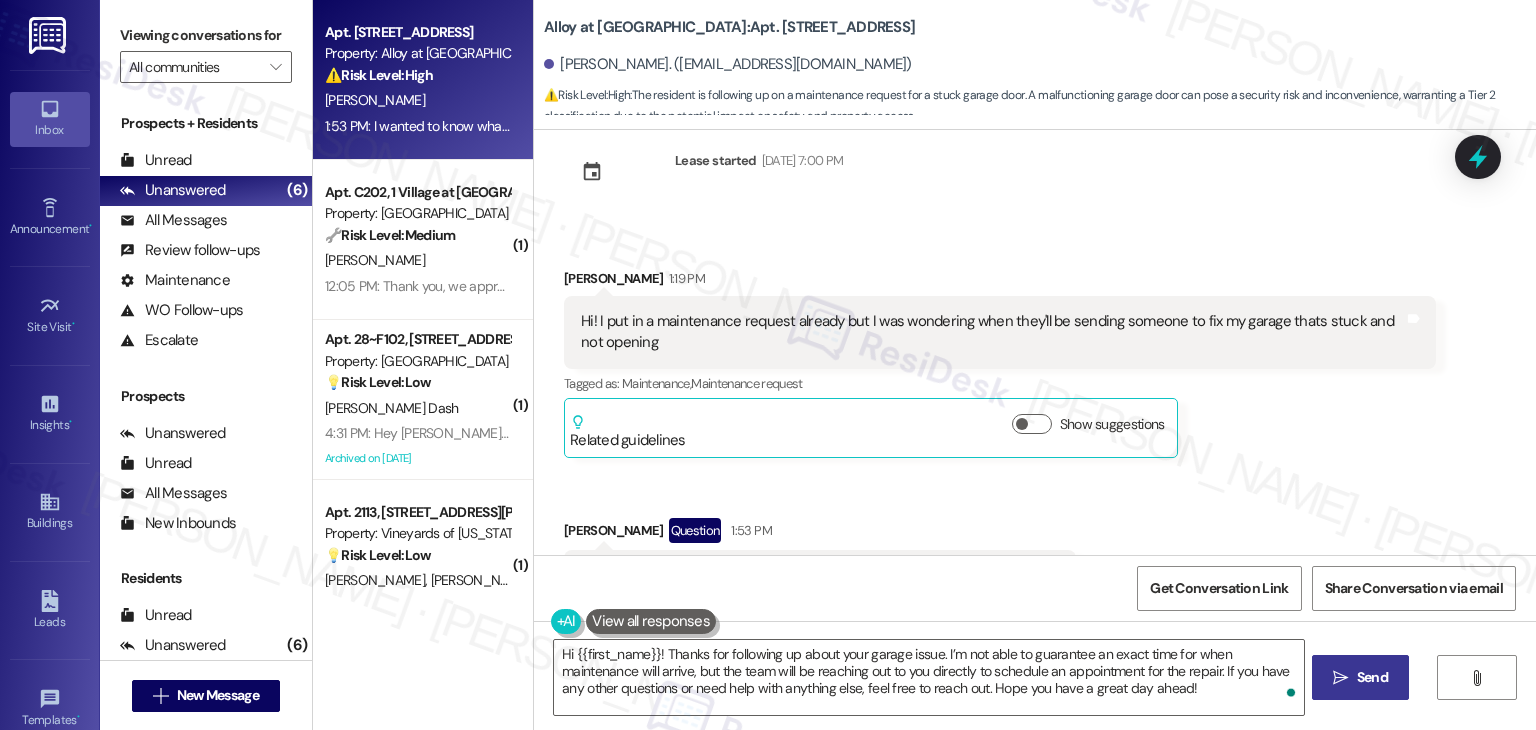 click on "Send" at bounding box center (1372, 677) 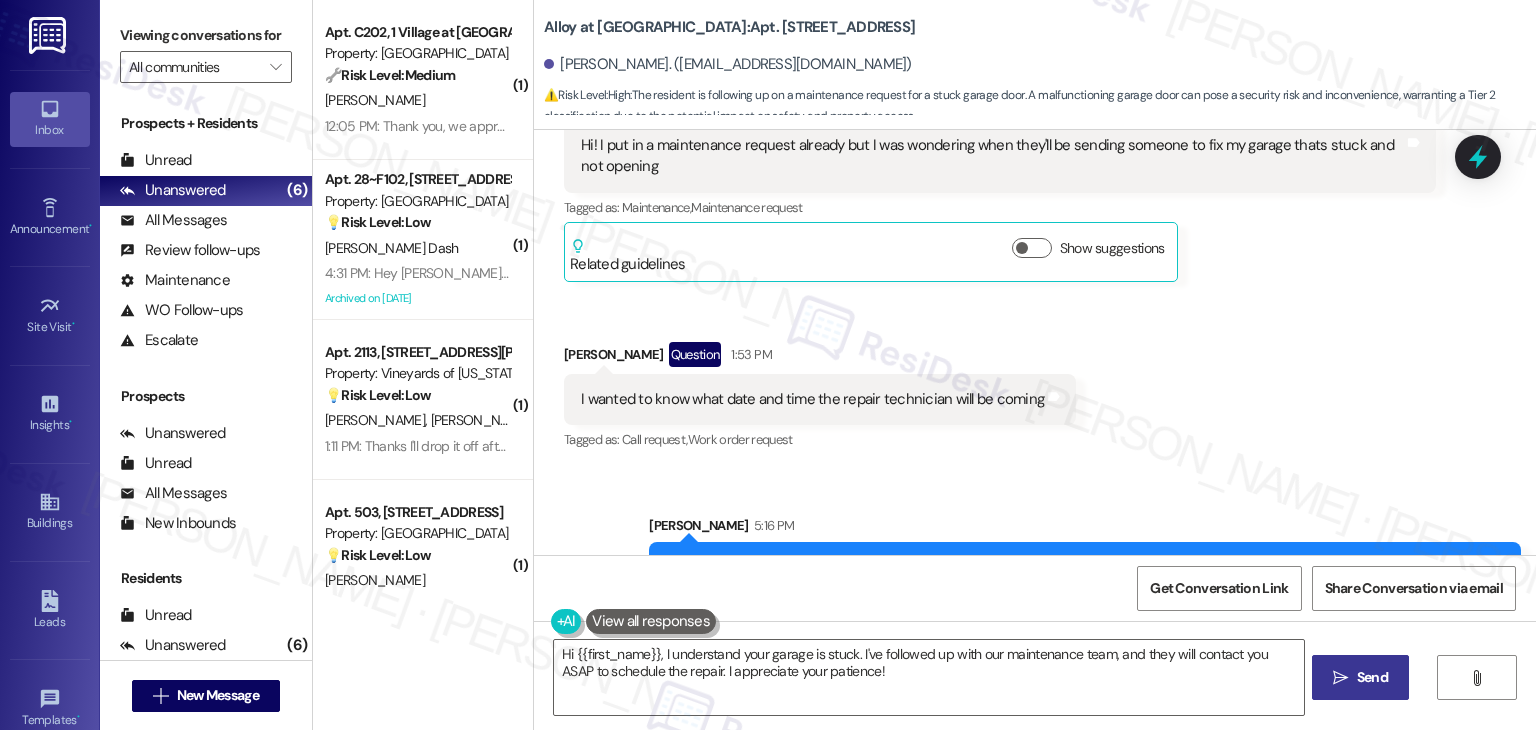 scroll, scrollTop: 12195, scrollLeft: 0, axis: vertical 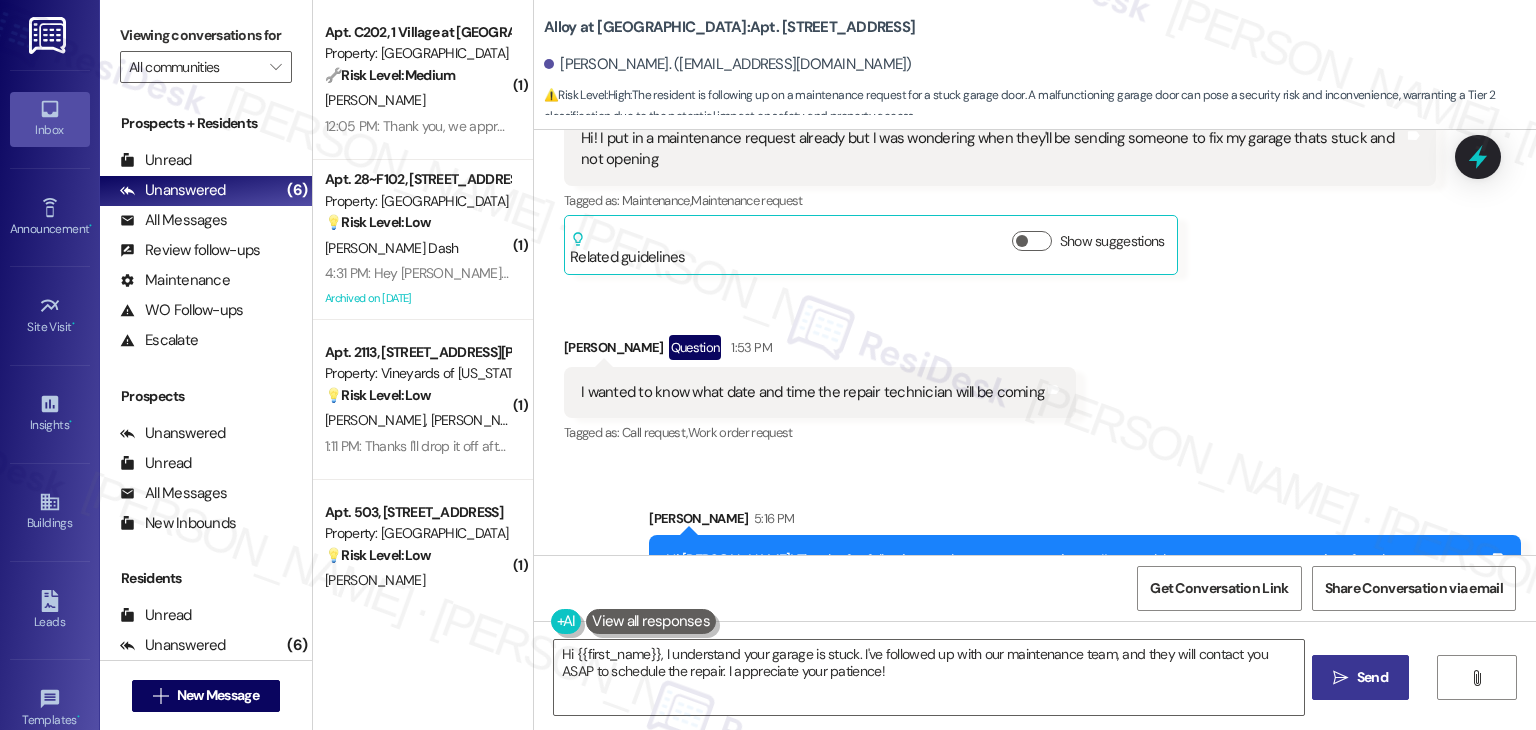 click on "Get Conversation Link Share Conversation via email" at bounding box center (1035, 588) 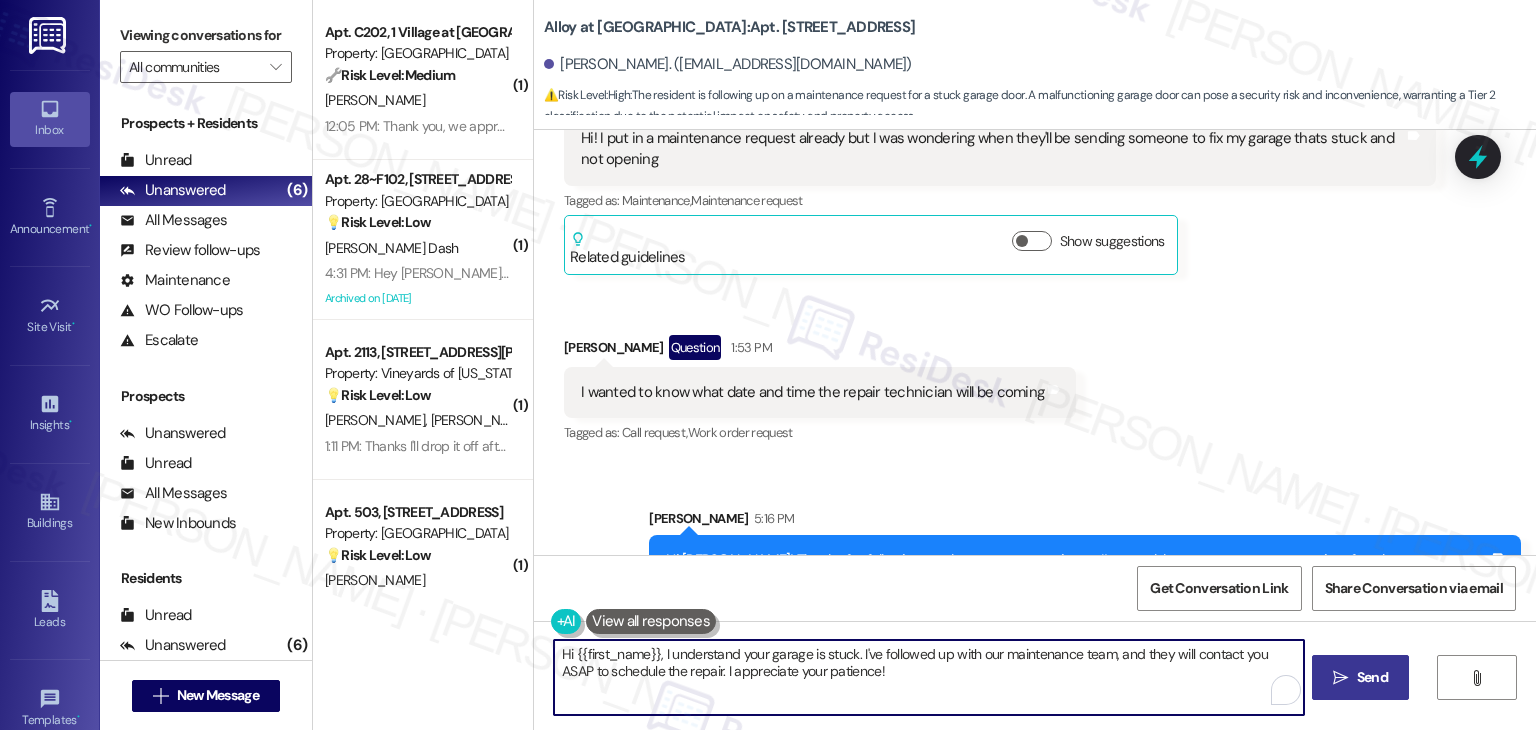 click on "Hi {{first_name}}, I understand your garage is stuck. I've followed up with our maintenance team, and they will contact you ASAP to schedule the repair. I appreciate your patience!" at bounding box center (928, 677) 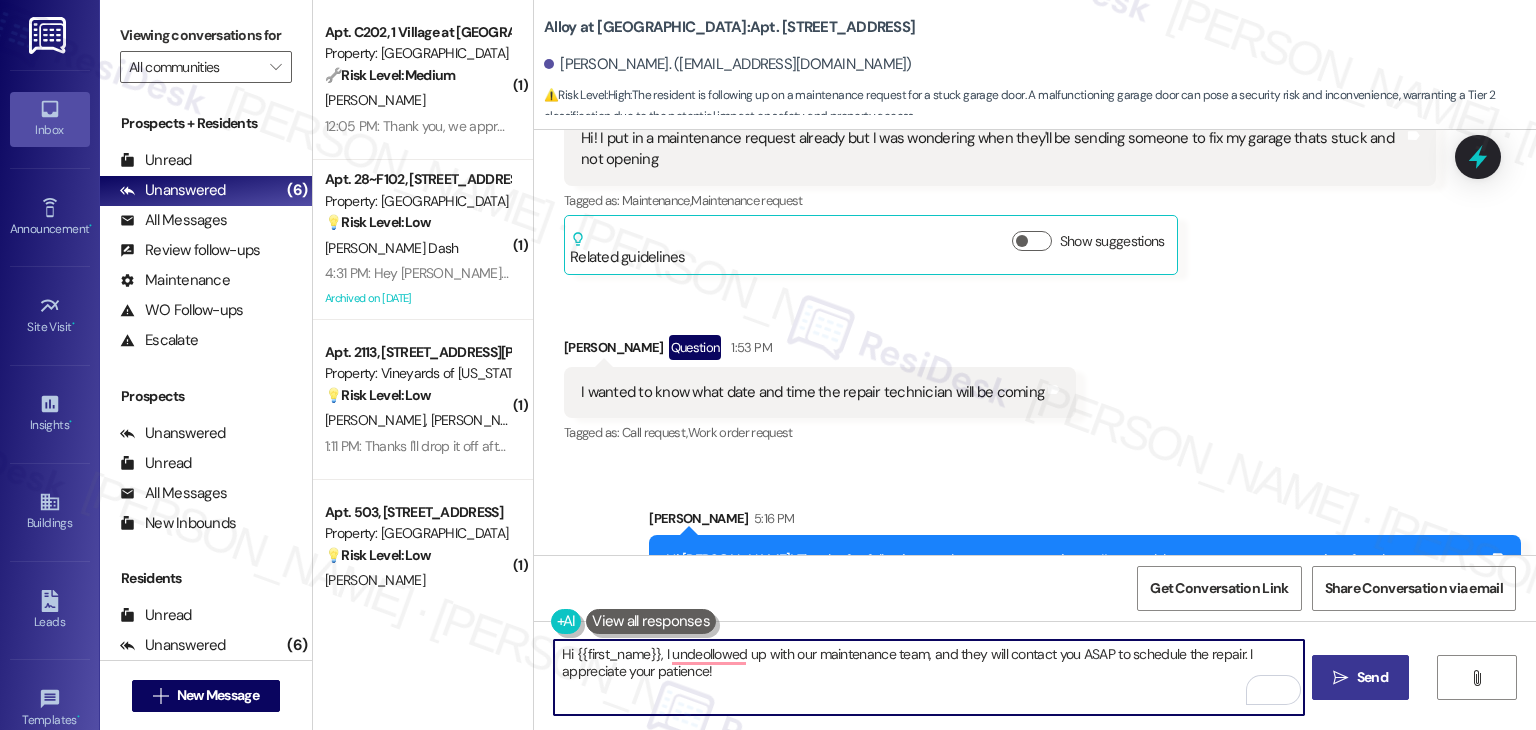 type on "Hi {{first_name}}, I undeollowed up with our maintenance team, and they will contact you ASAP to schedule the repair. I appreciate your patience!" 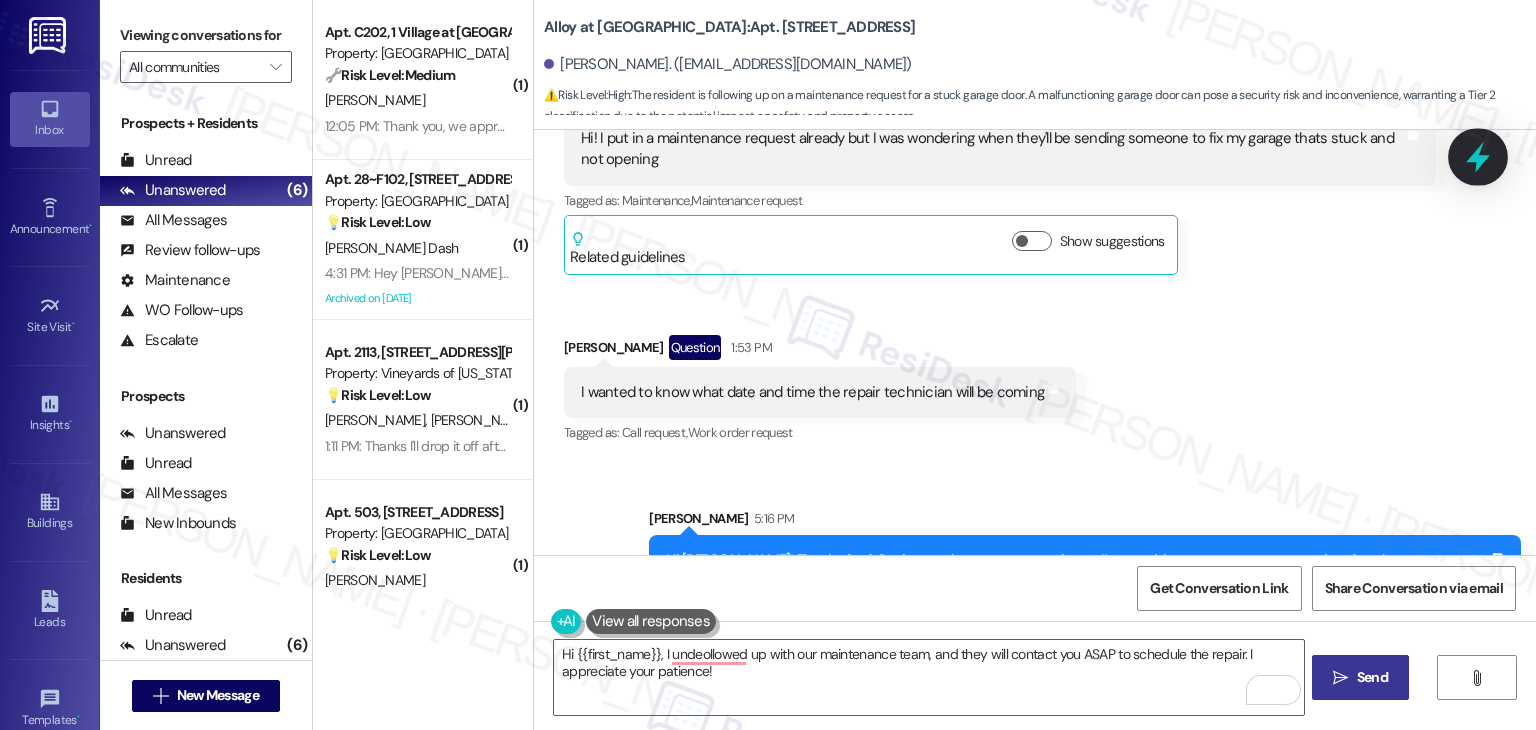 click 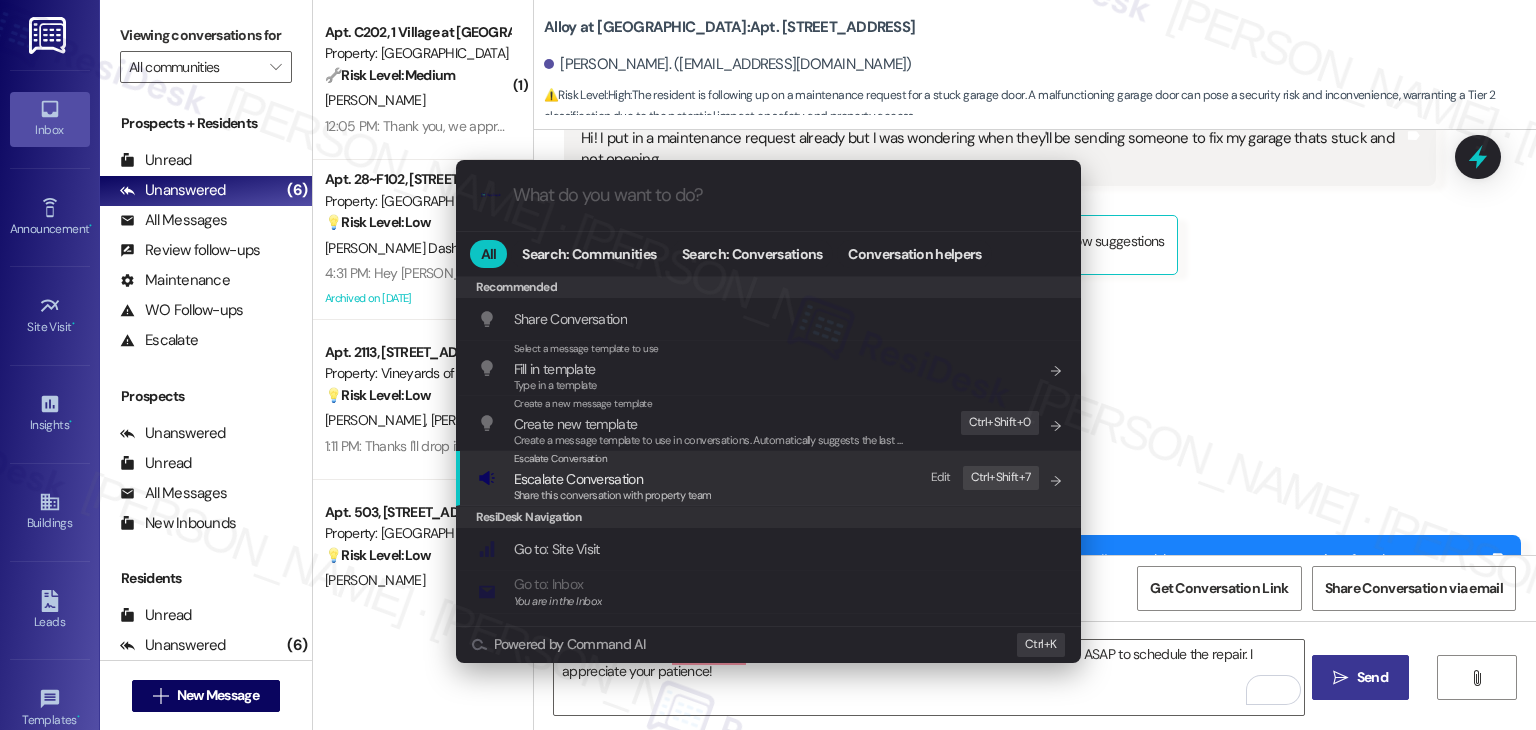click on "Share this conversation with property team" at bounding box center (613, 495) 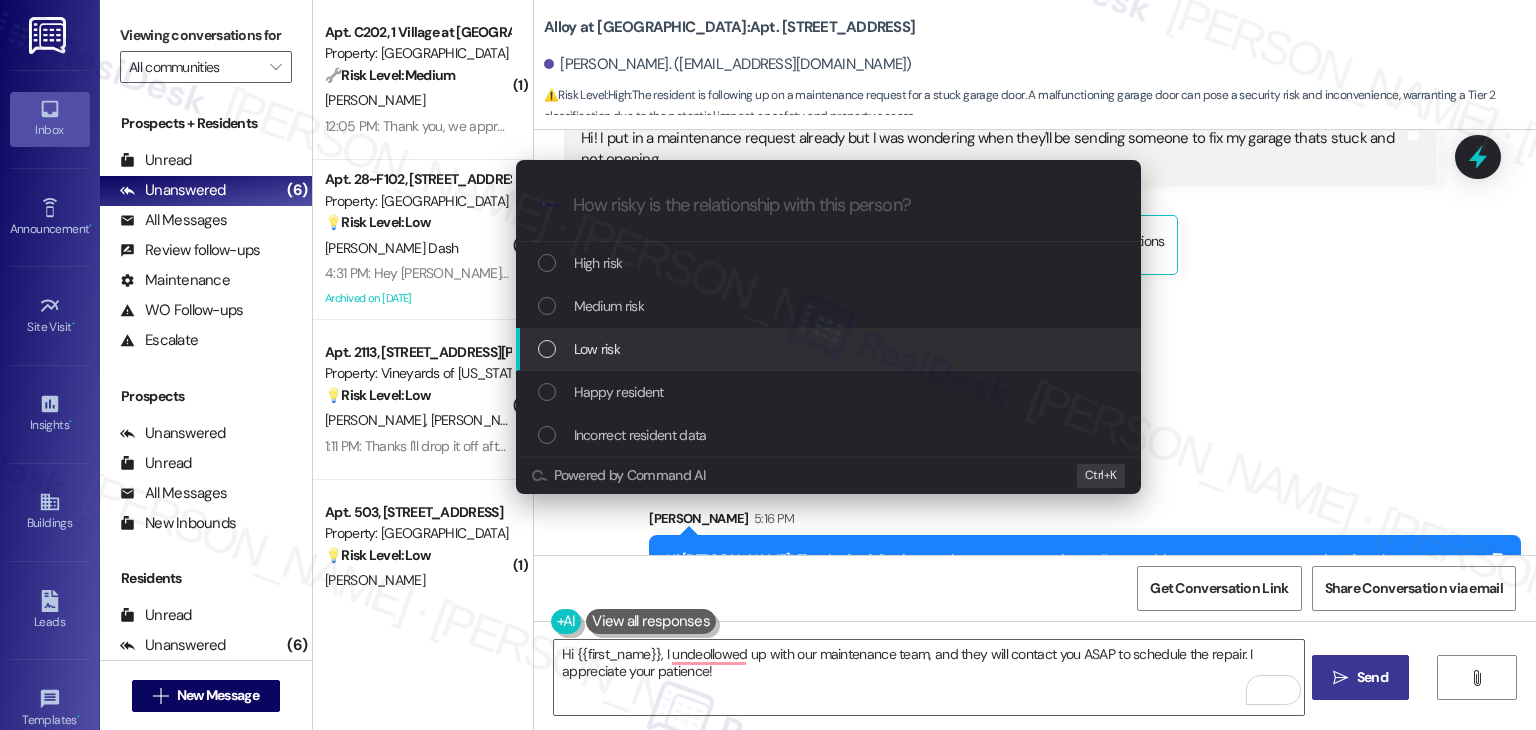 click at bounding box center (547, 349) 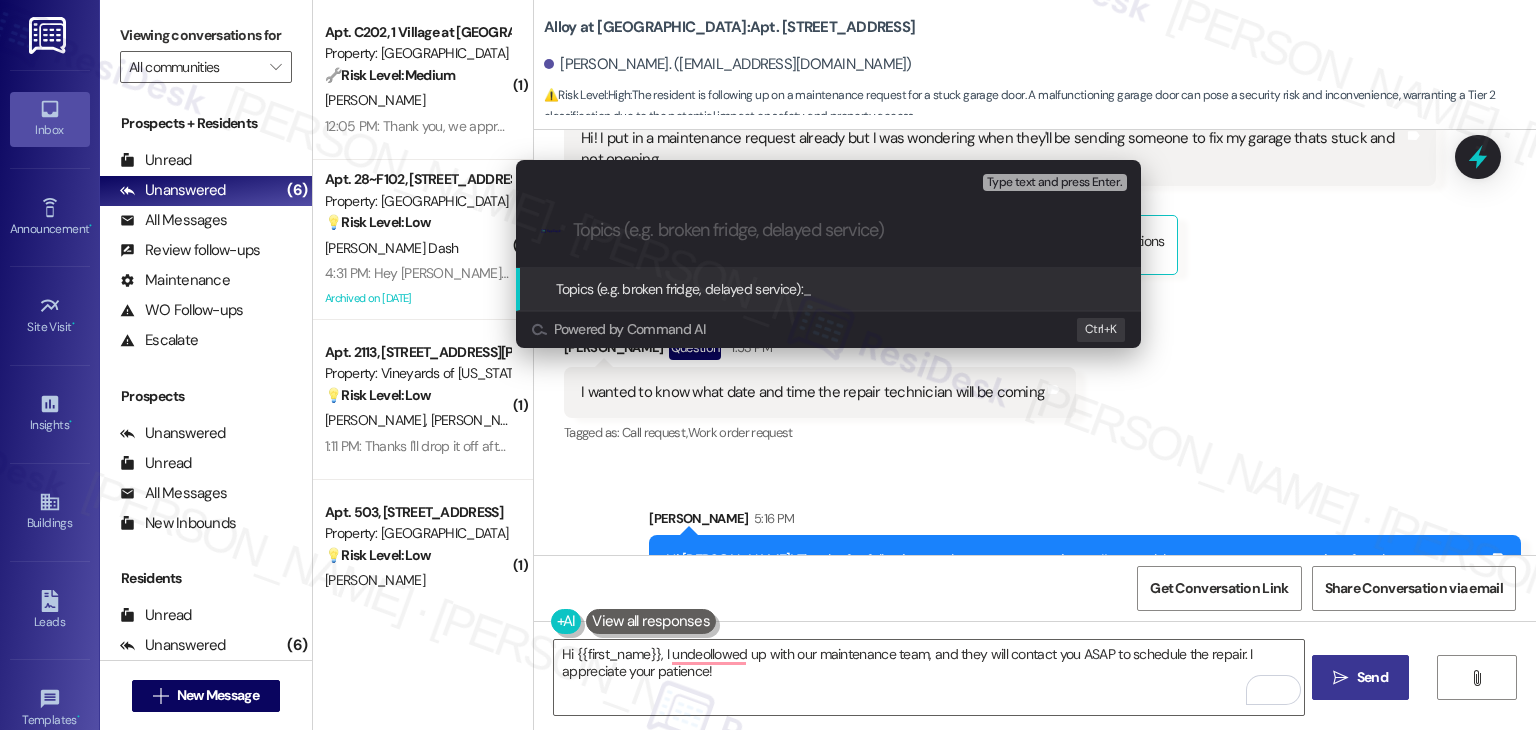 paste on "ollow-Up on Garage Repair Request – Scheduling Inquiry" 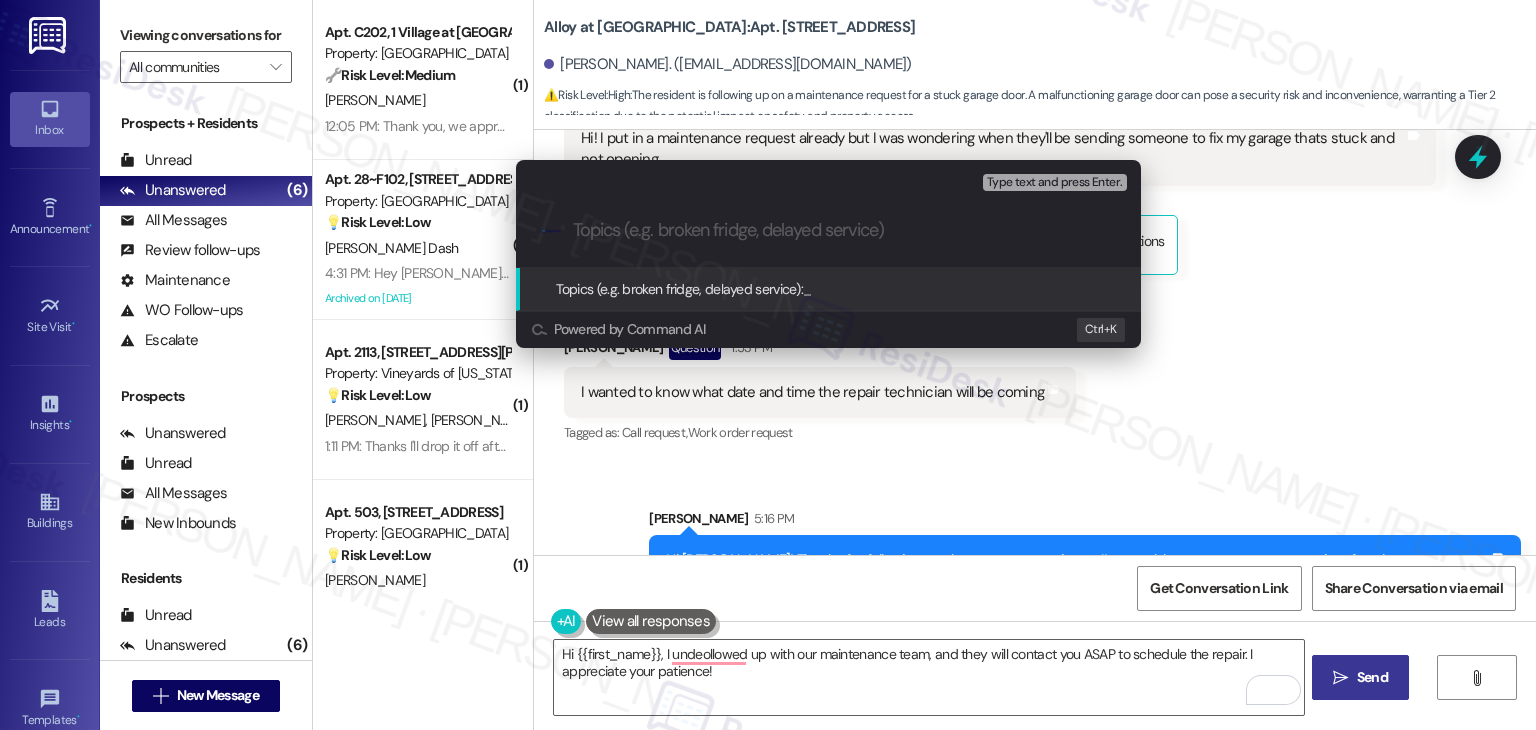 type on "ollow-Up on Garage Repair Request – Scheduling Inquiry" 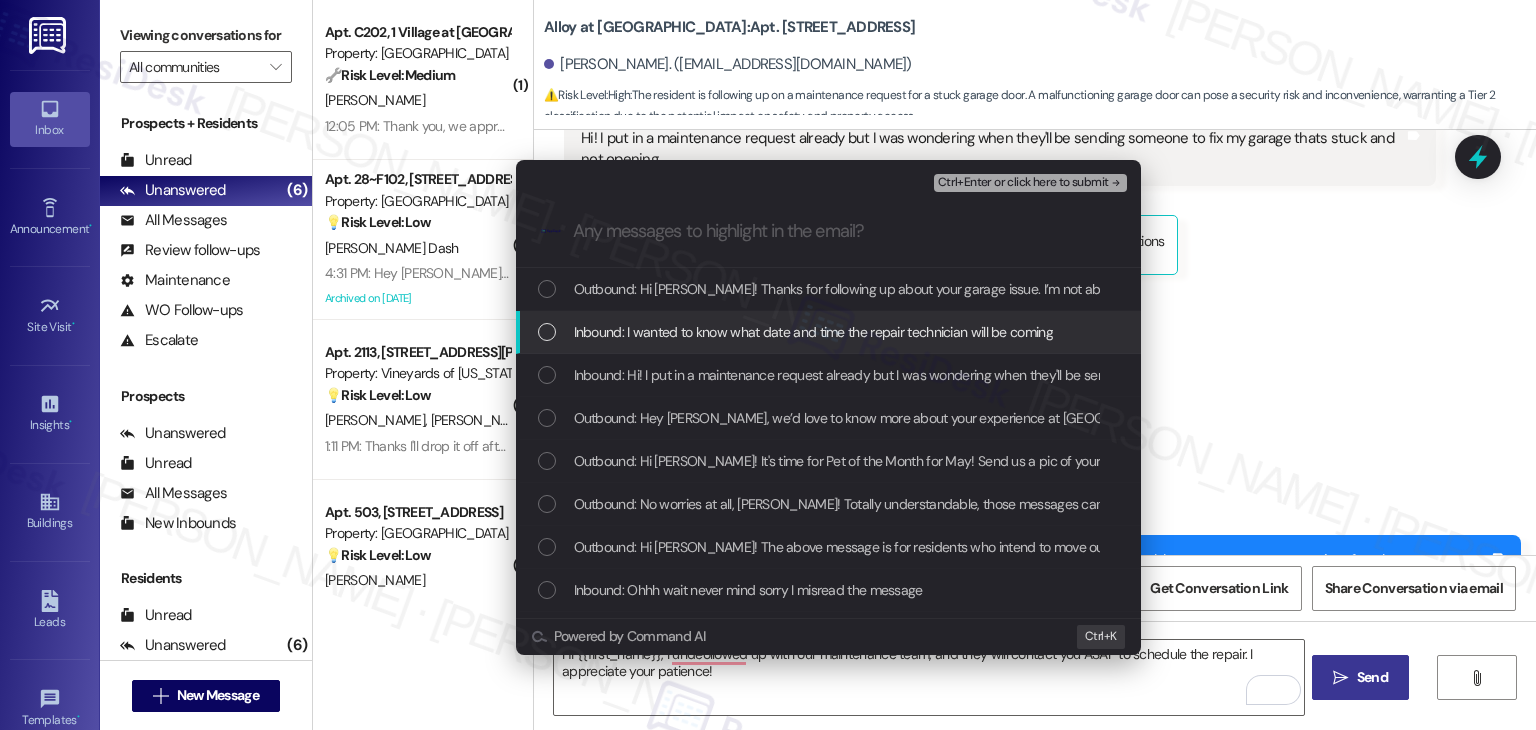 drag, startPoint x: 551, startPoint y: 330, endPoint x: 550, endPoint y: 348, distance: 18.027756 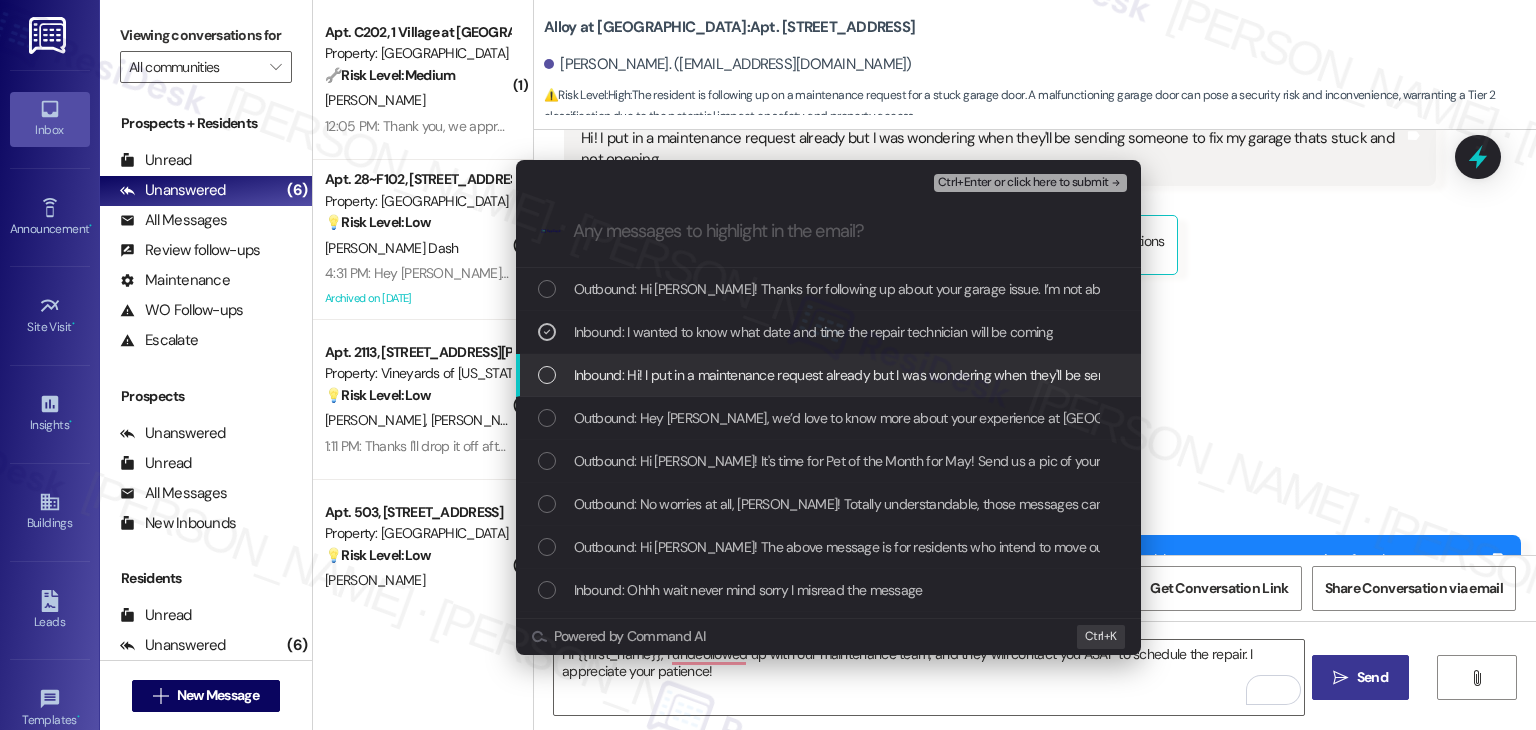 click at bounding box center [547, 375] 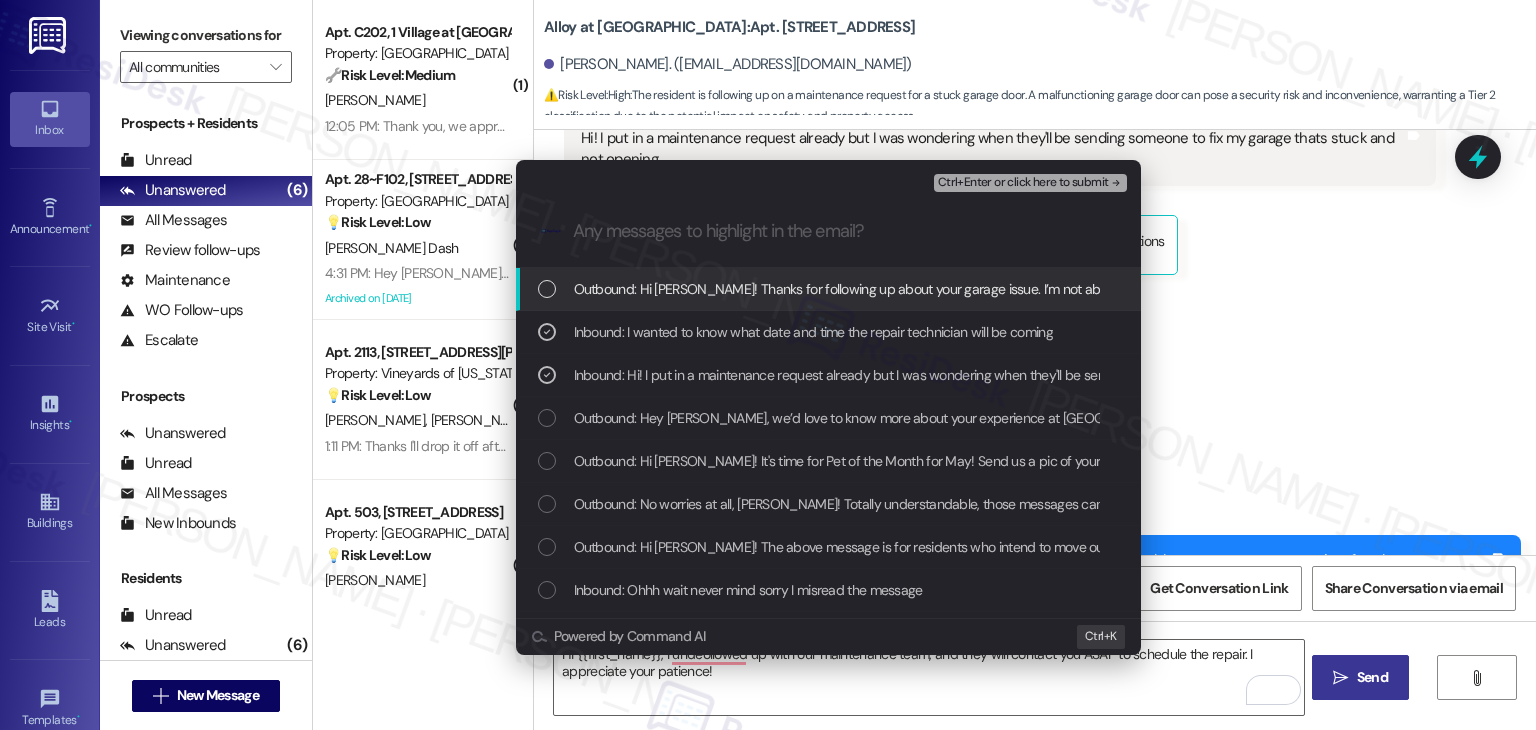 click on "Ctrl+Enter or click here to submit" at bounding box center (1023, 183) 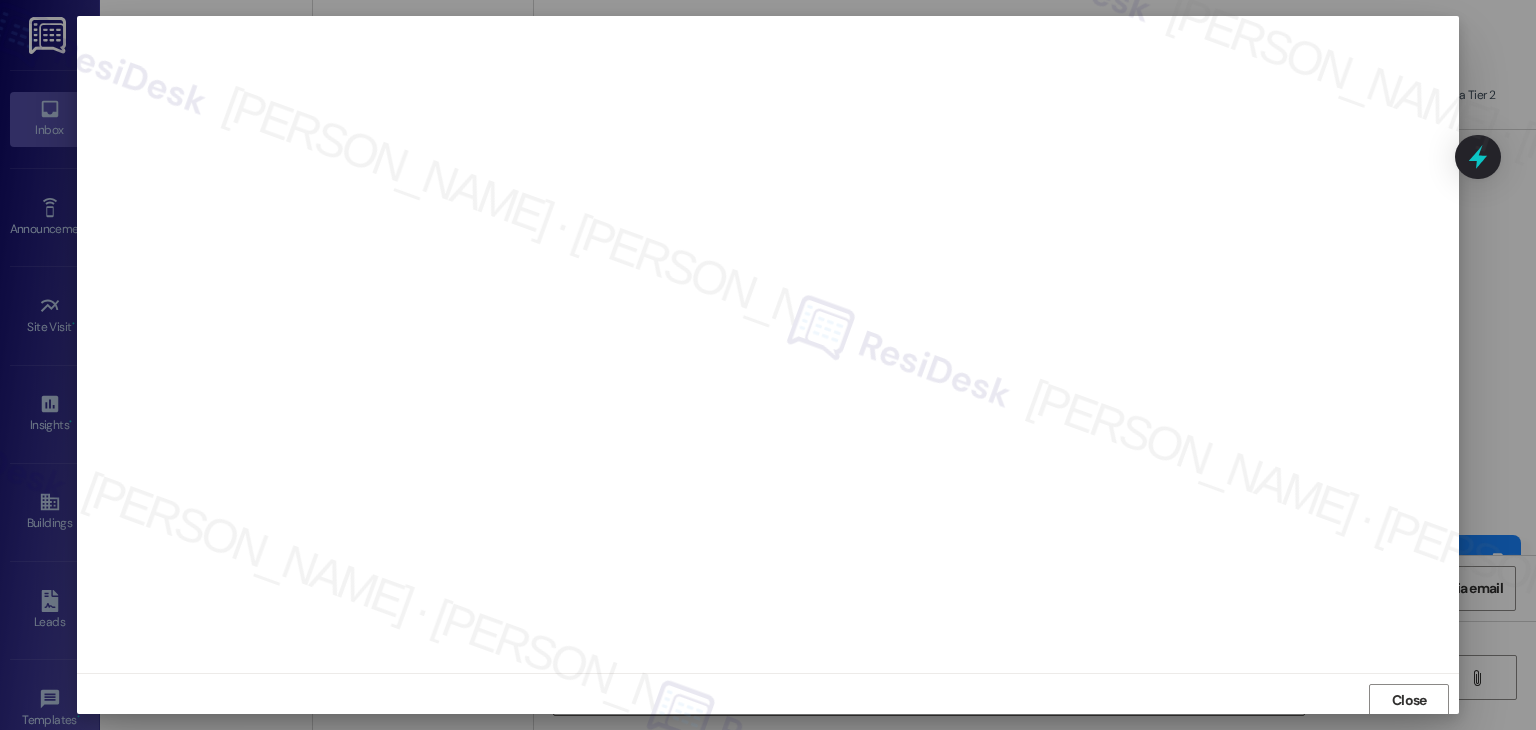 scroll, scrollTop: 1, scrollLeft: 0, axis: vertical 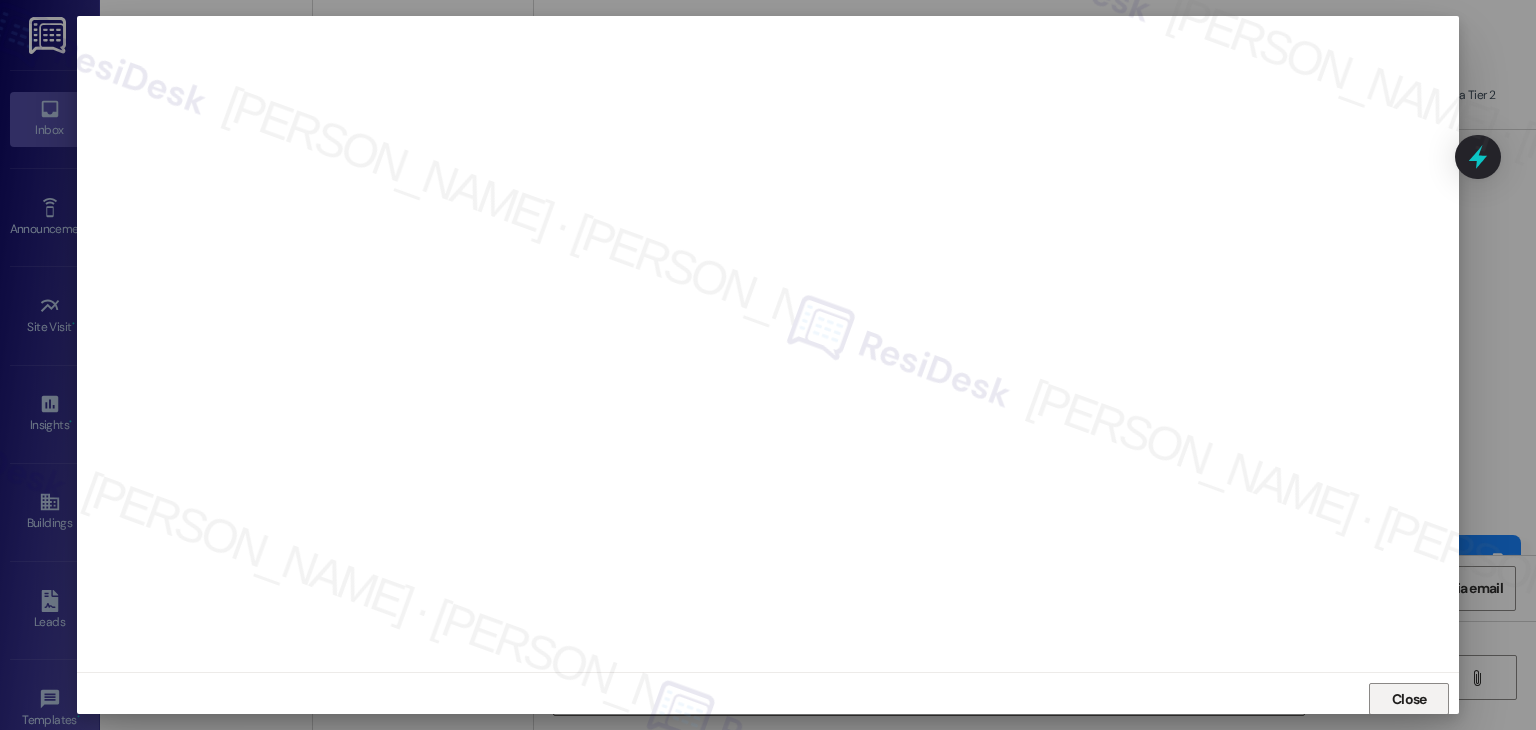 click on "Close" at bounding box center [1409, 699] 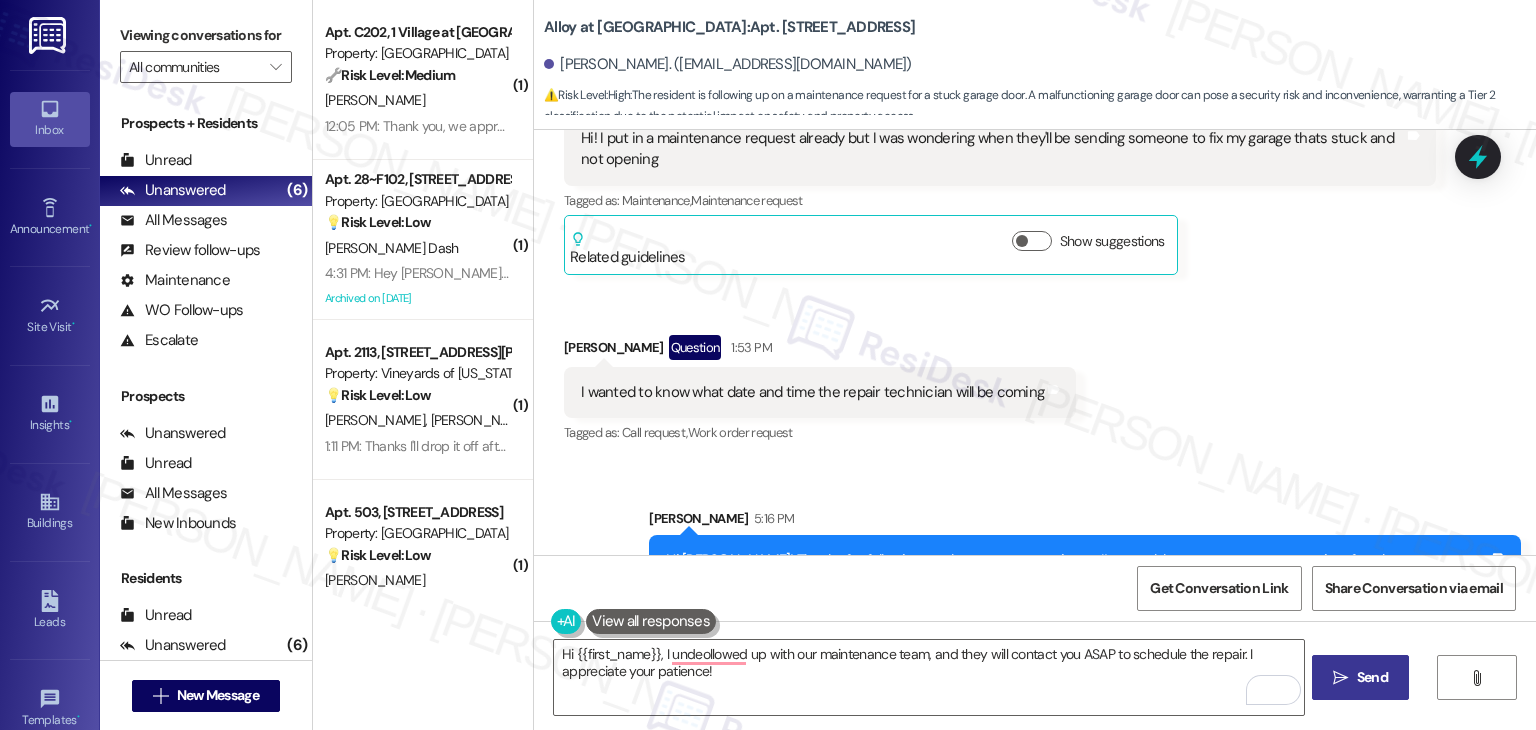 drag, startPoint x: 1484, startPoint y: 158, endPoint x: 1443, endPoint y: 194, distance: 54.56189 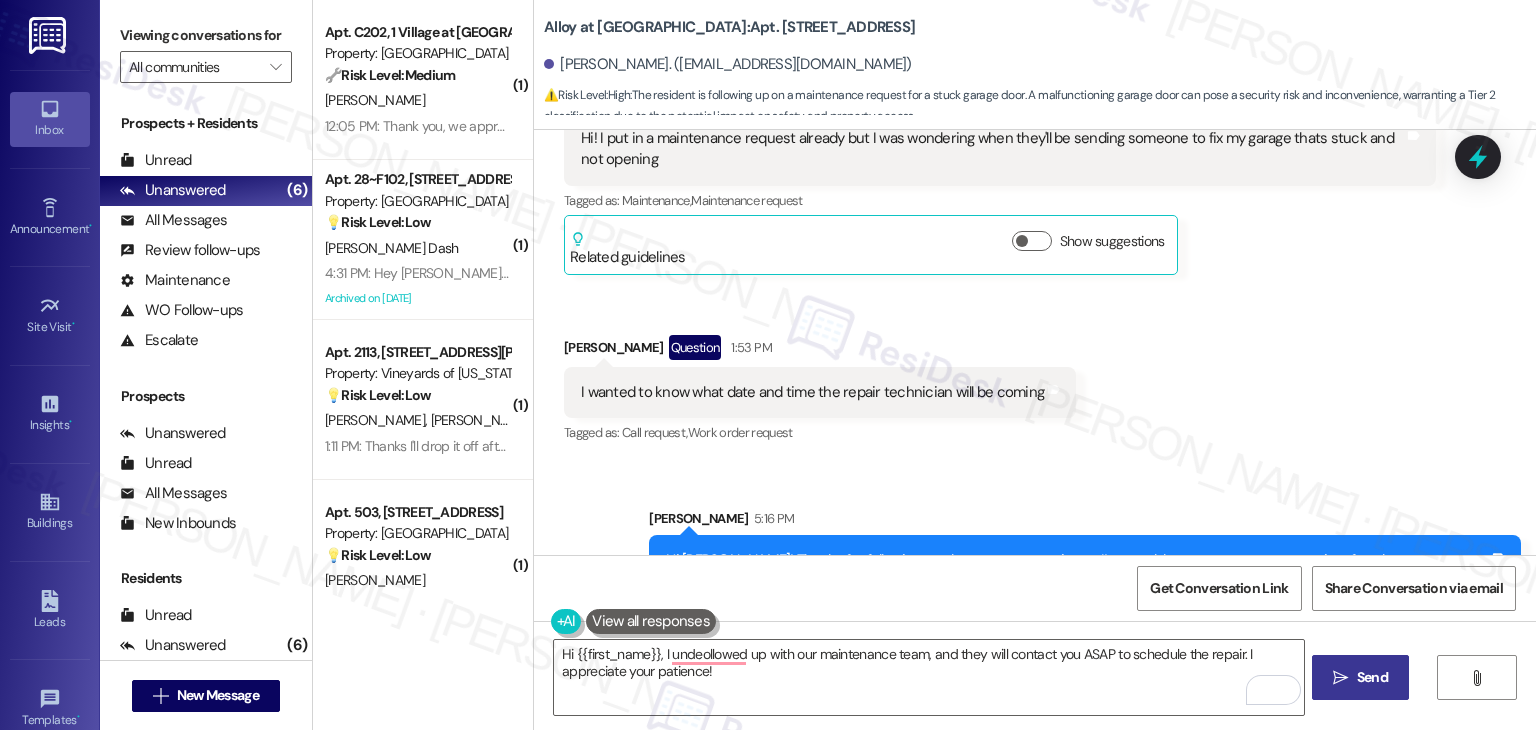 click 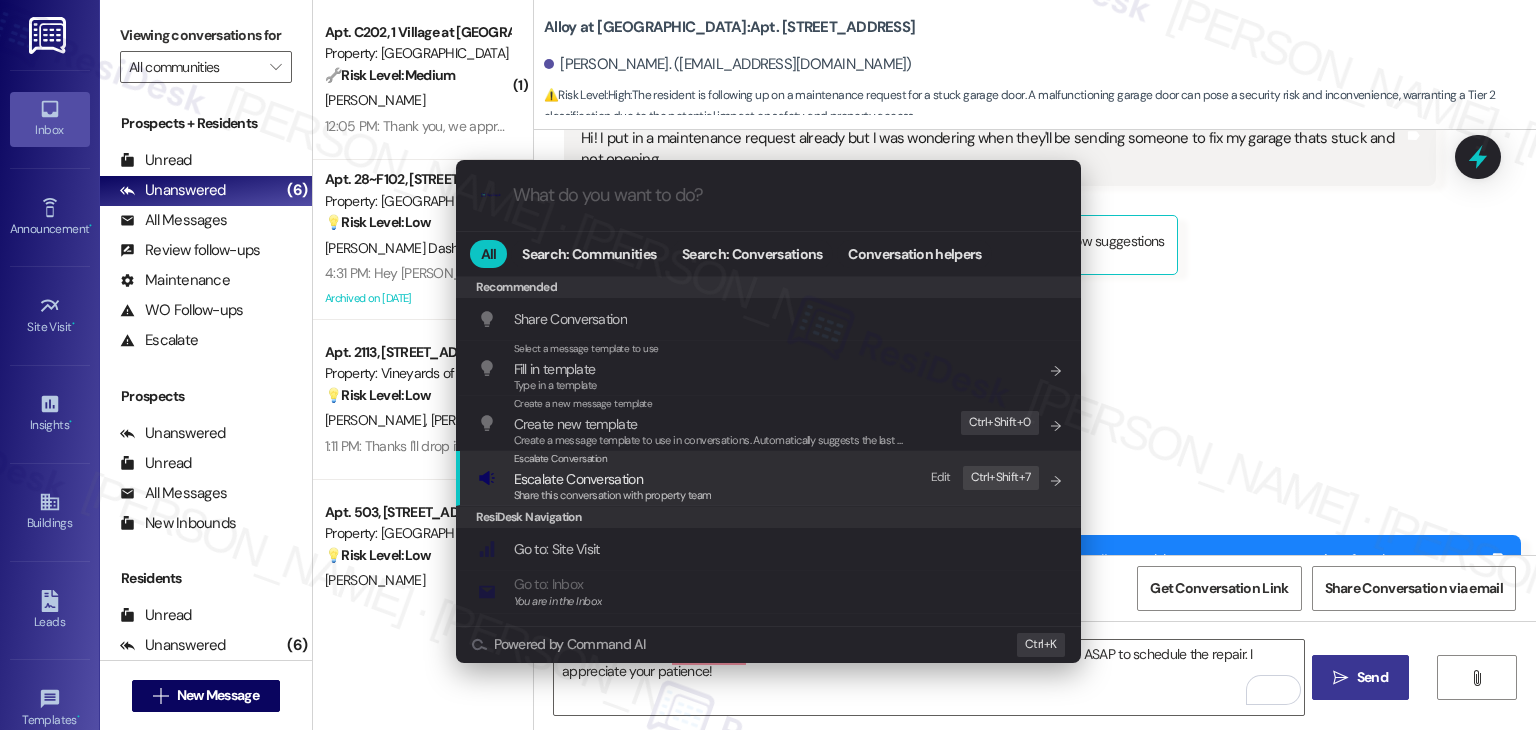 drag, startPoint x: 580, startPoint y: 490, endPoint x: 563, endPoint y: 496, distance: 18.027756 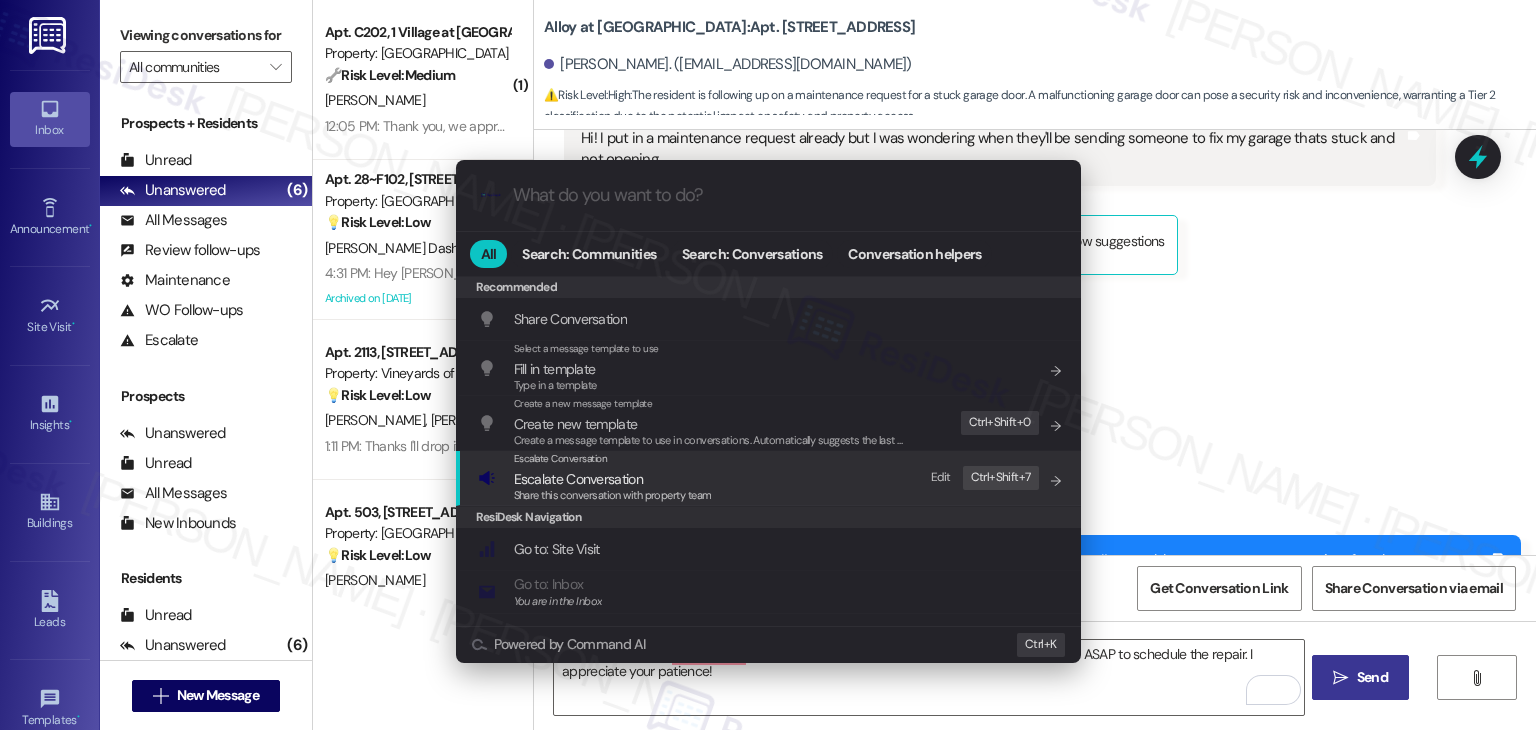 click on "Share this conversation with property team" at bounding box center (613, 495) 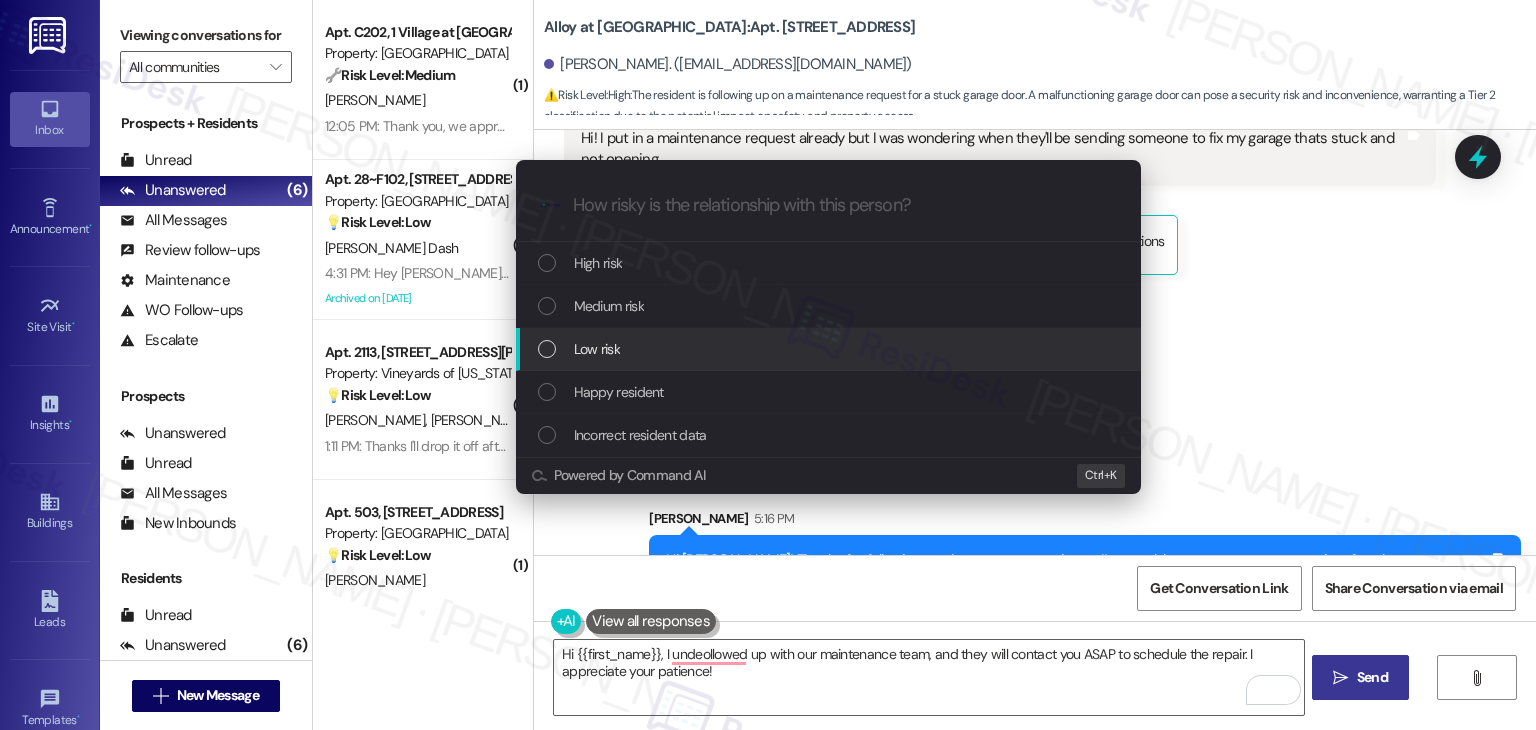 click at bounding box center (547, 349) 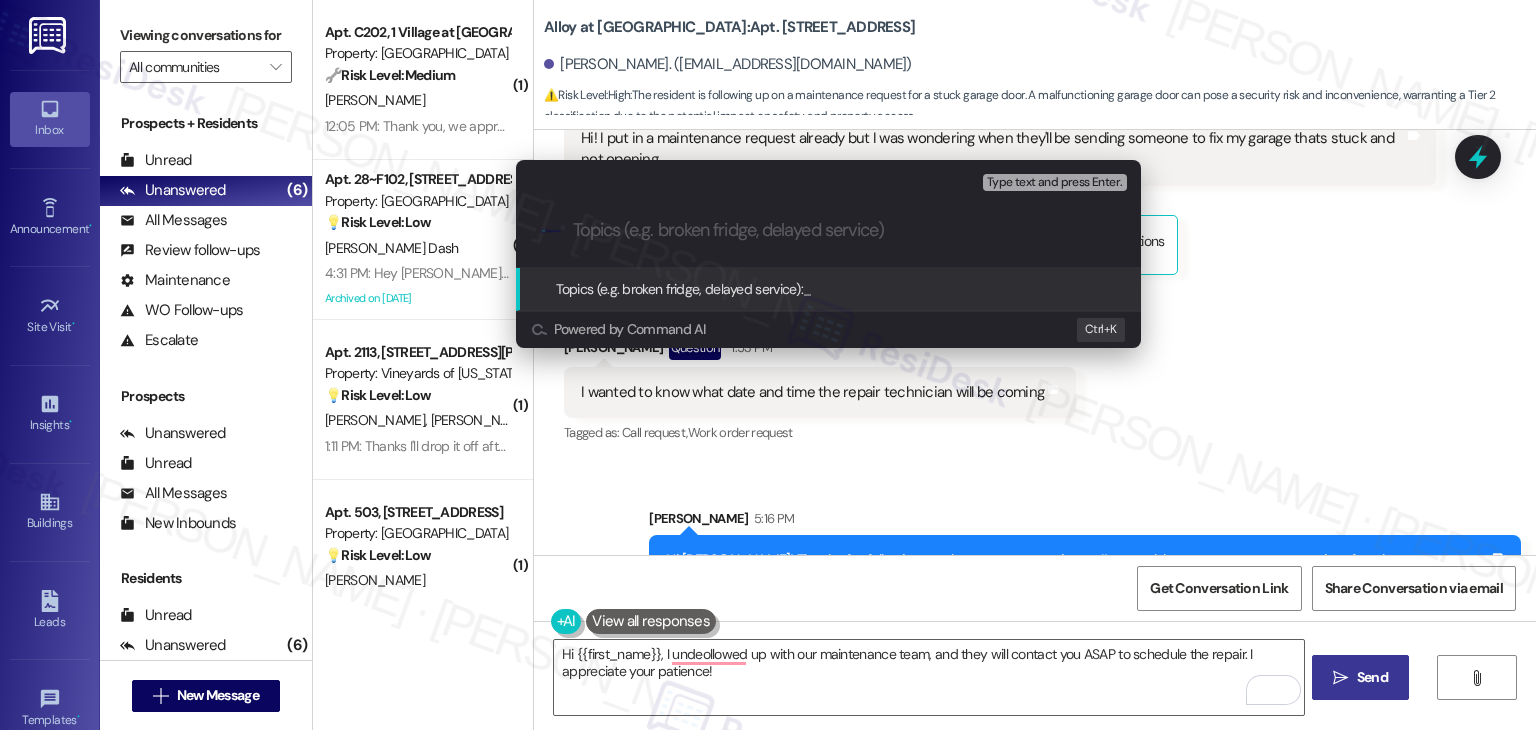 paste on "ollow-Up on Garage Repair Request – Scheduling Inquiry" 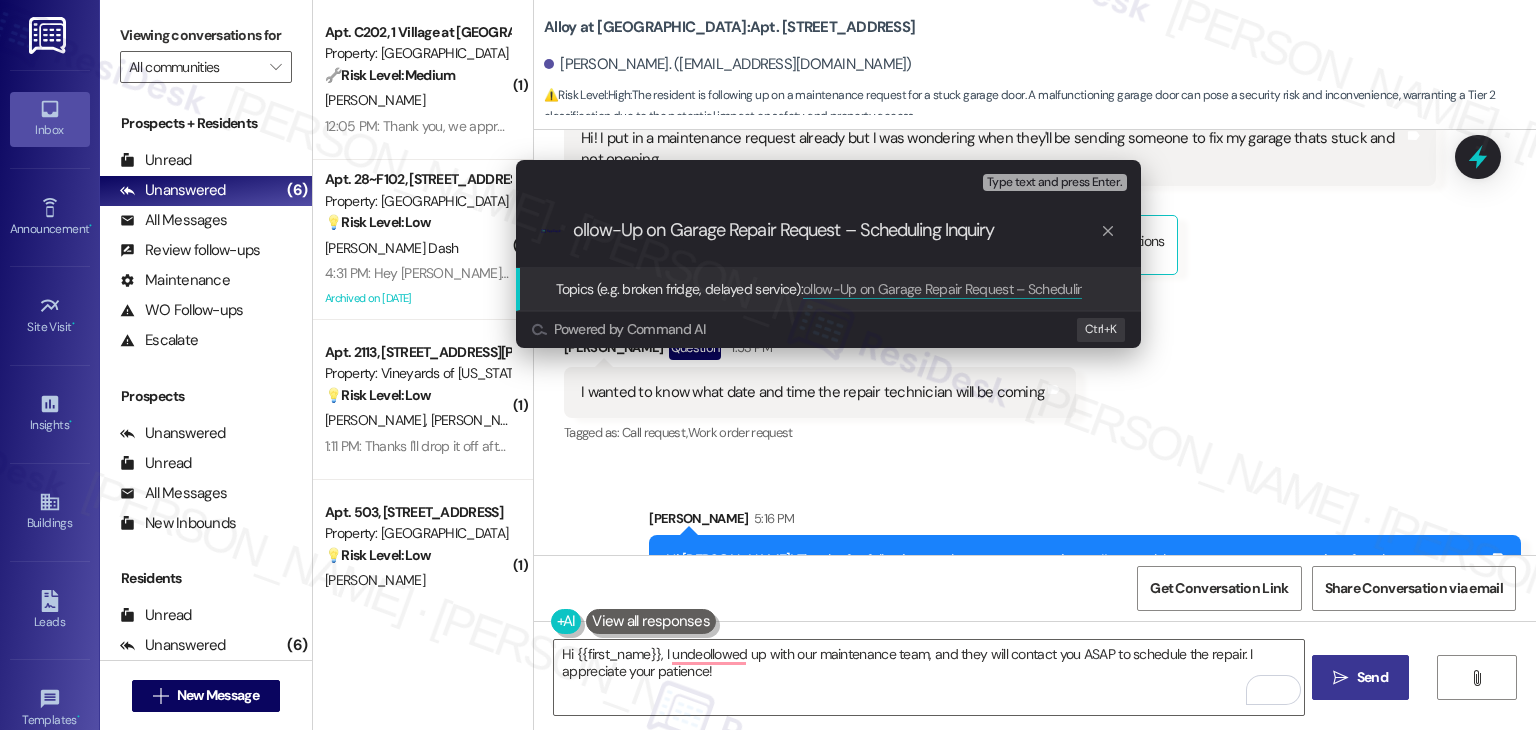 click on "ollow-Up on Garage Repair Request – Scheduling Inquiry" at bounding box center (836, 230) 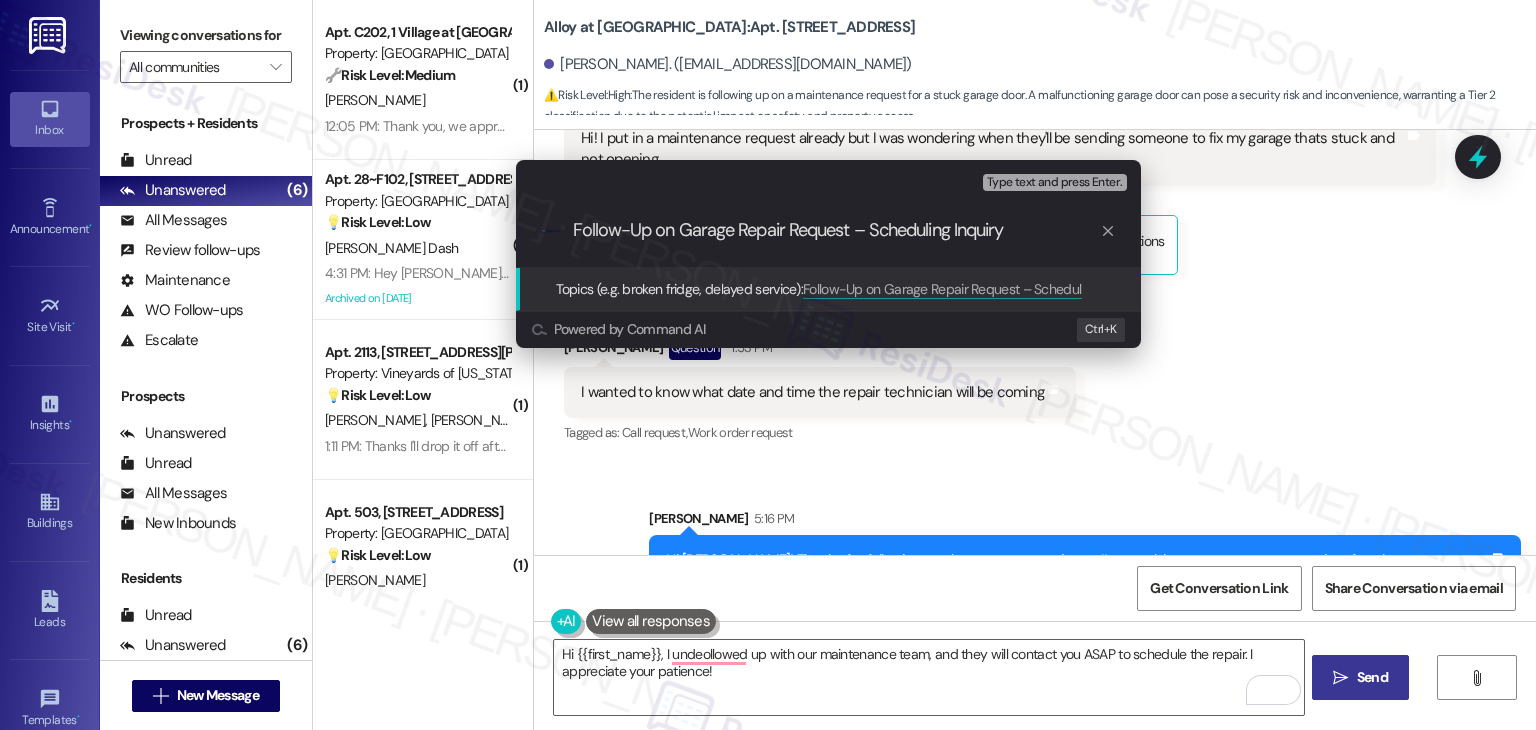 click on "Follow-Up on Garage Repair Request – Scheduling Inquiry" at bounding box center (836, 230) 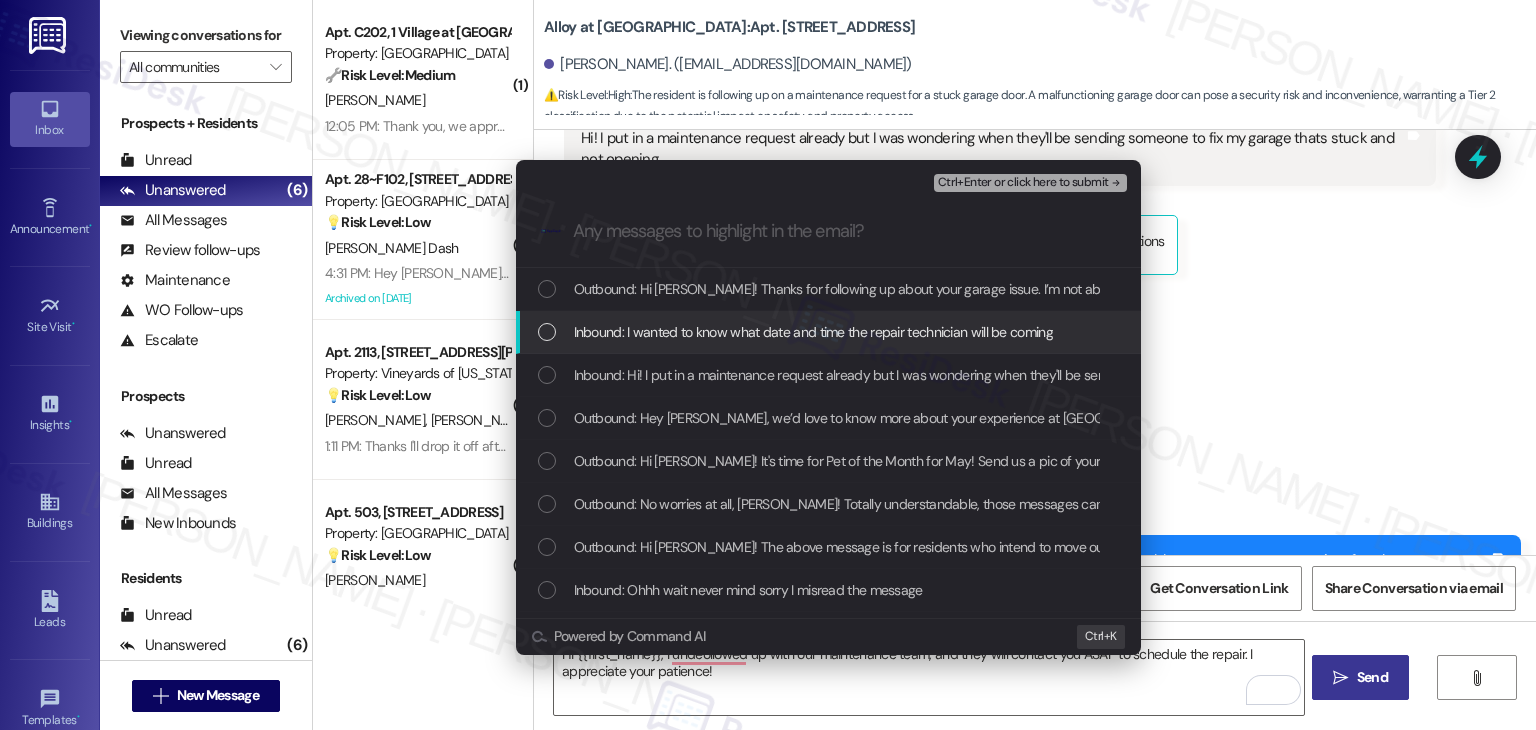 click at bounding box center (547, 332) 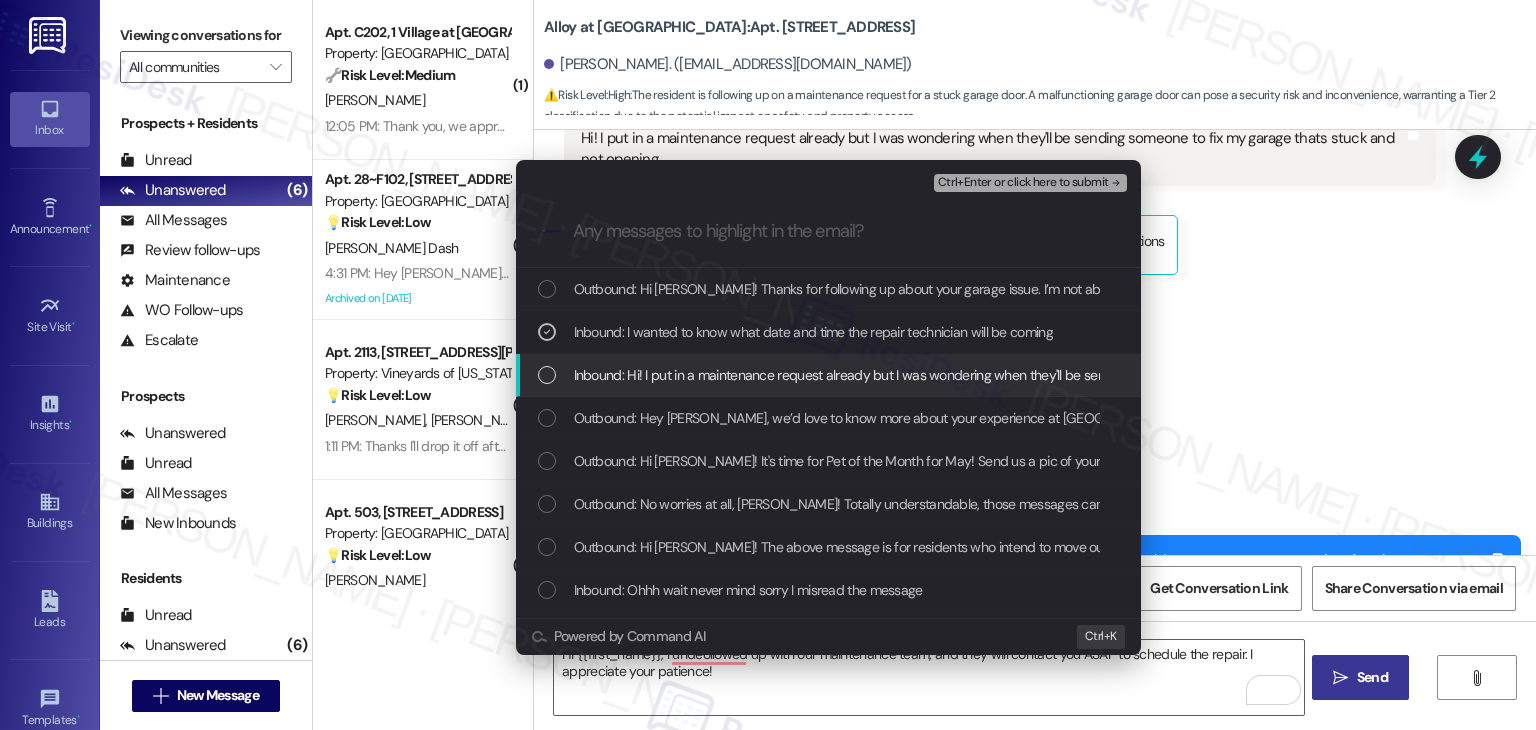 click at bounding box center (547, 375) 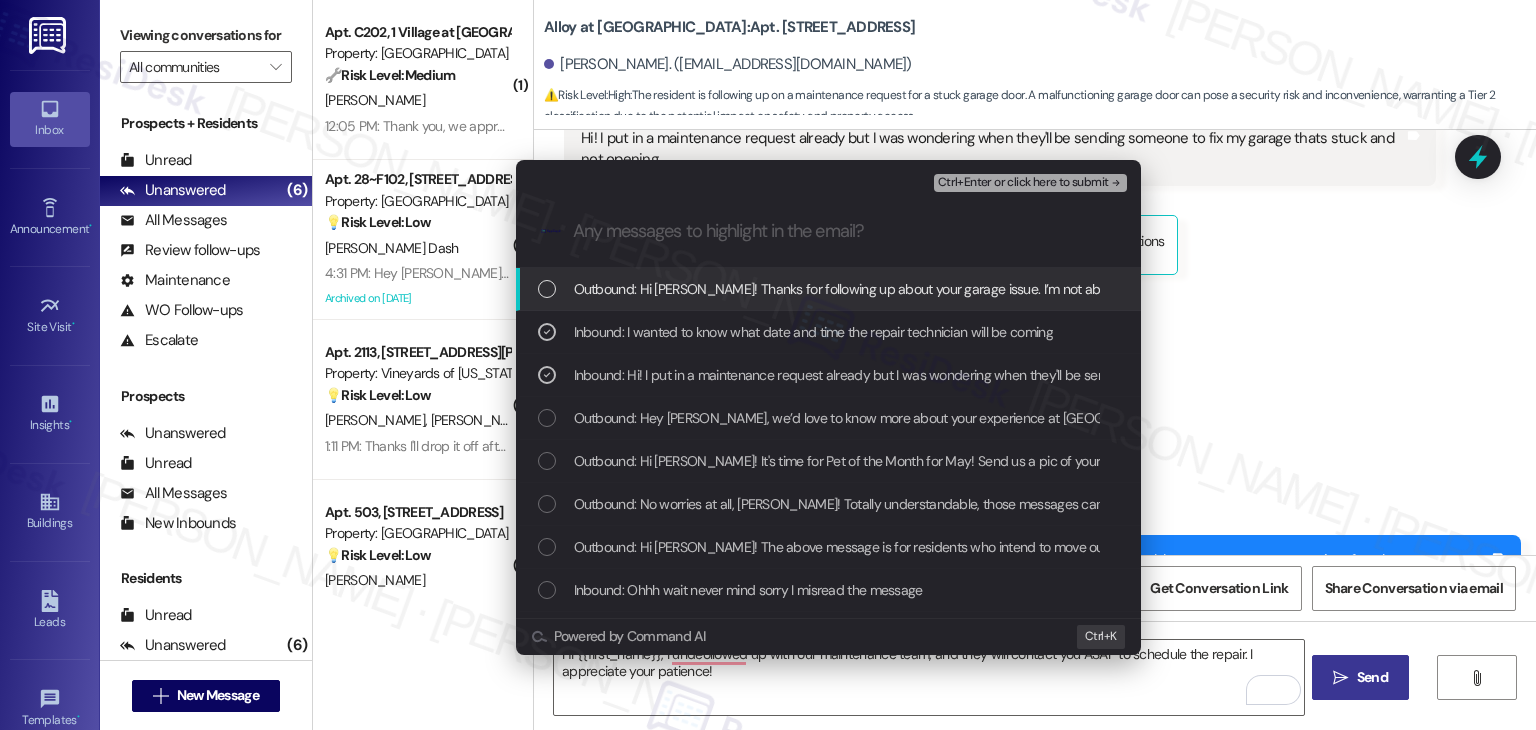 click on "Ctrl+Enter or click here to submit" at bounding box center (1023, 183) 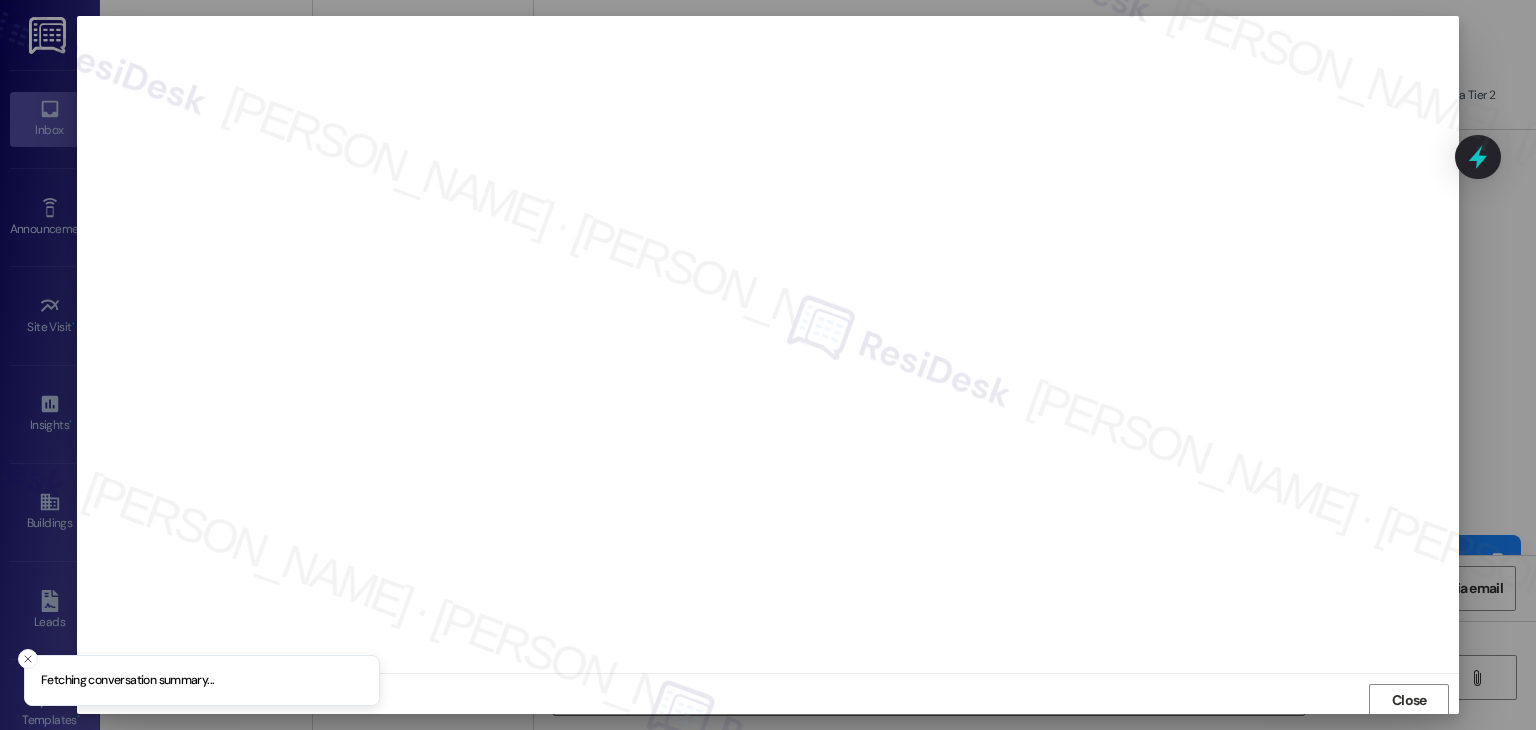 scroll, scrollTop: 1, scrollLeft: 0, axis: vertical 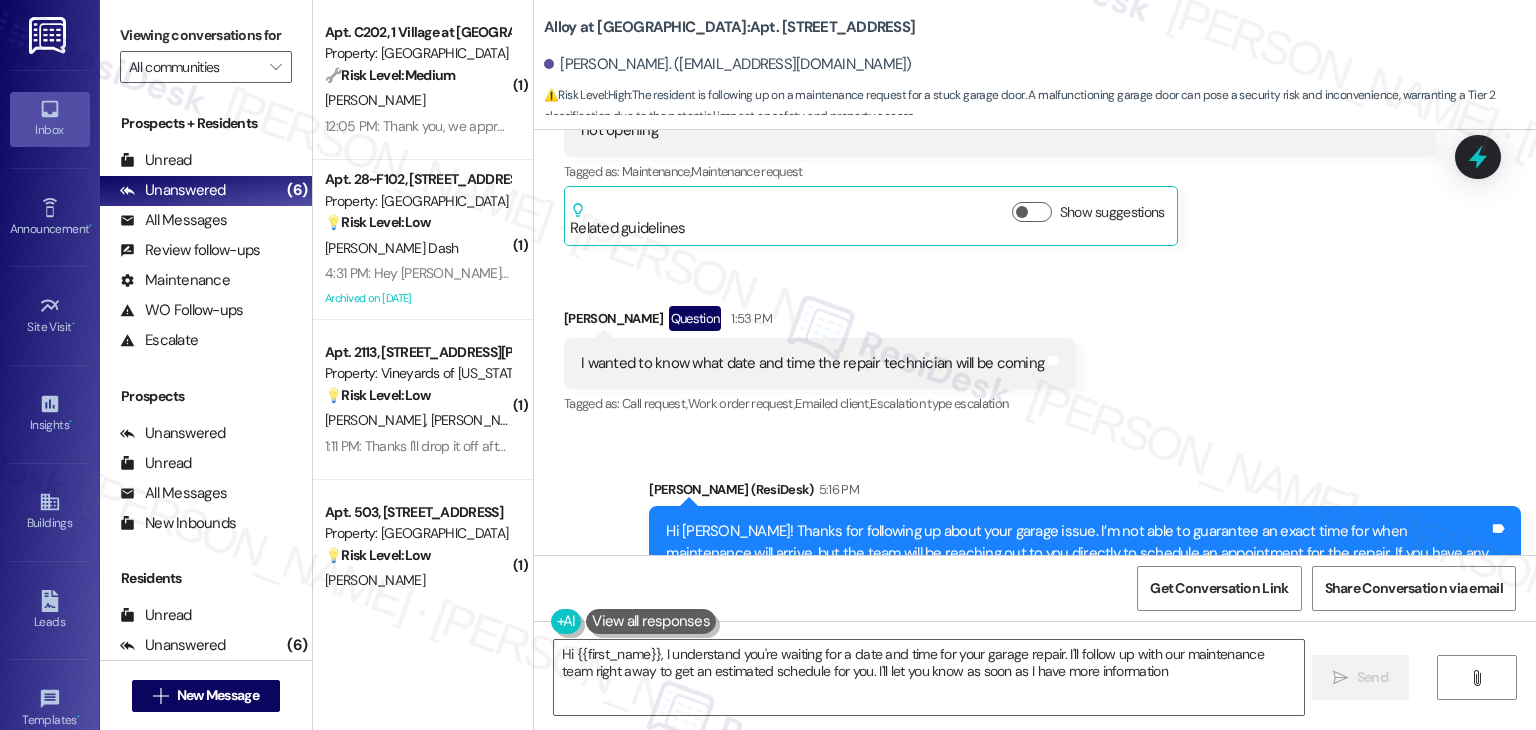 type on "Hi {{first_name}}, I understand you're waiting for a date and time for your garage repair. I'll follow up with our maintenance team right away to get an estimated schedule for you. I'll let you know as soon as I have more information!" 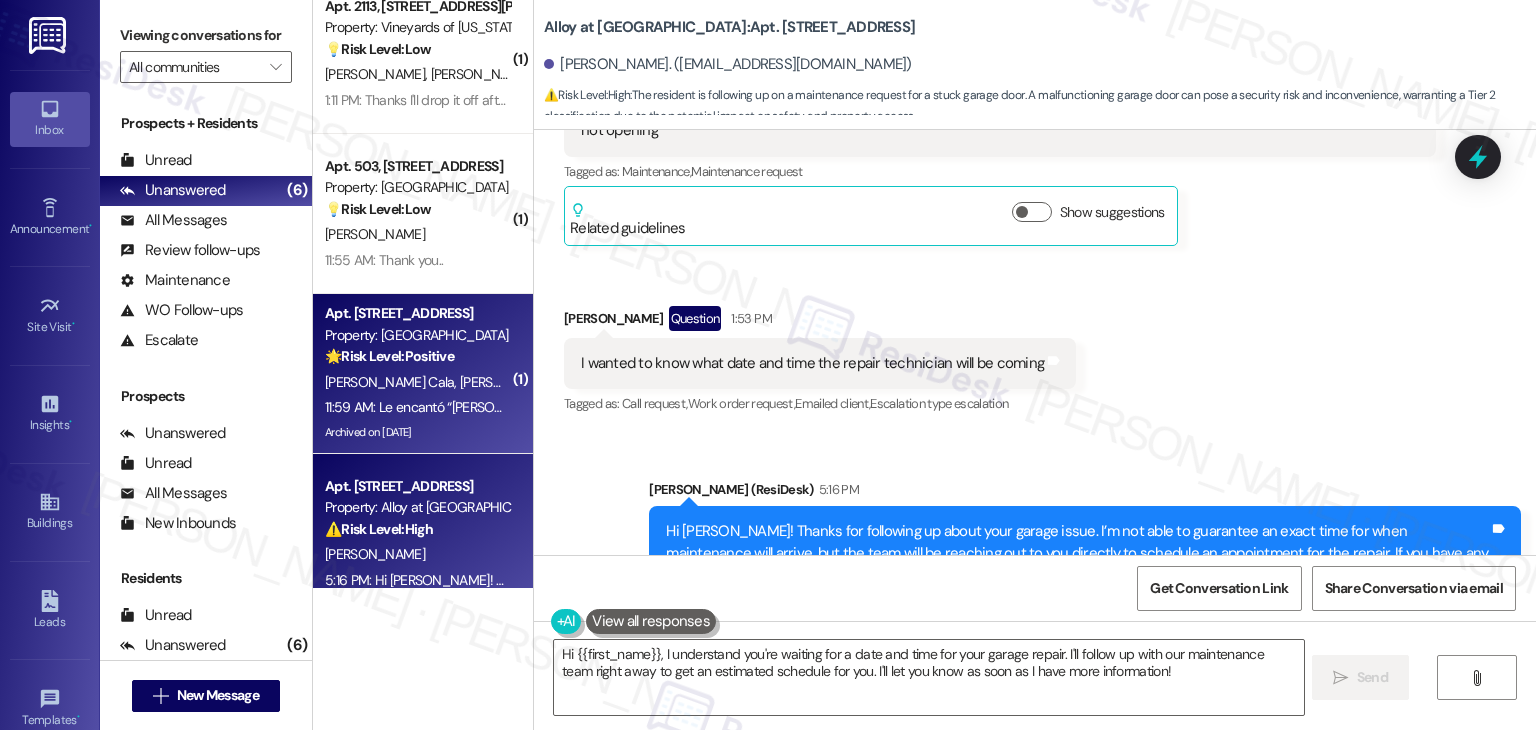 scroll, scrollTop: 372, scrollLeft: 0, axis: vertical 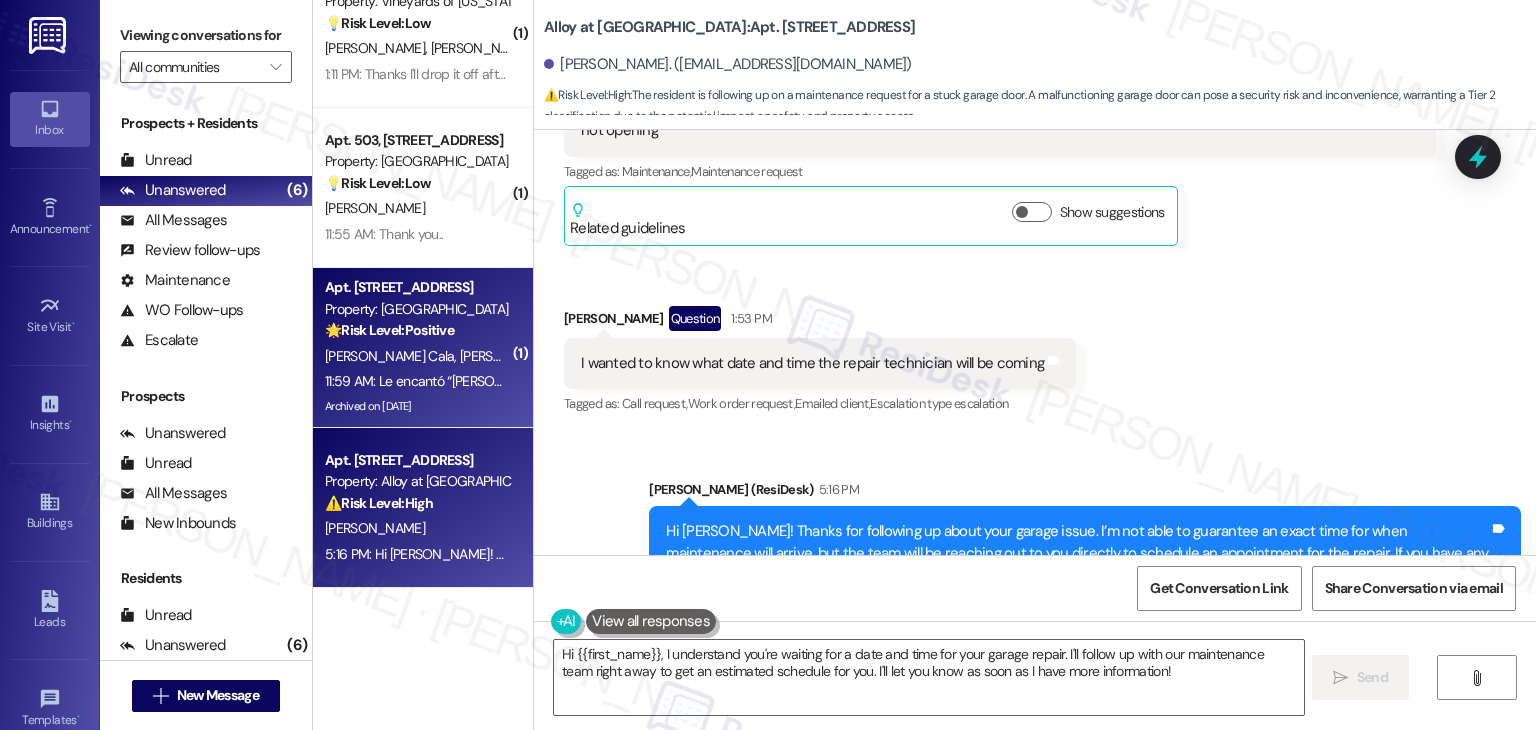 click on "[PERSON_NAME] [PERSON_NAME]" at bounding box center [561, 356] 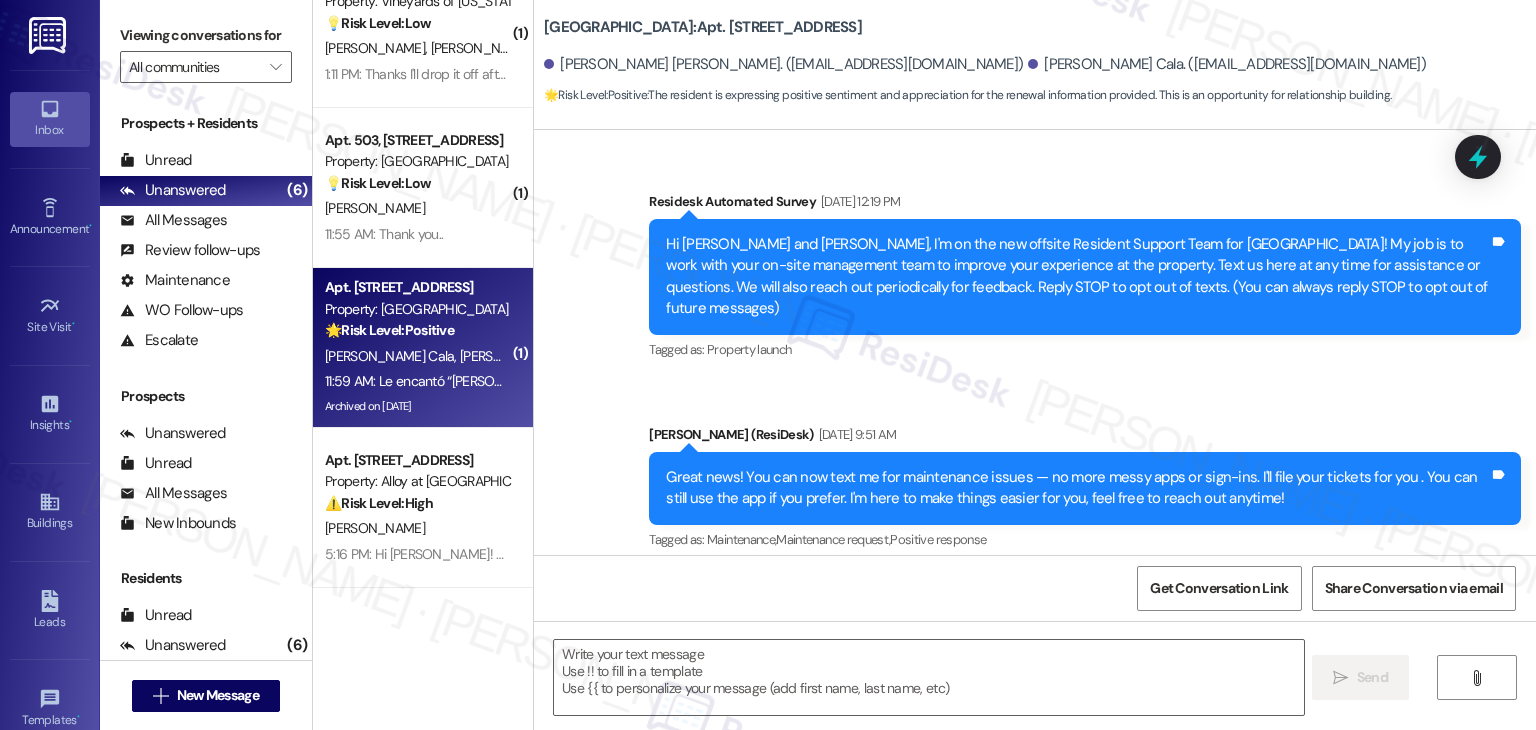 scroll, scrollTop: 17635, scrollLeft: 0, axis: vertical 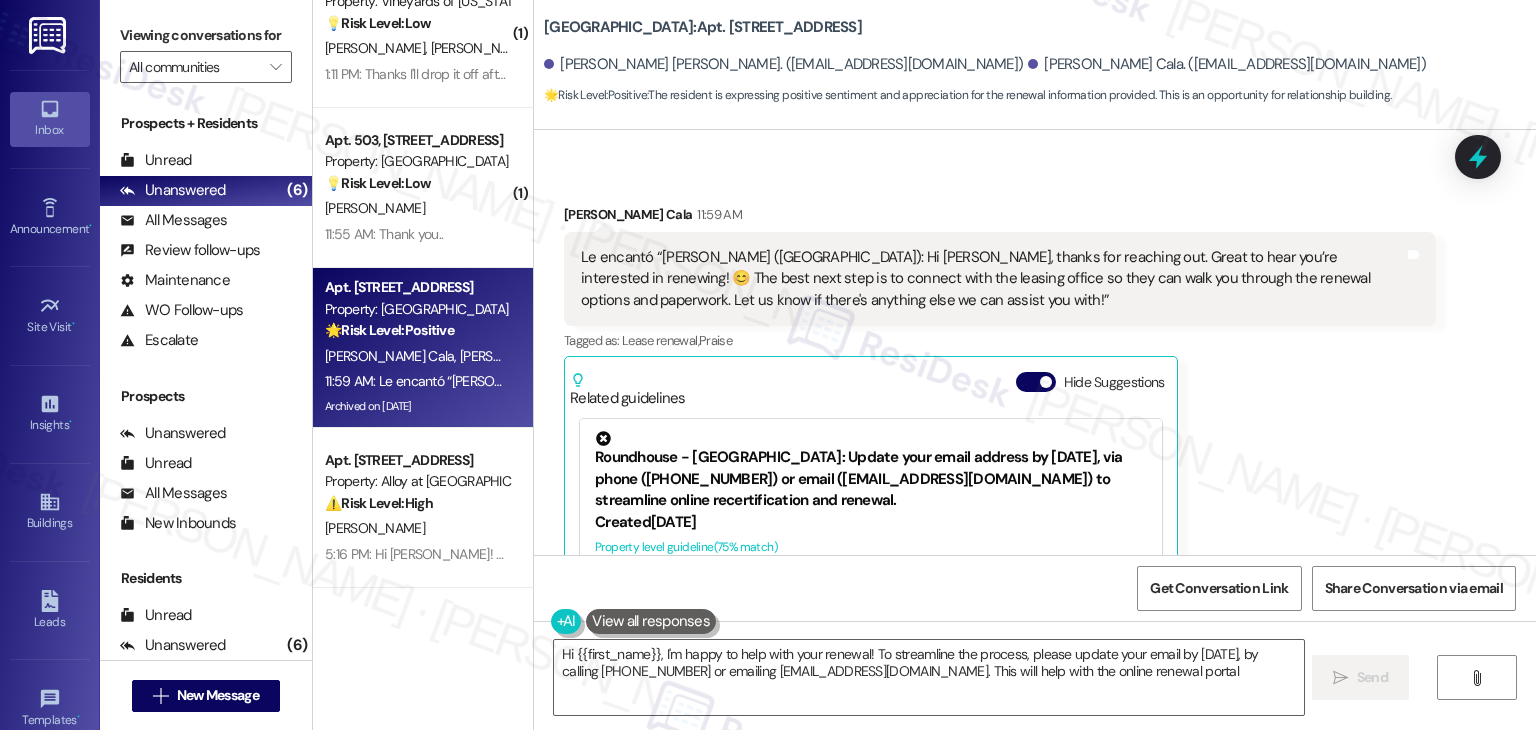 type on "Hi {{first_name}}, I'm happy to help with your renewal! To streamline the process, please update your email by [DATE], by calling [PHONE_NUMBER] or emailing [EMAIL_ADDRESS][DOMAIN_NAME]. This will help with the online renewal portal!" 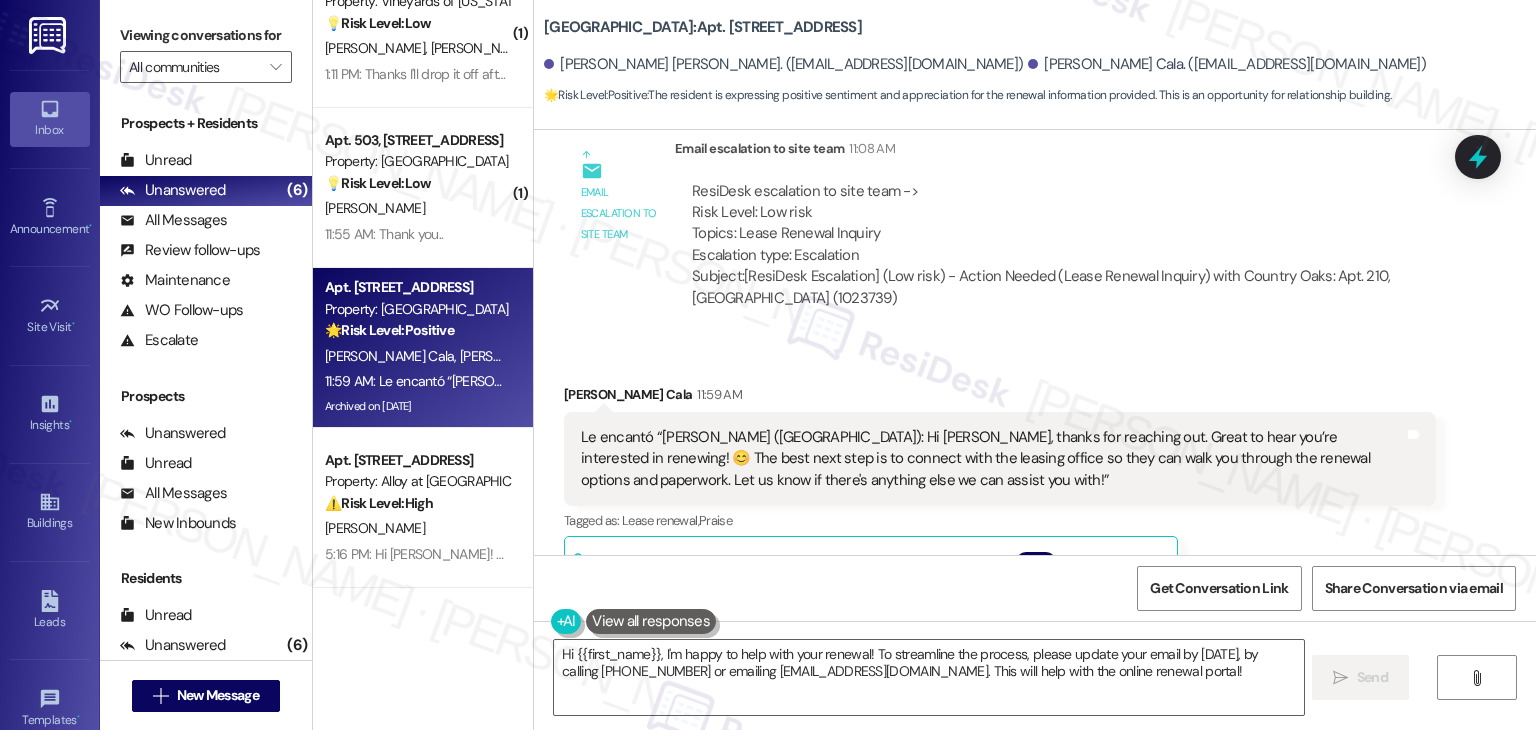 scroll, scrollTop: 17336, scrollLeft: 0, axis: vertical 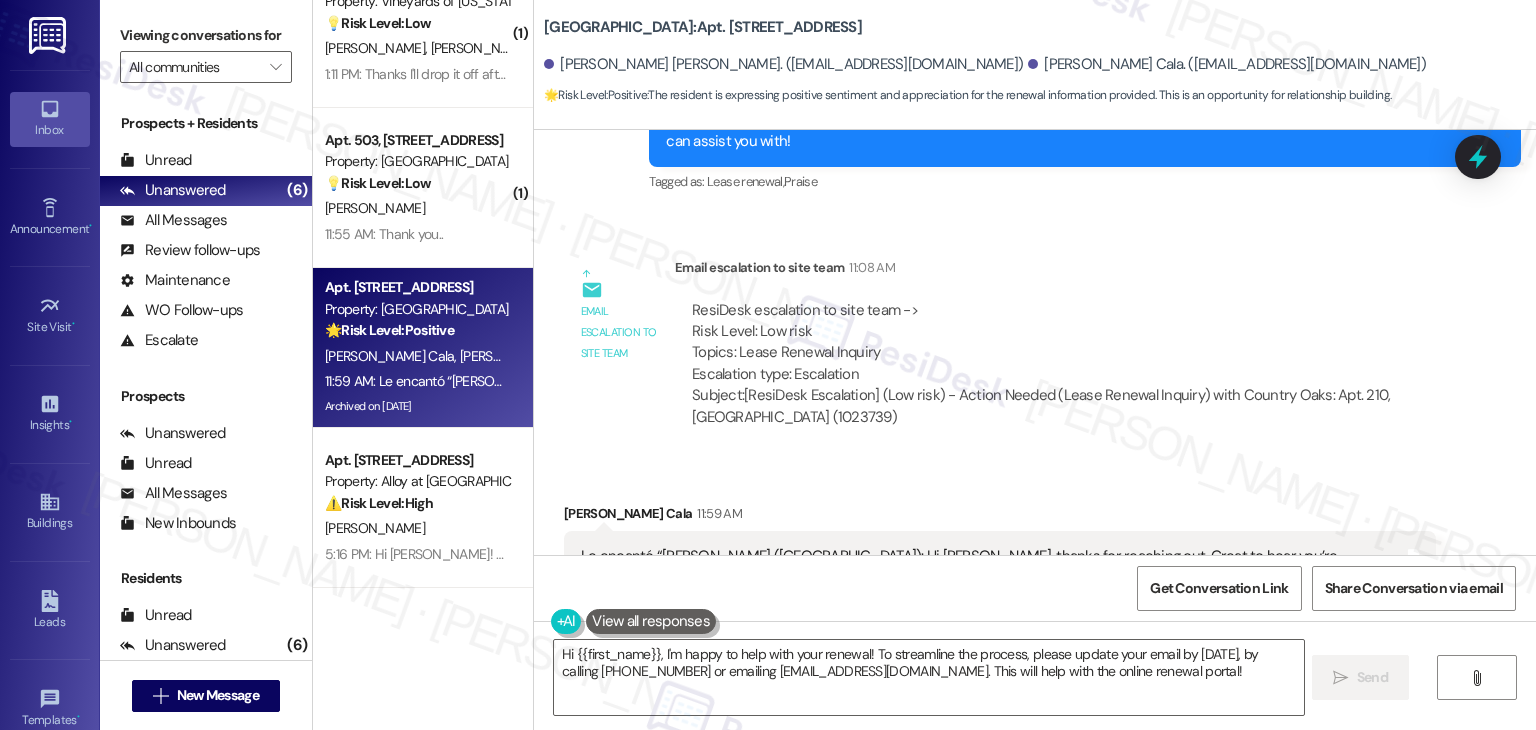 click on "[PERSON_NAME] Cala 11:59 AM Le encantó “[PERSON_NAME] ([GEOGRAPHIC_DATA]): Hi [PERSON_NAME], thanks for reaching out. Great to hear you’re interested in renewing! 😊 The best next step is to connect with the leasing office so they can walk you through the renewal options and paperwork. Let us know if there's anything else we can assist you with!” Tags and notes Tagged as:   Lease renewal ,  Click to highlight conversations about Lease renewal Praise Click to highlight conversations about Praise  Related guidelines Hide Suggestions Roundhouse - Country Oaks:  Update your email address by [DATE], via phone ([PHONE_NUMBER]) or email ([EMAIL_ADDRESS][DOMAIN_NAME]) to streamline online recertification and renewal.
Created  [DATE] Property level guideline  ( 75 % match) FAQs generated by ResiDesk AI What is the phone number I should call to update my information? You can call [PHONE_NUMBER] to update your information. What email address should I use to contact the office? What is the purpose of updating my email address?" at bounding box center (1000, 754) 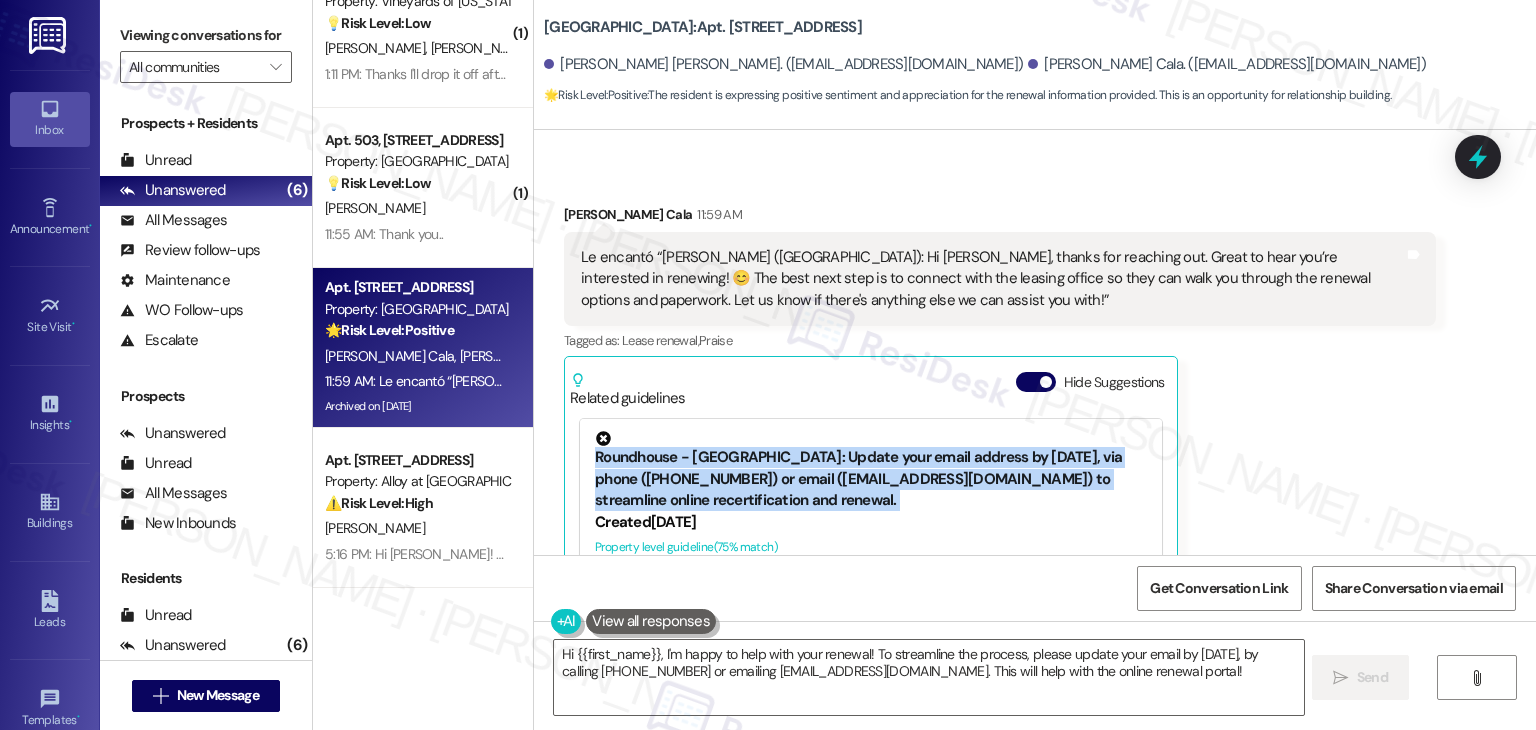 scroll, scrollTop: 17436, scrollLeft: 0, axis: vertical 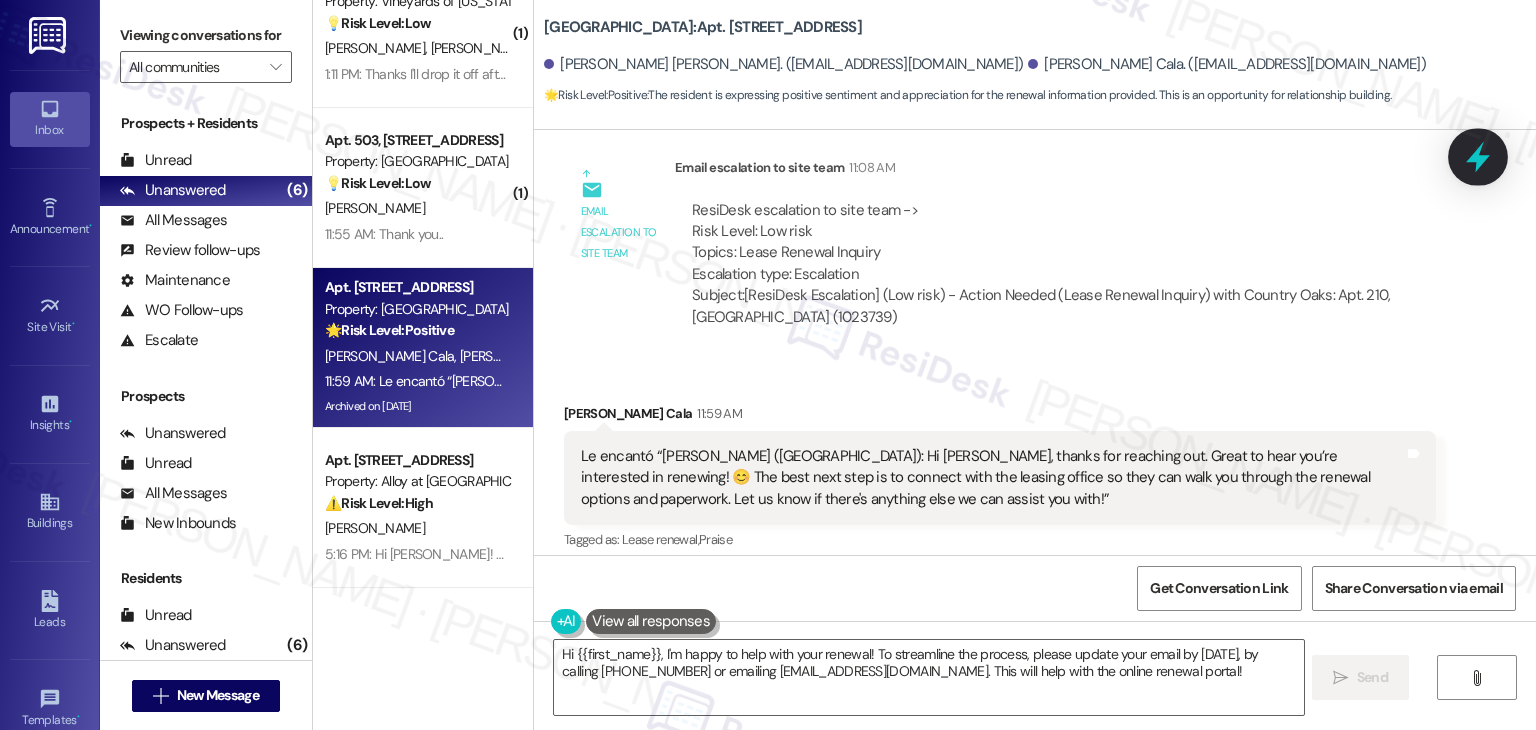 click 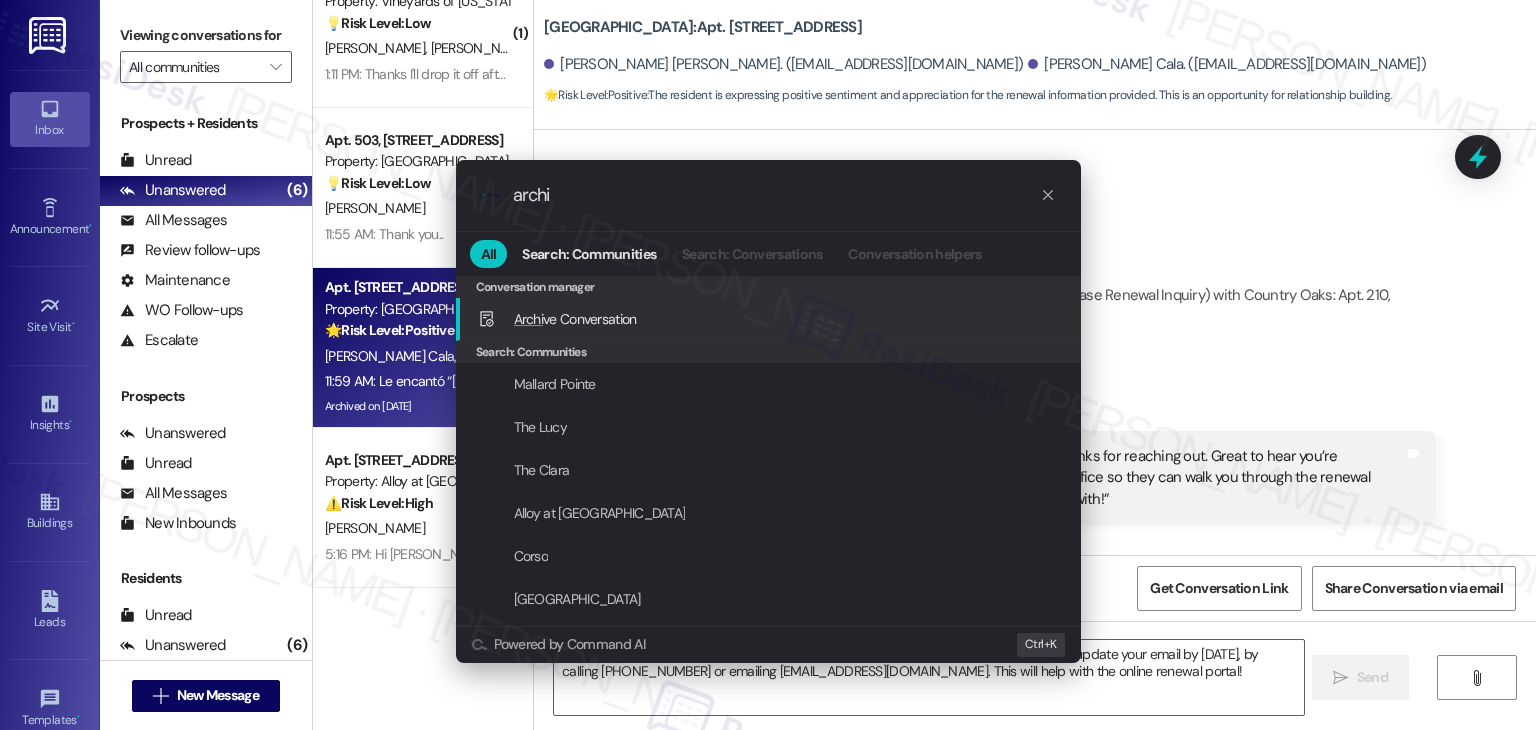type on "archi" 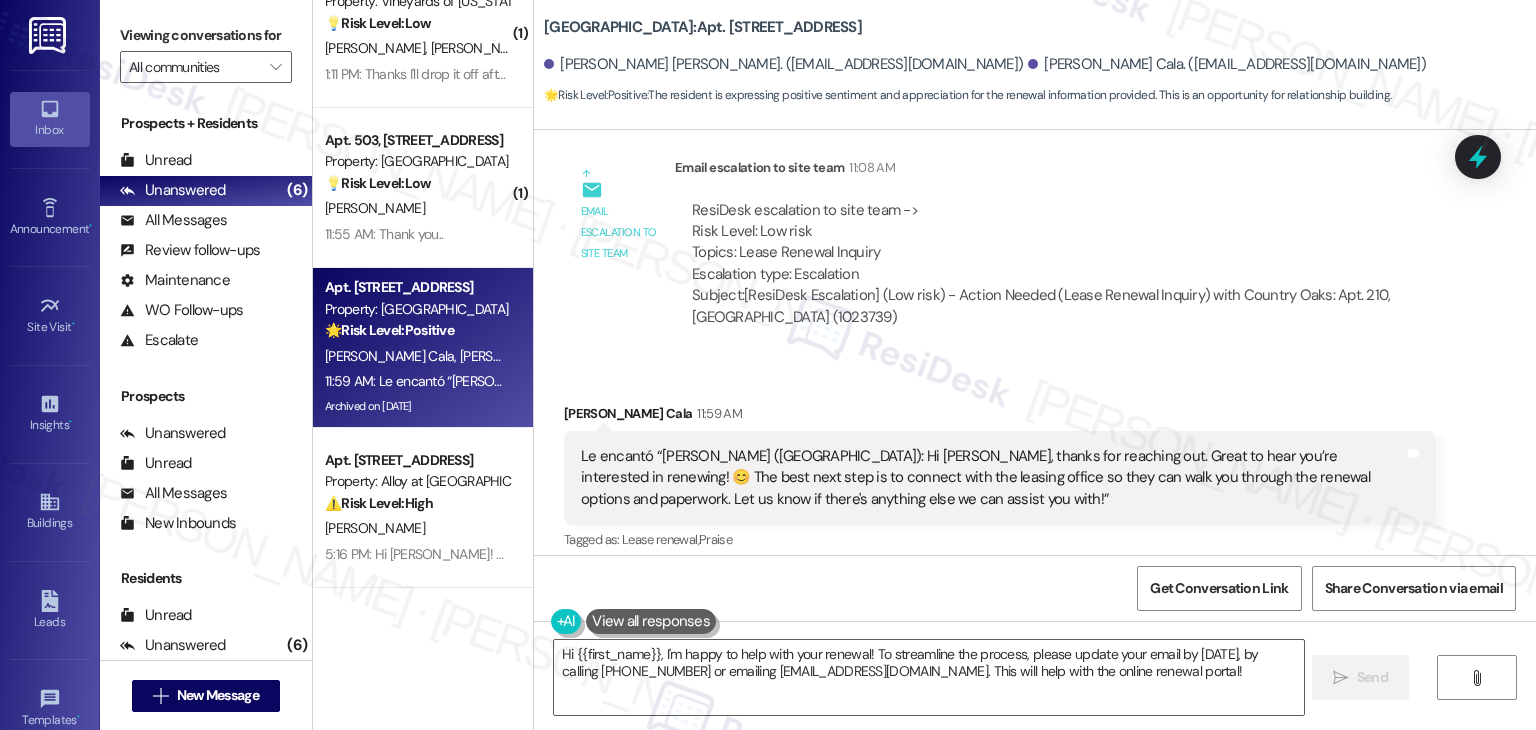 scroll, scrollTop: 400, scrollLeft: 0, axis: vertical 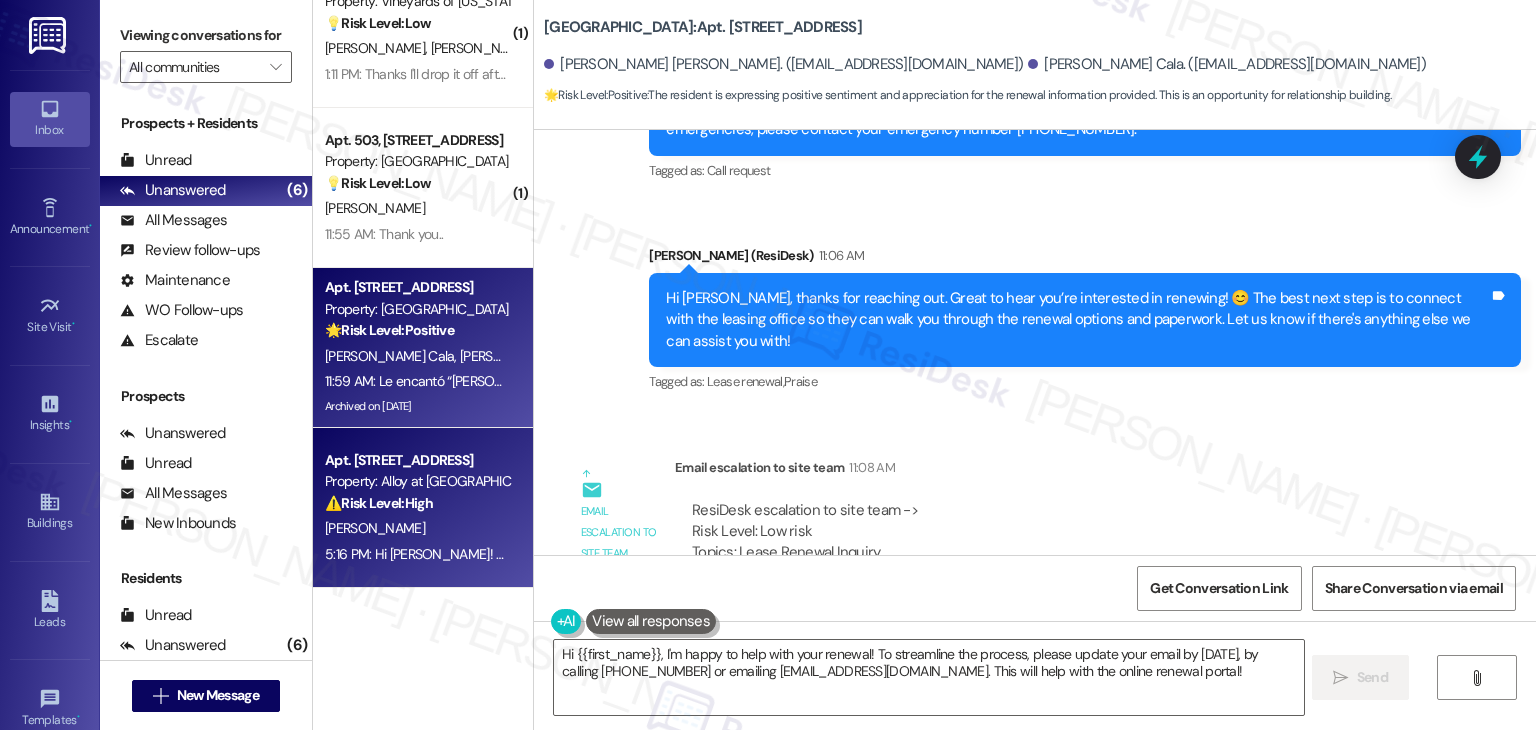 click on "[PERSON_NAME]" at bounding box center (417, 528) 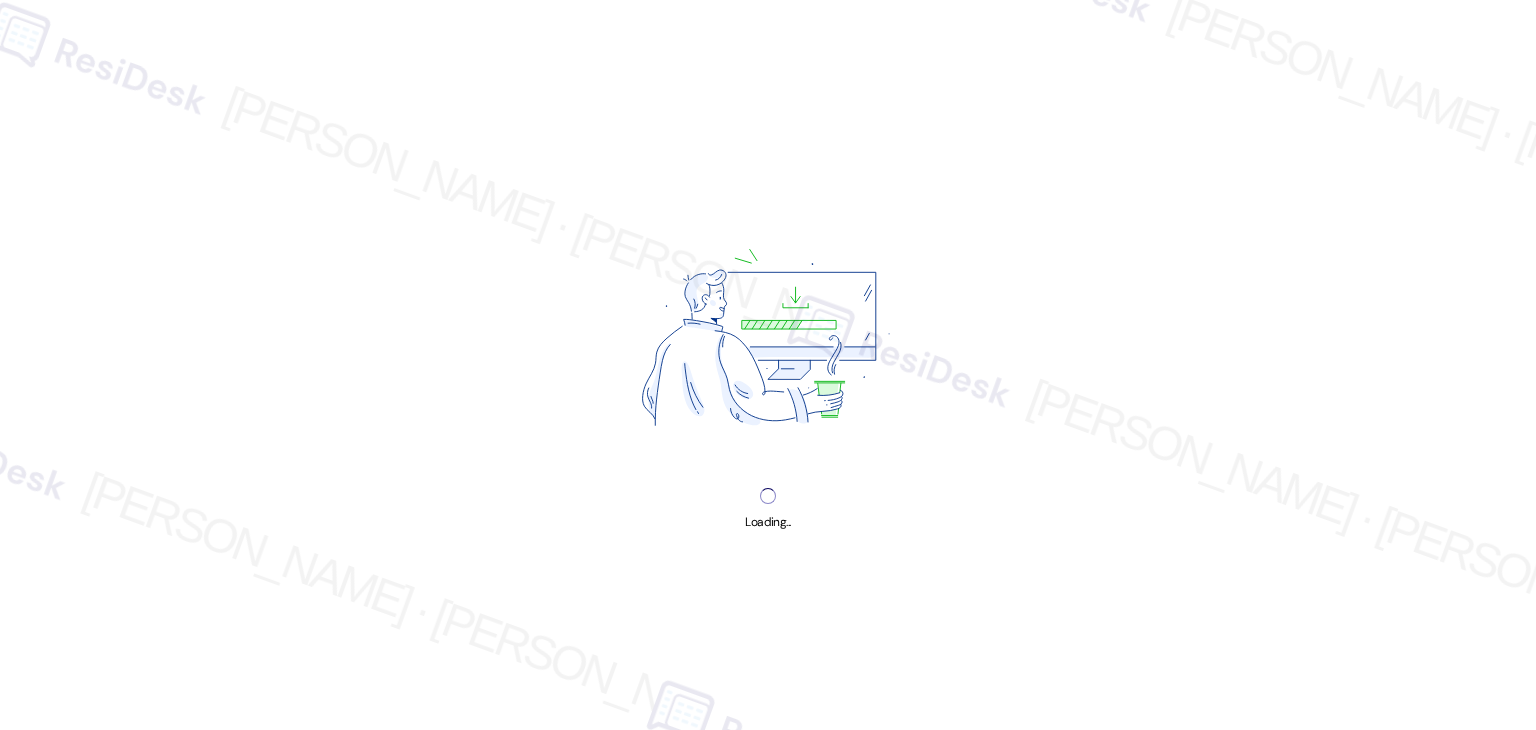 scroll, scrollTop: 0, scrollLeft: 0, axis: both 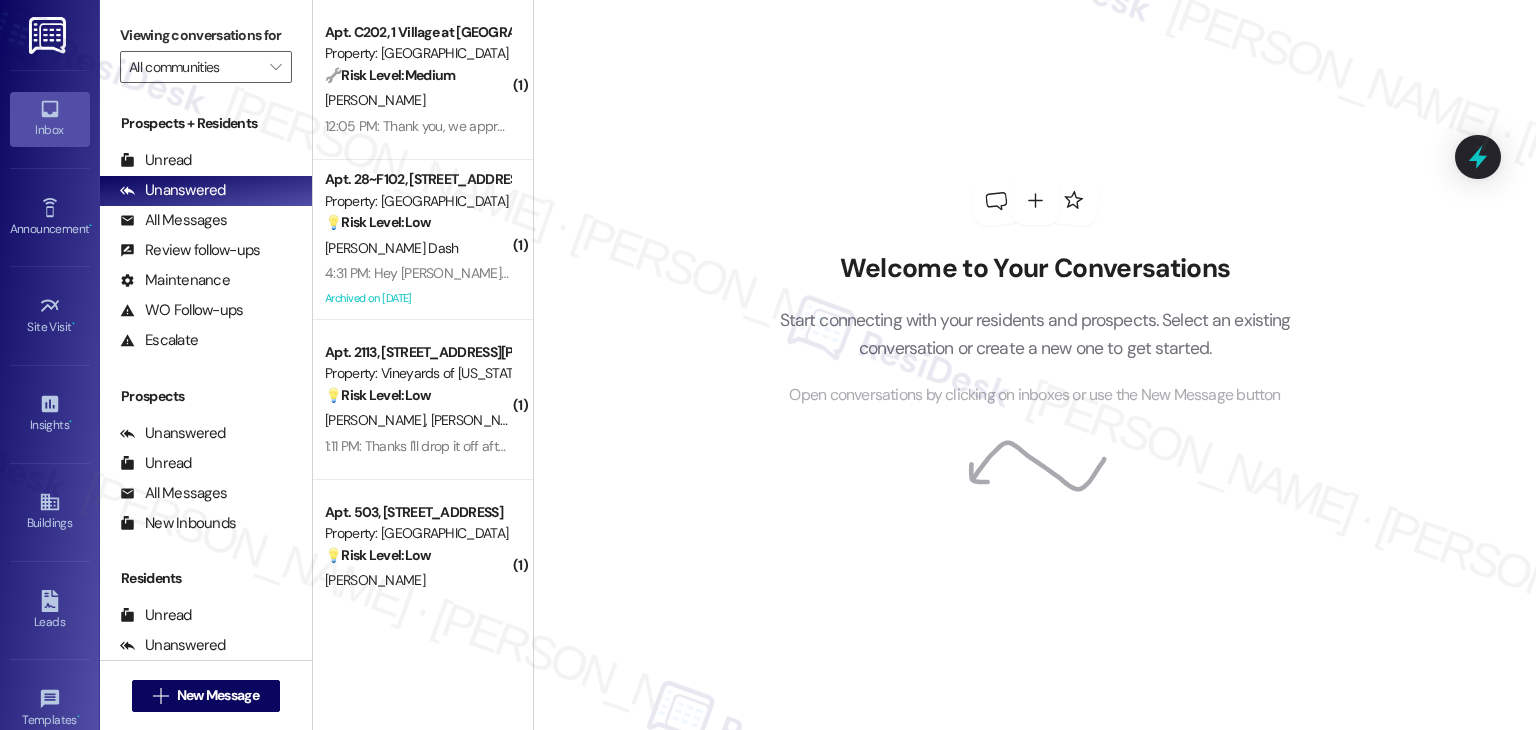 click on "Welcome to Your Conversations Start connecting with your residents and prospects. Select an existing conversation or create a new one to get started. Open conversations by clicking on inboxes or use the New Message button" at bounding box center (1034, 365) 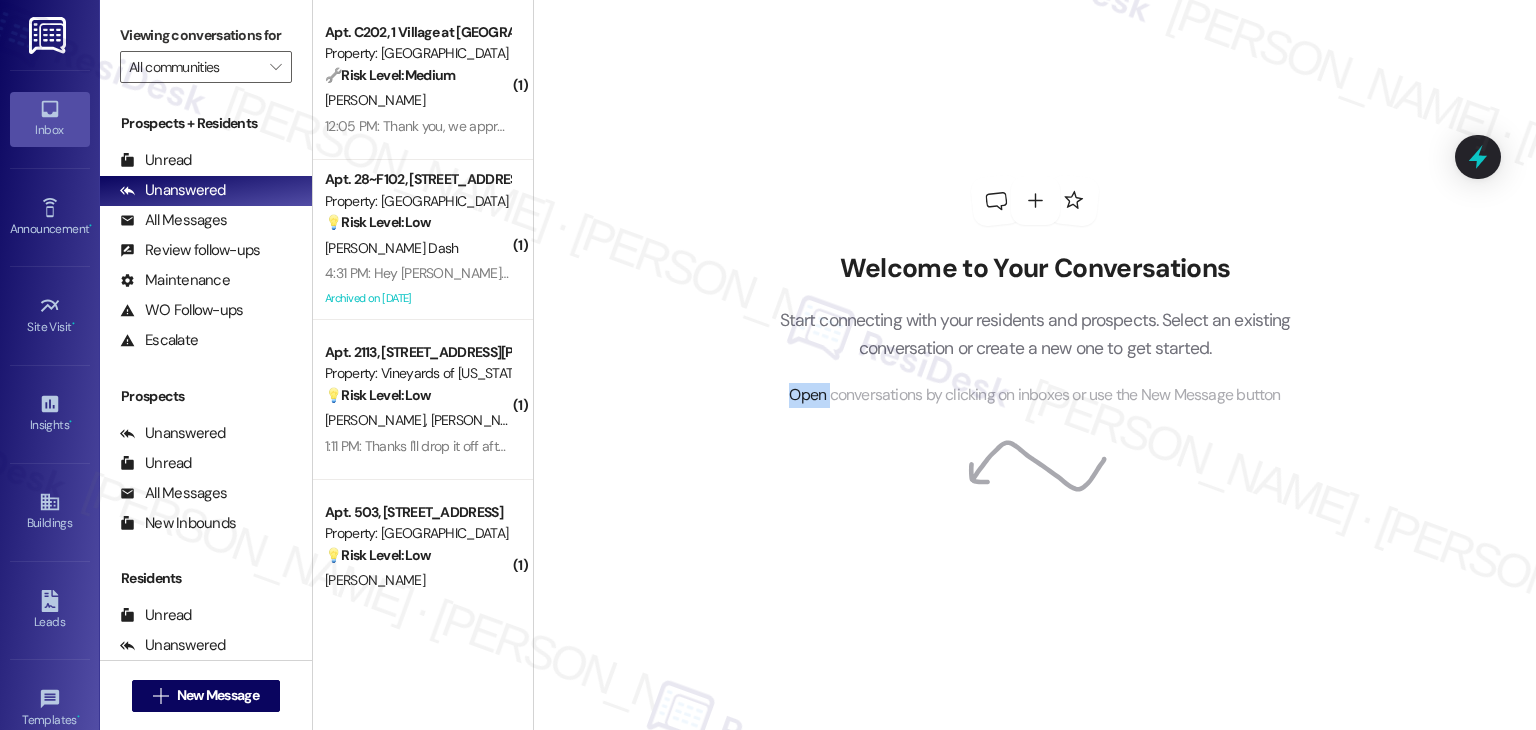 click on "Welcome to Your Conversations Start connecting with your residents and prospects. Select an existing conversation or create a new one to get started. Open conversations by clicking on inboxes or use the New Message button" at bounding box center (1034, 365) 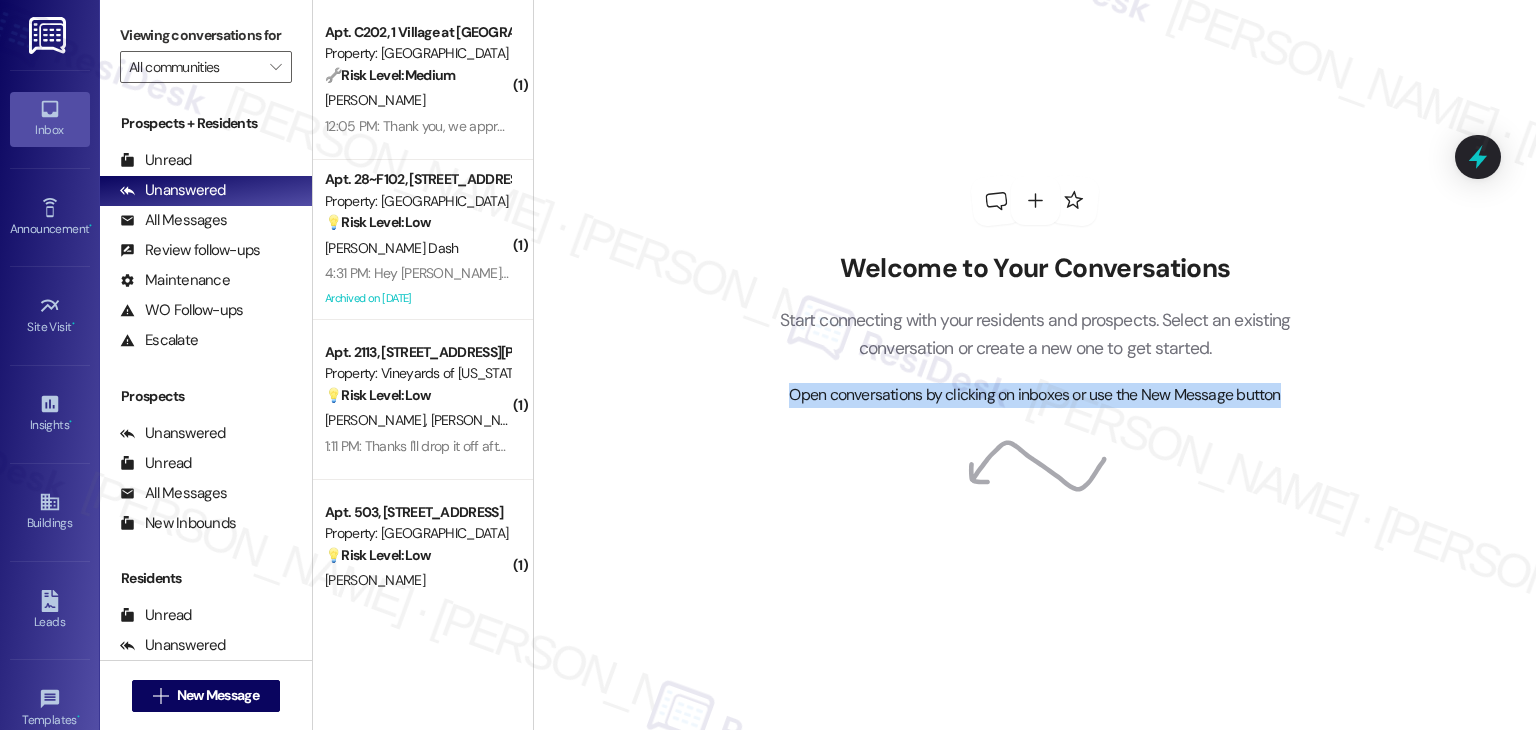click on "Welcome to Your Conversations Start connecting with your residents and prospects. Select an existing conversation or create a new one to get started. Open conversations by clicking on inboxes or use the New Message button" at bounding box center (1034, 365) 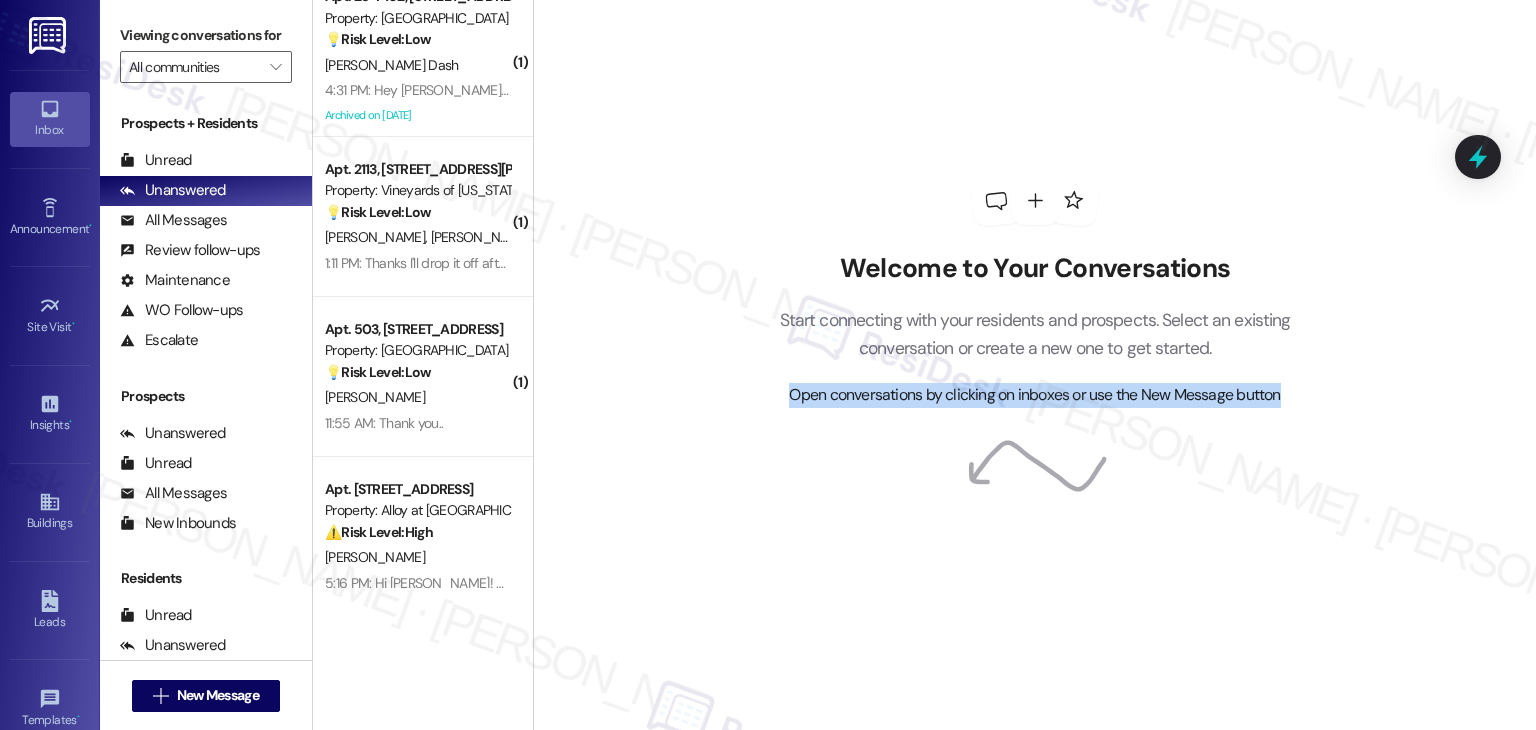 scroll, scrollTop: 212, scrollLeft: 0, axis: vertical 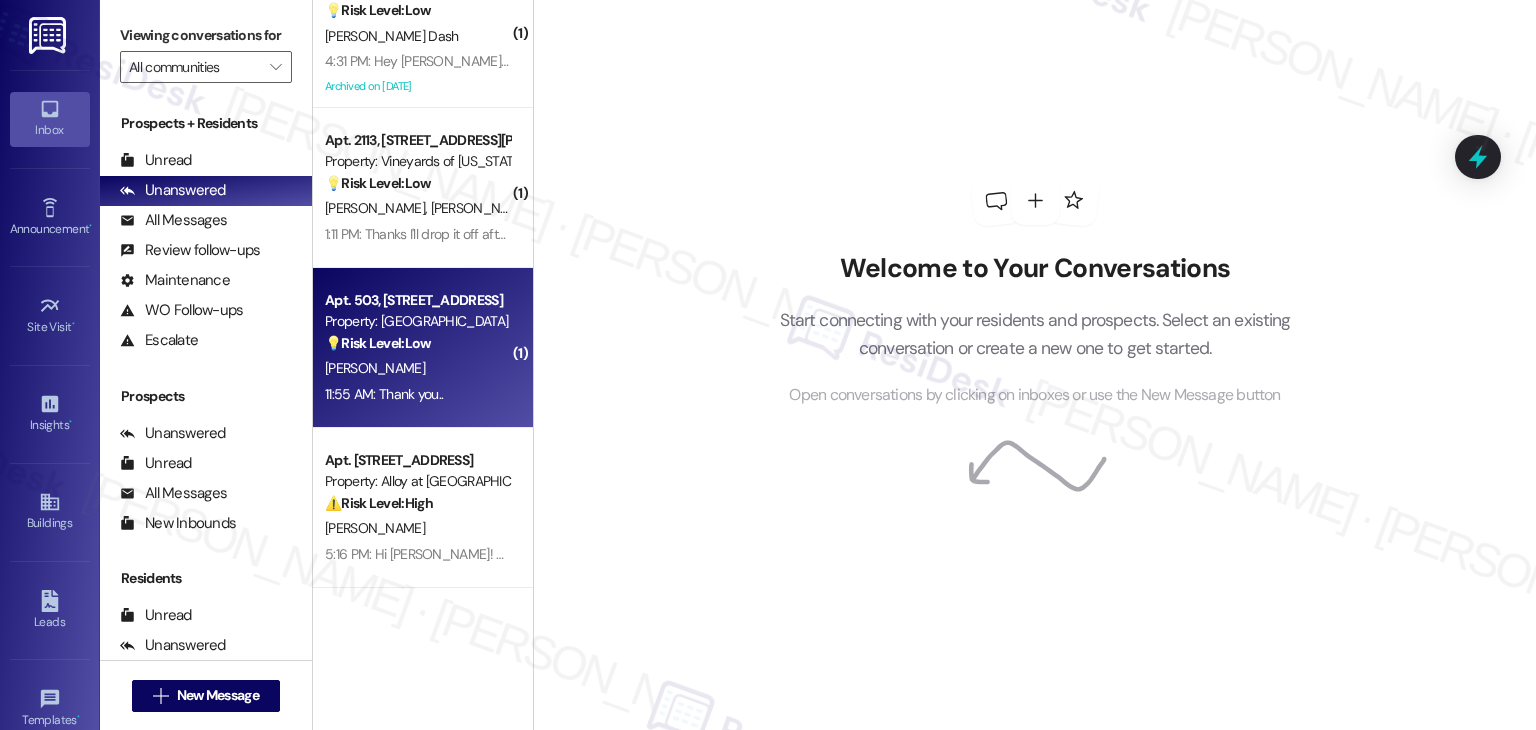 click on "[PERSON_NAME]" at bounding box center (417, 368) 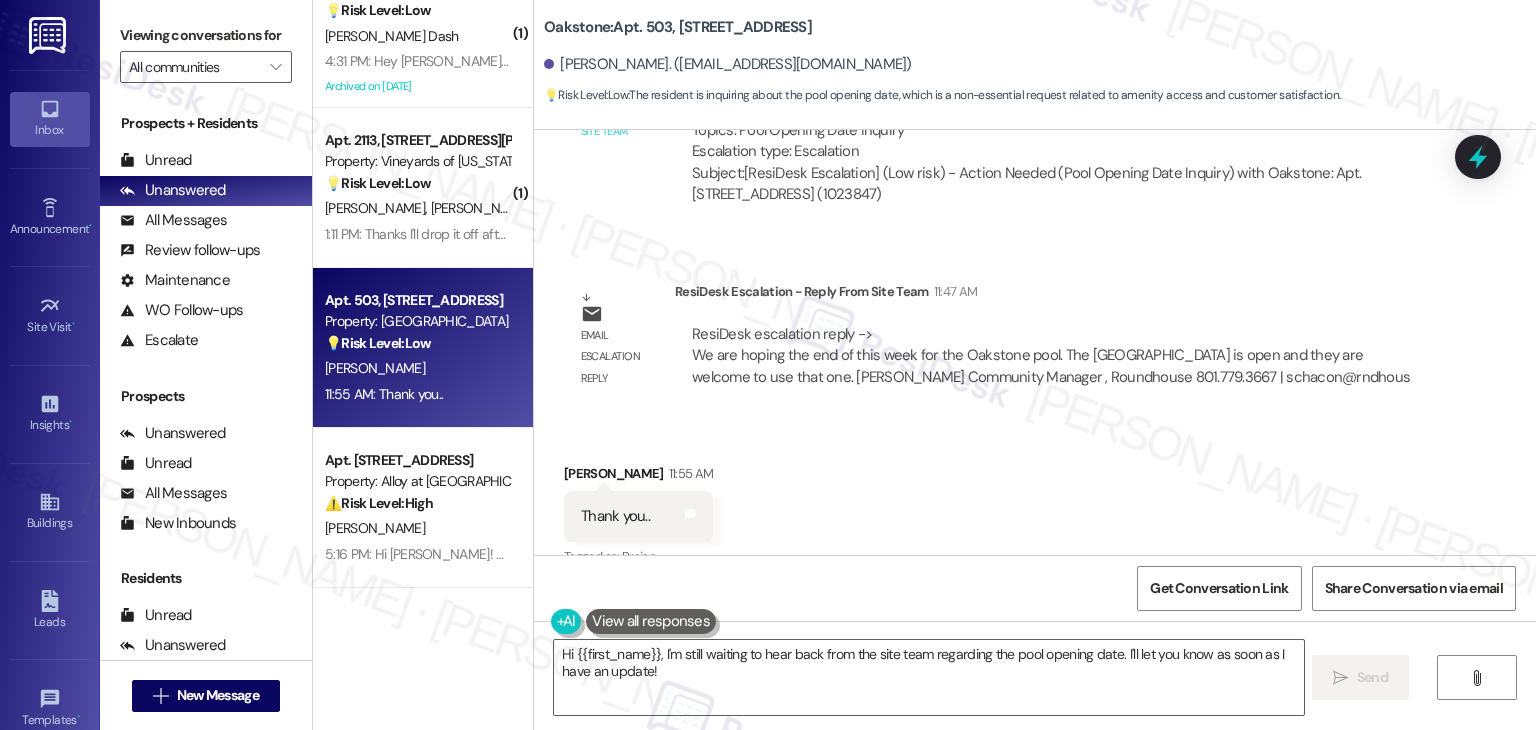 scroll, scrollTop: 5280, scrollLeft: 0, axis: vertical 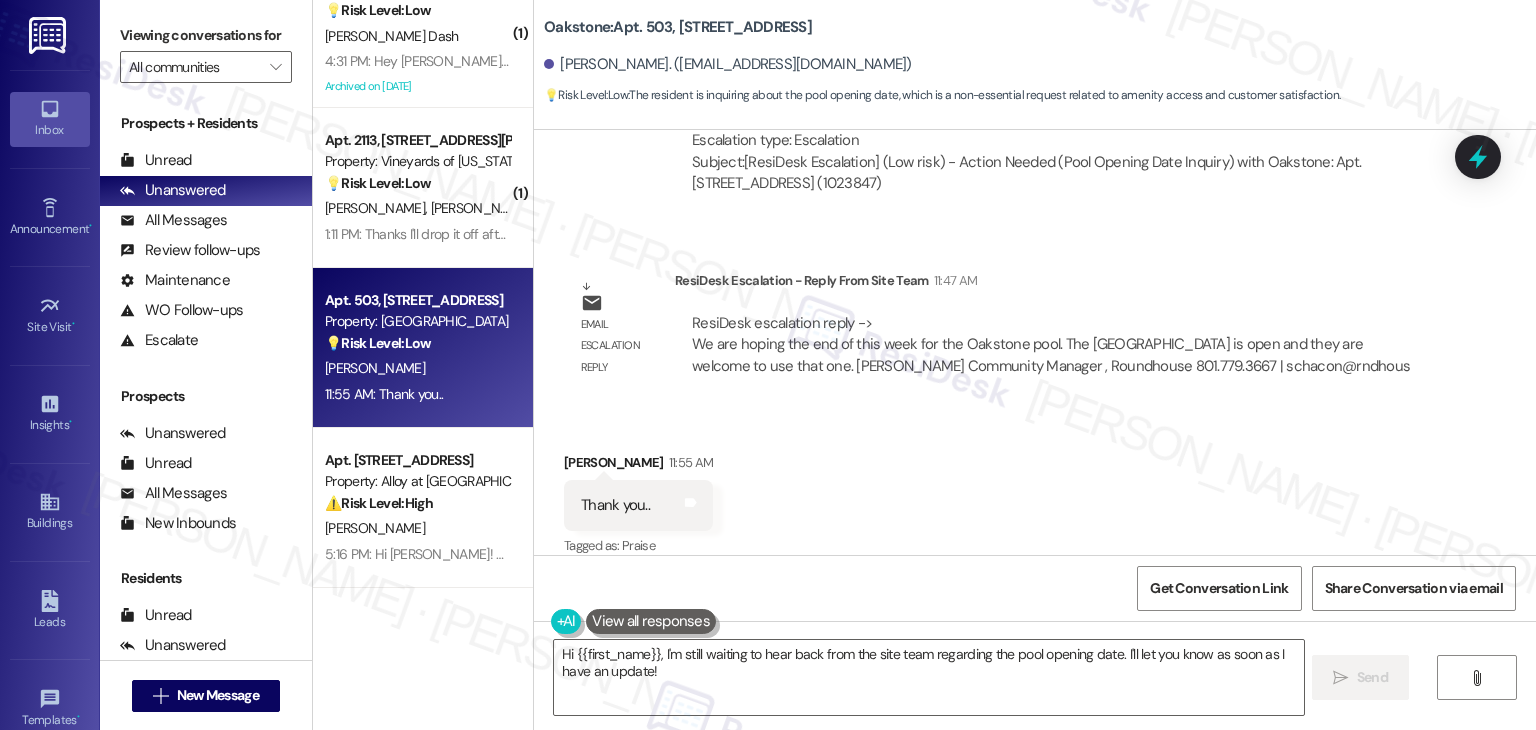 click on "Donelle Bushaw 11:55 AM" at bounding box center (638, 466) 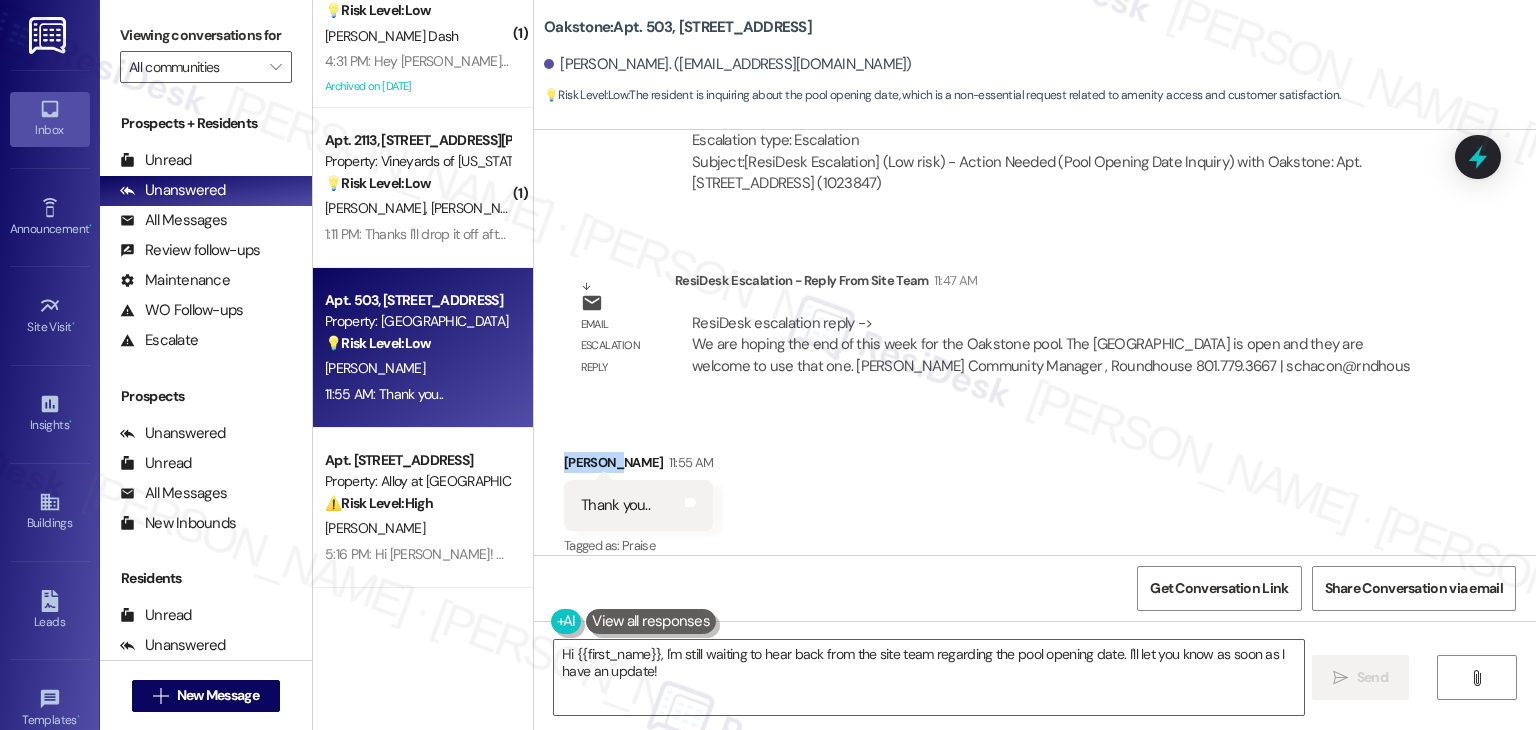 click on "Donelle Bushaw 11:55 AM" at bounding box center [638, 466] 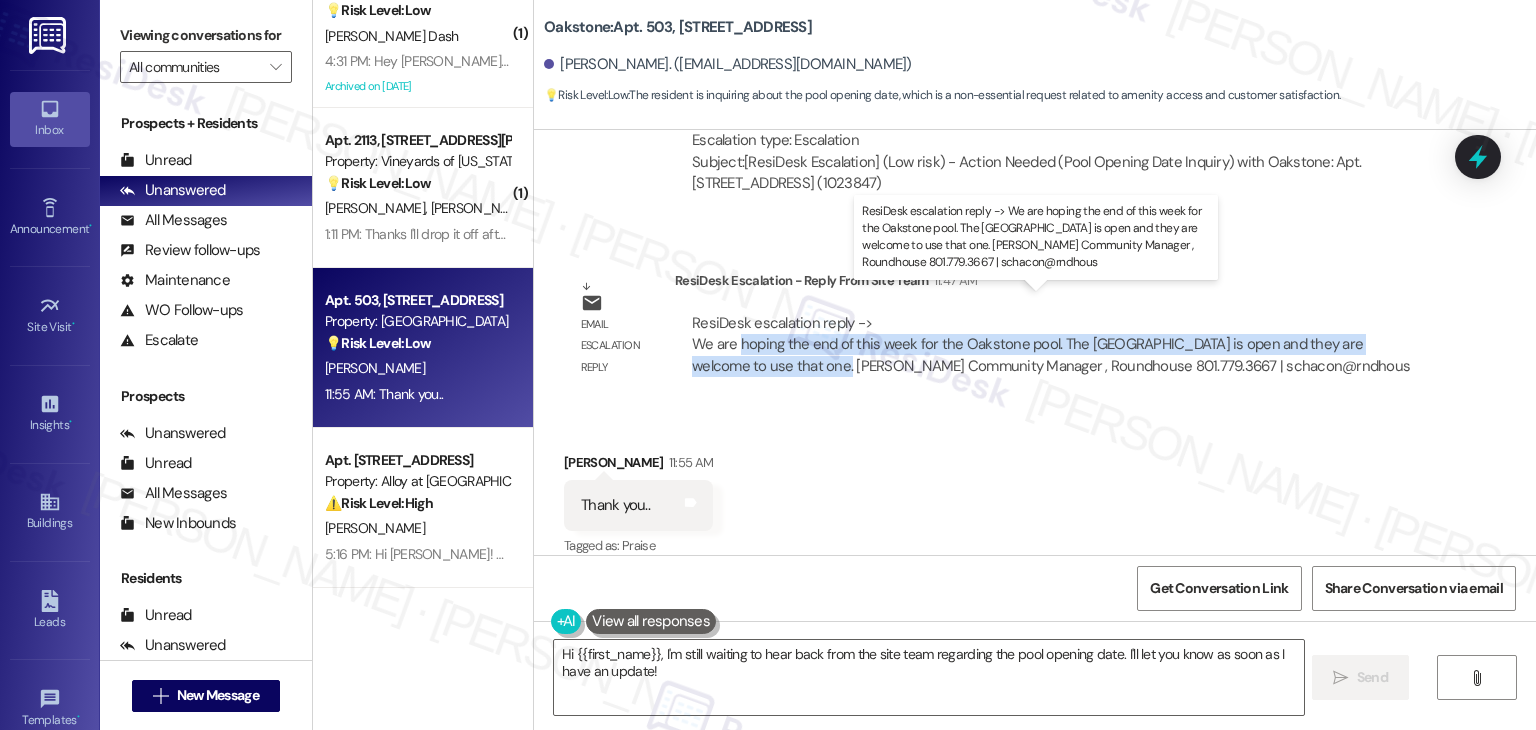 drag, startPoint x: 727, startPoint y: 323, endPoint x: 759, endPoint y: 348, distance: 40.60788 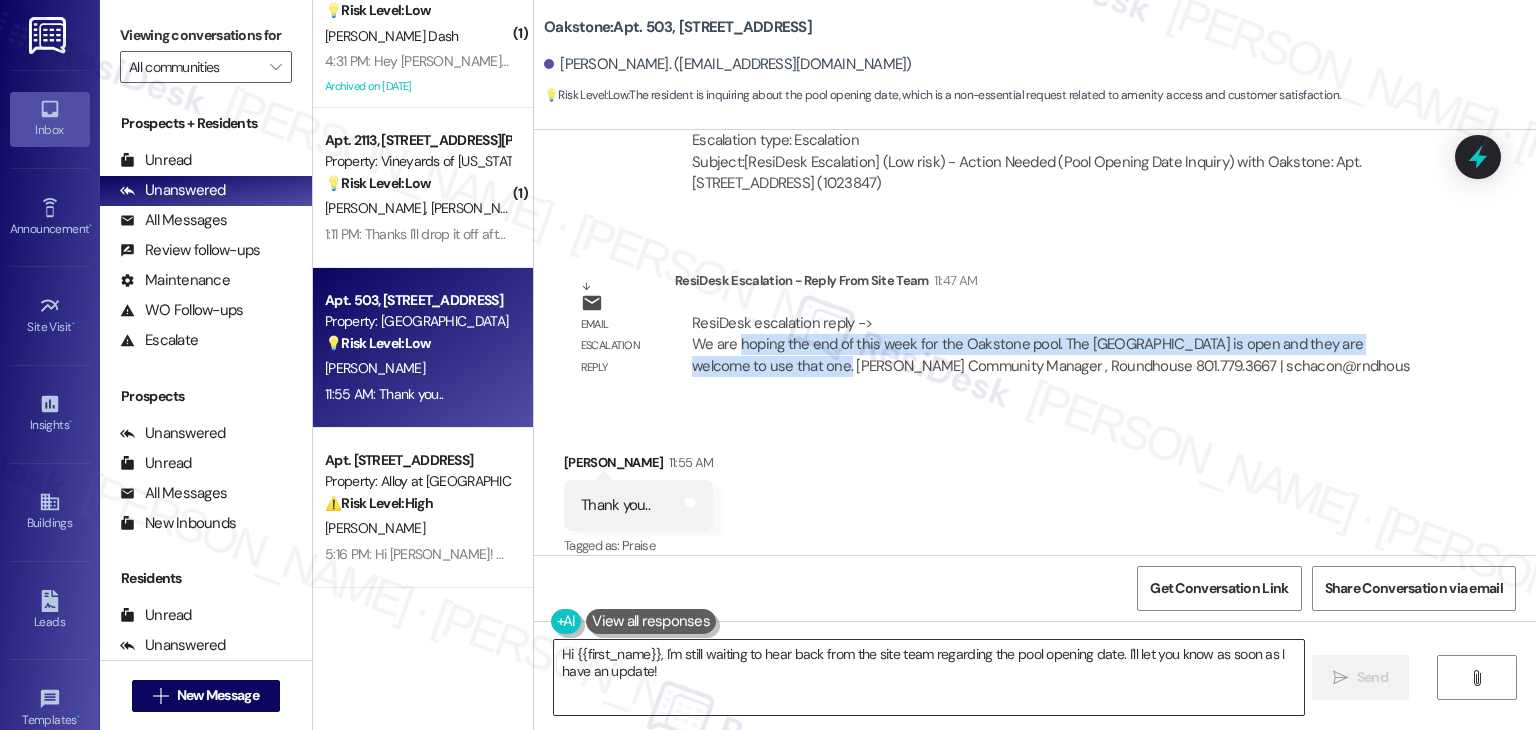 click on "Hi {{first_name}}, I'm still waiting to hear back from the site team regarding the pool opening date. I'll let you know as soon as I have an update!" at bounding box center (928, 677) 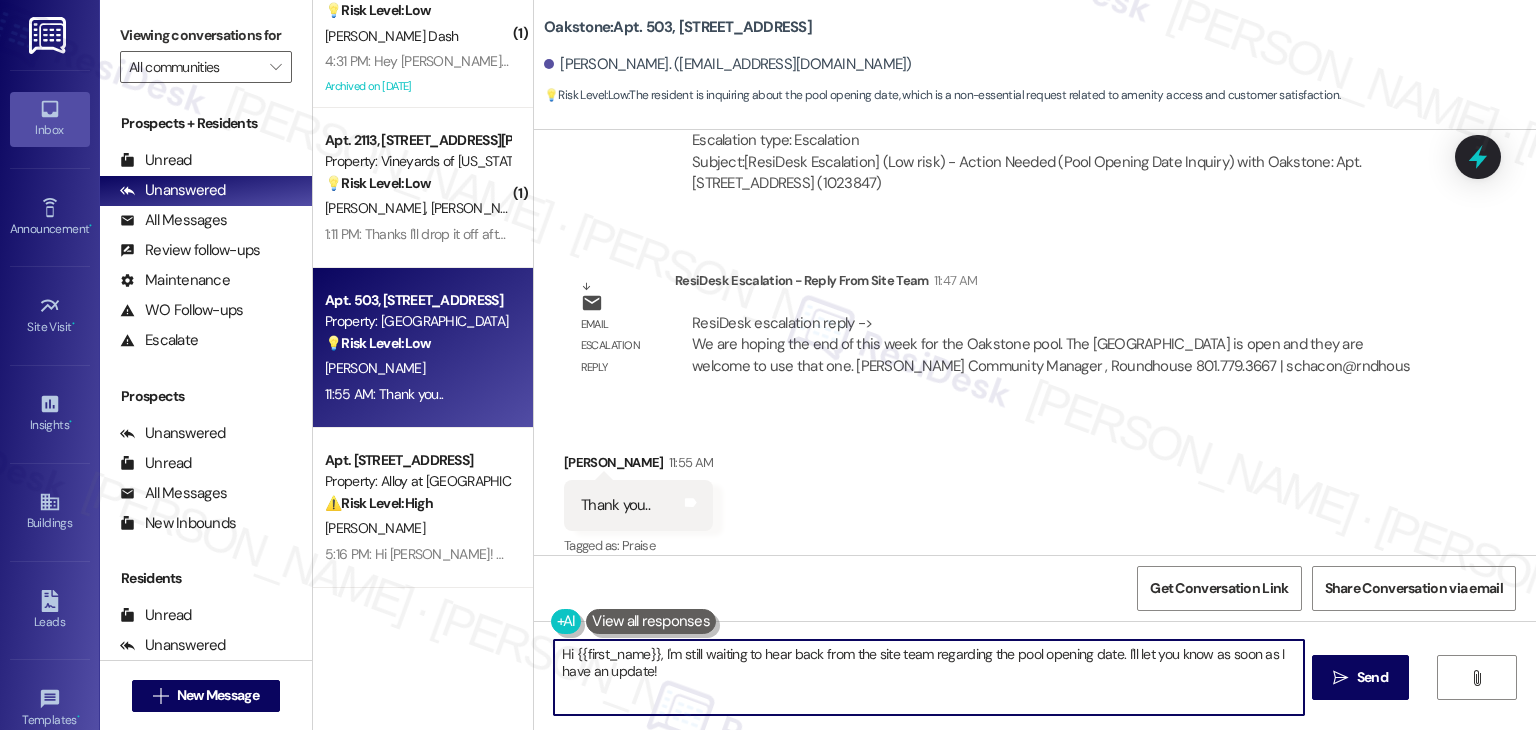 click on "Hi {{first_name}}, I'm still waiting to hear back from the site team regarding the pool opening date. I'll let you know as soon as I have an update!" at bounding box center [928, 677] 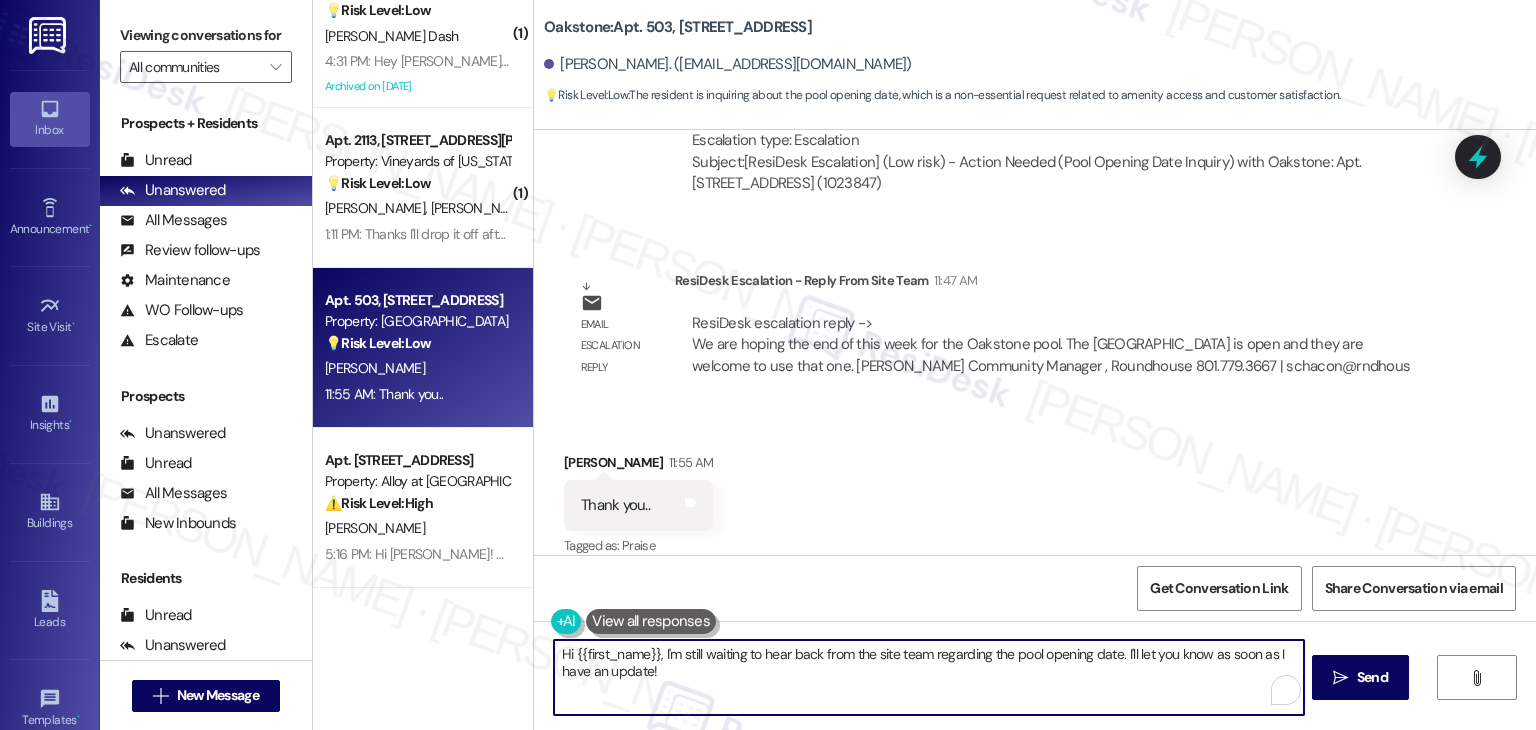 paste on "Donelle! I checked with the site team, and they’re hoping to have the Oakstone pool open by the end of this week. In the meantime, the Country Oaks pool is open, and you're more than welcome to use that one. Let me know if you have any other questions!" 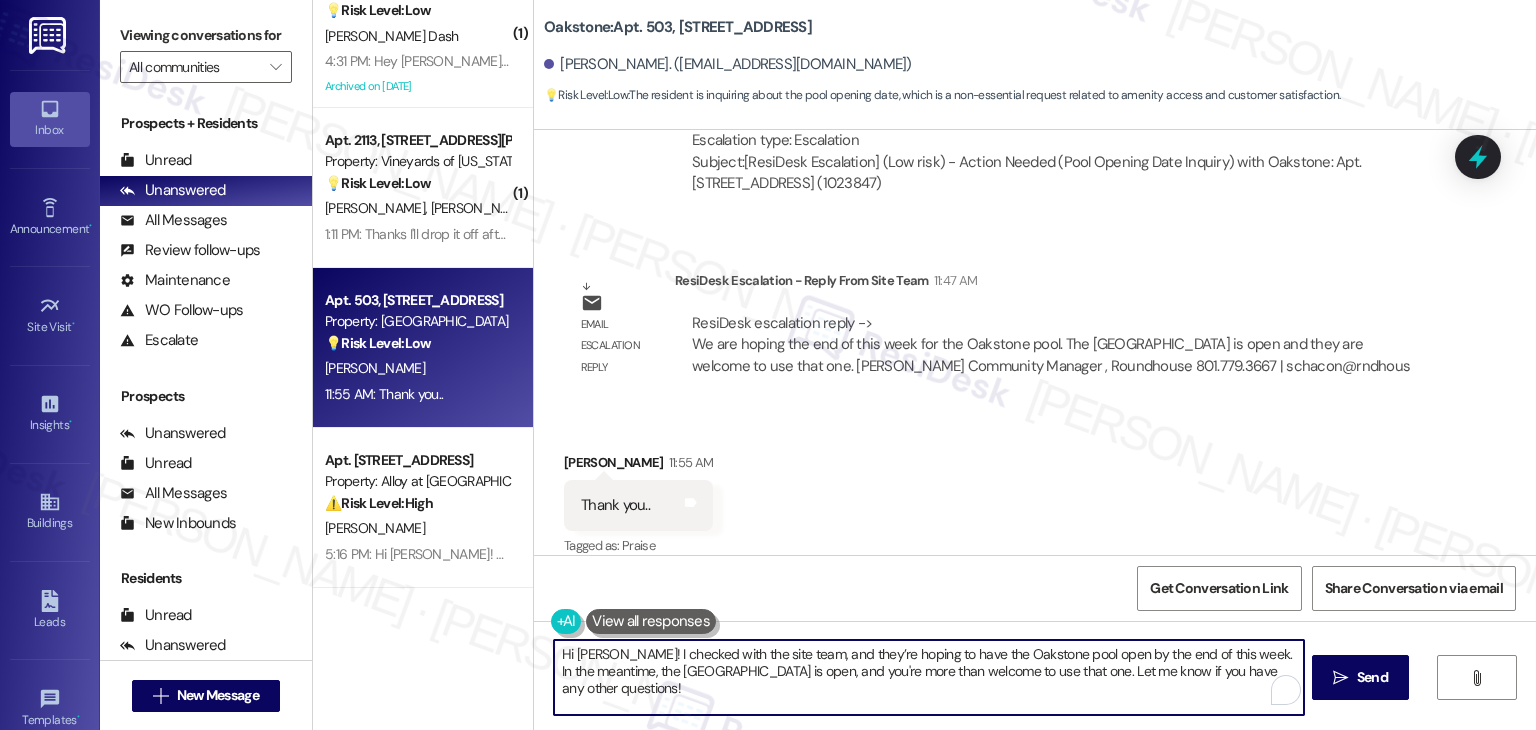 scroll, scrollTop: 118, scrollLeft: 0, axis: vertical 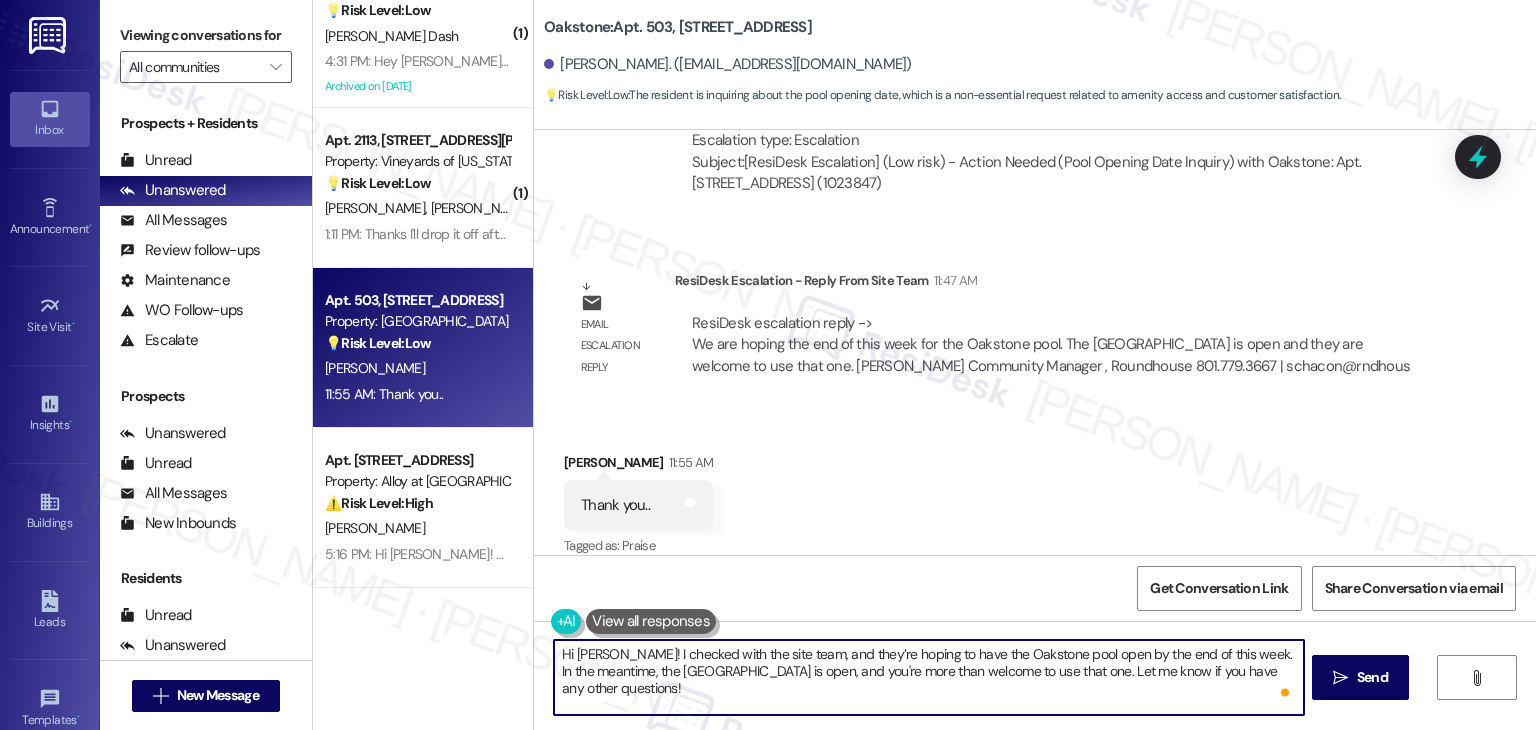 type on "Hi Donelle! I checked with the site team, and they’re hoping to have the Oakstone pool open by the end of this week. In the meantime, the Country Oaks pool is open, and you're more than welcome to use that one. Let me know if you have any other questions!" 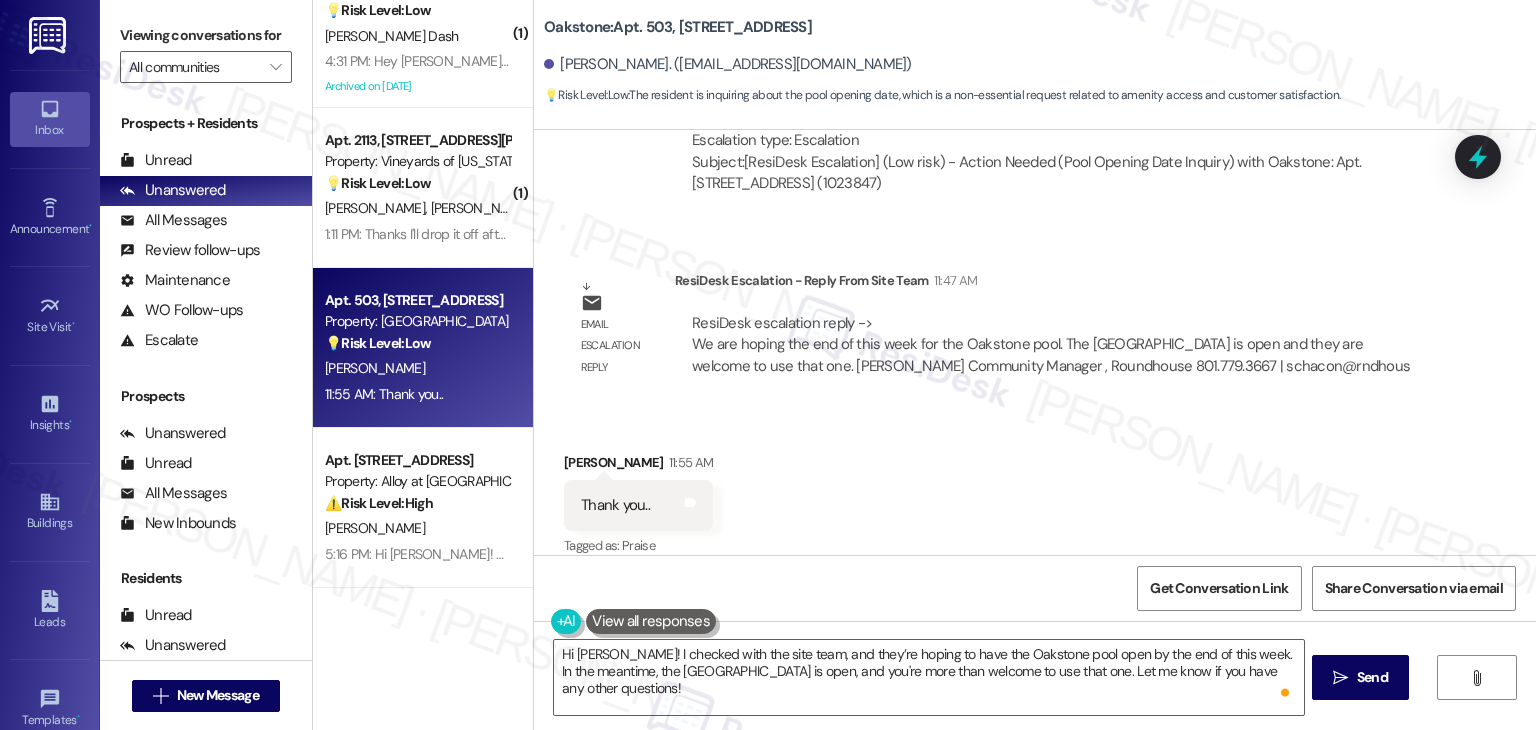 click on "Received via SMS Donelle Bushaw 11:55 AM Thank you.. Tags and notes Tagged as:   Praise Click to highlight conversations about Praise" at bounding box center [1035, 491] 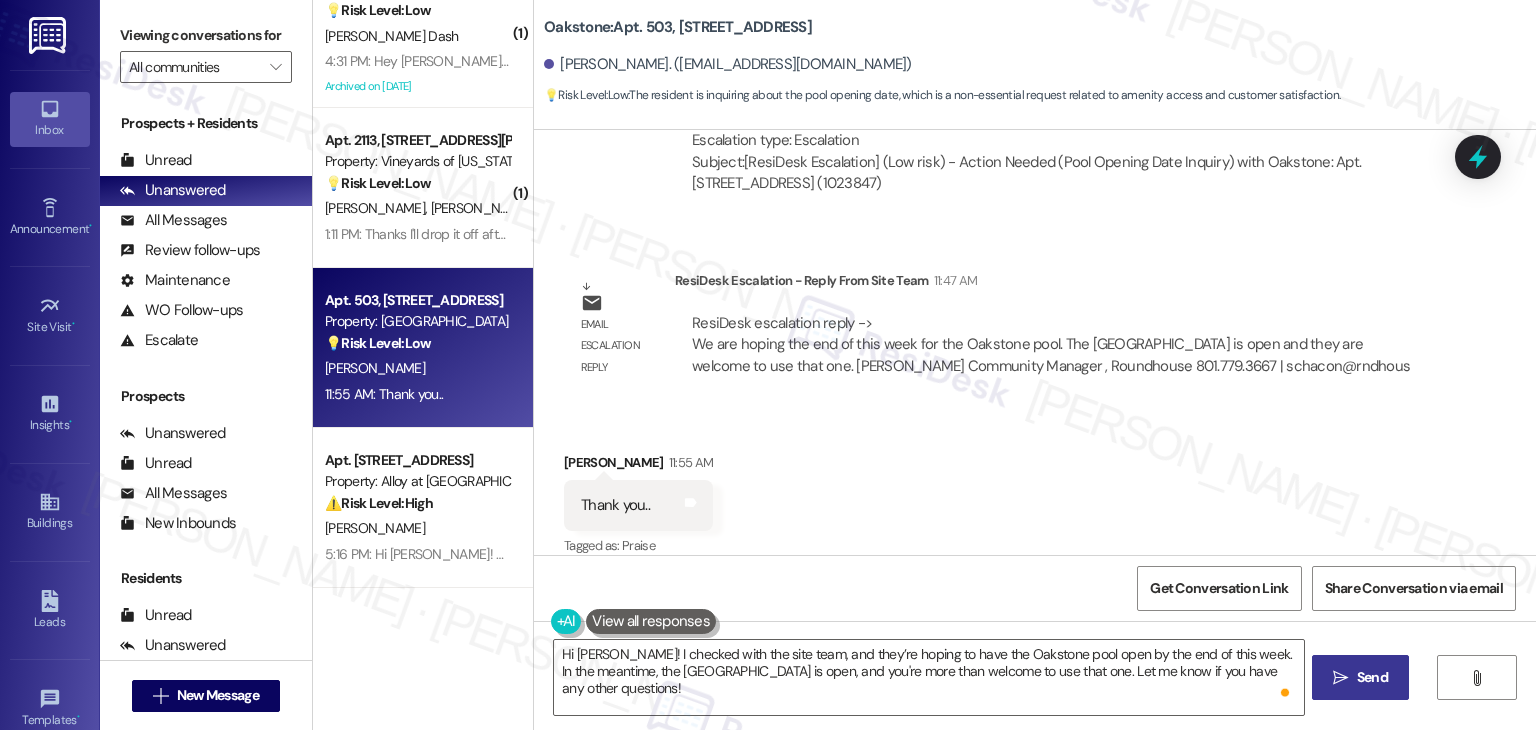click on "" at bounding box center (1340, 678) 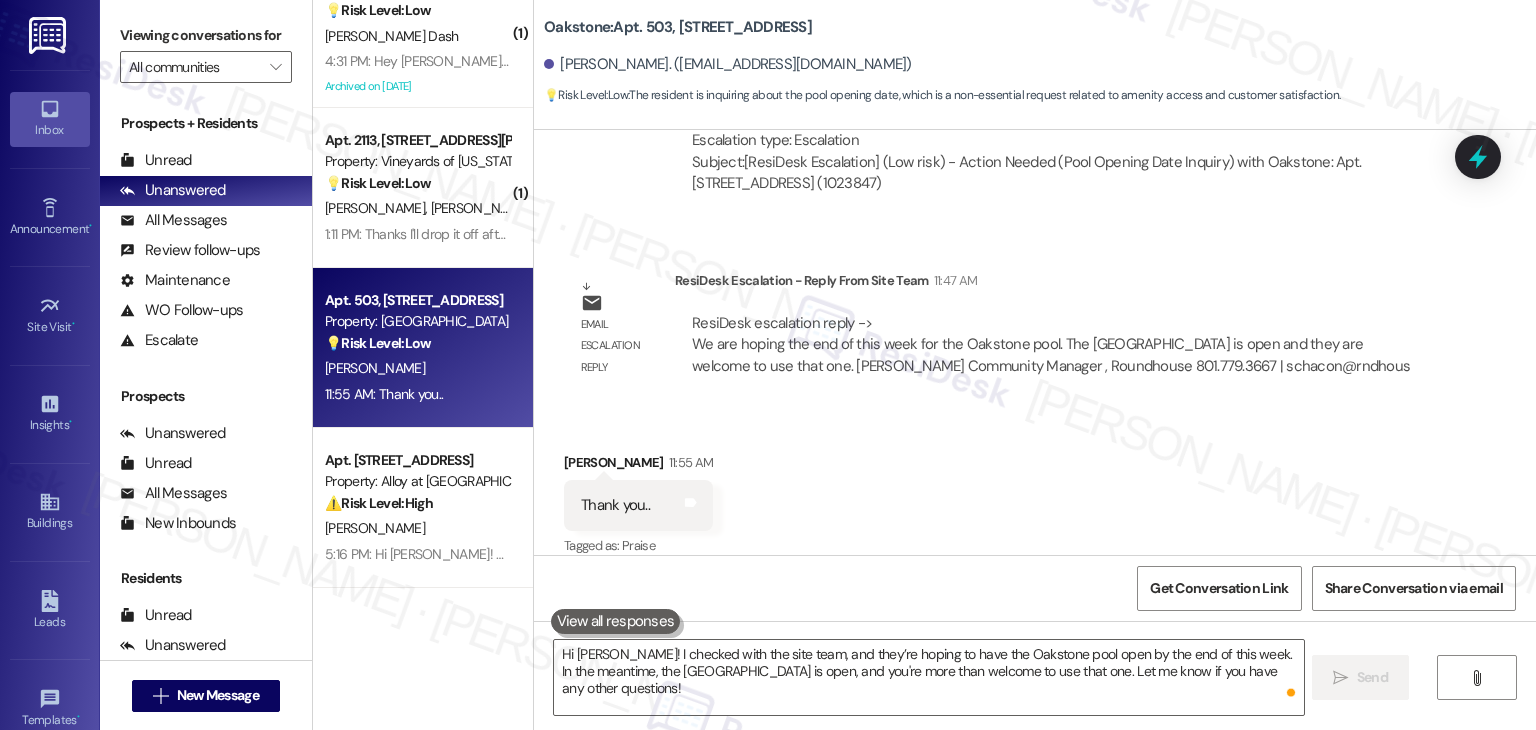 type 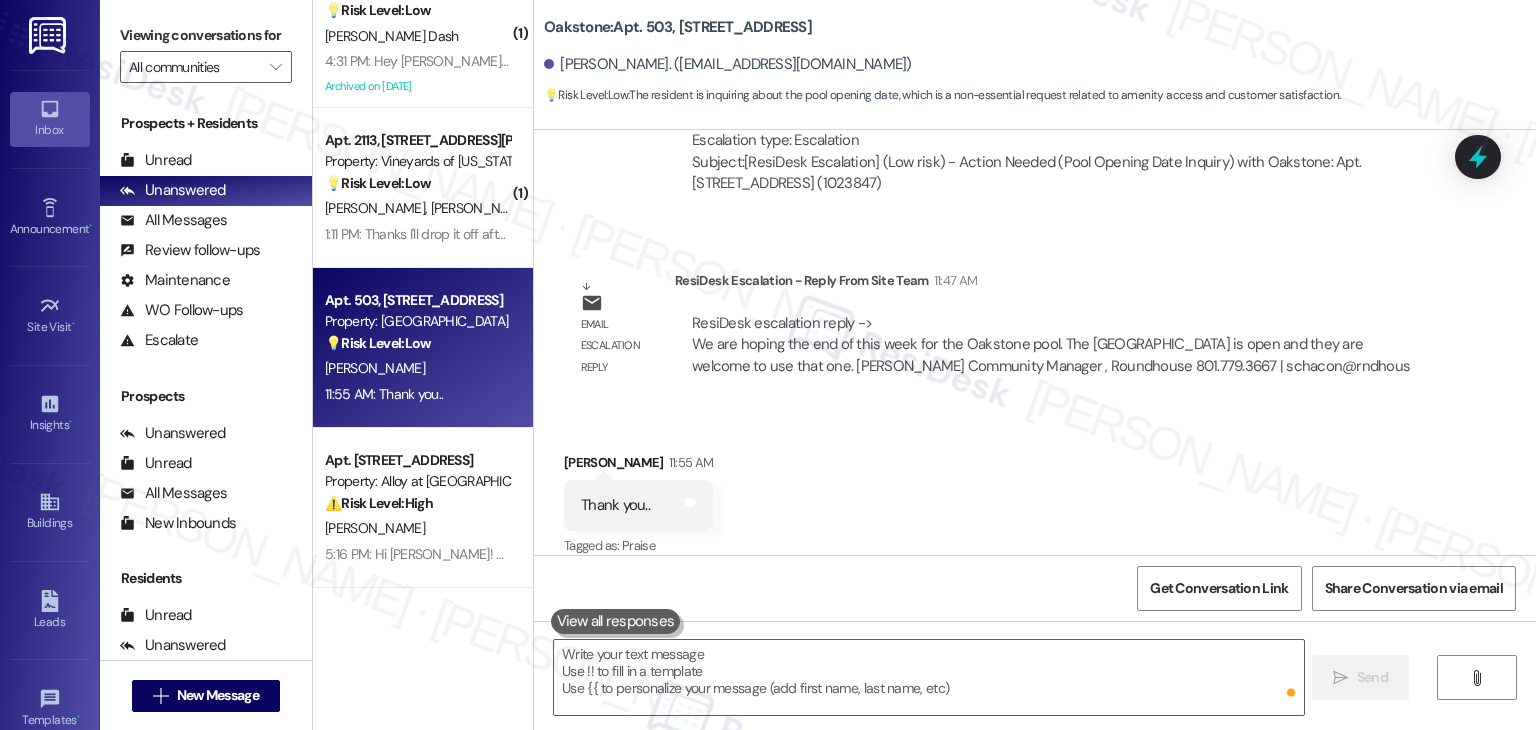 scroll, scrollTop: 0, scrollLeft: 0, axis: both 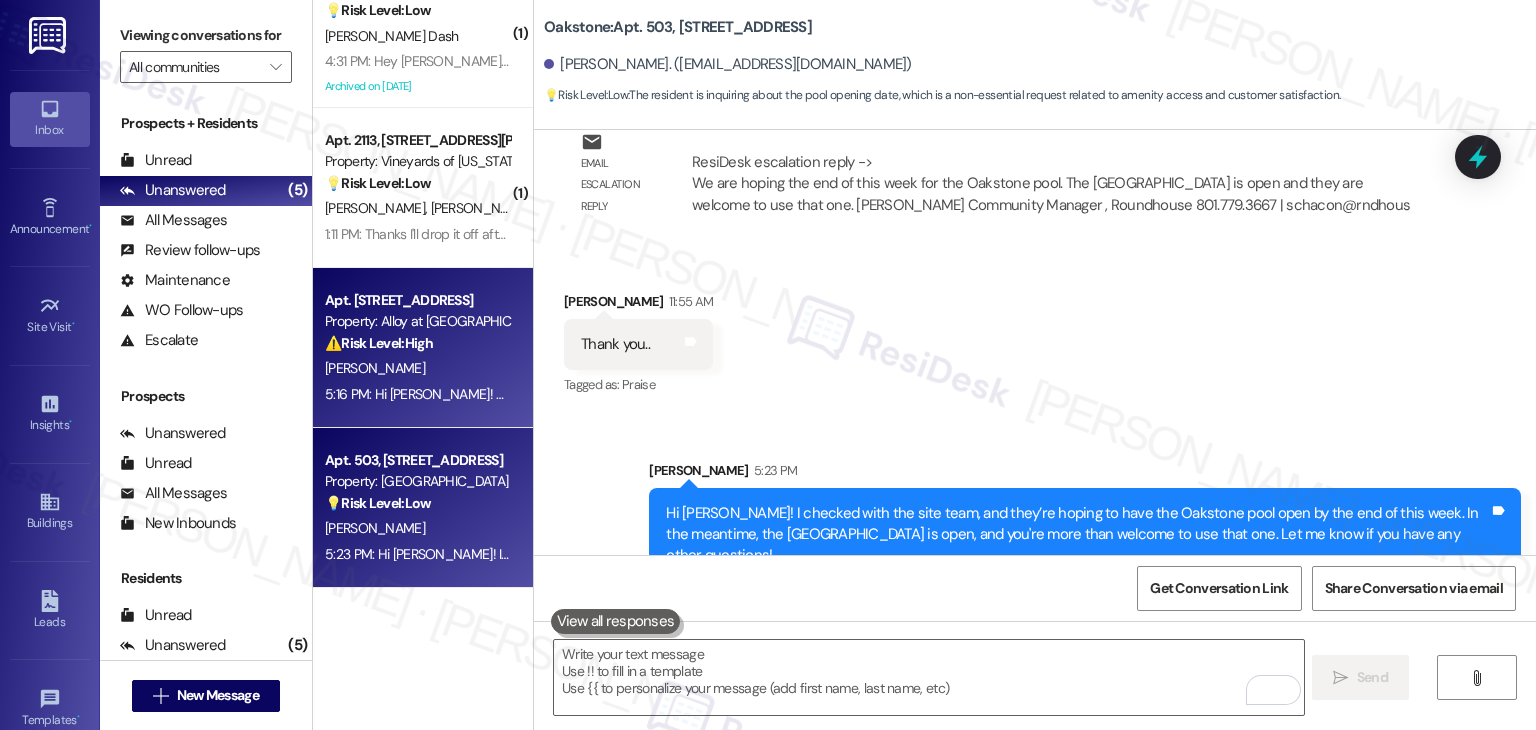 click on "5:16 PM: Hi Caitlin! Thanks for following up about your garage issue. I’m not able to guarantee an exact time for when maintenance will arrive, but the team will be reaching out to you directly to schedule an appointment for the repair. If you have any other questions or need help with anything else, feel free to reach out. Hope you have a great day ahead! 5:16 PM: Hi Caitlin! Thanks for following up about your garage issue. I’m not able to guarantee an exact time for when maintenance will arrive, but the team will be reaching out to you directly to schedule an appointment for the repair. If you have any other questions or need help with anything else, feel free to reach out. Hope you have a great day ahead!" at bounding box center (1377, 394) 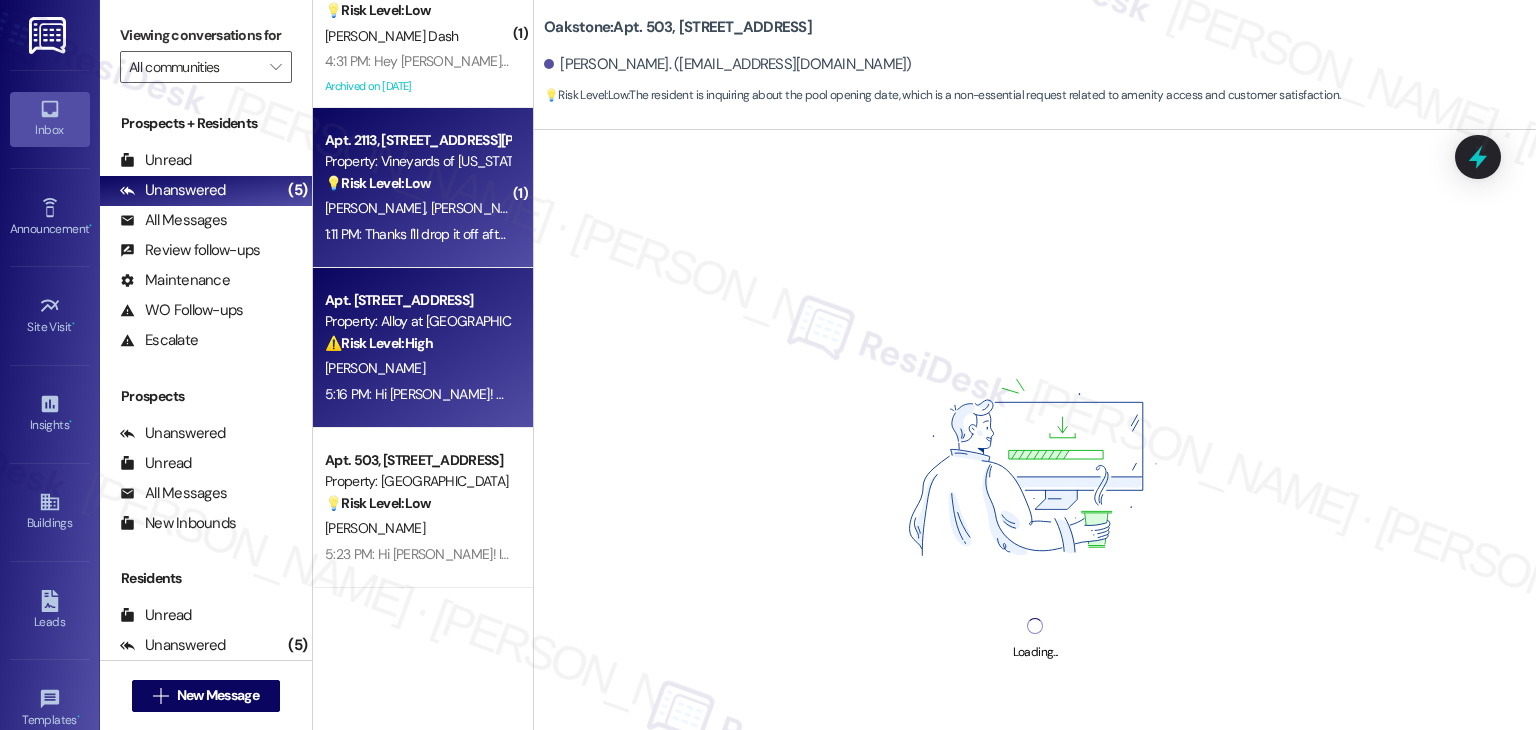 click on "1:11 PM: Thanks I'll drop it off after work today 1:11 PM: Thanks I'll drop it off after work today" at bounding box center [417, 234] 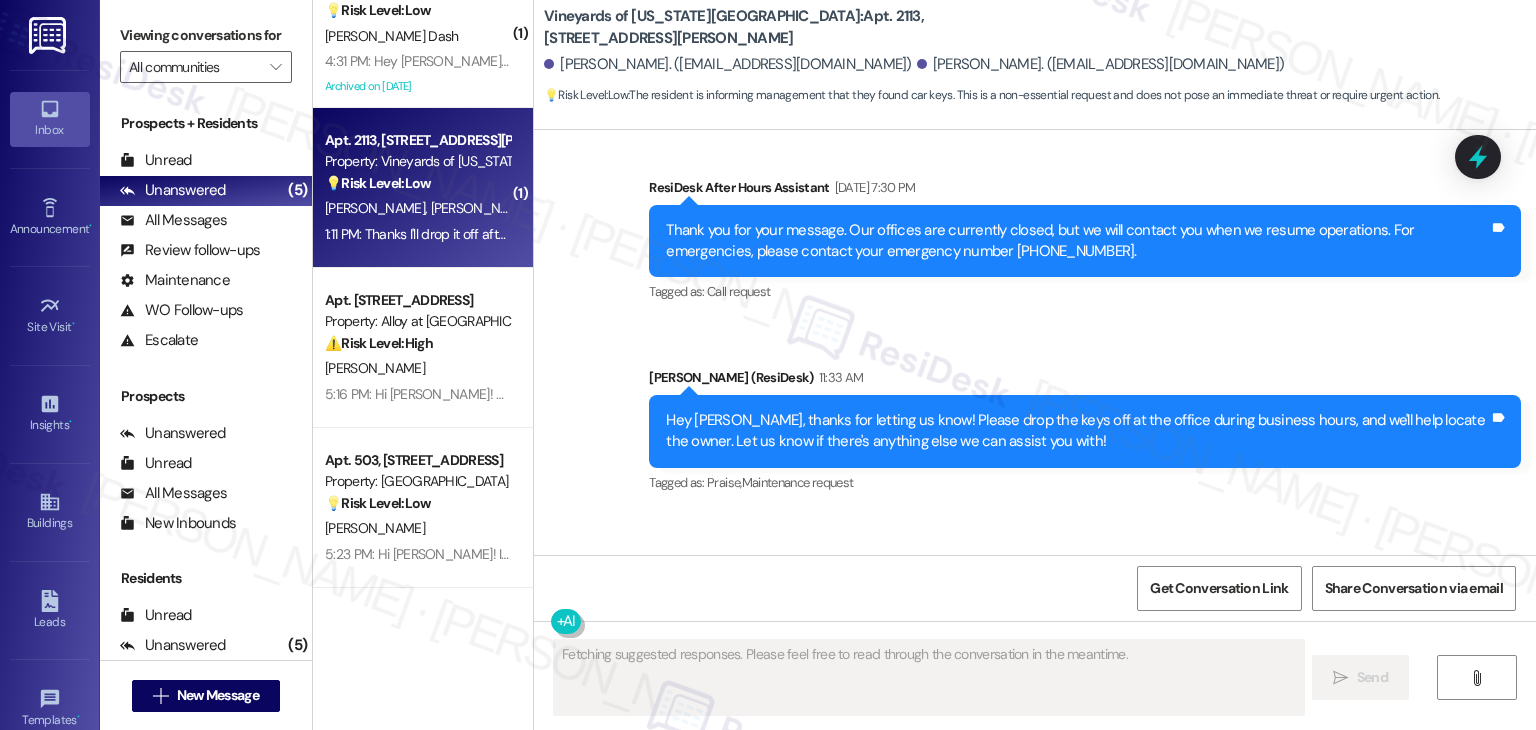 scroll, scrollTop: 3565, scrollLeft: 0, axis: vertical 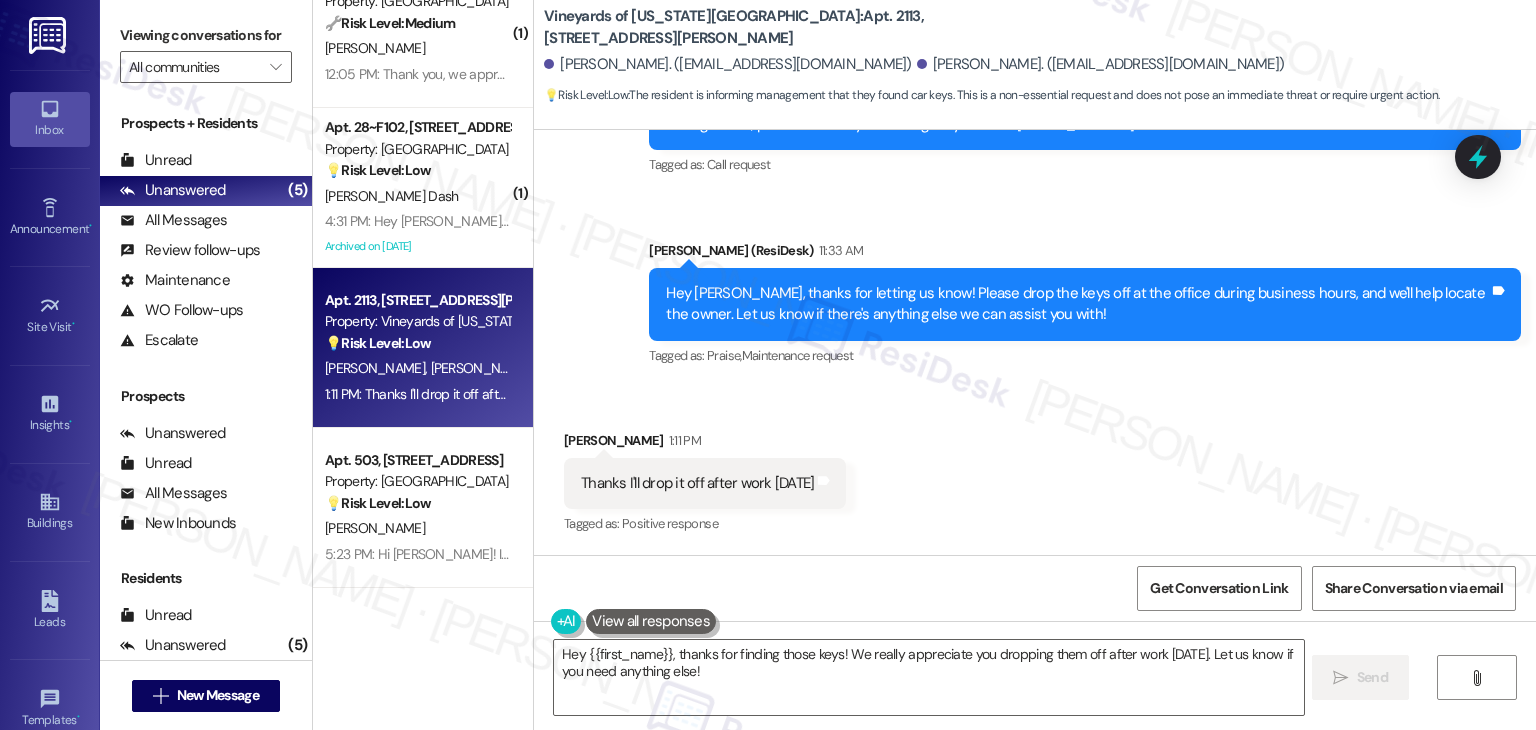 click on "Received via SMS Samantha Gomez 1:11 PM Thanks I'll drop it off after work today Tags and notes Tagged as:   Positive response Click to highlight conversations about Positive response" at bounding box center (1035, 469) 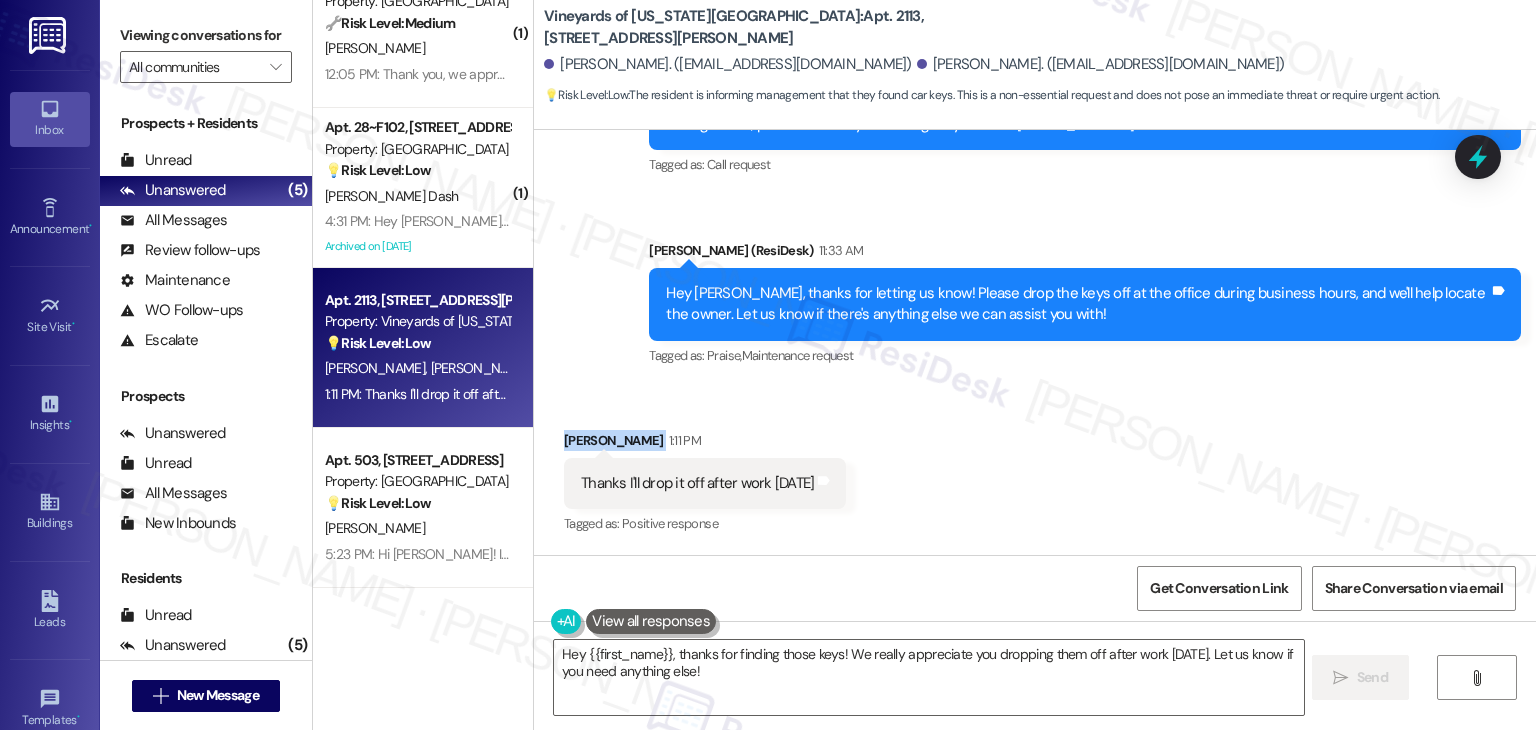 click on "Received via SMS Samantha Gomez 1:11 PM Thanks I'll drop it off after work today Tags and notes Tagged as:   Positive response Click to highlight conversations about Positive response" at bounding box center [1035, 469] 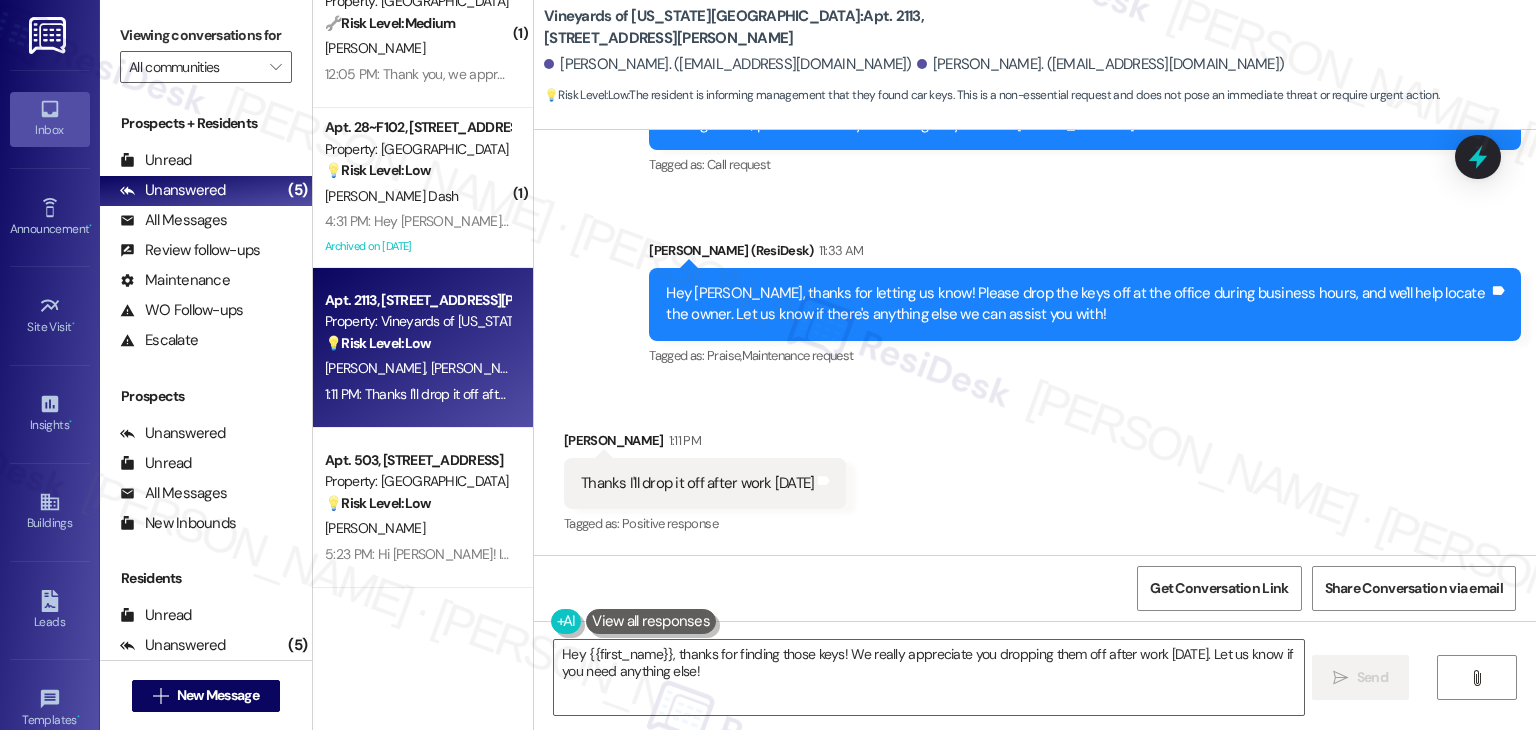click on "Hey Samantha, thanks for letting us know! Please drop the keys off at the office during business hours, and we'll help locate the owner. Let us know if there's anything else we can assist you with!" at bounding box center (1077, 304) 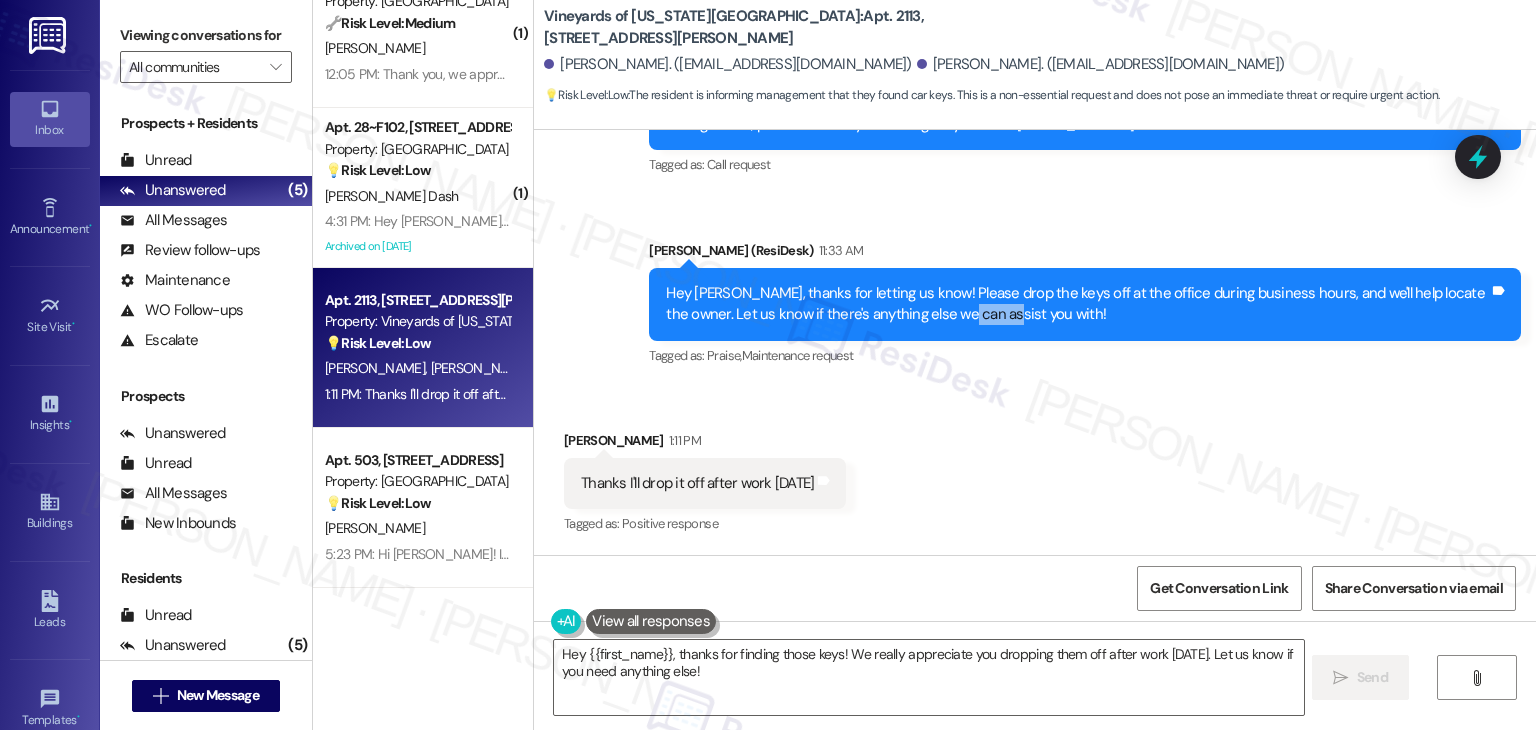 click on "Hey Samantha, thanks for letting us know! Please drop the keys off at the office during business hours, and we'll help locate the owner. Let us know if there's anything else we can assist you with!" at bounding box center (1077, 304) 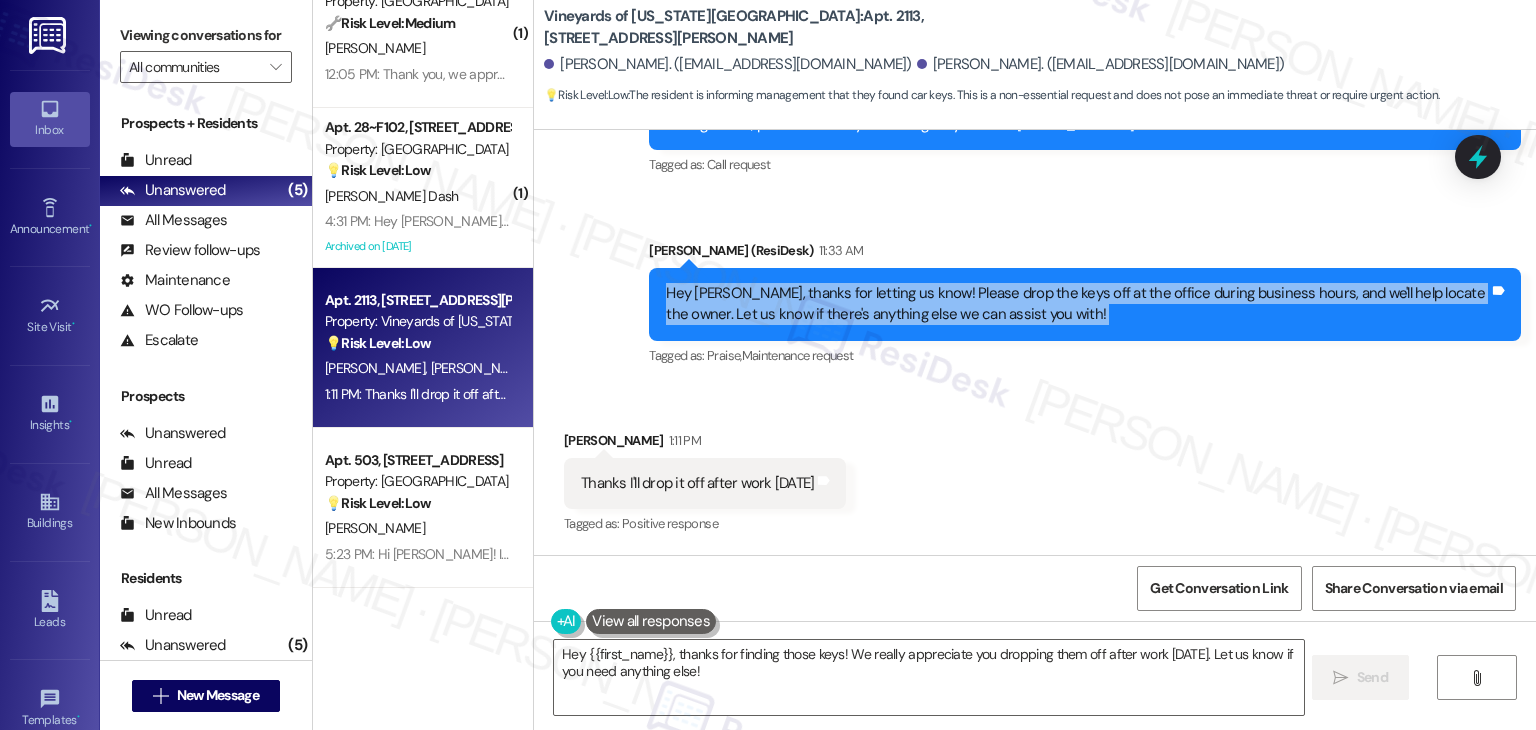 click on "Hey Samantha, thanks for letting us know! Please drop the keys off at the office during business hours, and we'll help locate the owner. Let us know if there's anything else we can assist you with!" at bounding box center [1077, 304] 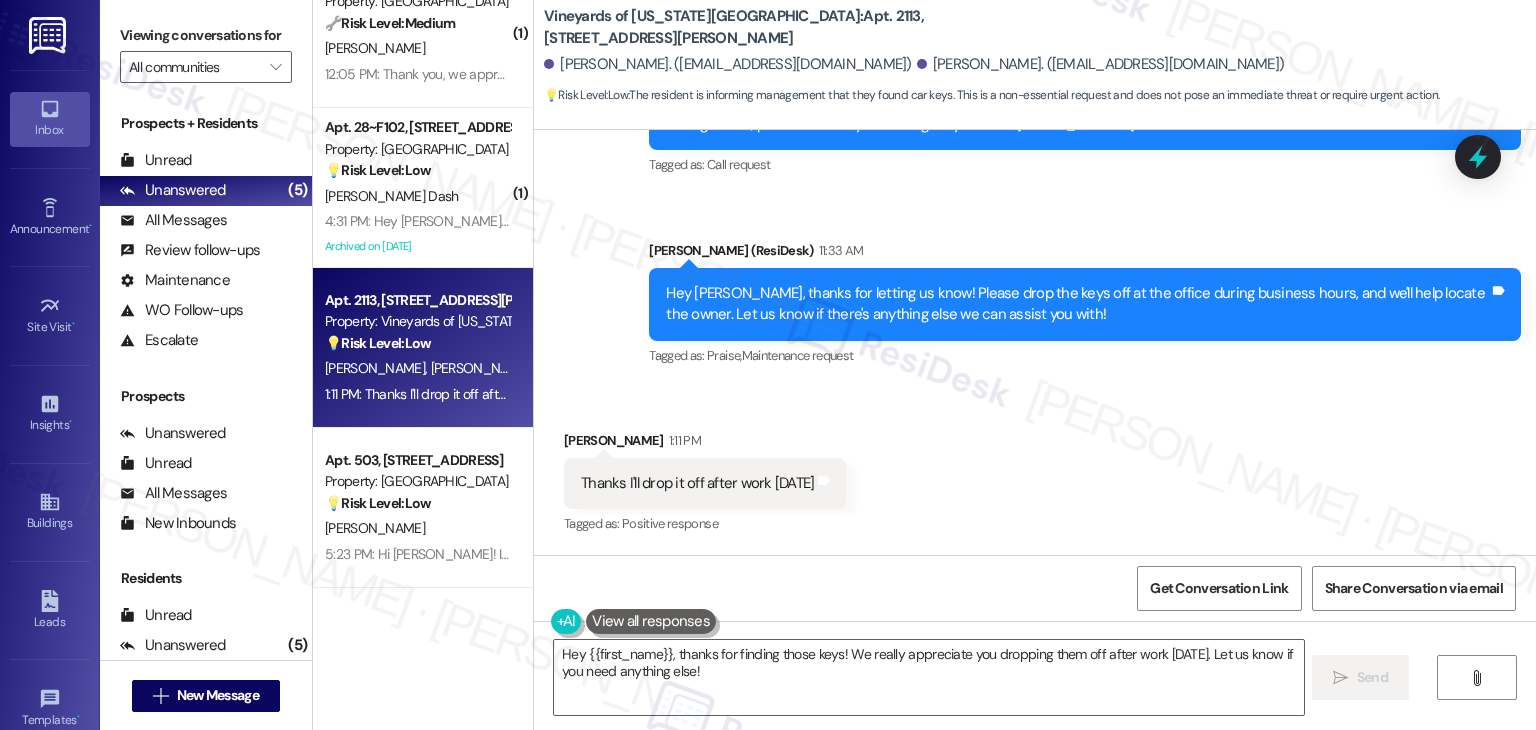 click on "Thanks I'll drop it off after work today" at bounding box center [697, 483] 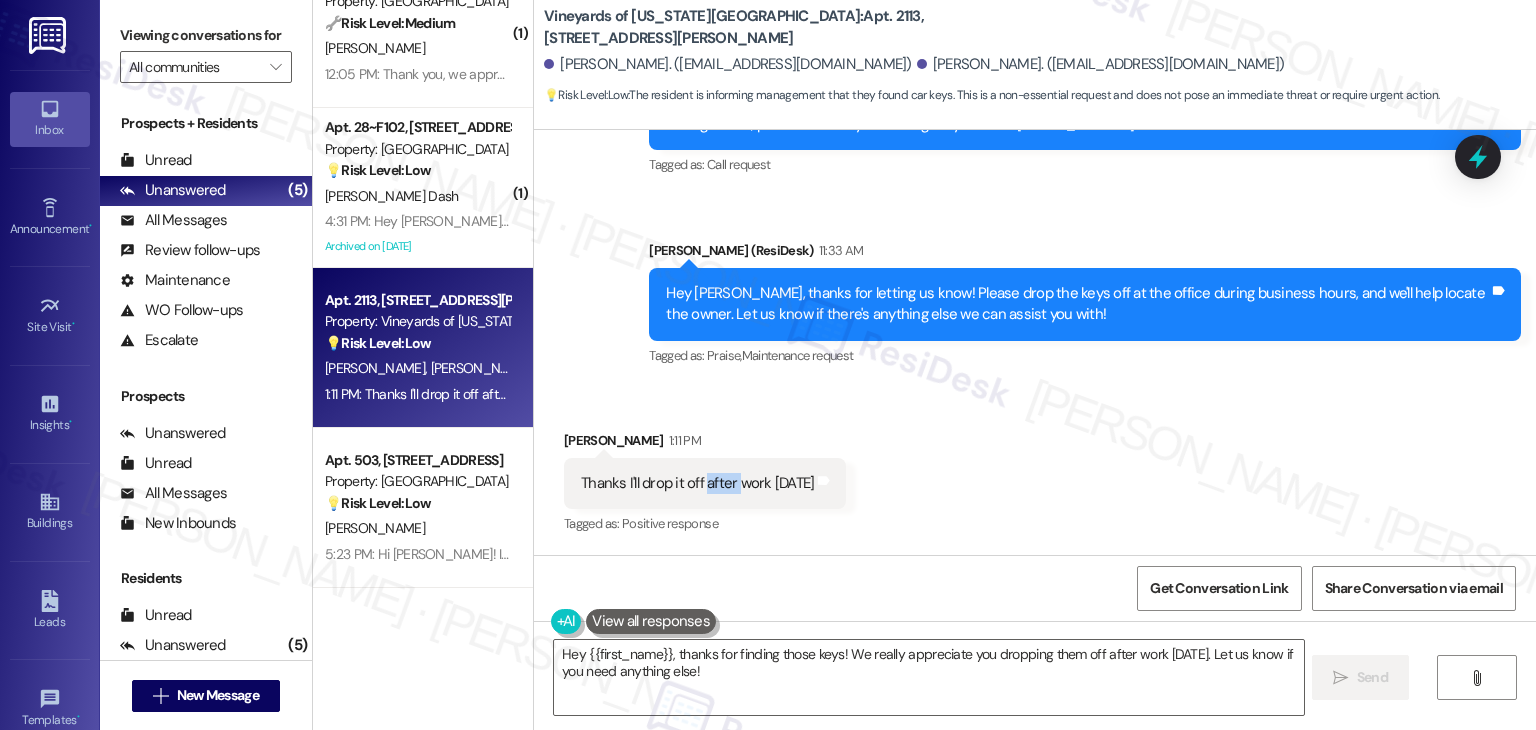 click on "Thanks I'll drop it off after work today" at bounding box center [697, 483] 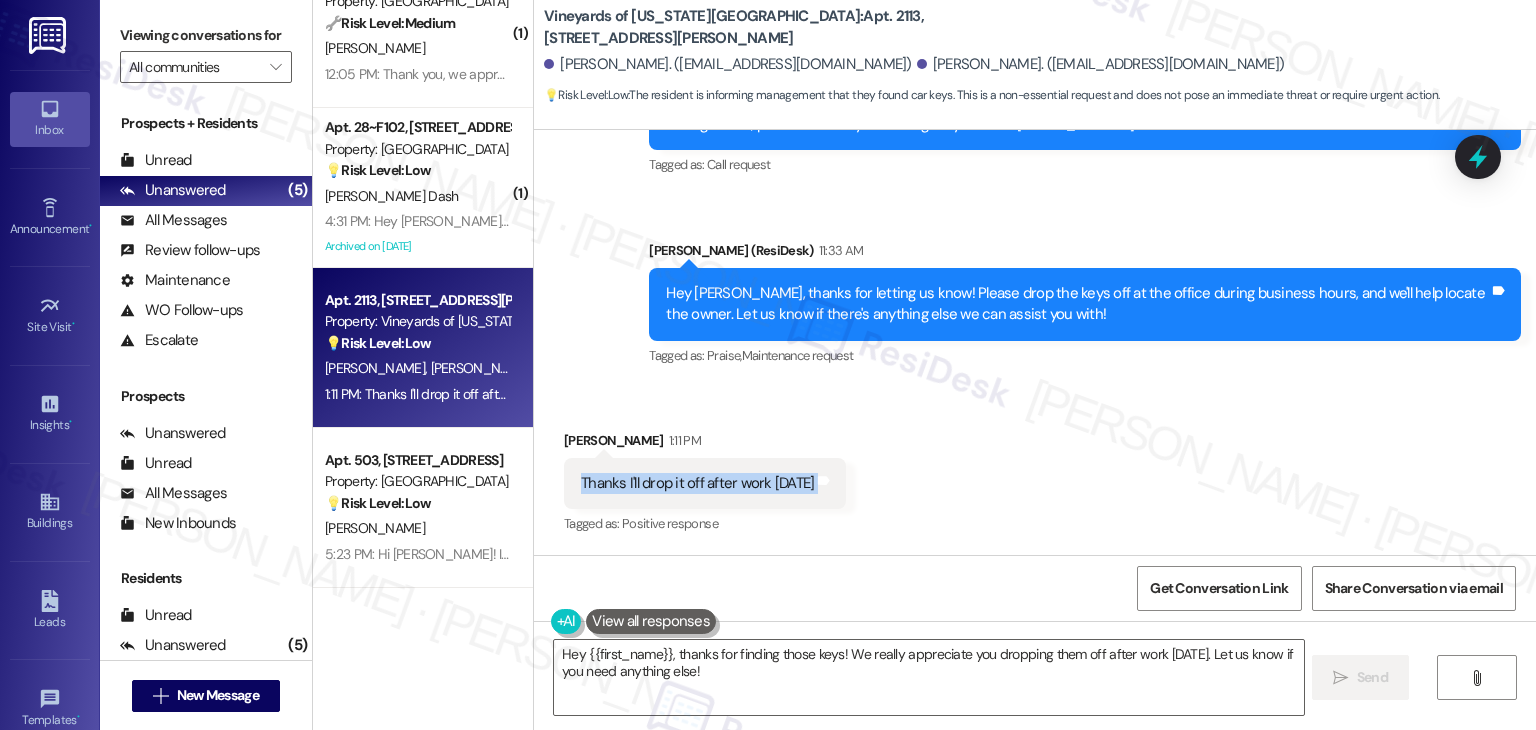 click on "Thanks I'll drop it off after work today" at bounding box center (697, 483) 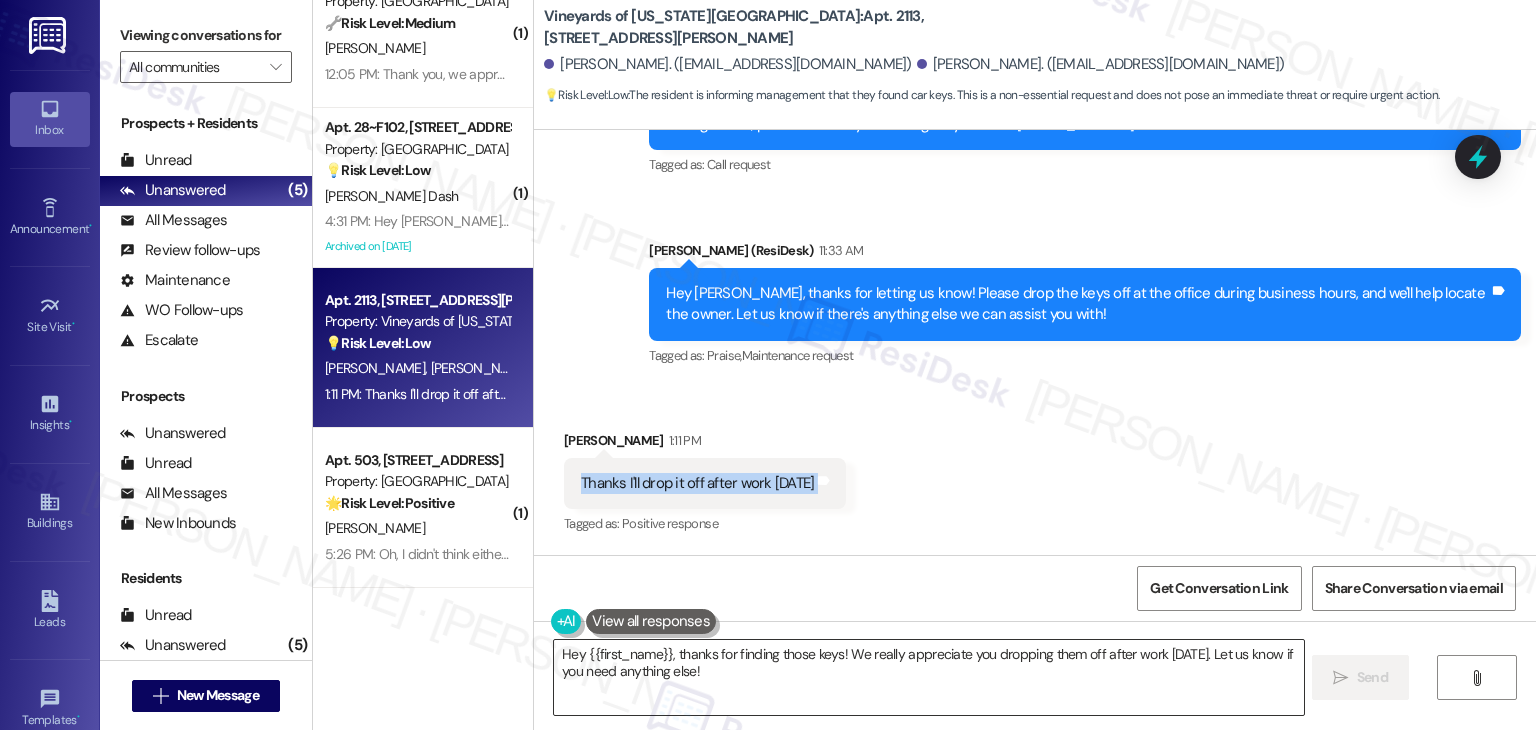 click on "Hey {{first_name}}, thanks for finding those keys! We really appreciate you dropping them off after work today. Let us know if you need anything else!" at bounding box center (928, 677) 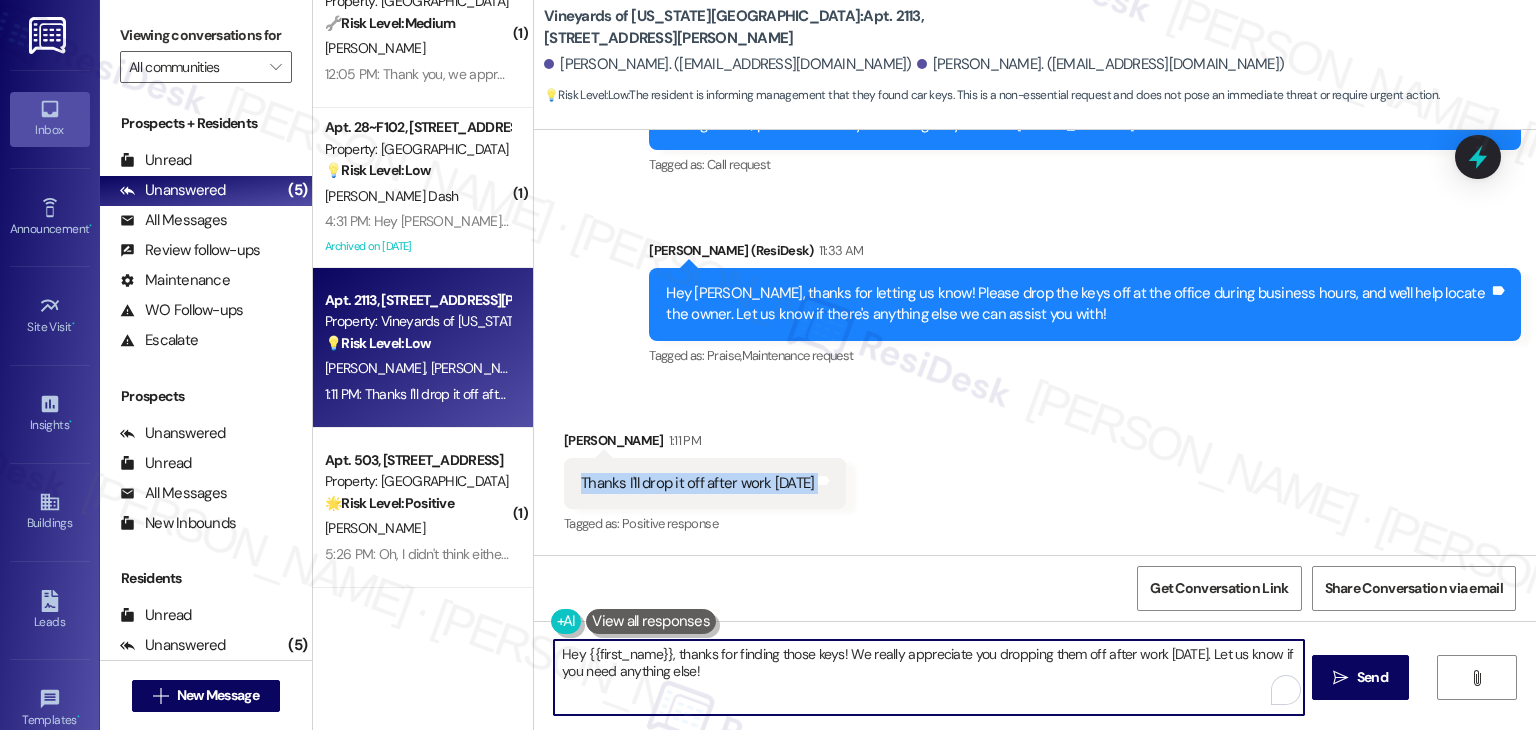 click on "Hey {{first_name}}, thanks for finding those keys! We really appreciate you dropping them off after work today. Let us know if you need anything else!" at bounding box center (928, 677) 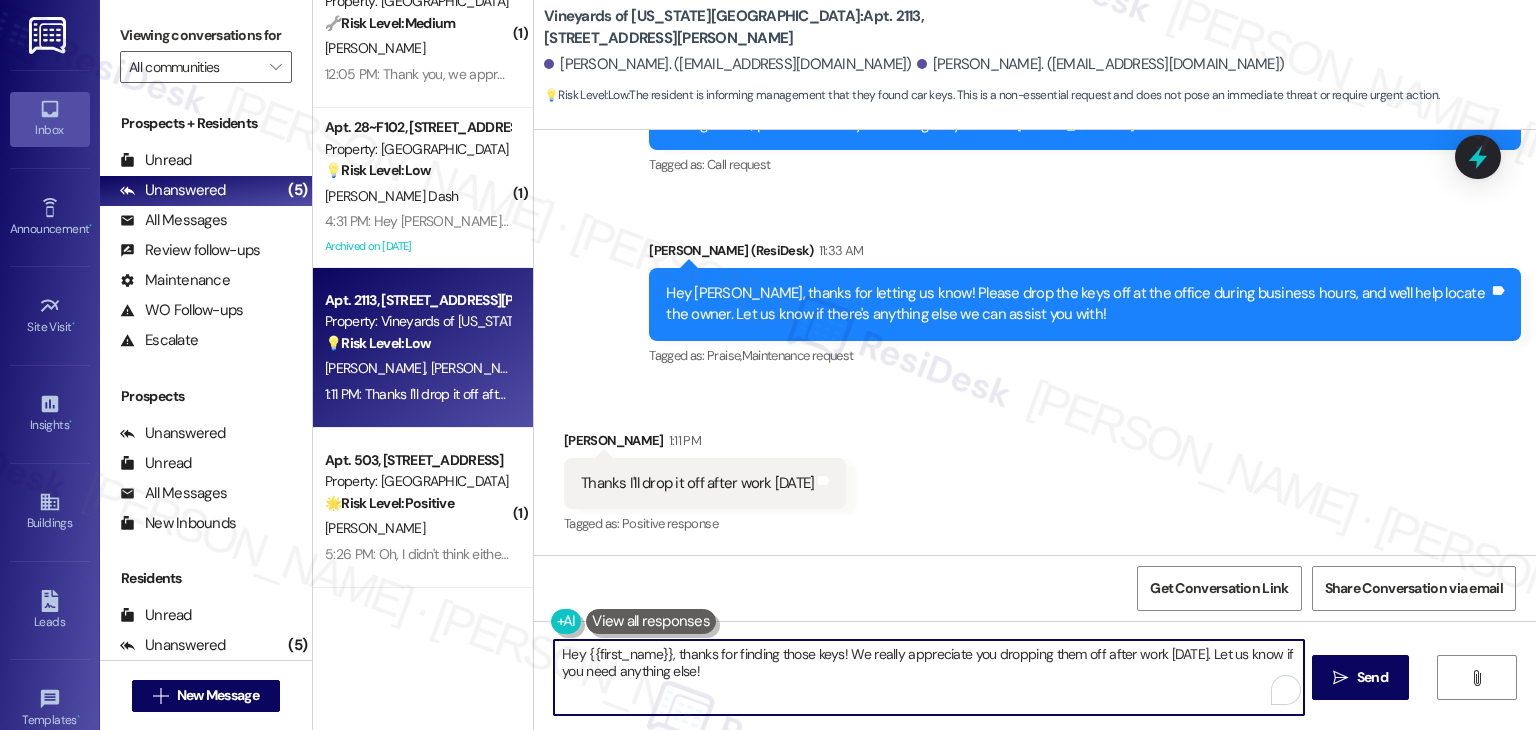 paste on "thanks so much, Samantha! We appreciate you taking the time to turn them in" 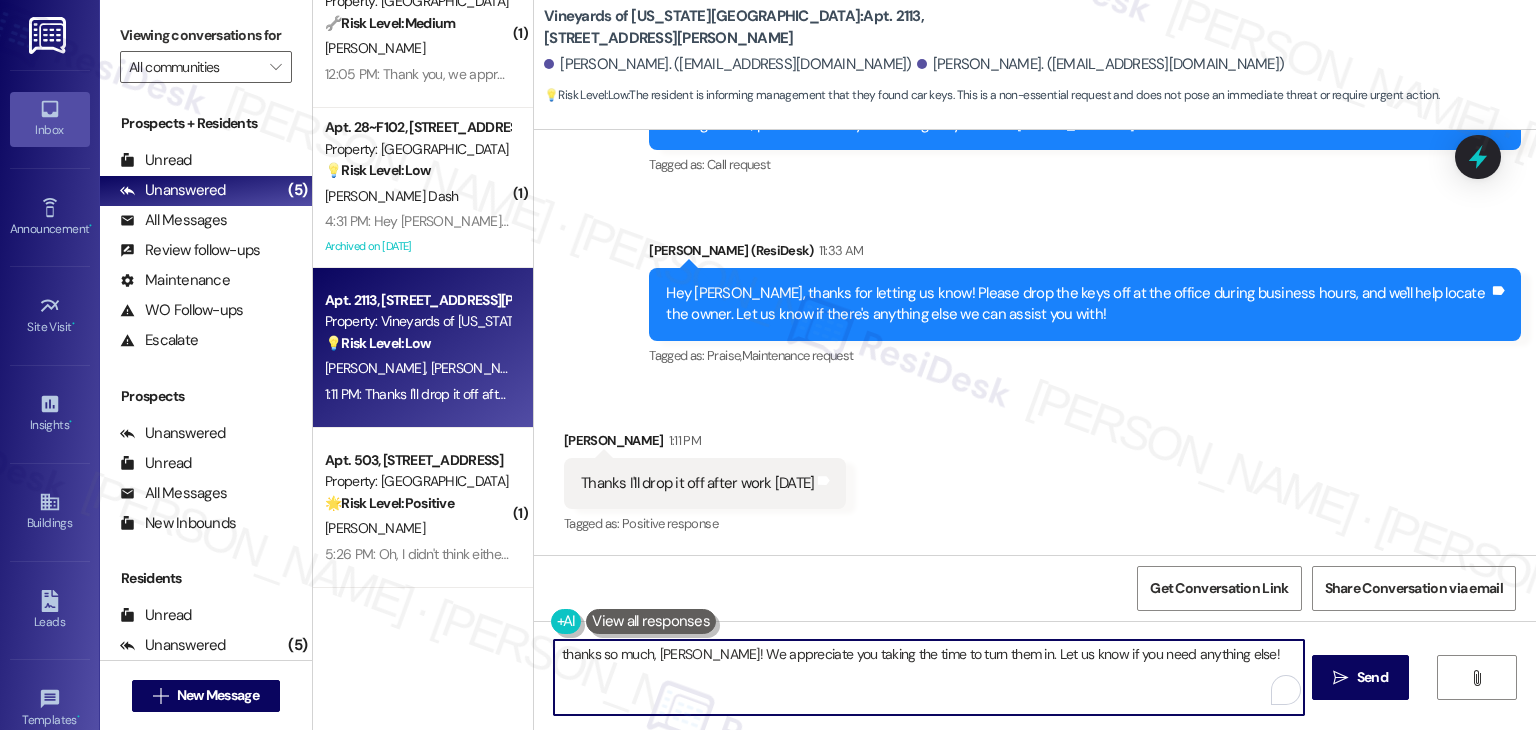 click on "thanks so much, Samantha! We appreciate you taking the time to turn them in. Let us know if you need anything else!" at bounding box center [928, 677] 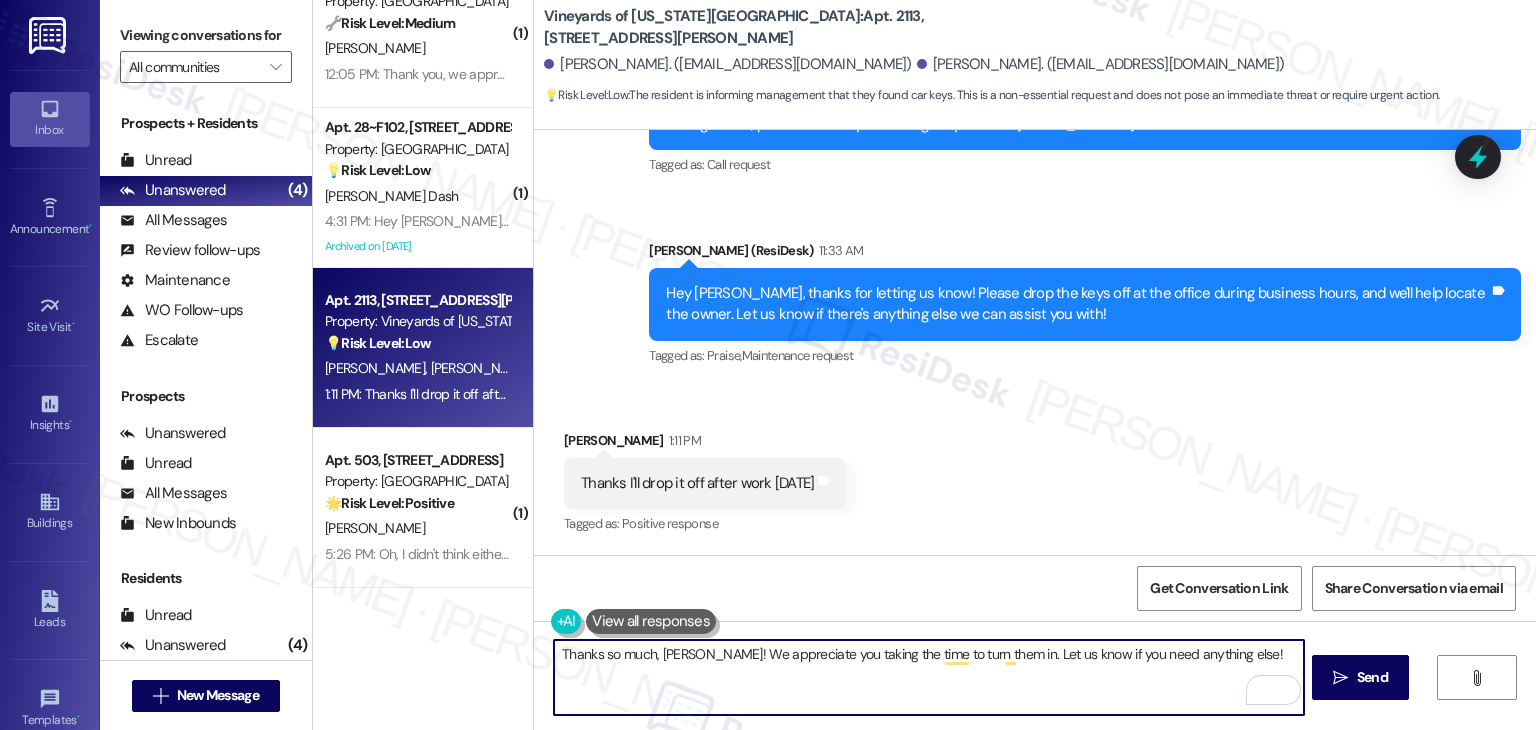 drag, startPoint x: 758, startPoint y: 694, endPoint x: 1116, endPoint y: 683, distance: 358.16895 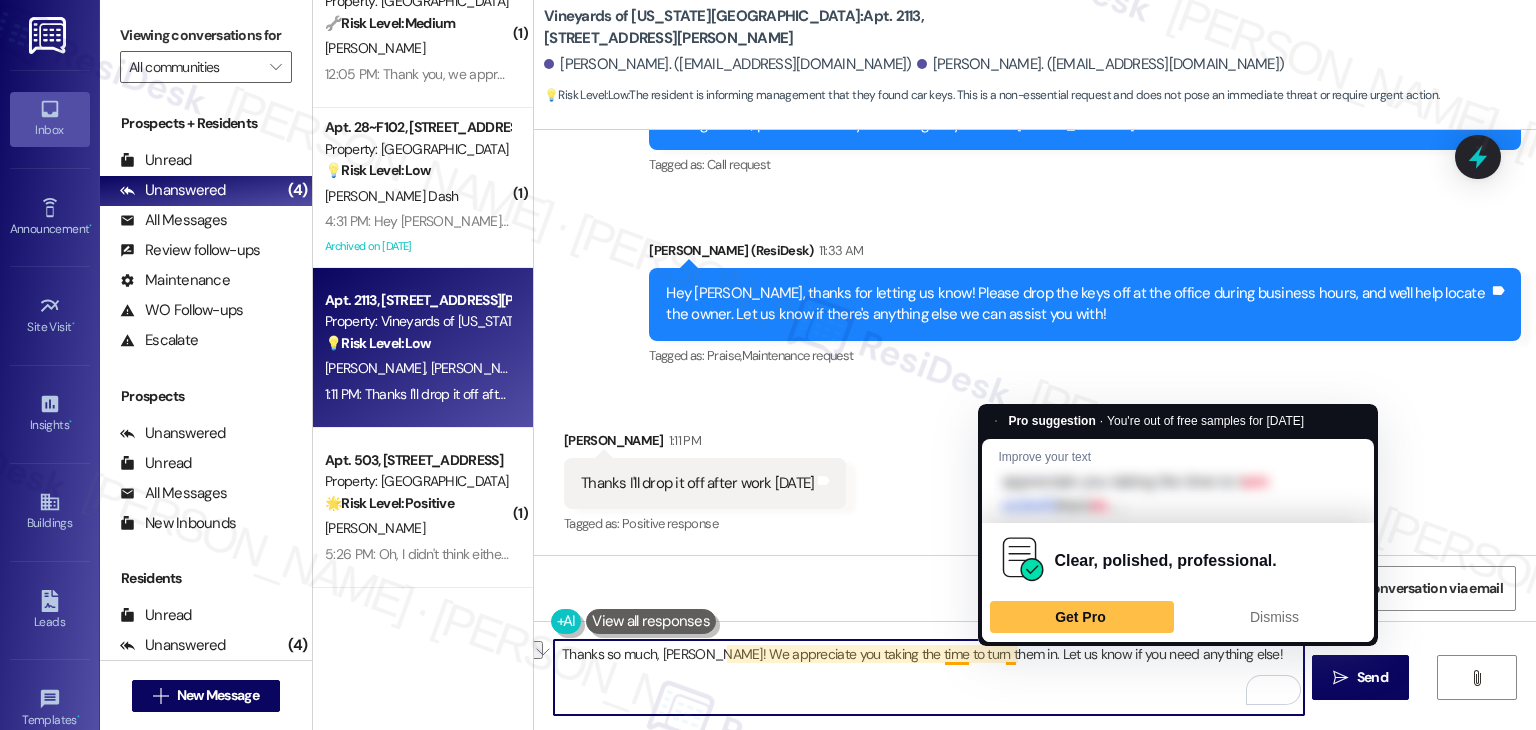 drag, startPoint x: 1260, startPoint y: 647, endPoint x: 1013, endPoint y: 654, distance: 247.09917 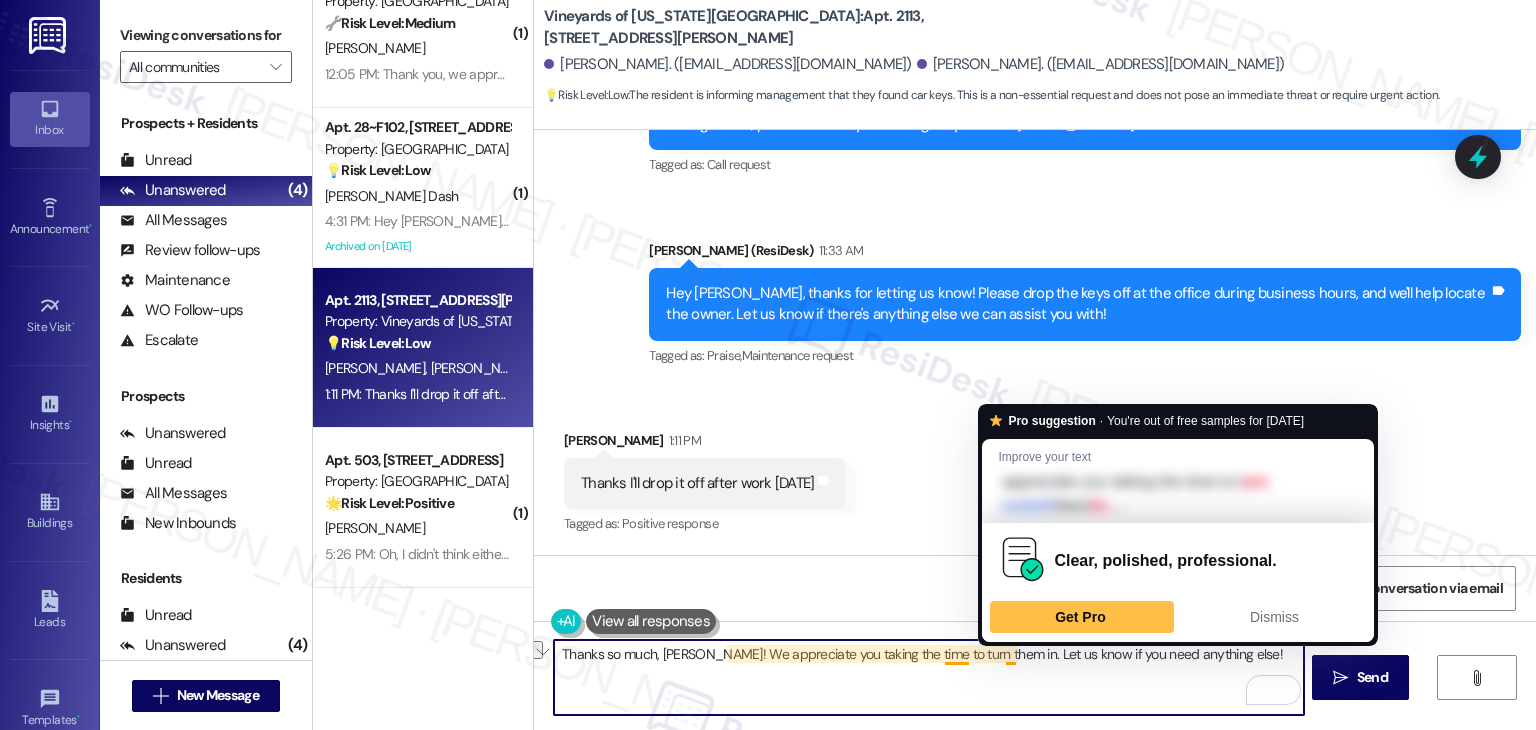 click on "Thanks so much, Samantha! We appreciate you taking the time to turn them in. Let us know if you need anything else!" at bounding box center [928, 677] 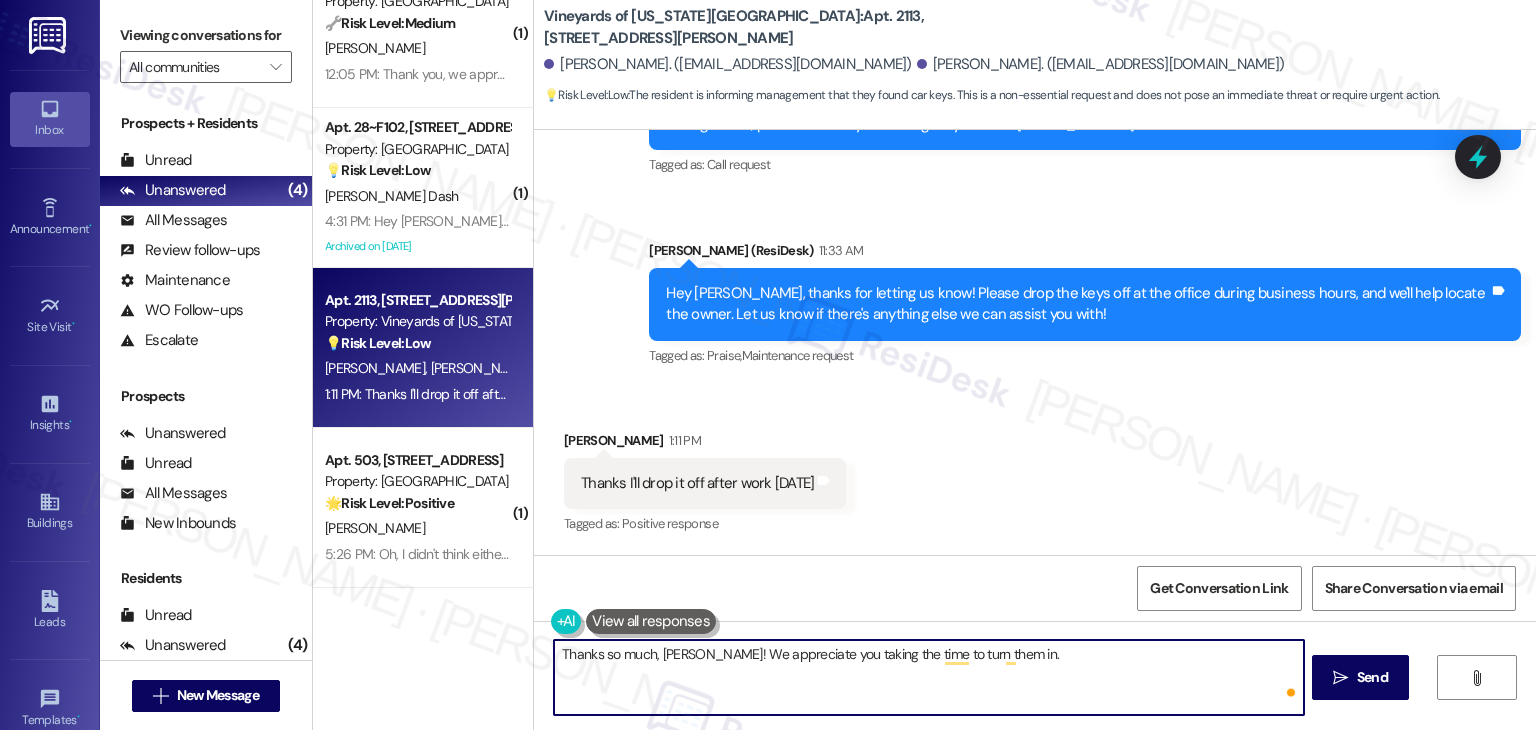 paste on "If you have any questions or need assistance with anything else, feel free to reach out." 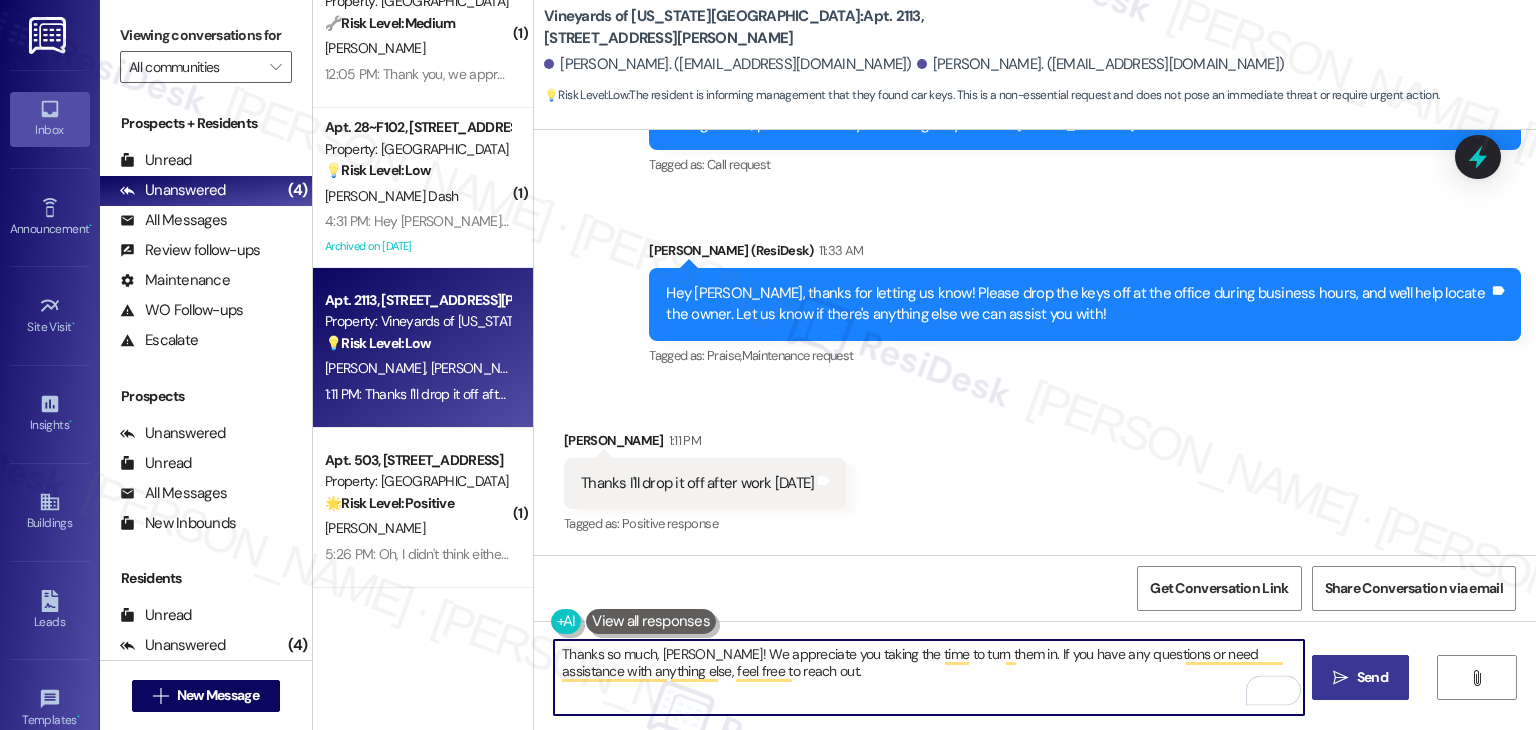 type on "Thanks so much, Samantha! We appreciate you taking the time to turn them in. If you have any questions or need assistance with anything else, feel free to reach out." 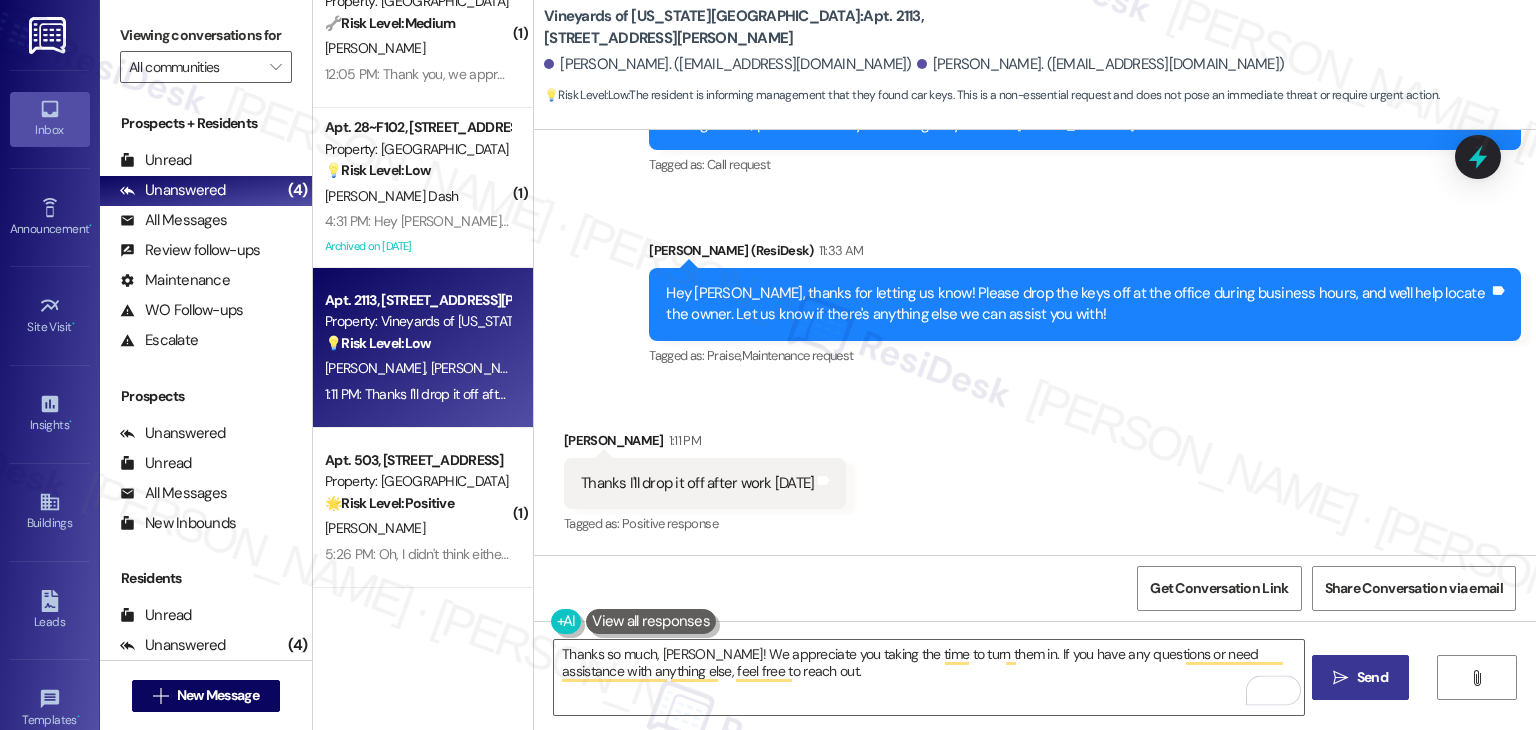 click on " Send" at bounding box center [1360, 677] 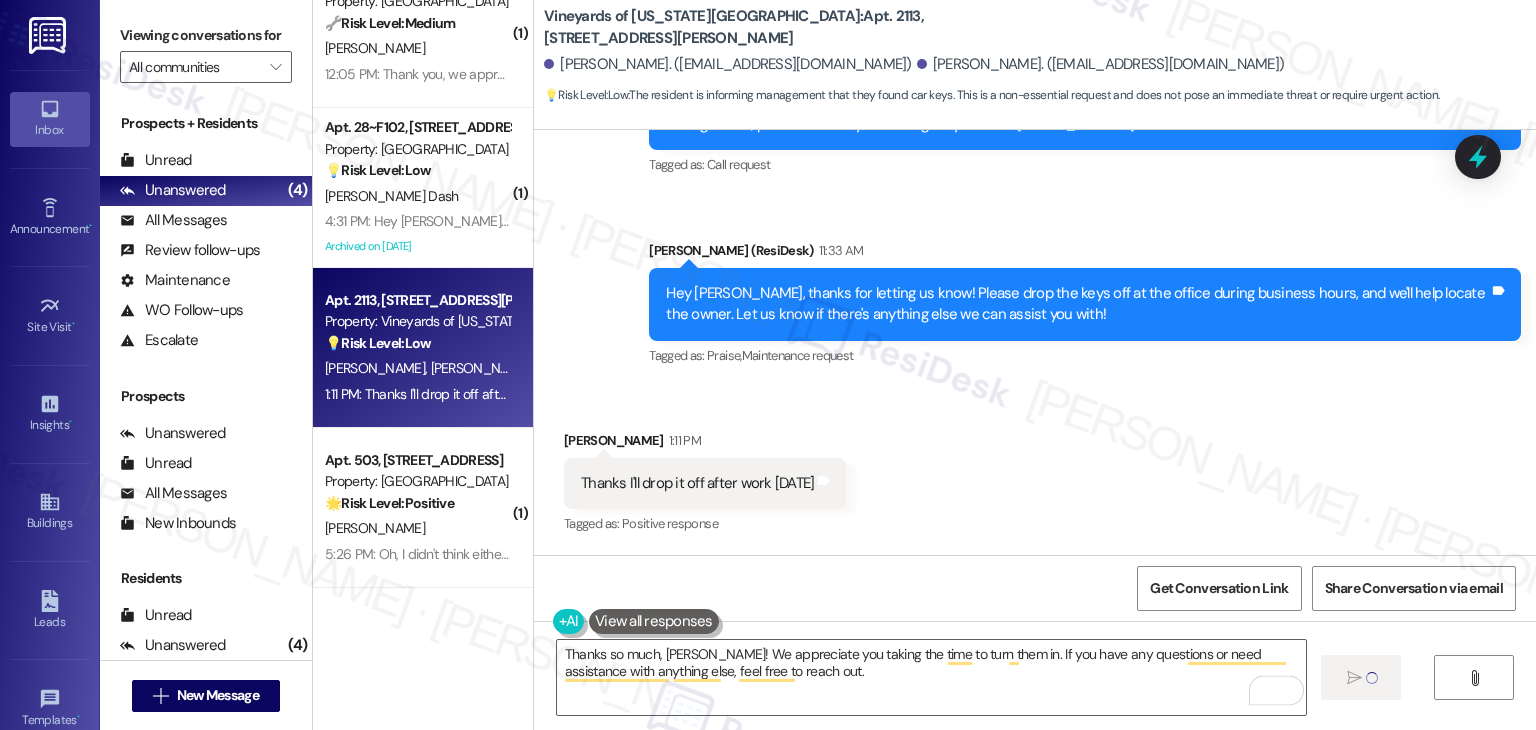type 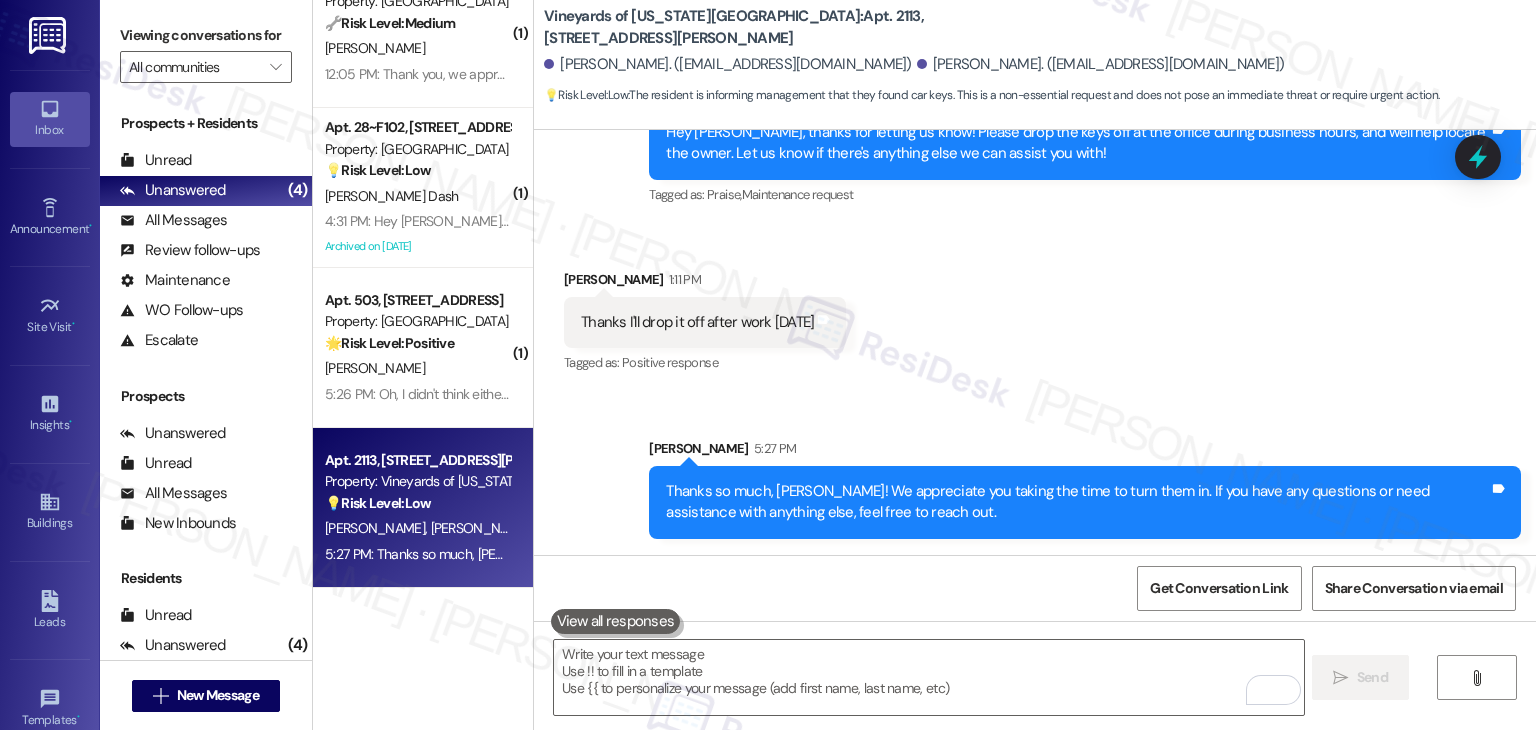 scroll, scrollTop: 3727, scrollLeft: 0, axis: vertical 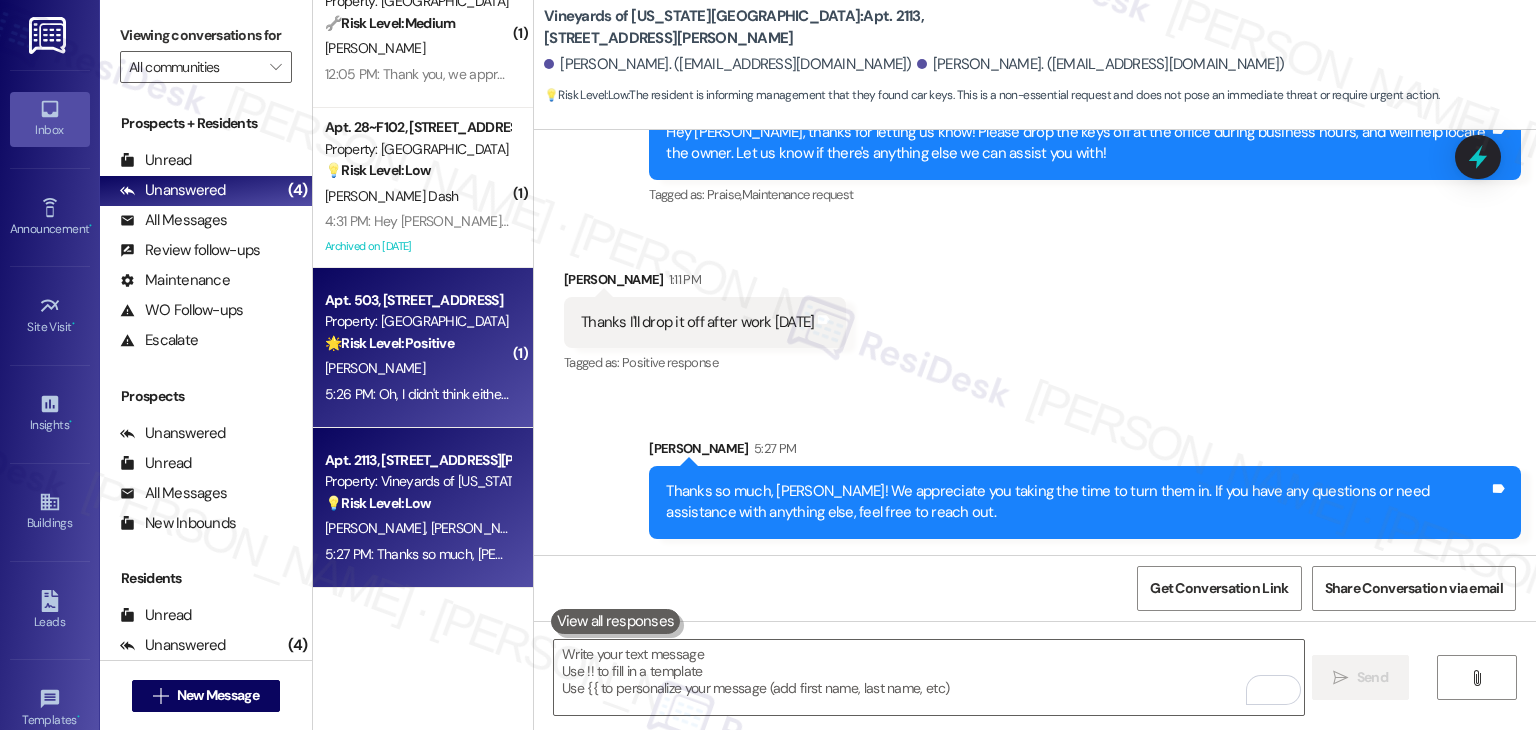 click on "Apt. 503, 1550 South 1000 East Property: Oakstone 🌟  Risk Level:  Positive The resident is expressing positive sentiment about the pool being open. This is a positive engagement and relationship-building opportunity. D. Bushaw 5:26 PM: Oh, I didn't think either pool was open yet. That is awesome the other pool is open now.  5:26 PM: Oh, I didn't think either pool was open yet. That is awesome the other pool is open now." at bounding box center [423, 348] 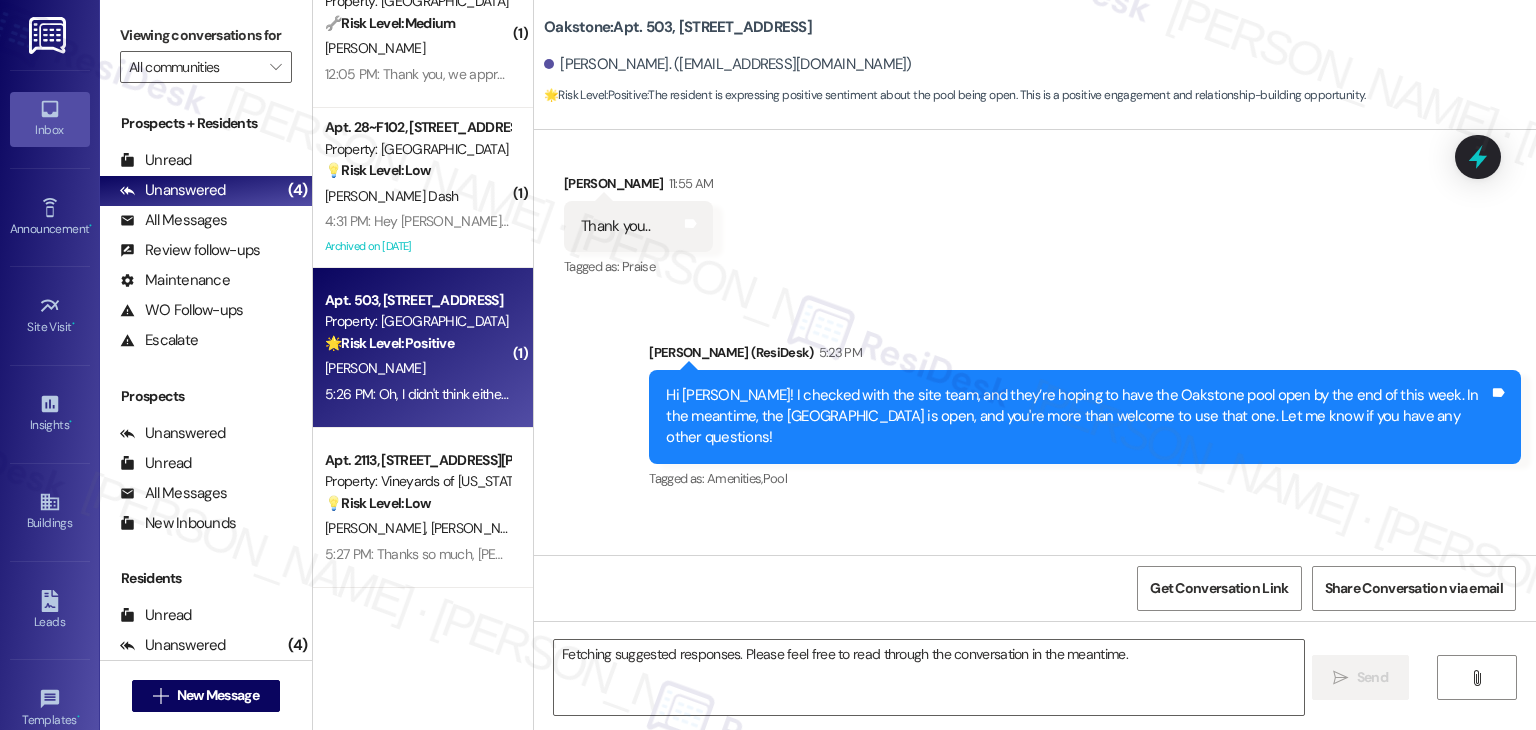 scroll, scrollTop: 5660, scrollLeft: 0, axis: vertical 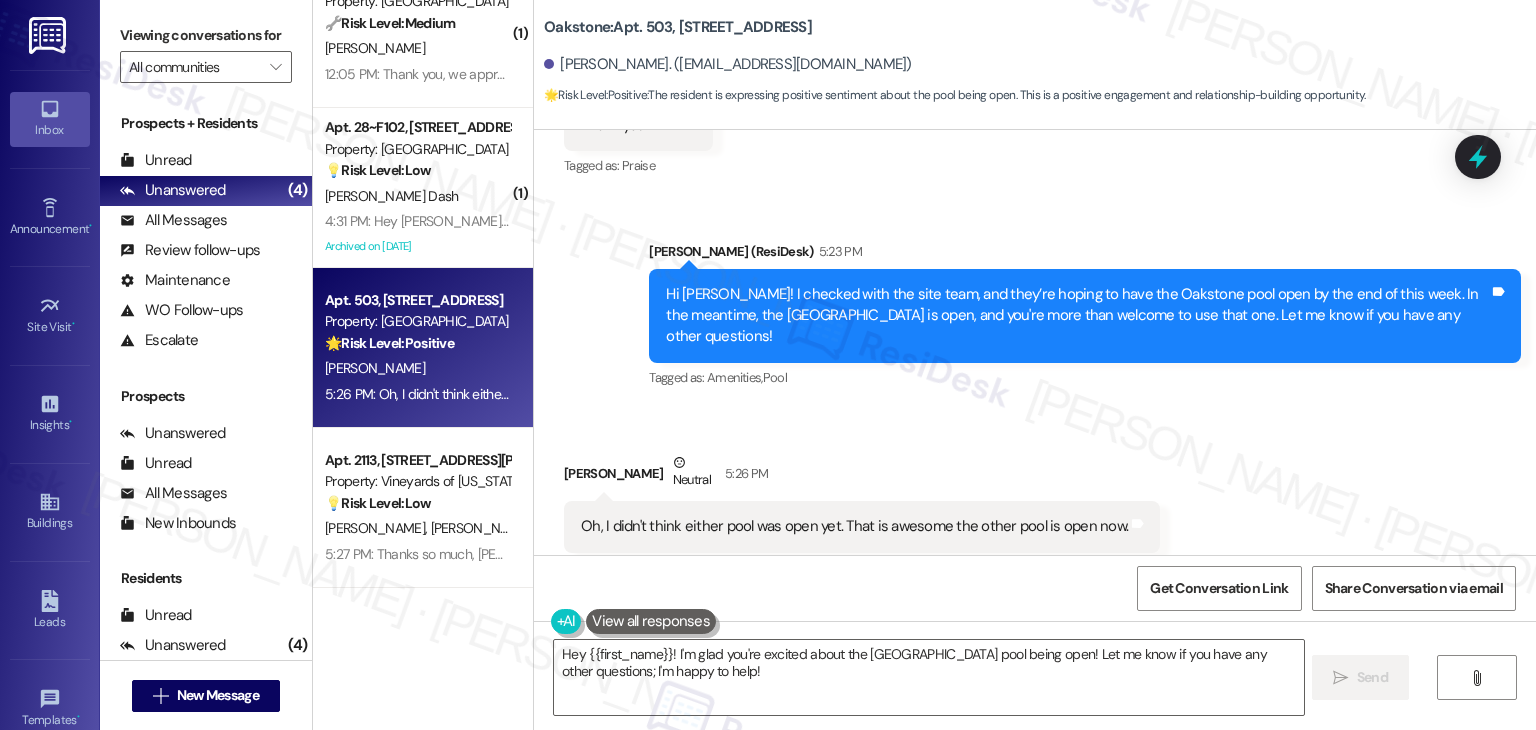 click on "Get Conversation Link Share Conversation via email" at bounding box center (1035, 588) 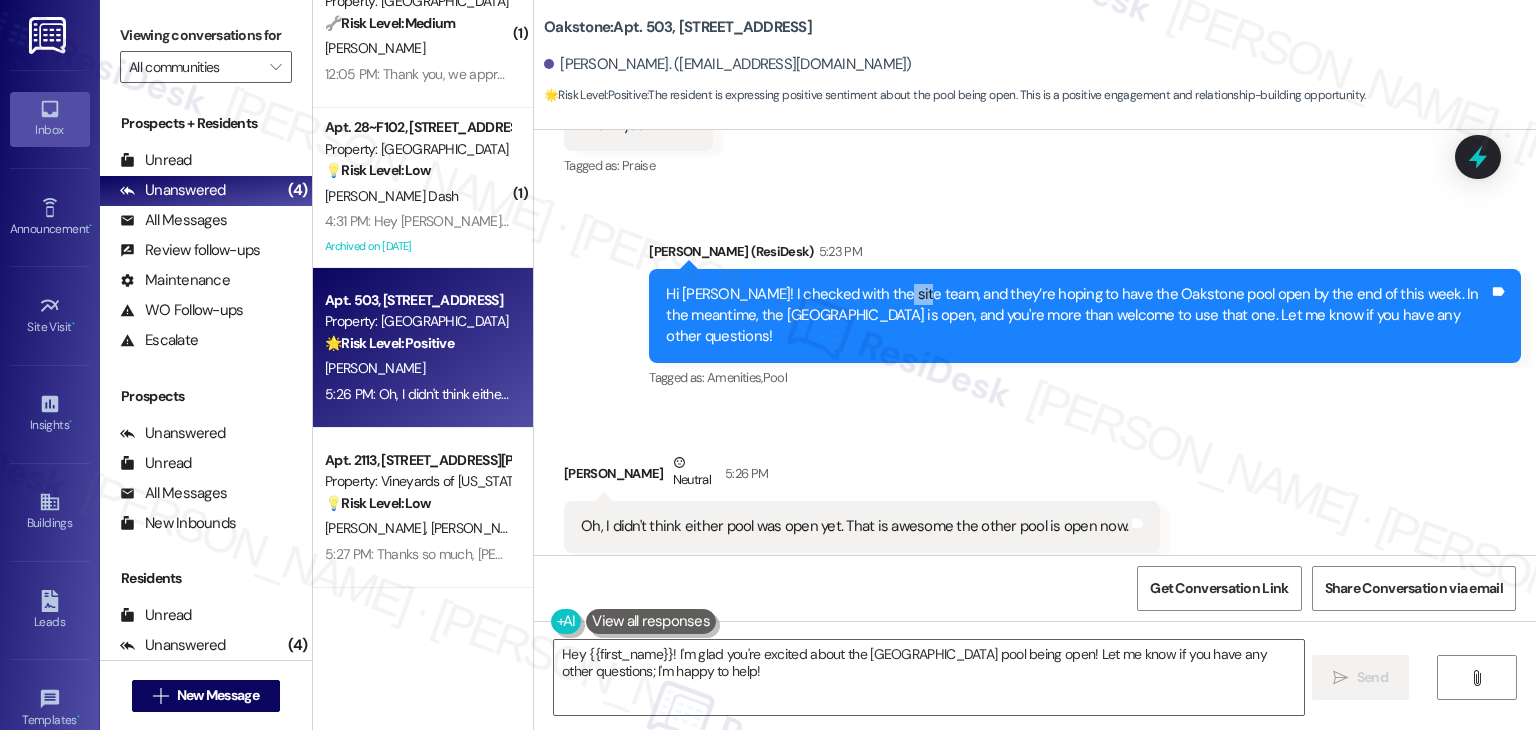 click on "Hi Donelle! I checked with the site team, and they’re hoping to have the Oakstone pool open by the end of this week. In the meantime, the Country Oaks pool is open, and you're more than welcome to use that one. Let me know if you have any other questions! Tags and notes" at bounding box center [1085, 316] 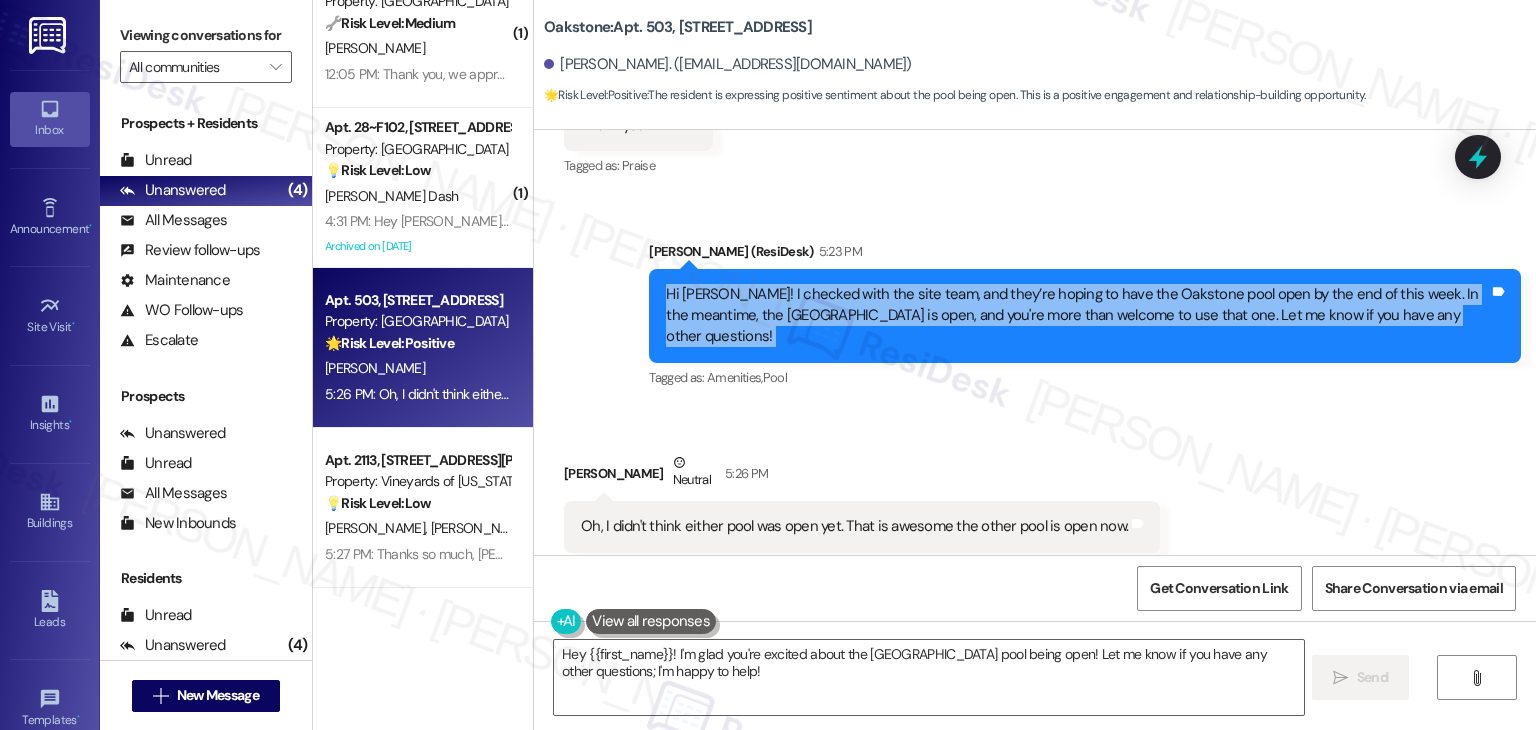 click on "Hi Donelle! I checked with the site team, and they’re hoping to have the Oakstone pool open by the end of this week. In the meantime, the Country Oaks pool is open, and you're more than welcome to use that one. Let me know if you have any other questions! Tags and notes" at bounding box center (1085, 316) 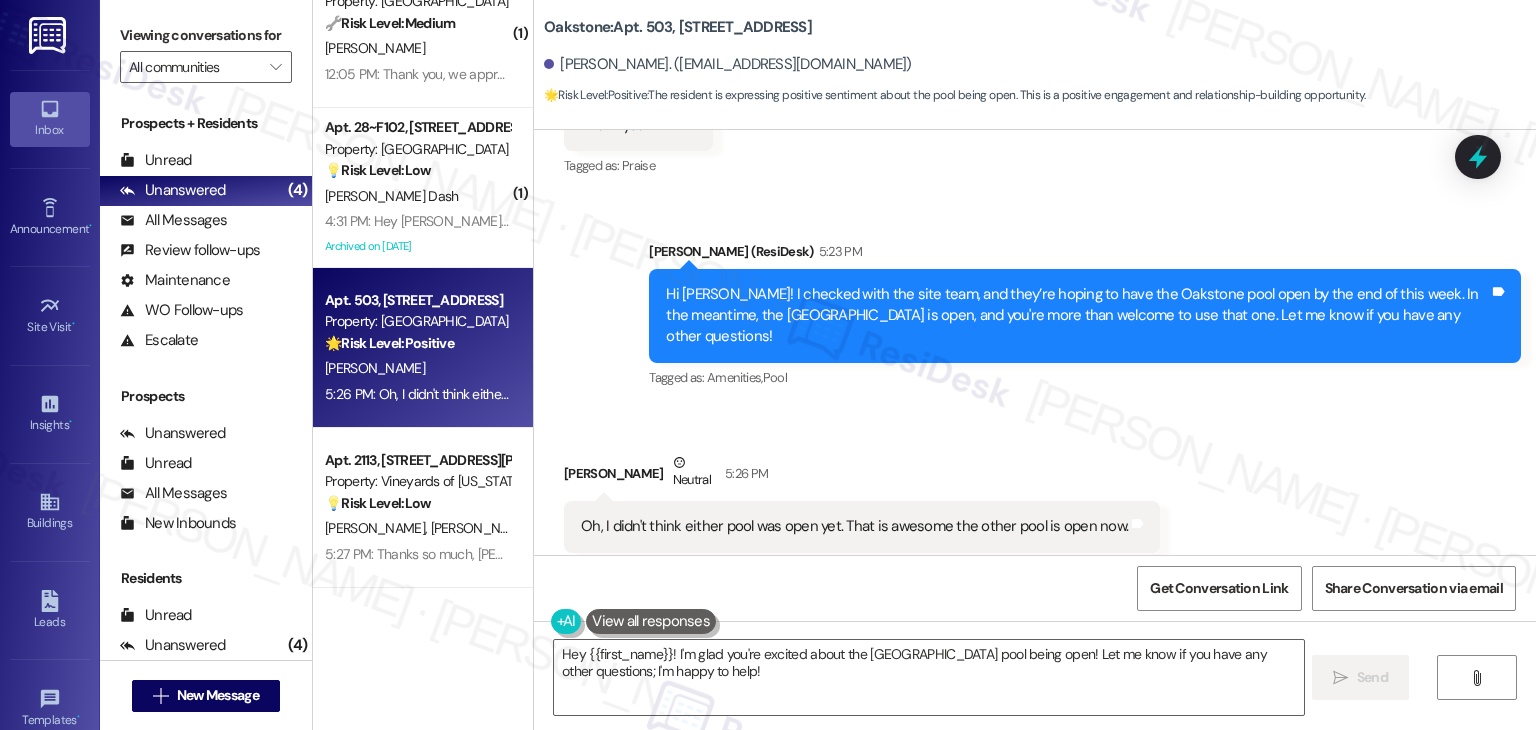 click on "Oh, I didn't think either pool was open yet. That is awesome the other pool is open now." at bounding box center (854, 526) 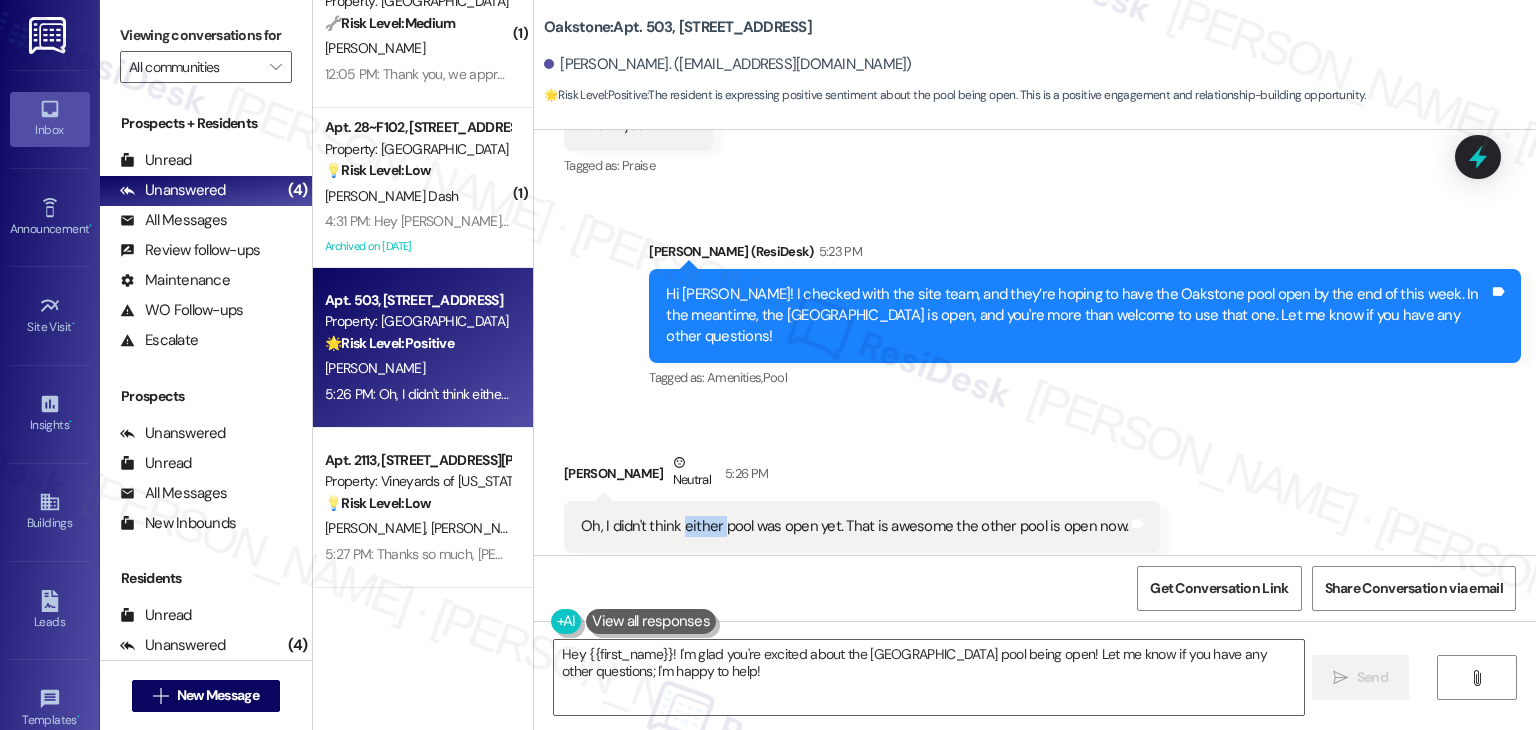 click on "Oh, I didn't think either pool was open yet. That is awesome the other pool is open now." at bounding box center [854, 526] 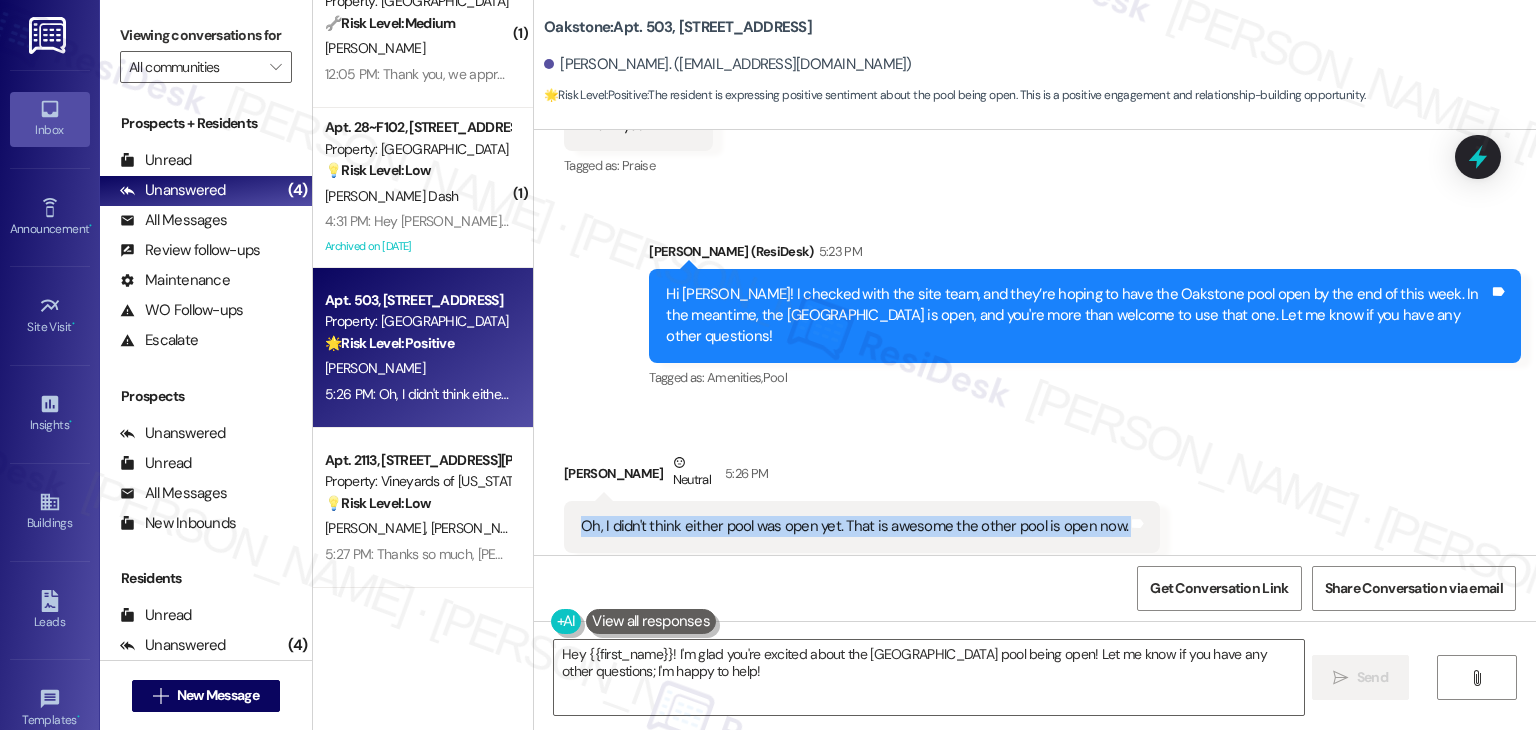 click on "Oh, I didn't think either pool was open yet. That is awesome the other pool is open now." at bounding box center (854, 526) 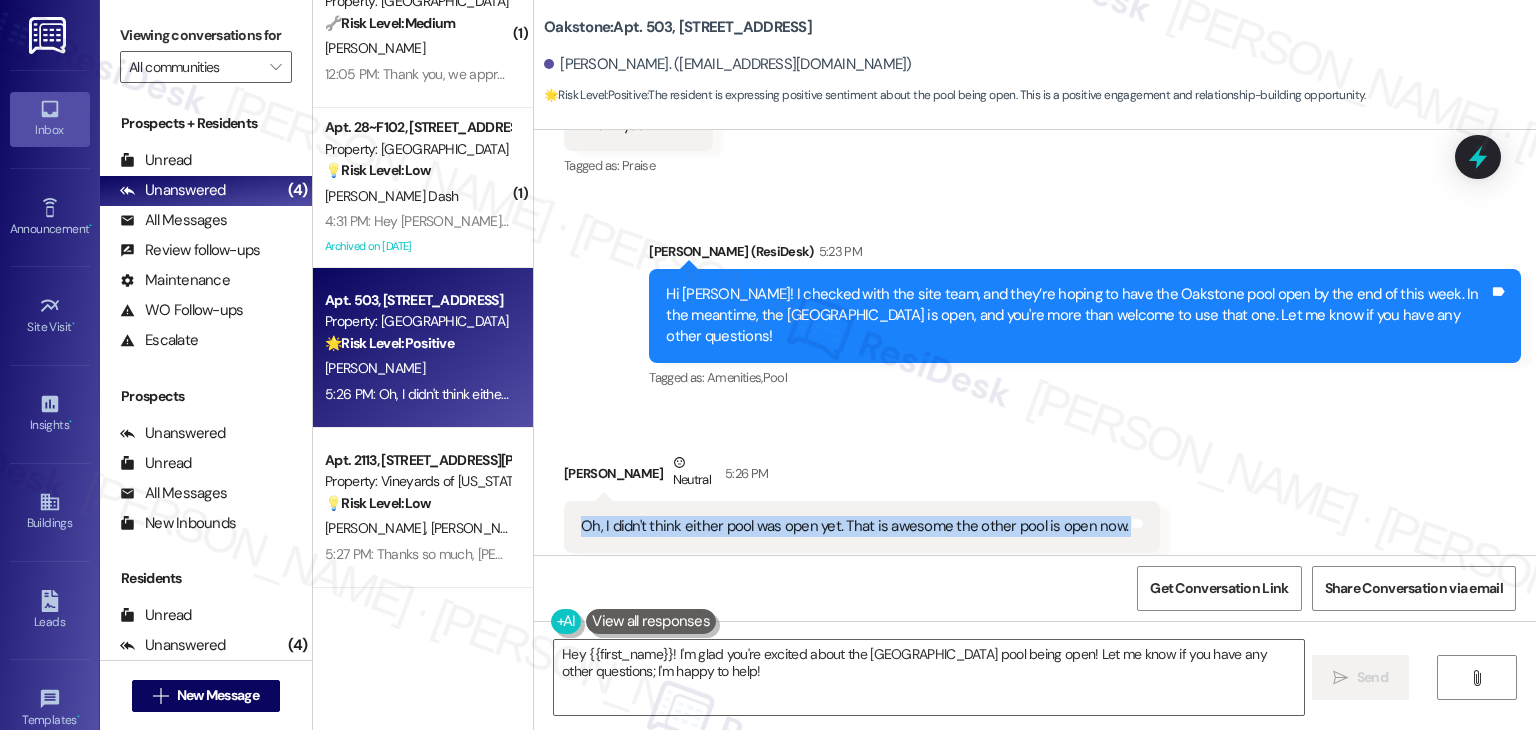 copy on "Oh, I didn't think either pool was open yet. That is awesome the other pool is open now.  Tags and notes" 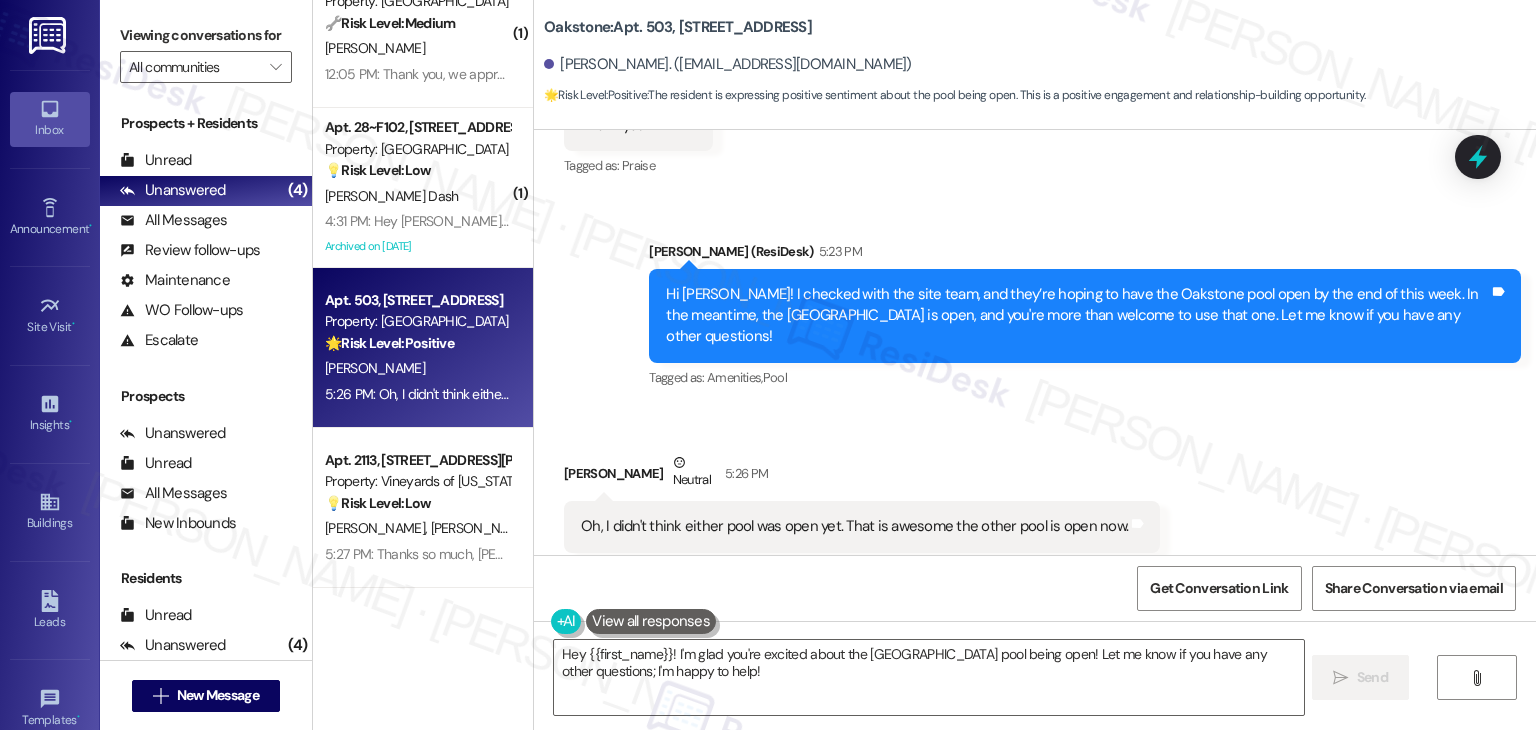 click on "Hi Donelle! I checked with the site team, and they’re hoping to have the Oakstone pool open by the end of this week. In the meantime, the Country Oaks pool is open, and you're more than welcome to use that one. Let me know if you have any other questions!" at bounding box center [1077, 316] 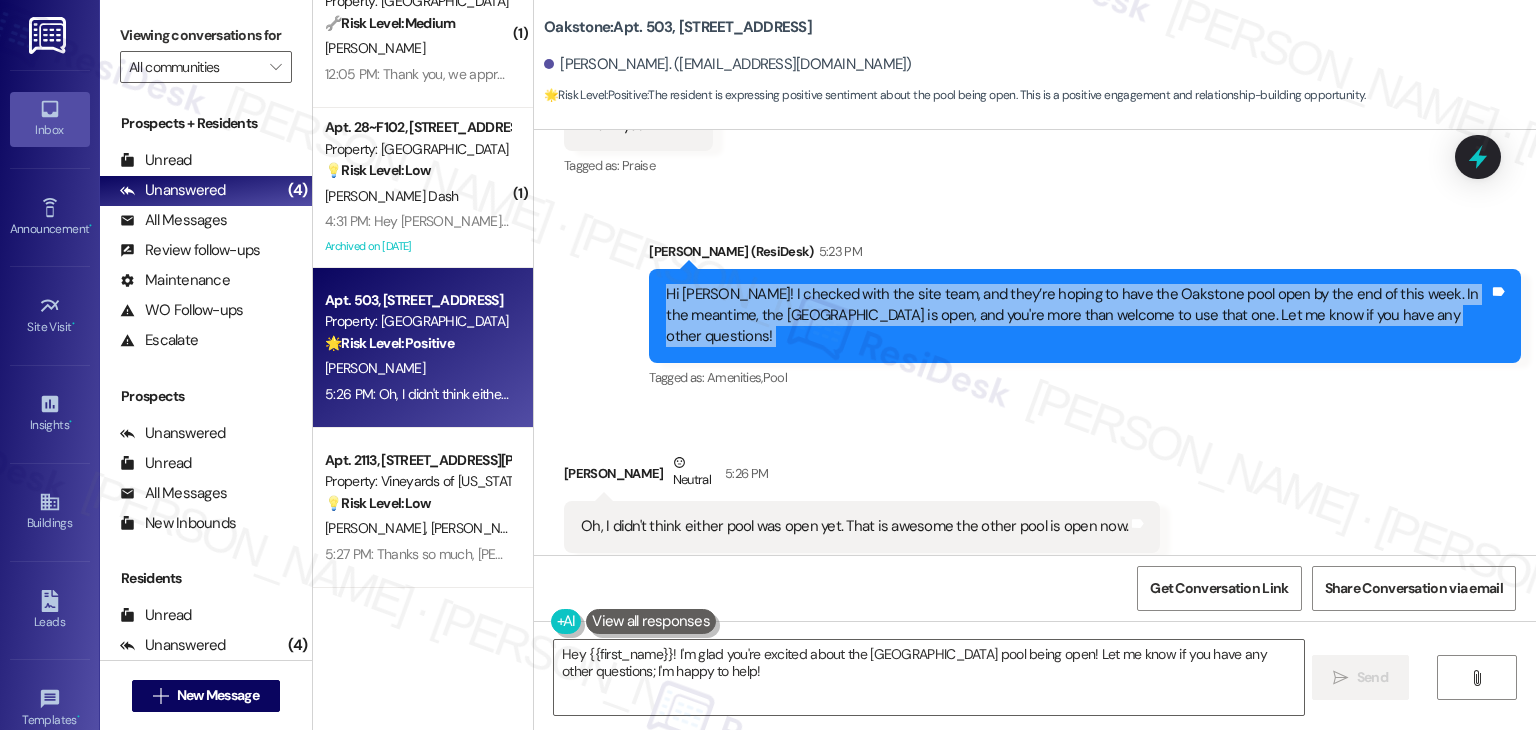 click on "Hi Donelle! I checked with the site team, and they’re hoping to have the Oakstone pool open by the end of this week. In the meantime, the Country Oaks pool is open, and you're more than welcome to use that one. Let me know if you have any other questions!" at bounding box center [1077, 316] 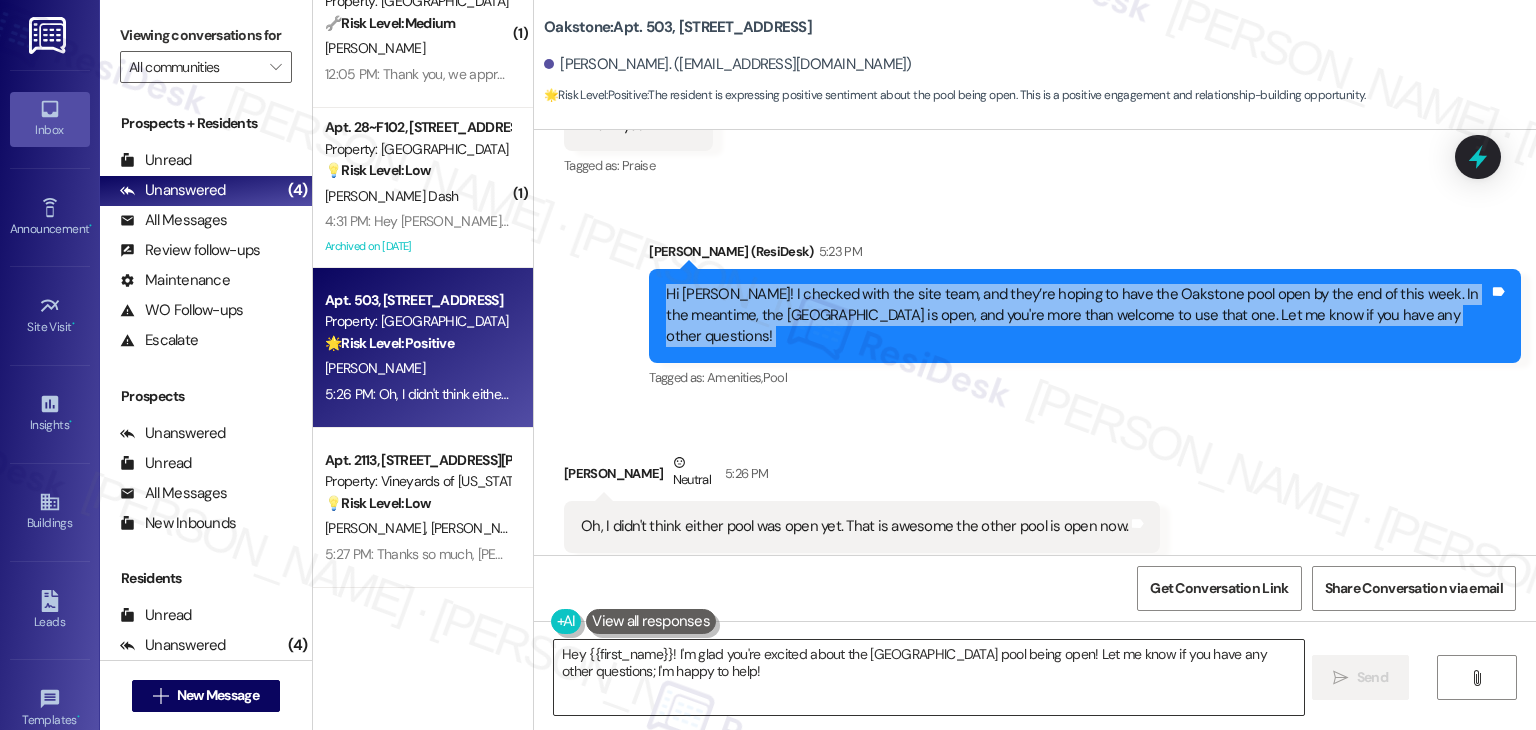 click on "Hey {{first_name}}! I'm glad you're excited about the Country Oaks pool being open! Let me know if you have any other questions; I'm happy to help!" at bounding box center (928, 677) 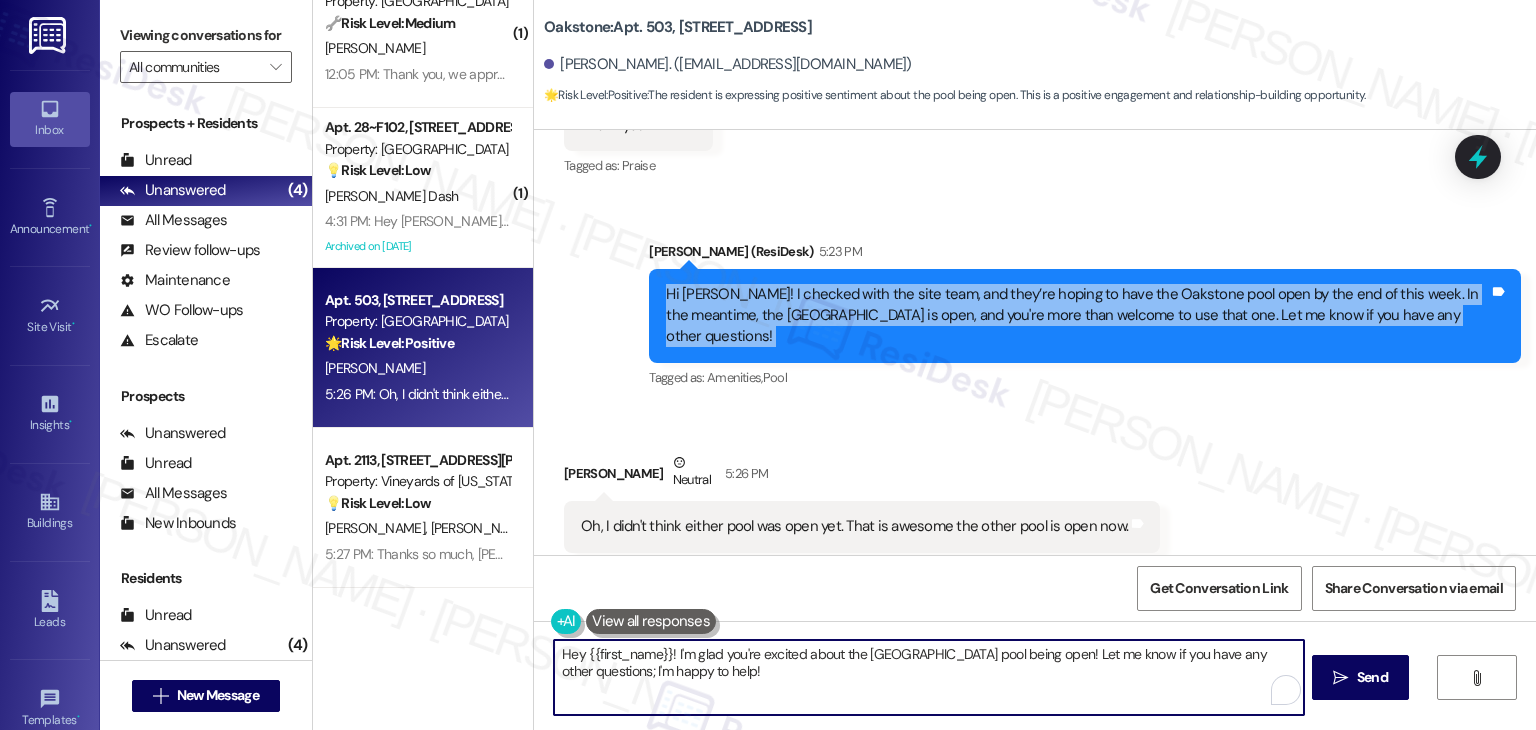 click on "Hey {{first_name}}! I'm glad you're excited about the Country Oaks pool being open! Let me know if you have any other questions; I'm happy to help!" at bounding box center (928, 677) 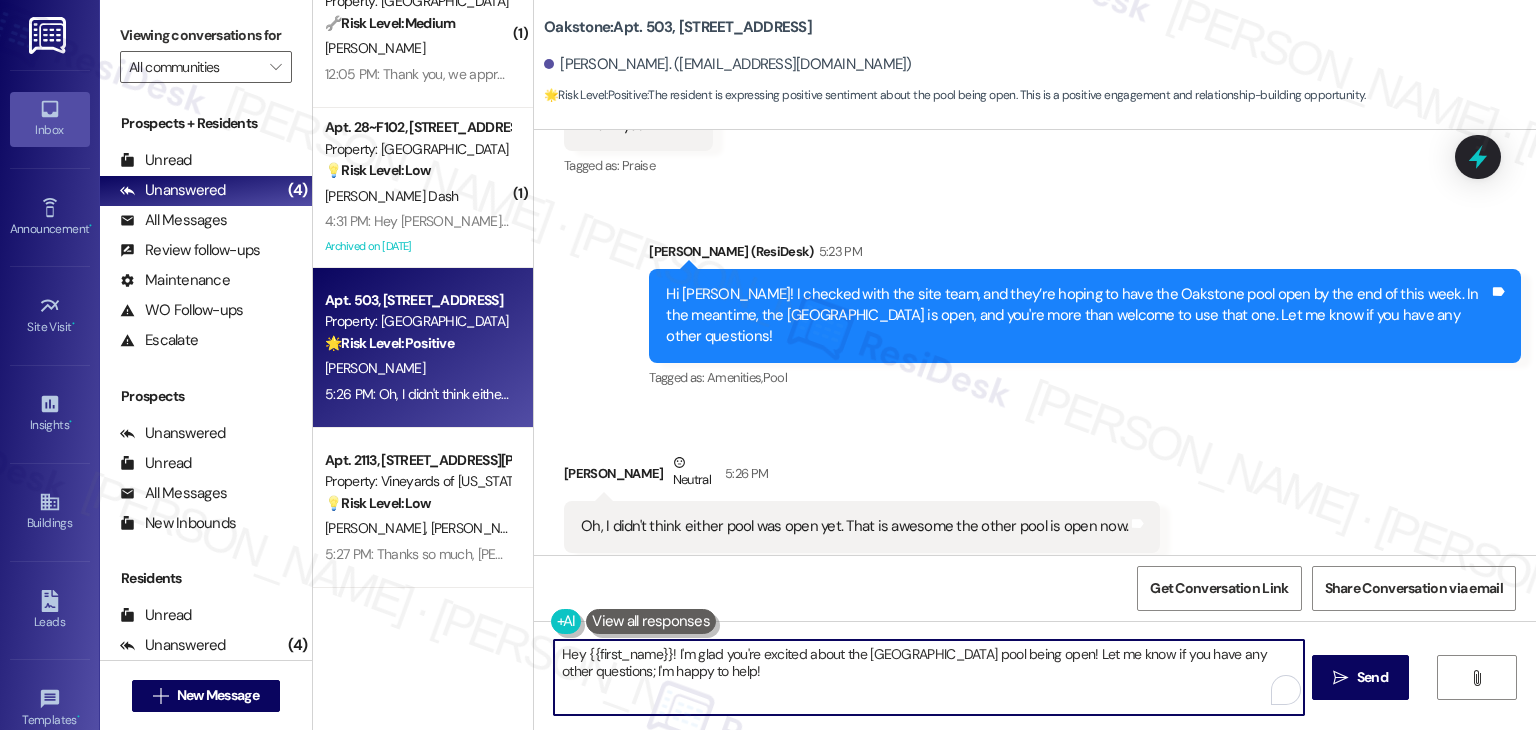click on "Hey {{first_name}}! I'm glad you're excited about the Country Oaks pool being open! Let me know if you have any other questions; I'm happy to help!" at bounding box center [928, 677] 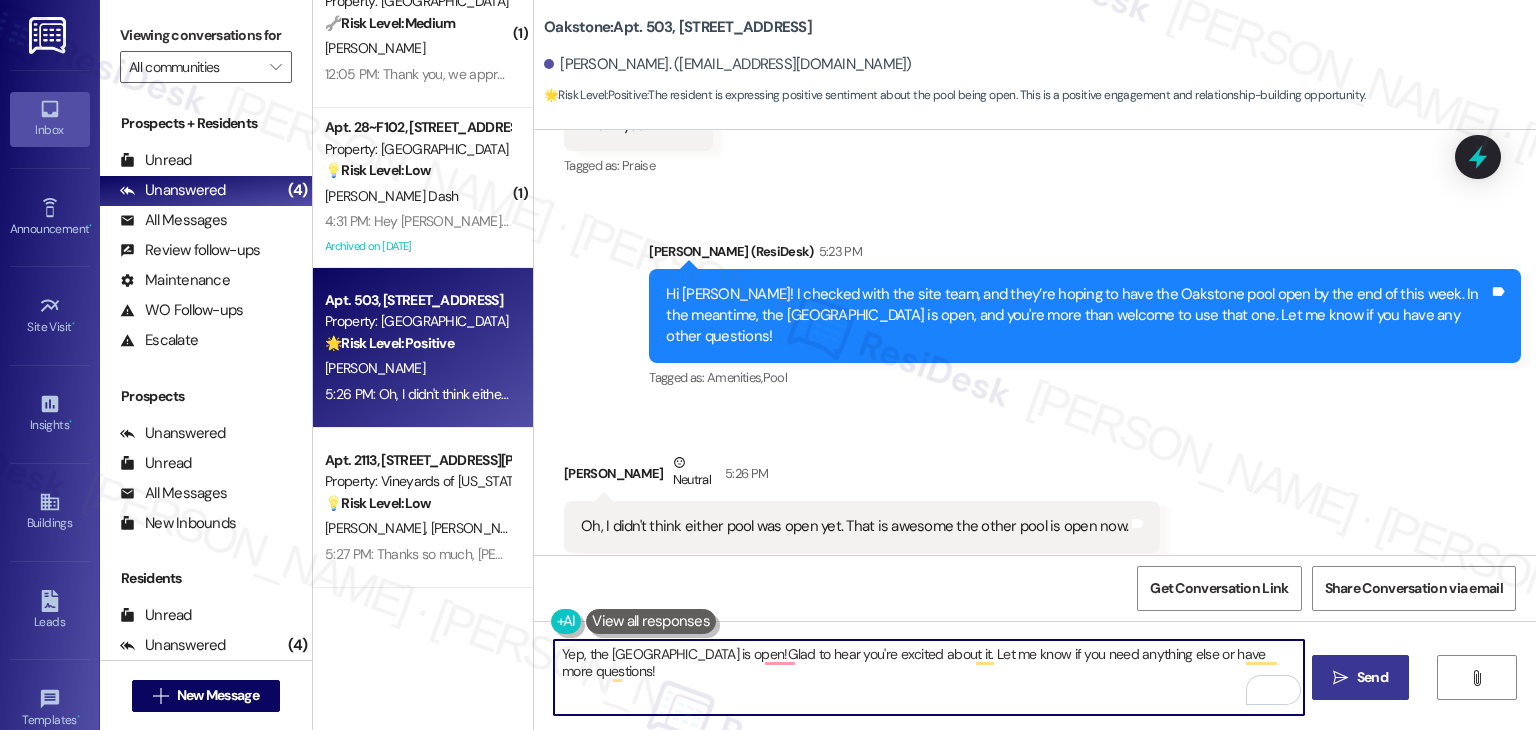 type on "Yep, the Country Oaks pool is open!Glad to hear you're excited about it. Let me know if you need anything else or have more questions!" 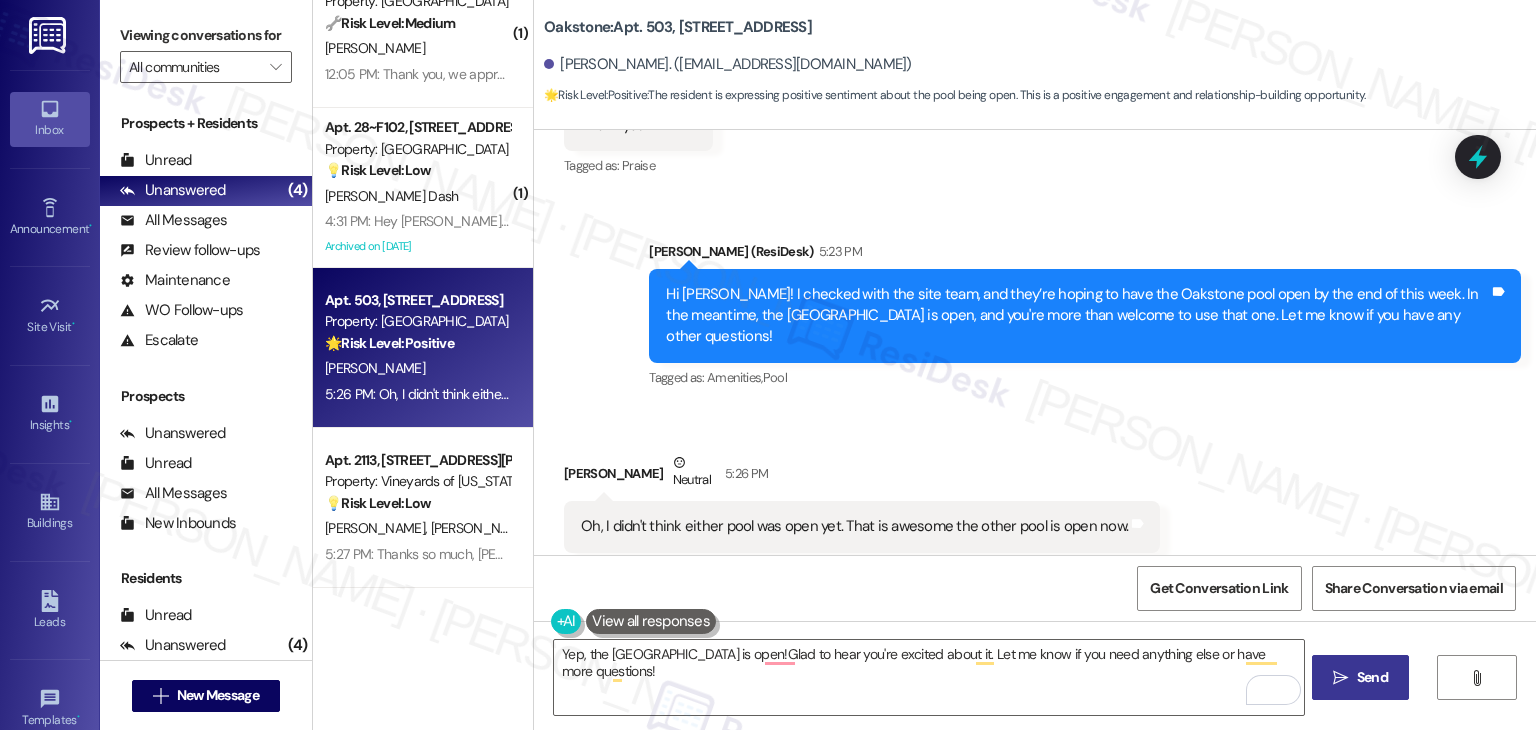click on "Send" at bounding box center [1372, 677] 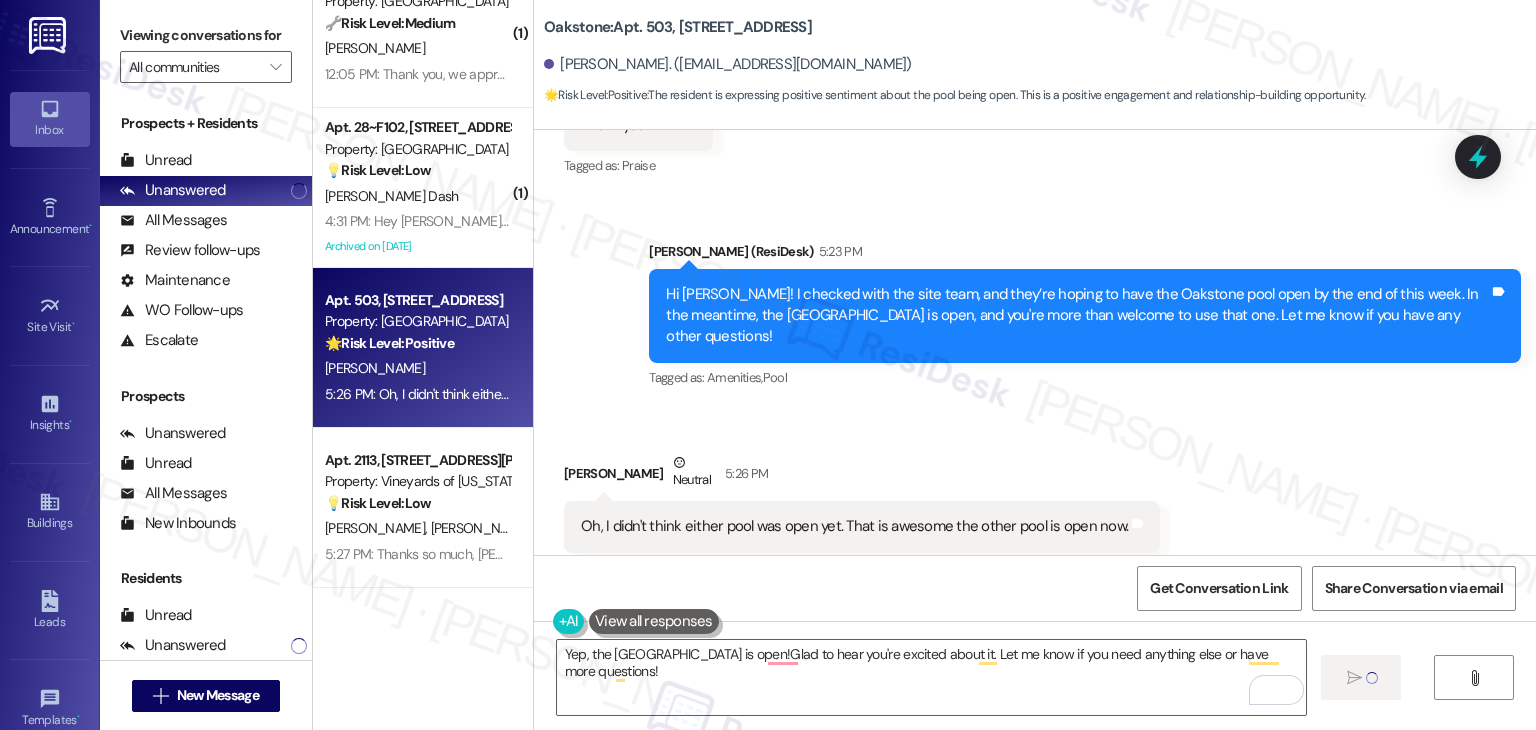 type 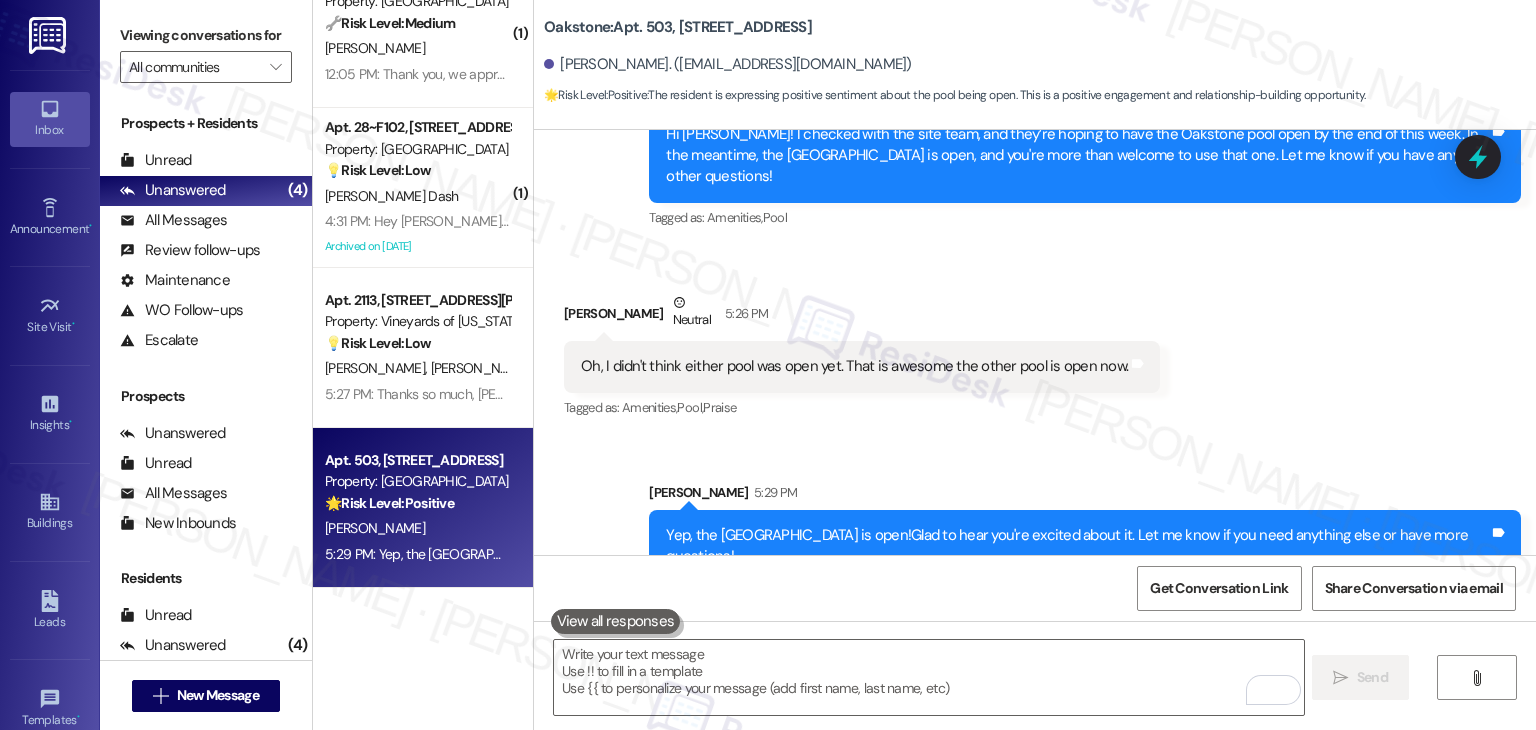 scroll, scrollTop: 5821, scrollLeft: 0, axis: vertical 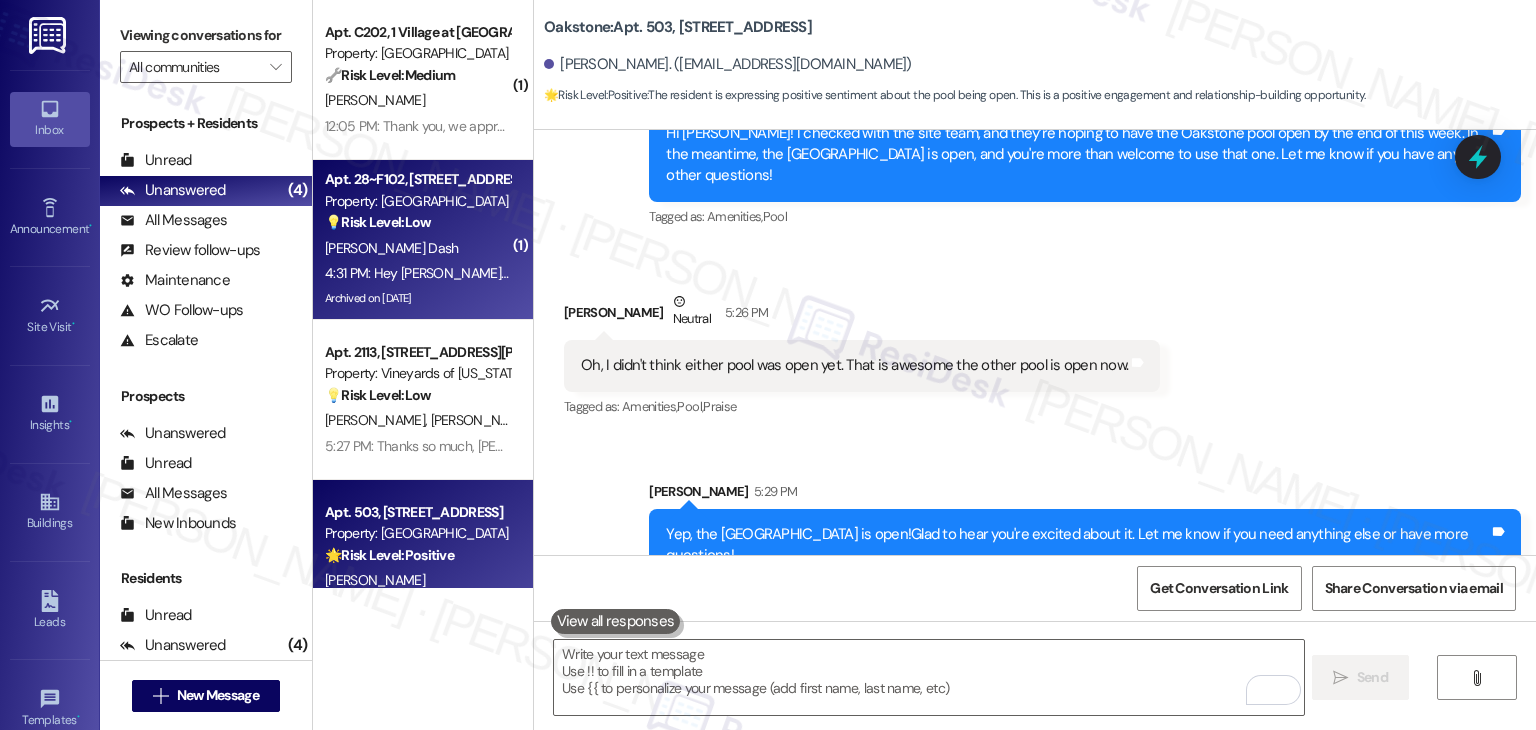 click on "Property: [GEOGRAPHIC_DATA]" at bounding box center [417, 201] 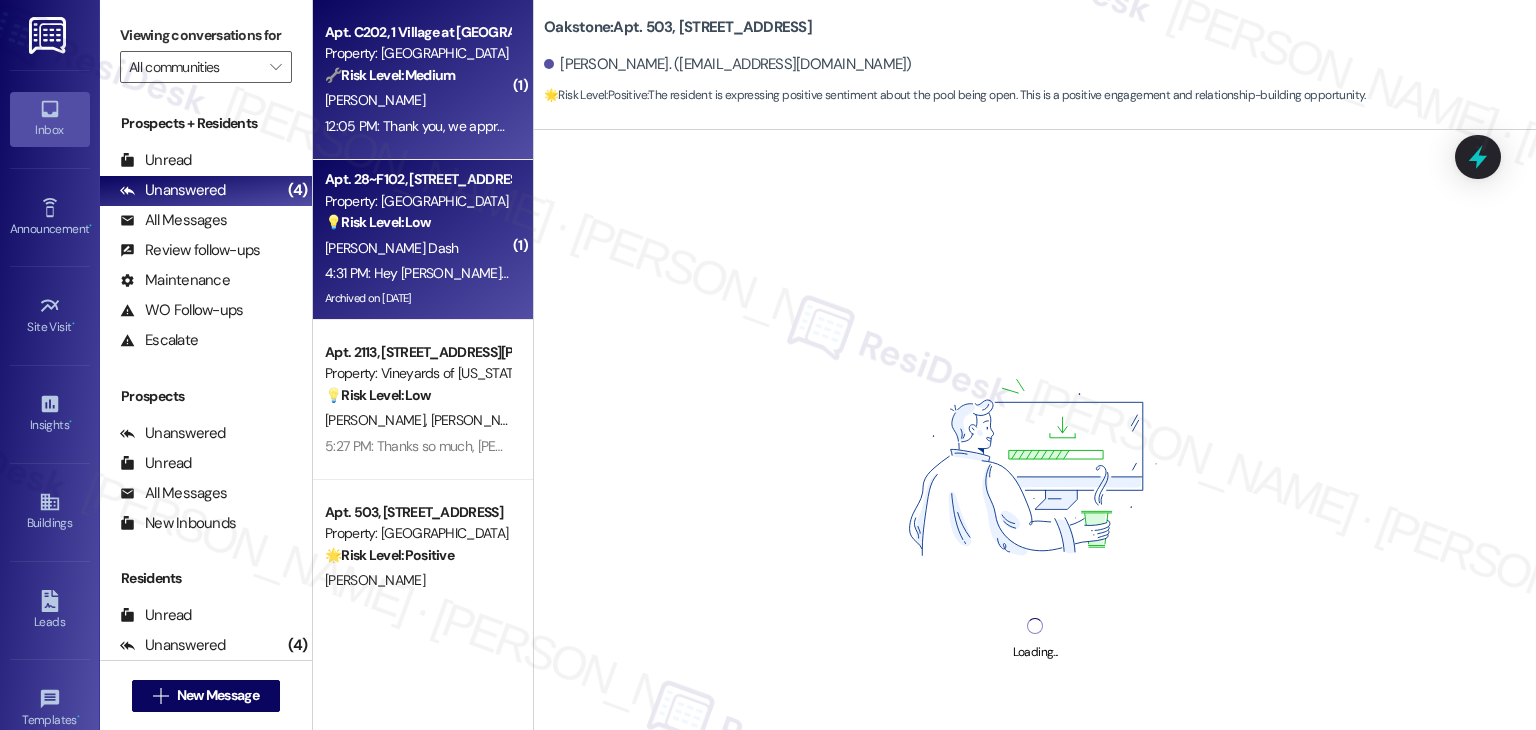 click on "Apt. C202, 1 Village at [GEOGRAPHIC_DATA]" at bounding box center [417, 32] 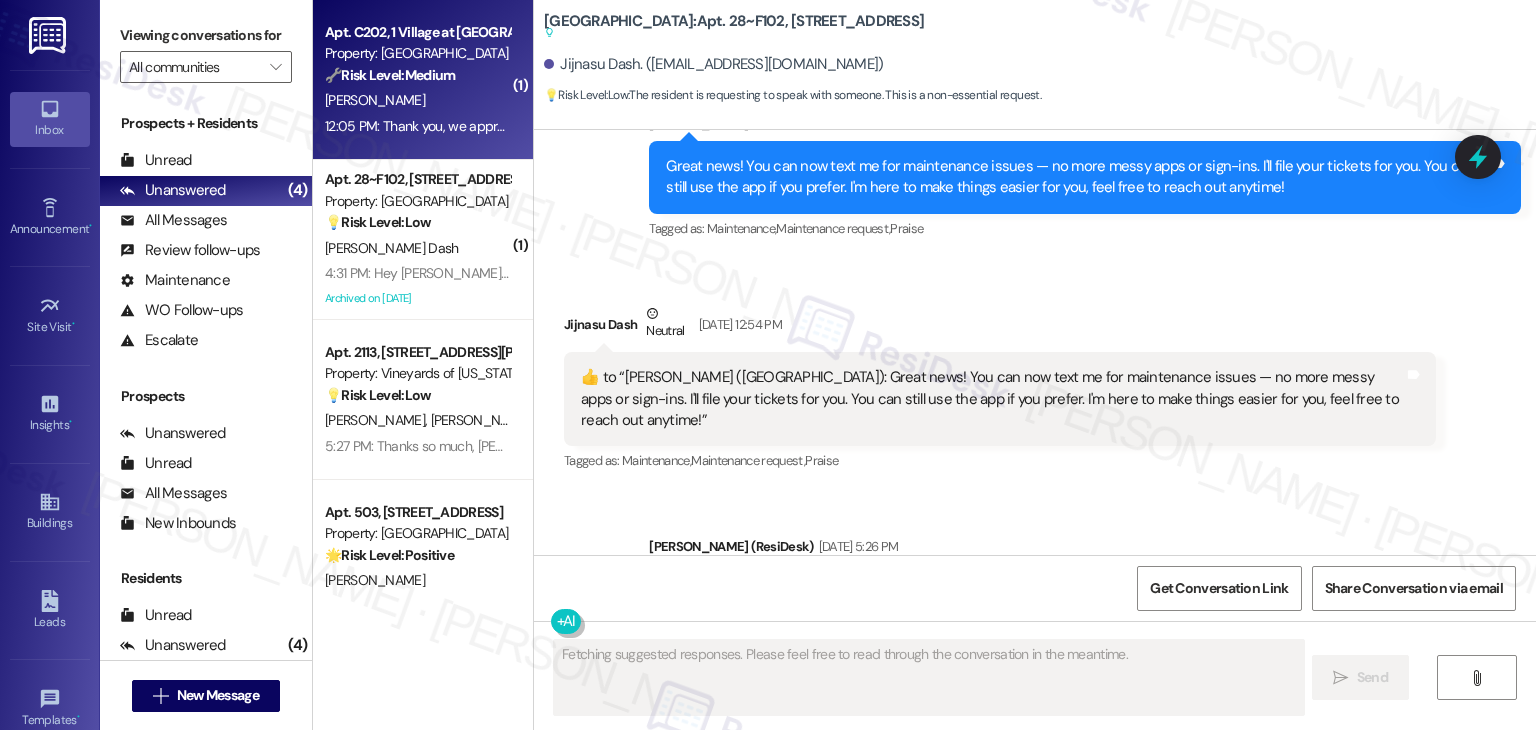 scroll, scrollTop: 8711, scrollLeft: 0, axis: vertical 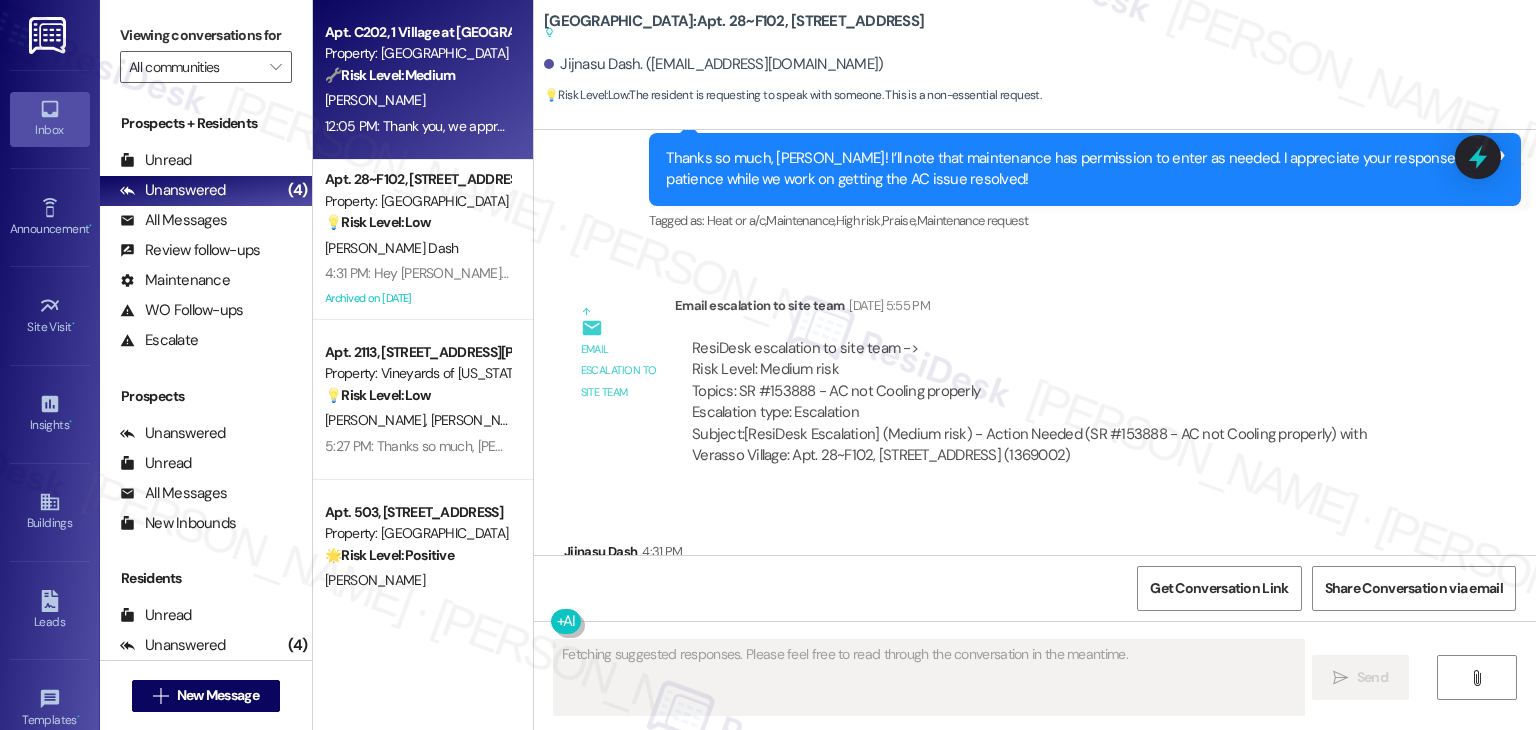 click on "Received via SMS Jijnasu Dash 4:31 PM Hey Dottie, may I speak to you Tags and notes Tagged as:   Call request Click to highlight conversations about Call request" at bounding box center [1035, 580] 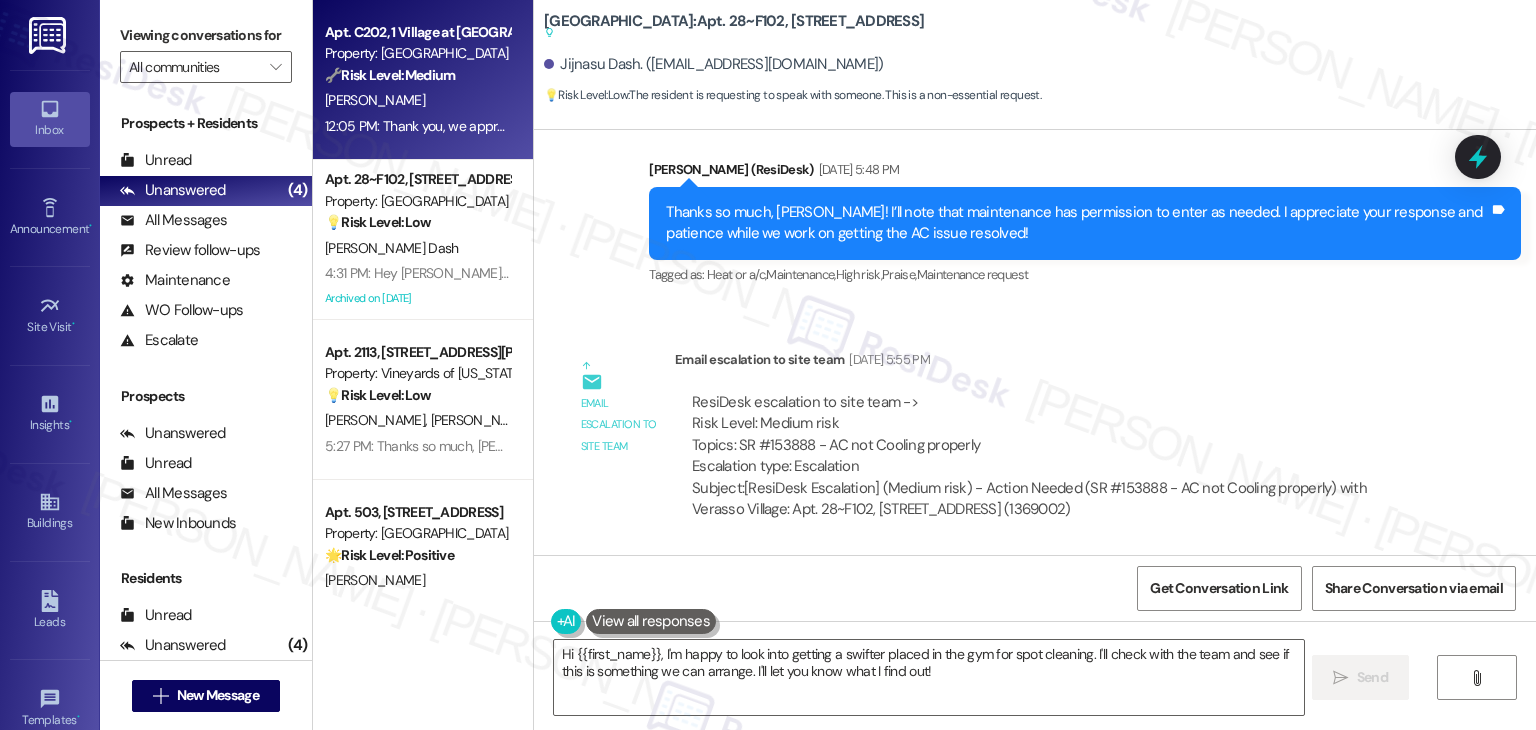 scroll, scrollTop: 8711, scrollLeft: 0, axis: vertical 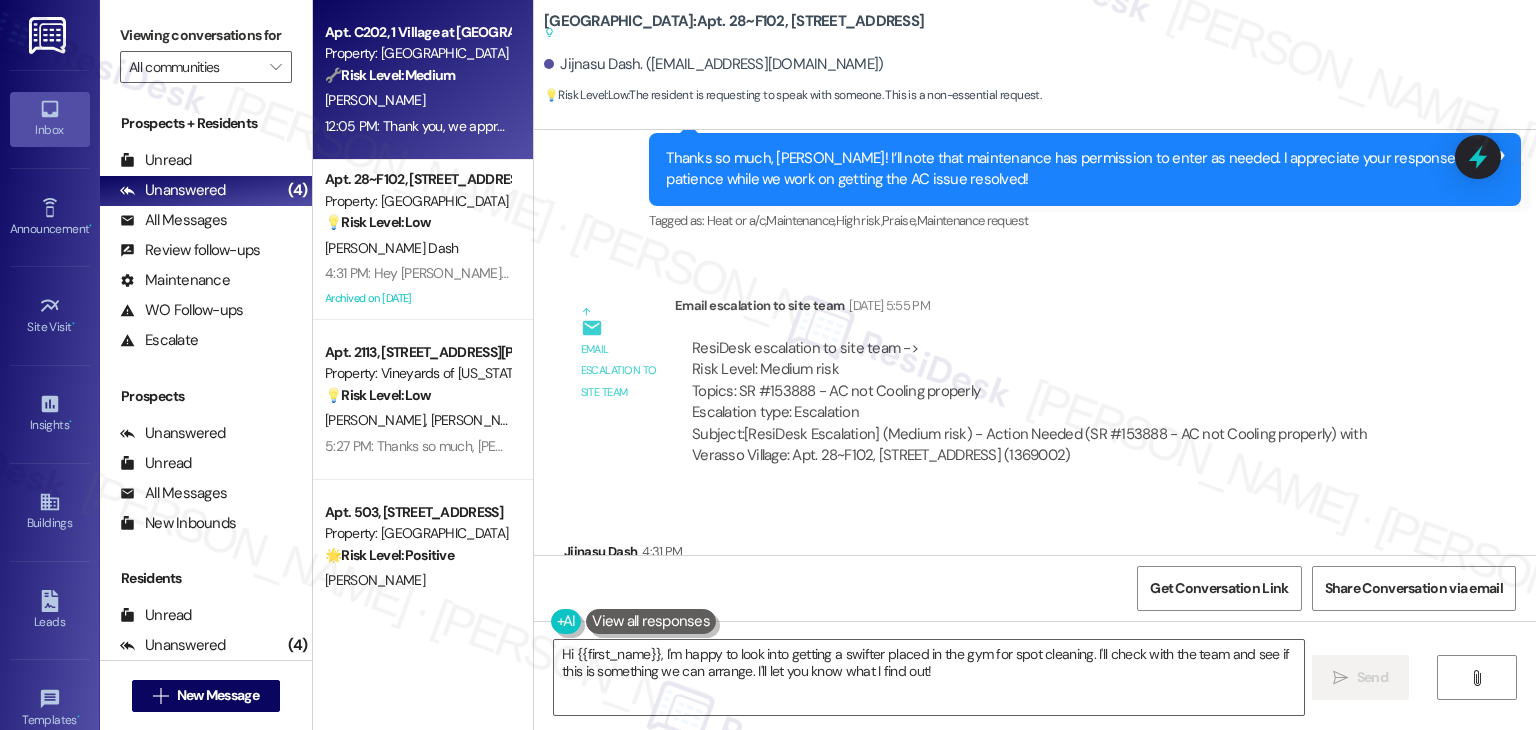 drag, startPoint x: 641, startPoint y: 470, endPoint x: 764, endPoint y: 461, distance: 123.32883 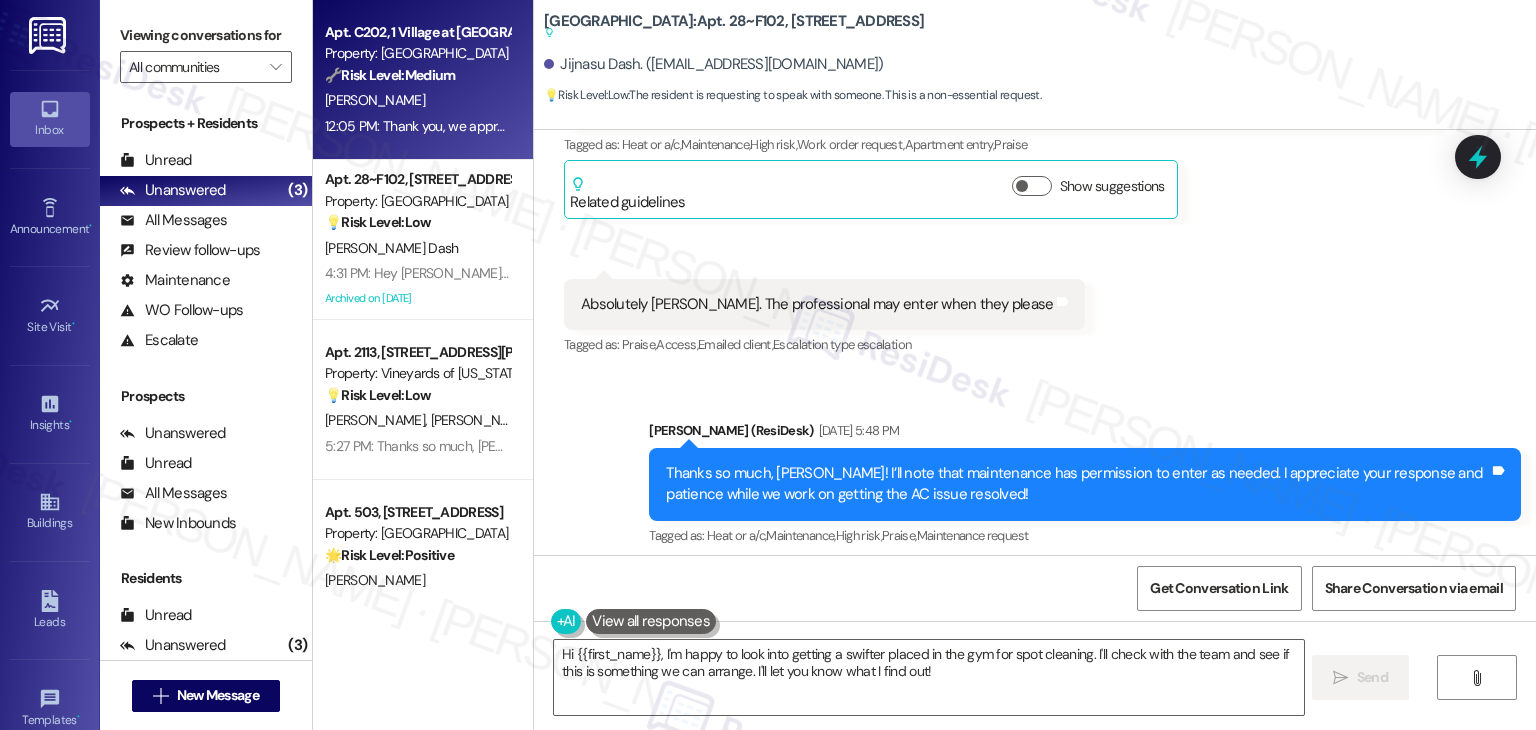 scroll, scrollTop: 8311, scrollLeft: 0, axis: vertical 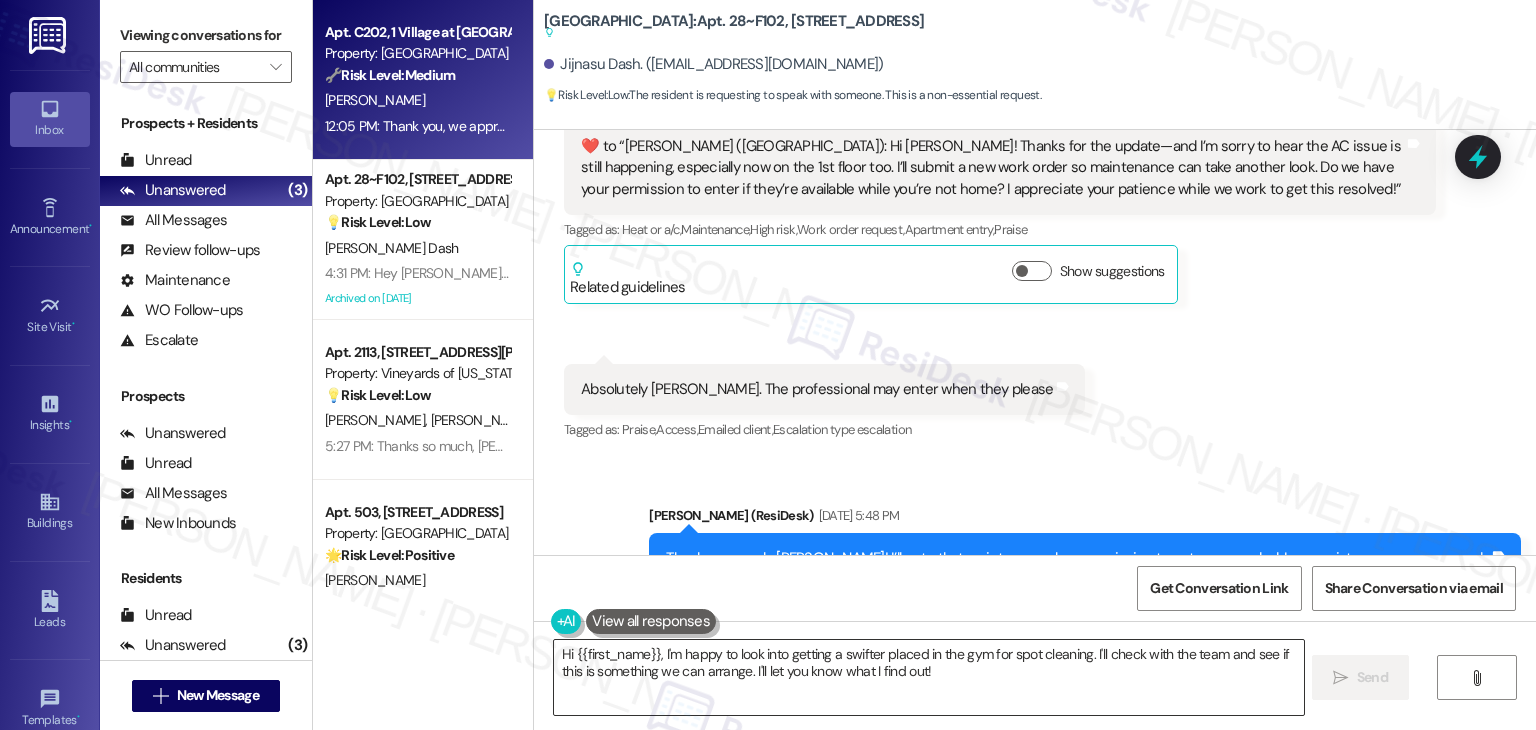 click on "Hi {{first_name}}, I'm happy to look into getting a swifter placed in the gym for spot cleaning. I'll check with the team and see if this is something we can arrange. I'll let you know what I find out!" at bounding box center [928, 677] 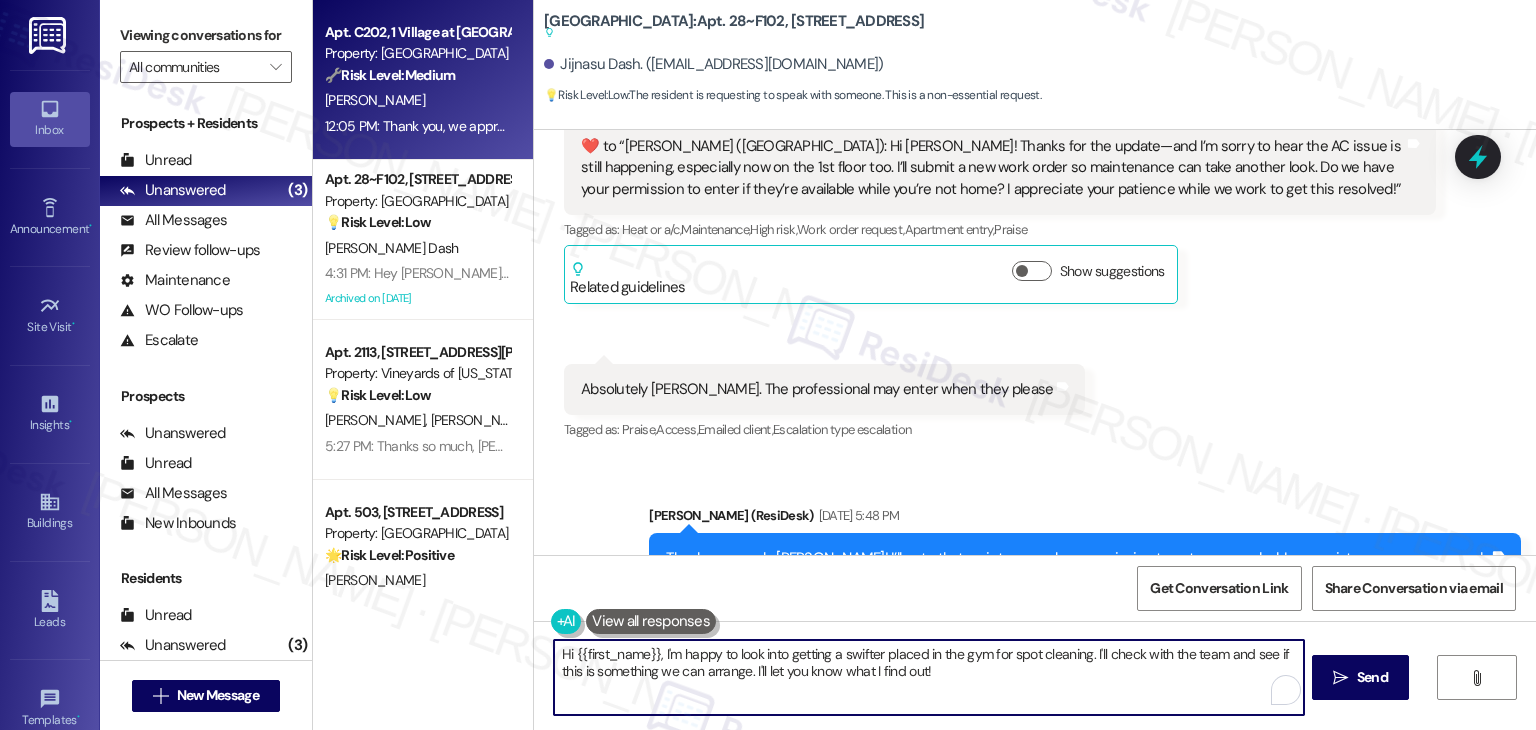click on "Hi {{first_name}}, I'm happy to look into getting a swifter placed in the gym for spot cleaning. I'll check with the team and see if this is something we can arrange. I'll let you know what I find out!" at bounding box center (928, 677) 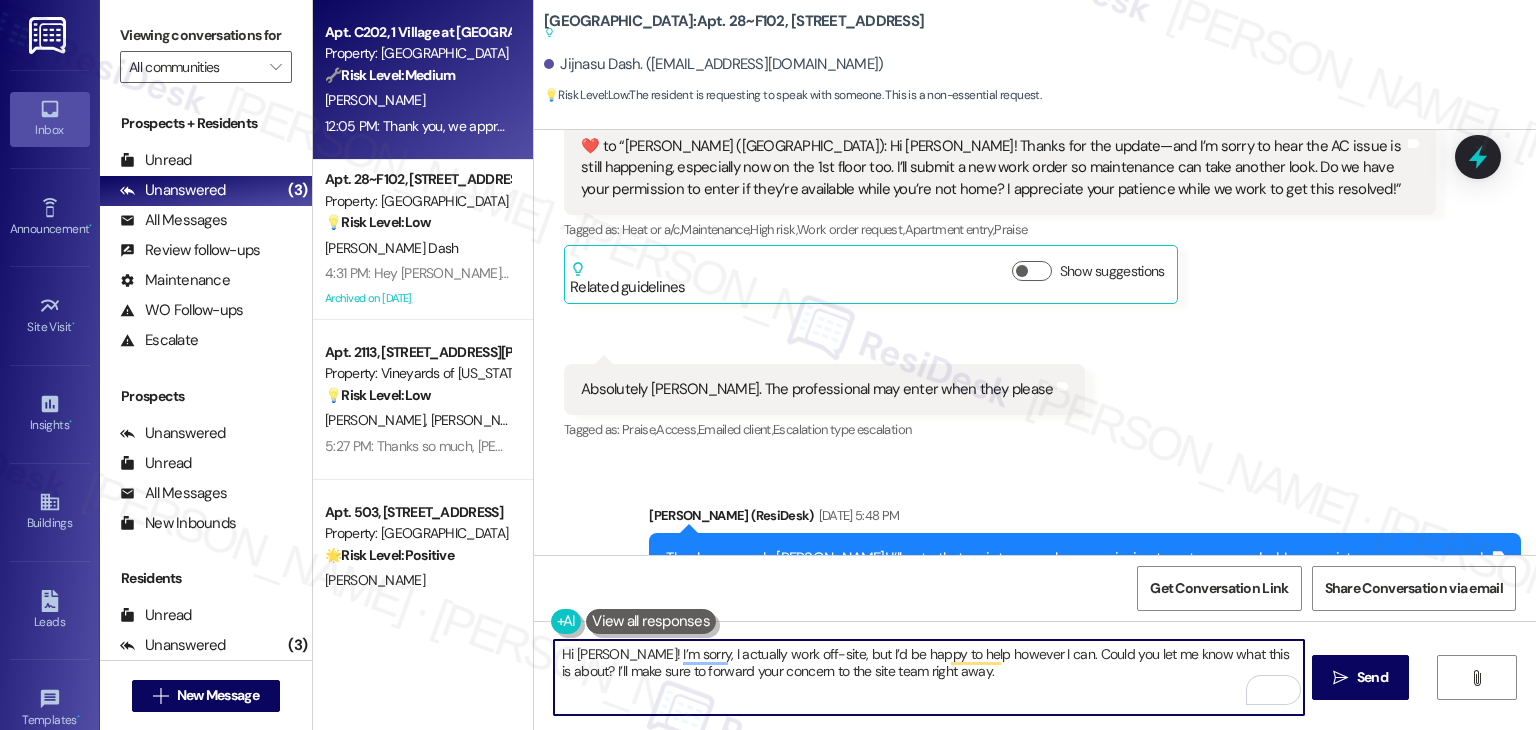 click on "Hi Jijnadu! I’m sorry, I actually work off-site, but I’d be happy to help however I can. Could you let me know what this is about? I’ll make sure to forward your concern to the site team right away." at bounding box center [928, 677] 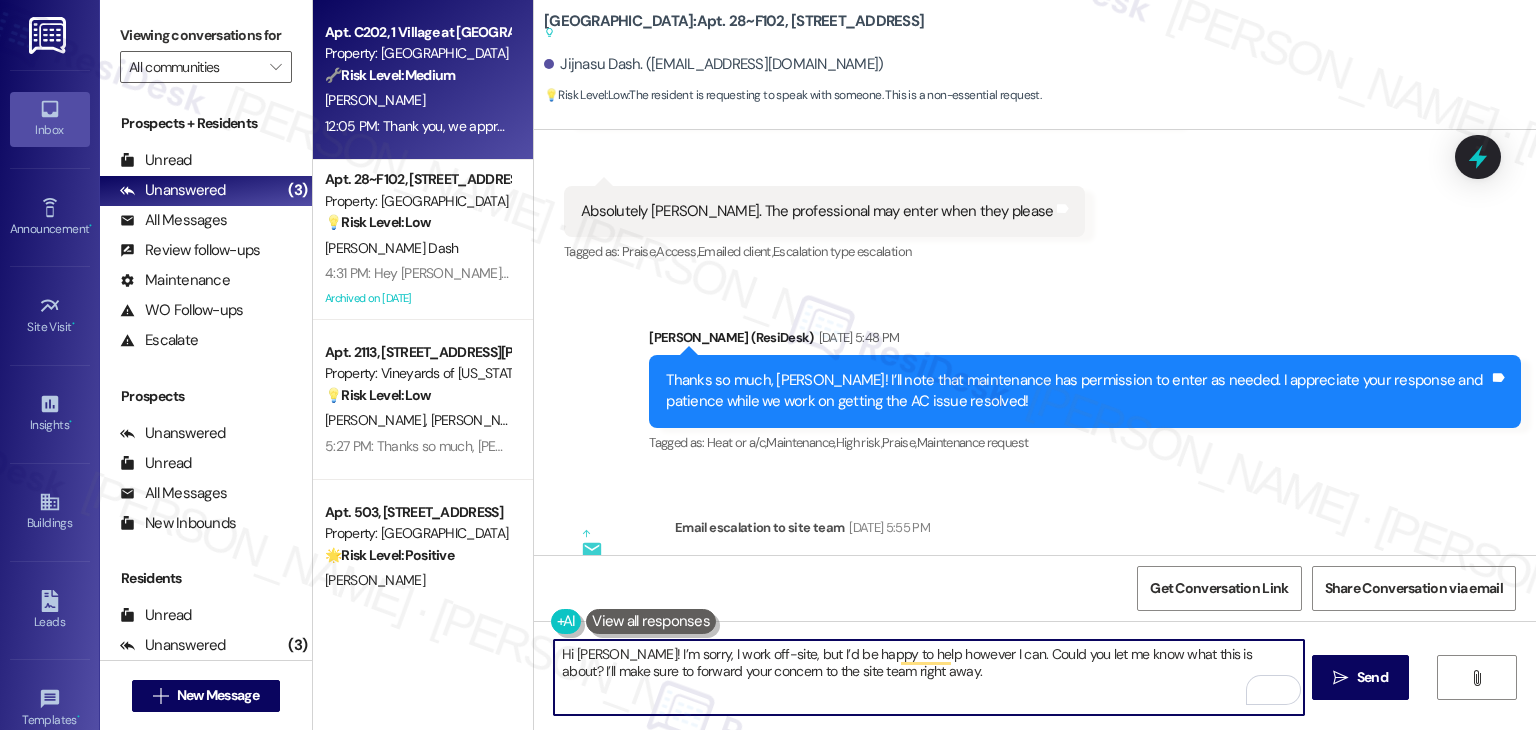 scroll, scrollTop: 8511, scrollLeft: 0, axis: vertical 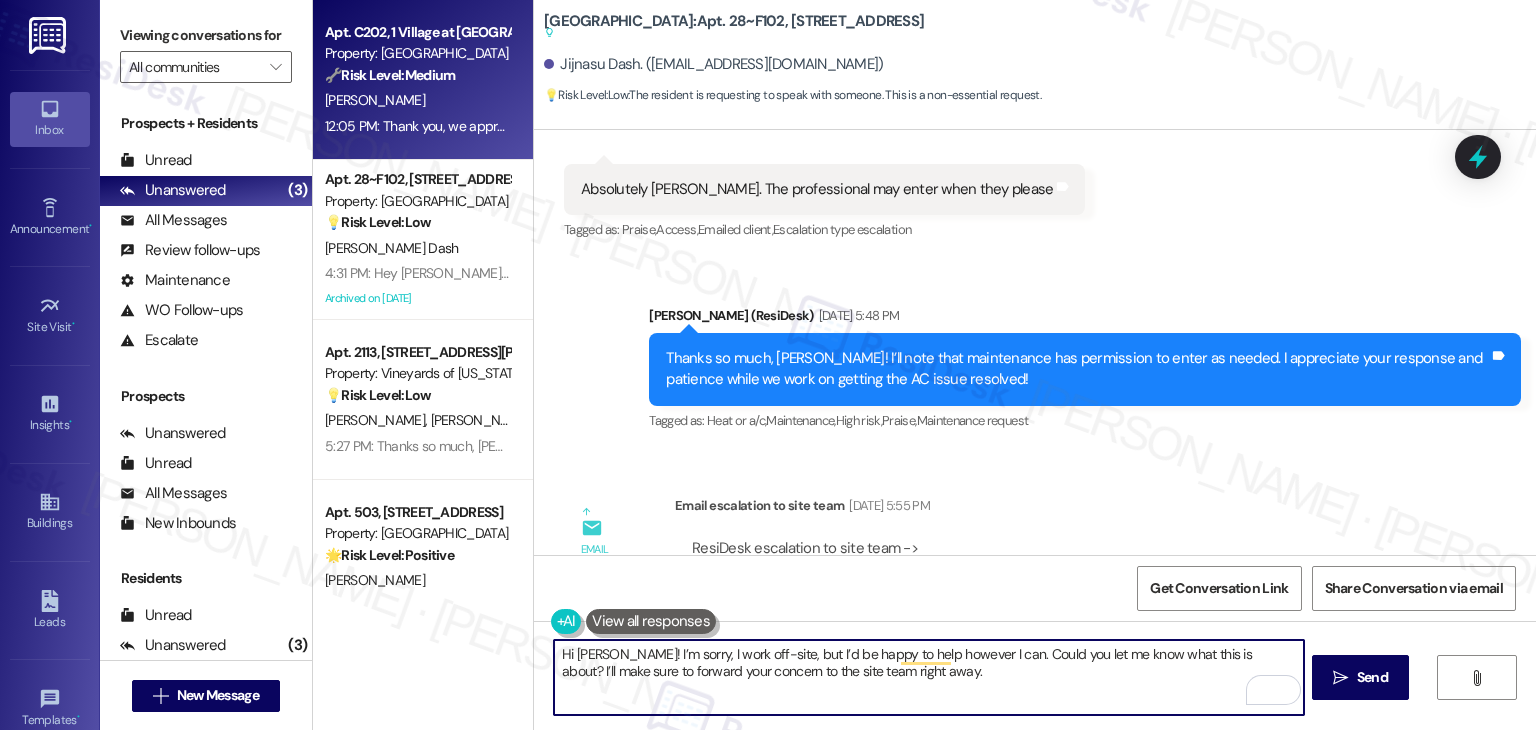 type on "Hi Jijnasu! I’m sorry, I work off-site, but I’d be happy to help however I can. Could you let me know what this is about? I’ll make sure to forward your concern to the site team right away." 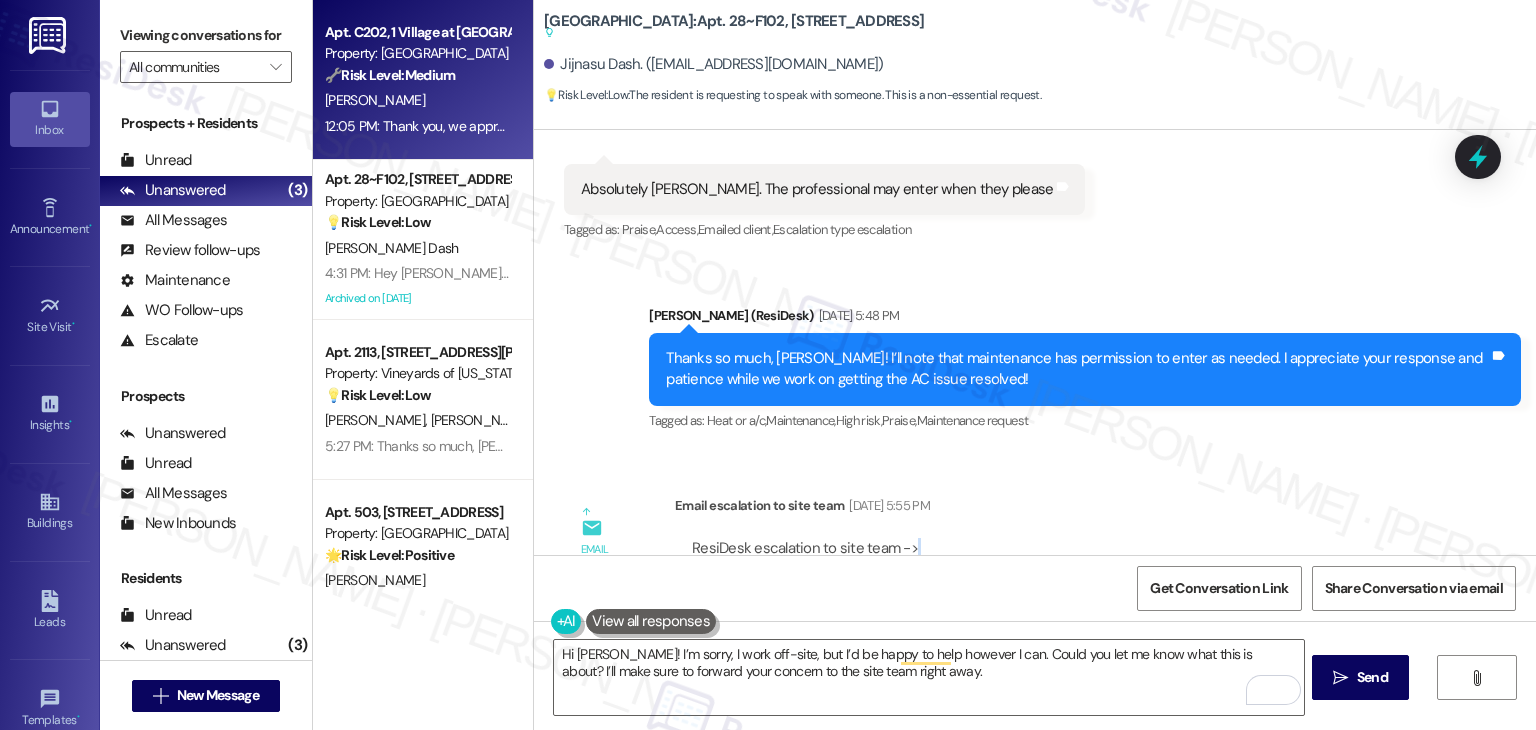 click on "ResiDesk escalation to site team ->
Risk Level: Medium risk
Topics: SR #153888 - AC not Cooling properly
Escalation type: Escalation" at bounding box center [1055, 581] 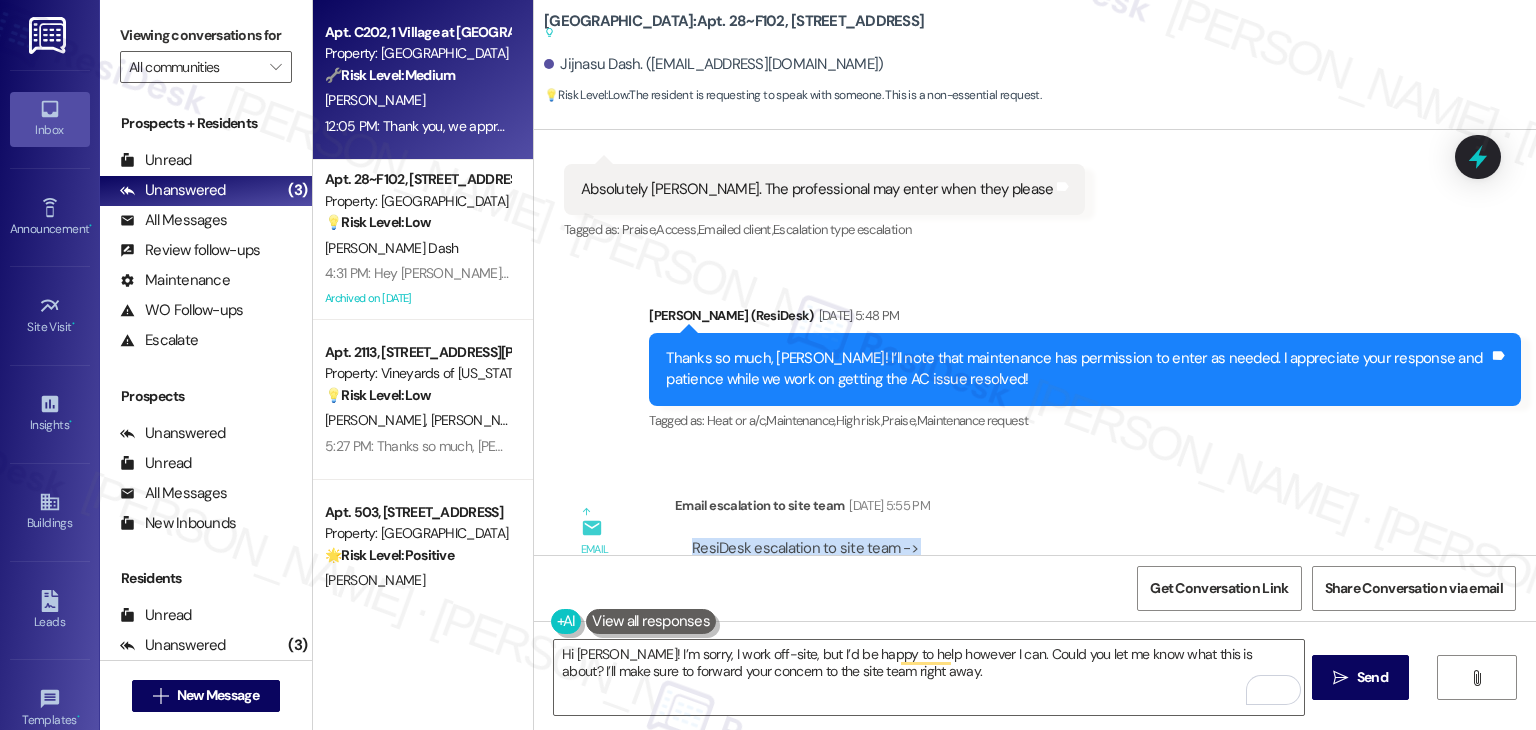 click on "ResiDesk escalation to site team ->
Risk Level: Medium risk
Topics: SR #153888 - AC not Cooling properly
Escalation type: Escalation" at bounding box center [1055, 581] 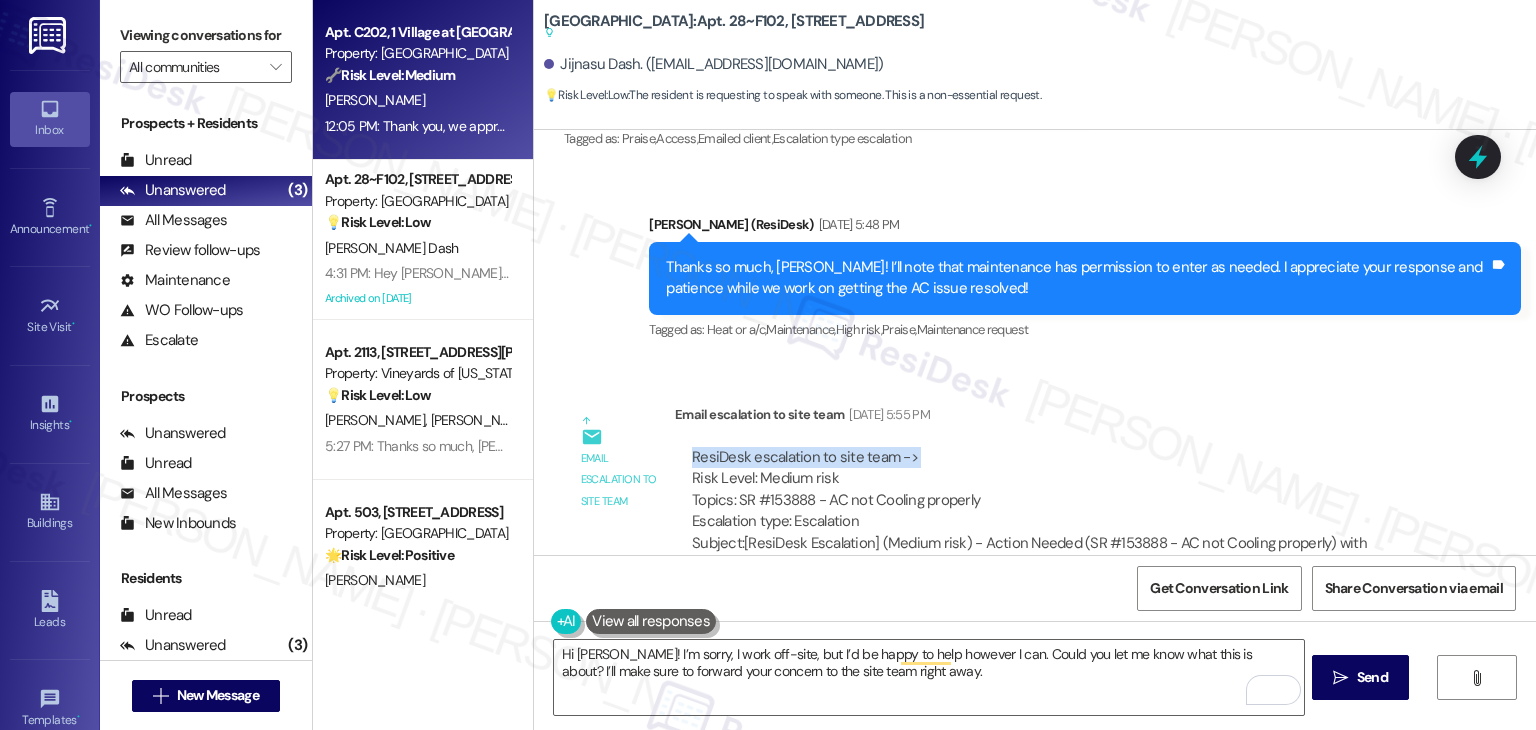 scroll, scrollTop: 8711, scrollLeft: 0, axis: vertical 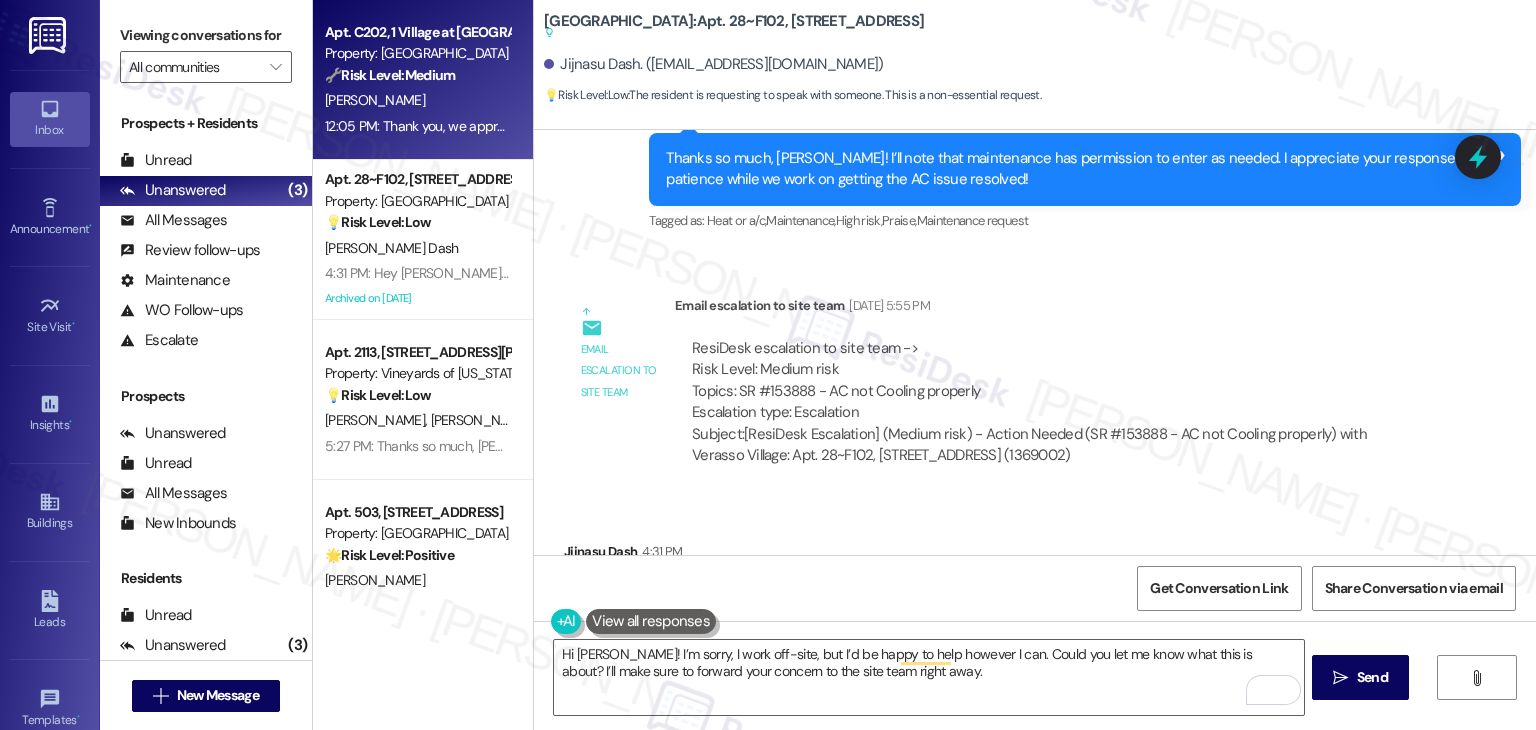 click on "Received via SMS Jijnasu Dash 4:31 PM Hey Dottie, may I speak to you Tags and notes Tagged as:   Call request Click to highlight conversations about Call request" at bounding box center (1035, 580) 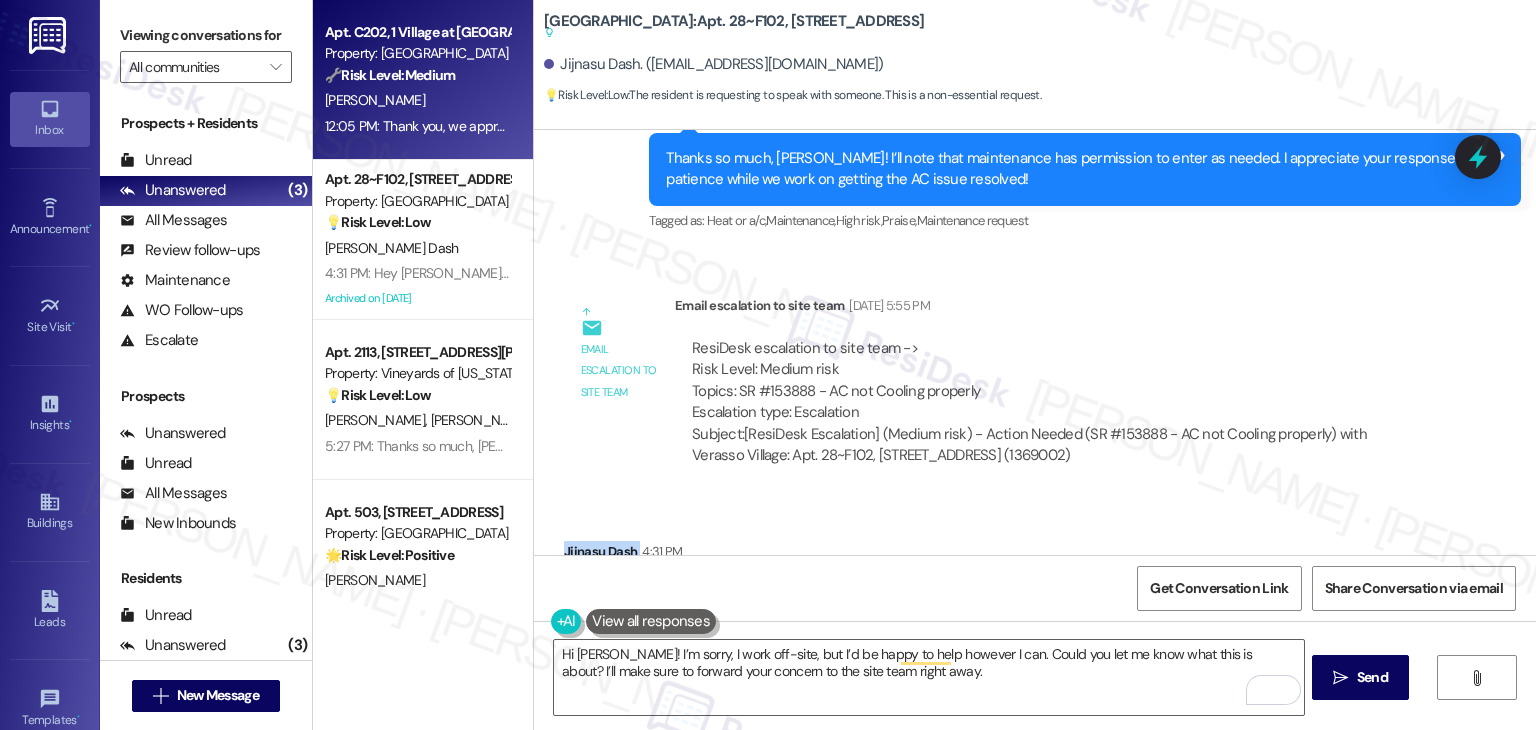 click on "Received via SMS Jijnasu Dash 4:31 PM Hey Dottie, may I speak to you Tags and notes Tagged as:   Call request Click to highlight conversations about Call request" at bounding box center [1035, 580] 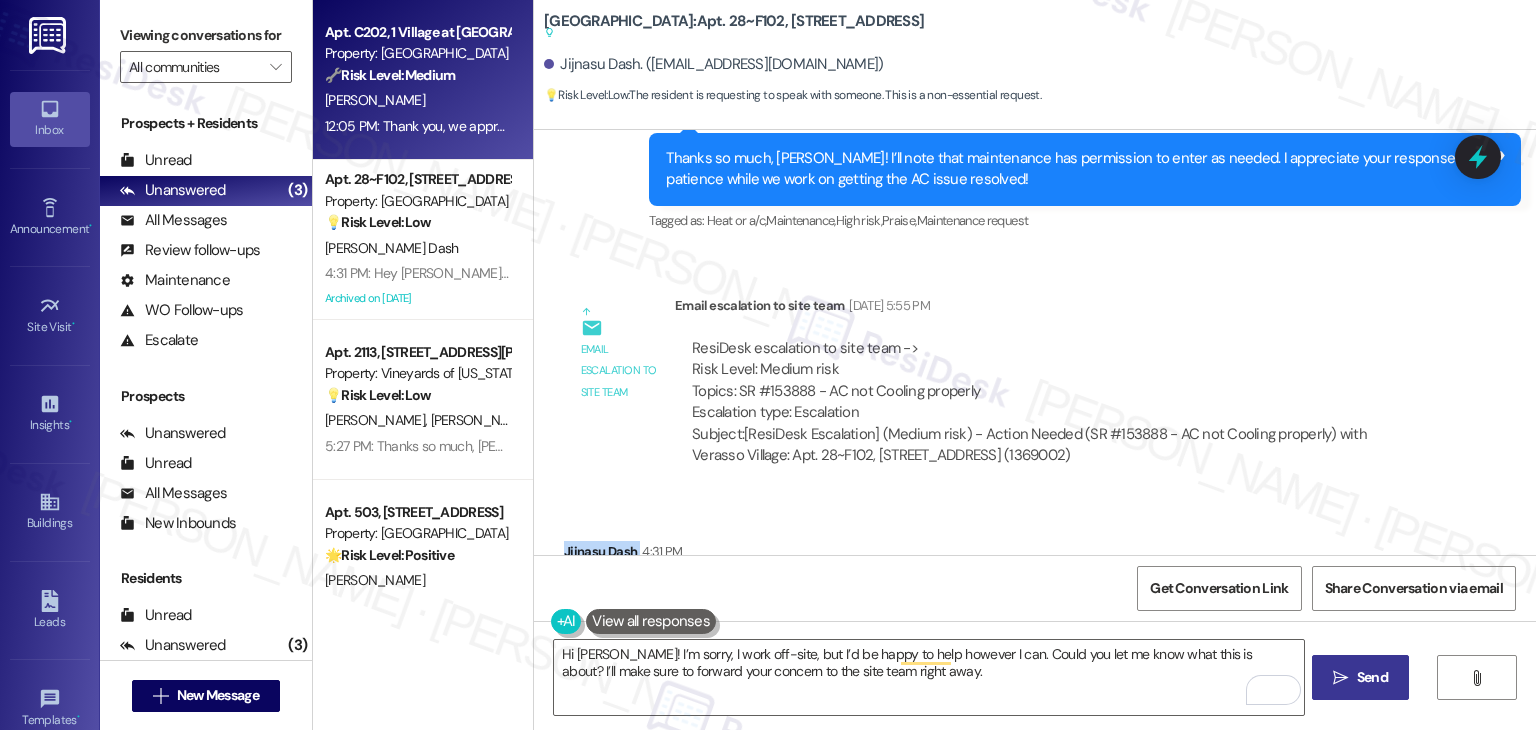 click on "" at bounding box center (1340, 678) 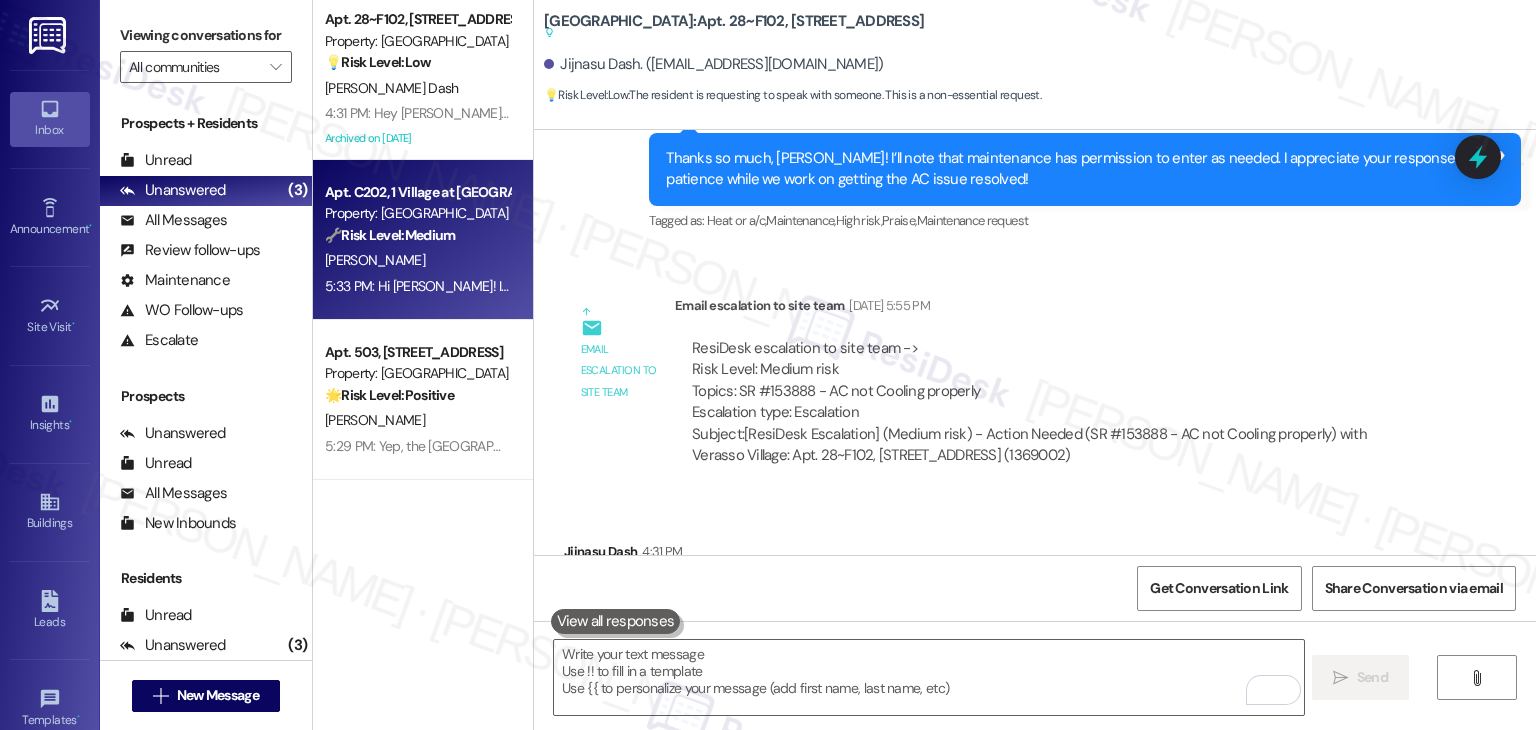 click on "Received via SMS Jijnasu Dash 4:31 PM Hey Dottie, may I speak to you Tags and notes Tagged as:   Call request Click to highlight conversations about Call request" at bounding box center [1035, 580] 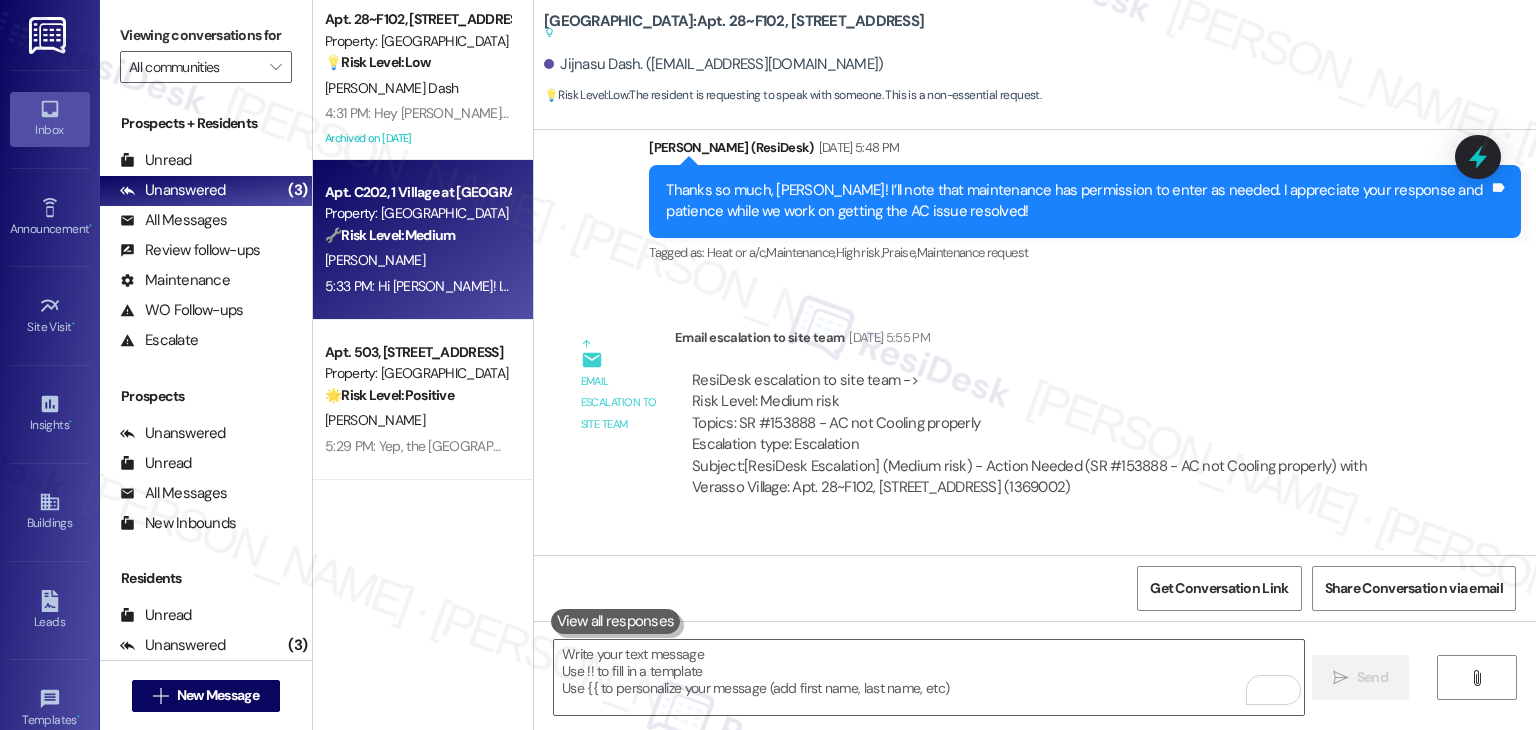 scroll, scrollTop: 8711, scrollLeft: 0, axis: vertical 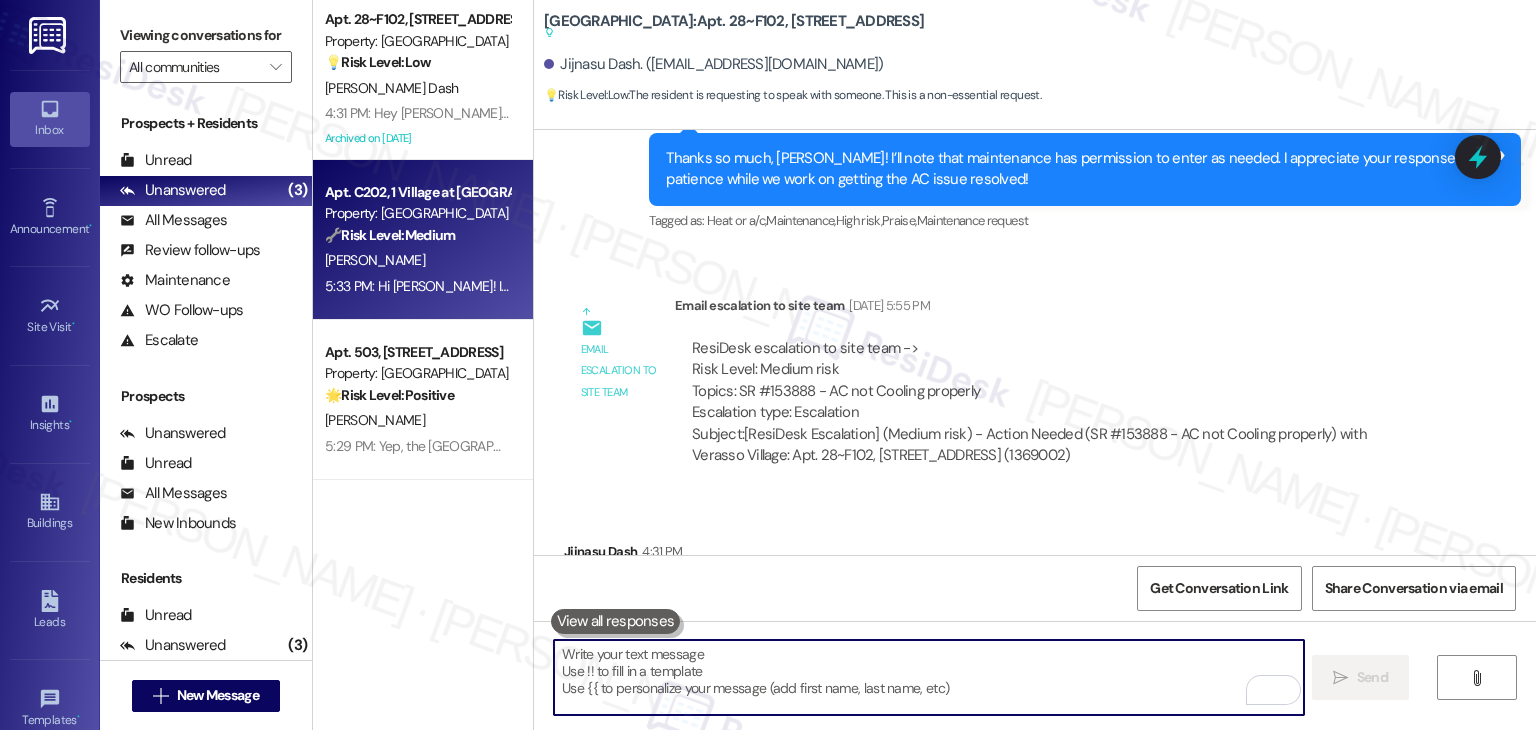 click at bounding box center (928, 677) 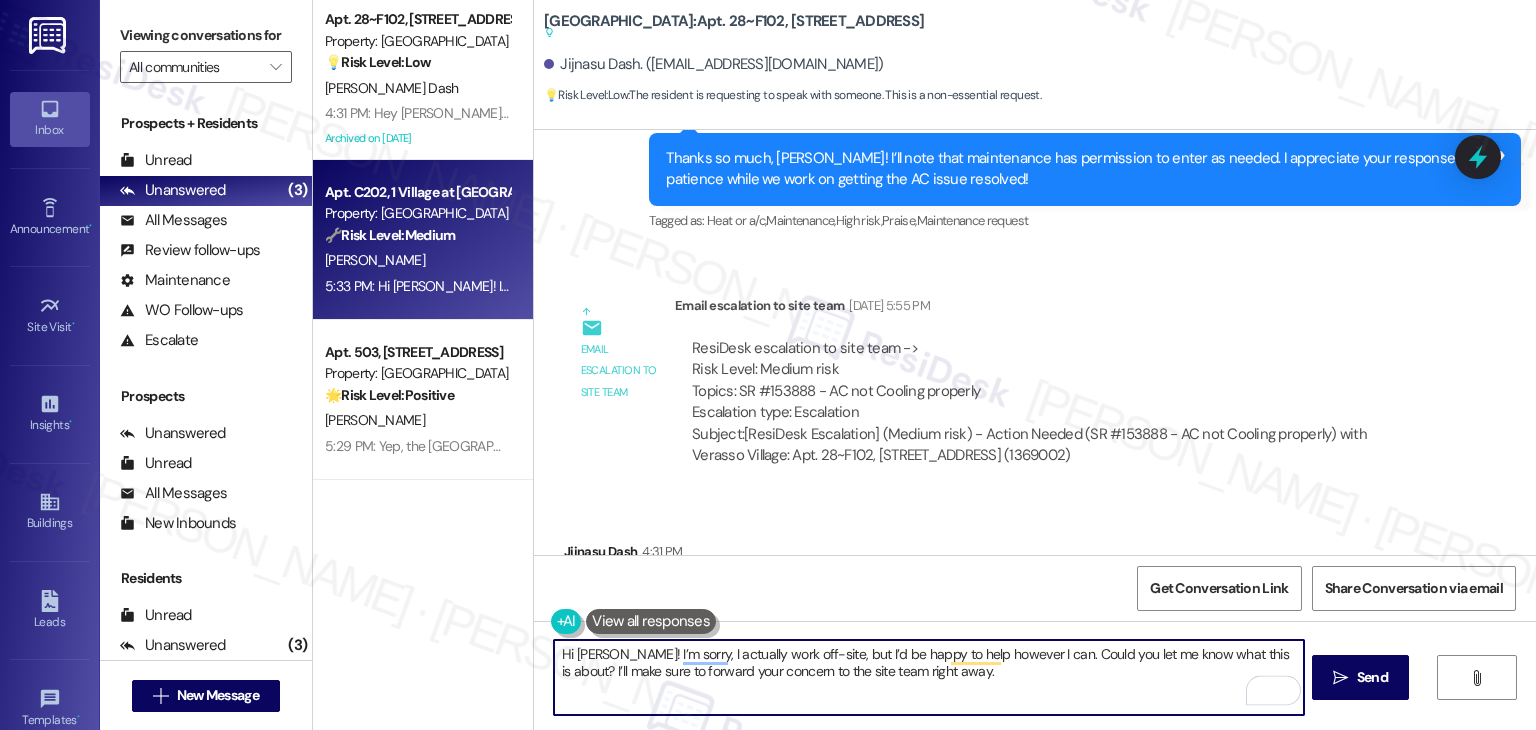 click on "Hi Jijnadu! I’m sorry, I actually work off-site, but I’d be happy to help however I can. Could you let me know what this is about? I’ll make sure to forward your concern to the site team right away." at bounding box center (928, 677) 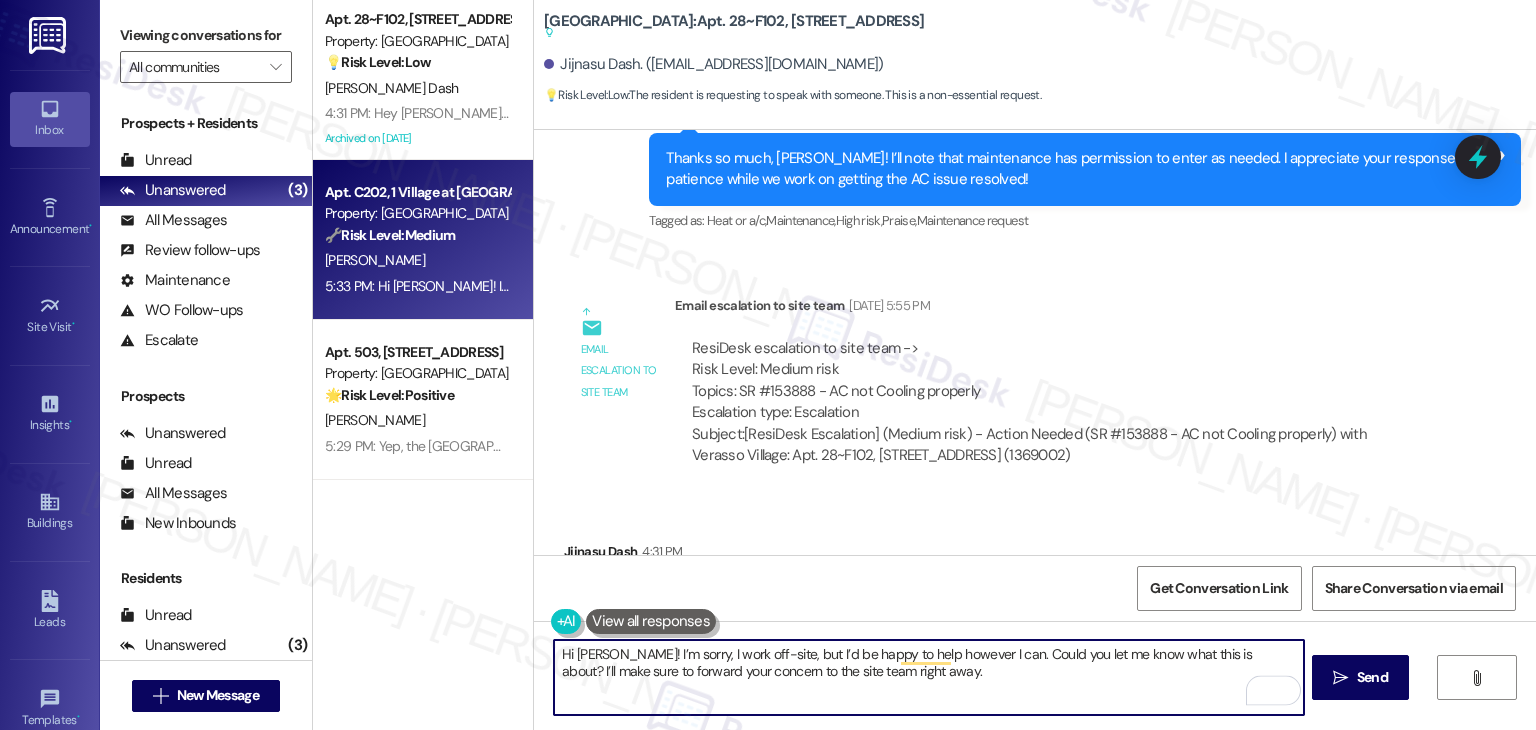 type on "Hi Jijnasu! I’m sorry, I work off-site, but I’d be happy to help however I can. Could you let me know what this is about? I’ll make sure to forward your concern to the site team right away." 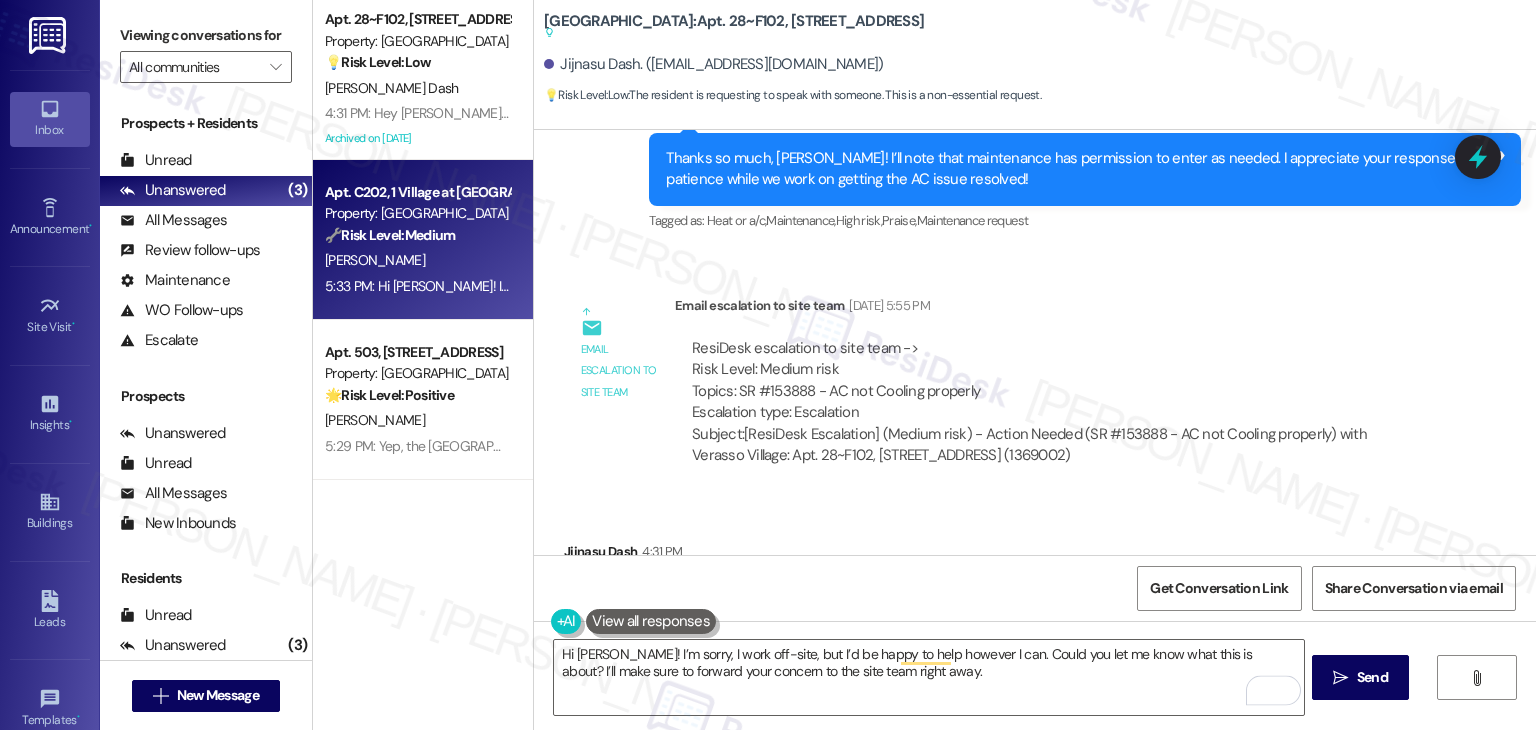 click on "Received via SMS Jijnasu Dash 4:31 PM Hey Dottie, may I speak to you Tags and notes Tagged as:   Call request Click to highlight conversations about Call request" at bounding box center (1035, 580) 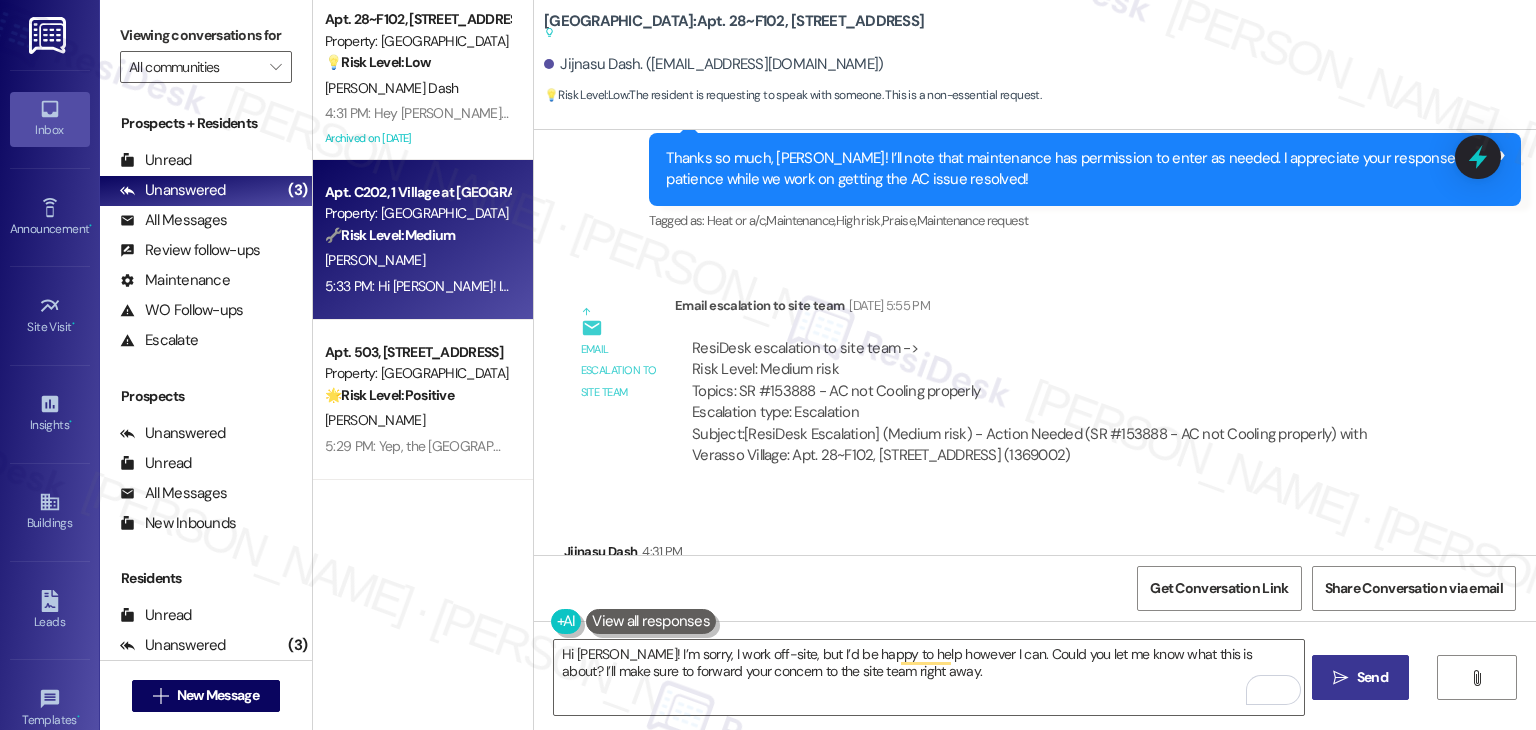 click on "Send" at bounding box center (1372, 677) 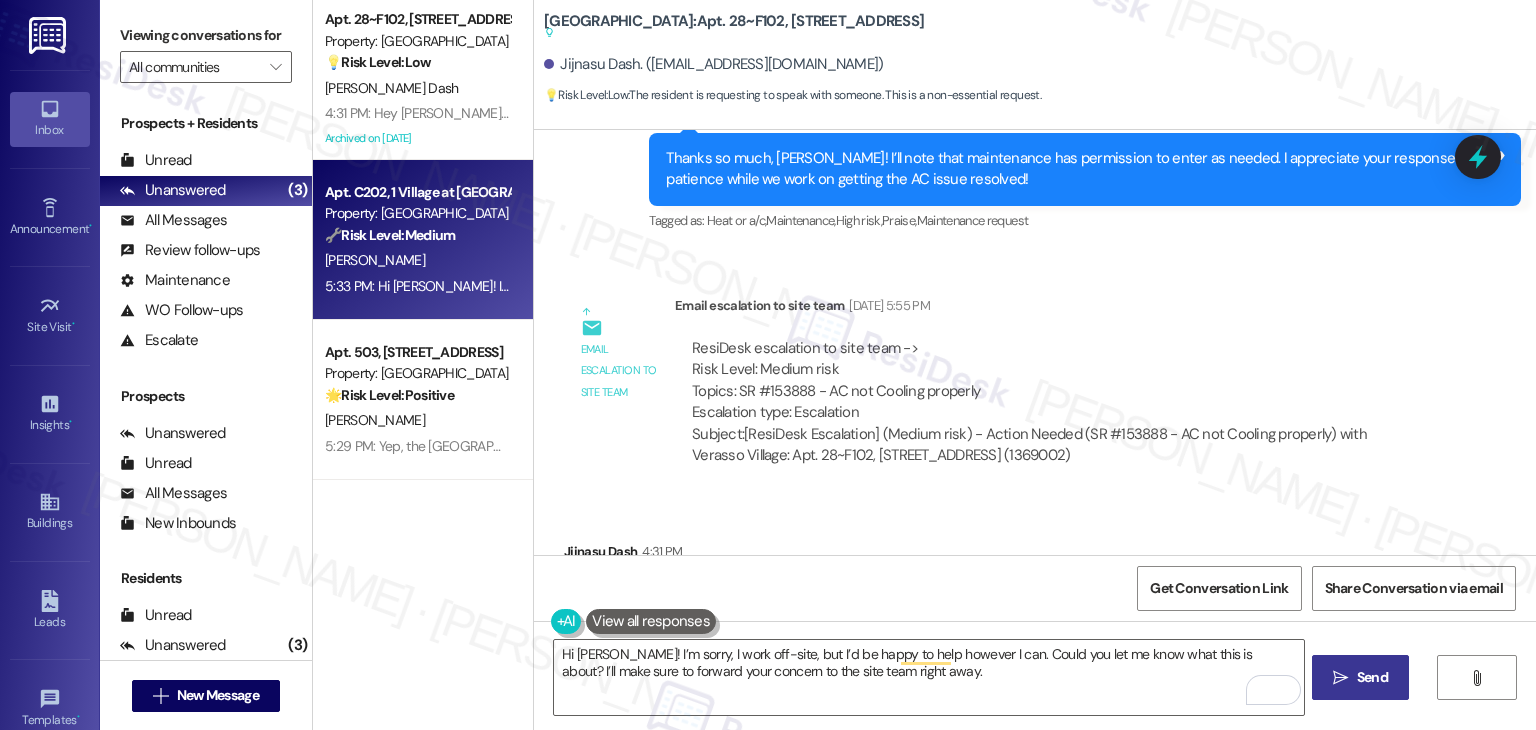 click on "Get Conversation Link Share Conversation via email" at bounding box center [1035, 588] 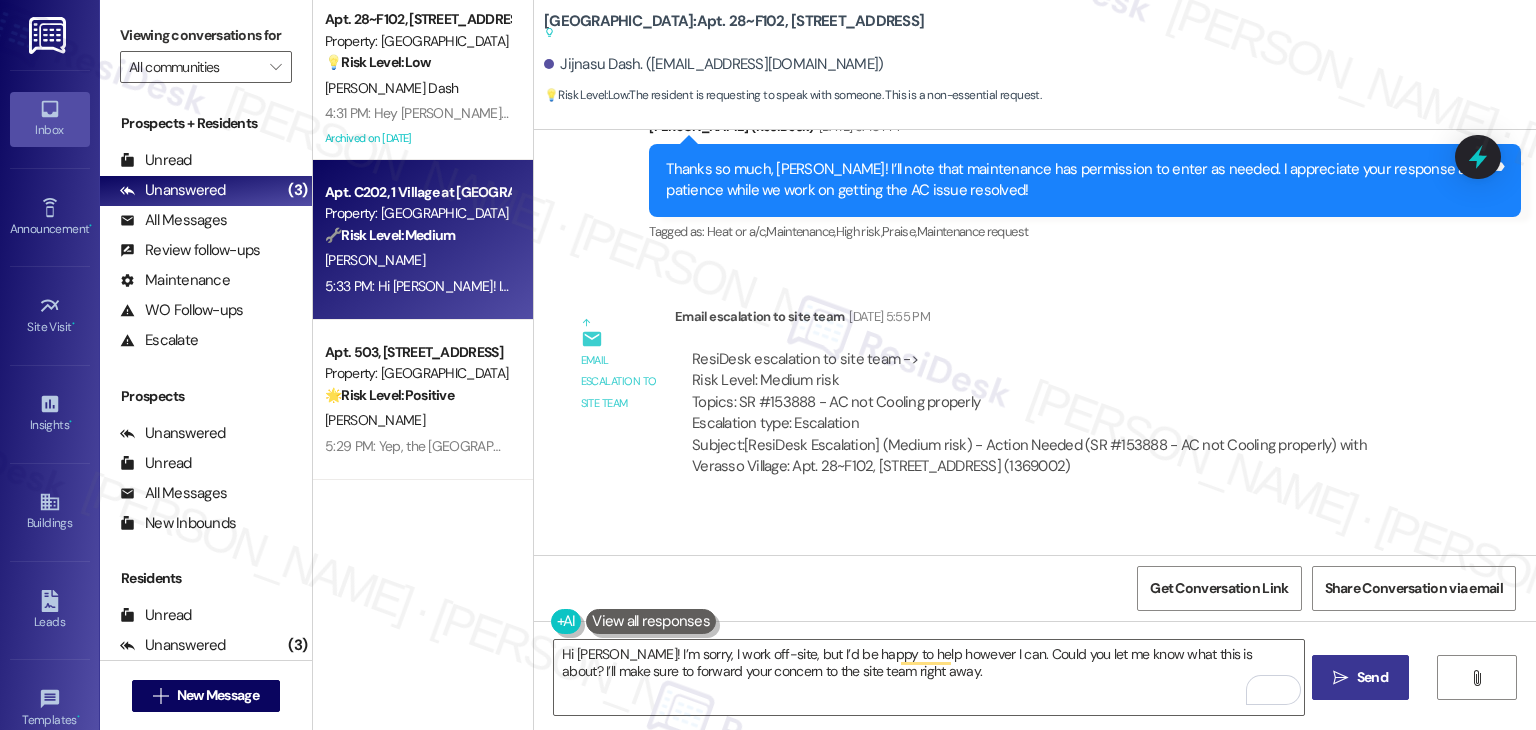 click on "Received via SMS Jijnasu Dash 4:31 PM Hey Dottie, may I speak to you Tags and notes Tagged as:   Call request Click to highlight conversations about Call request" at bounding box center [1035, 591] 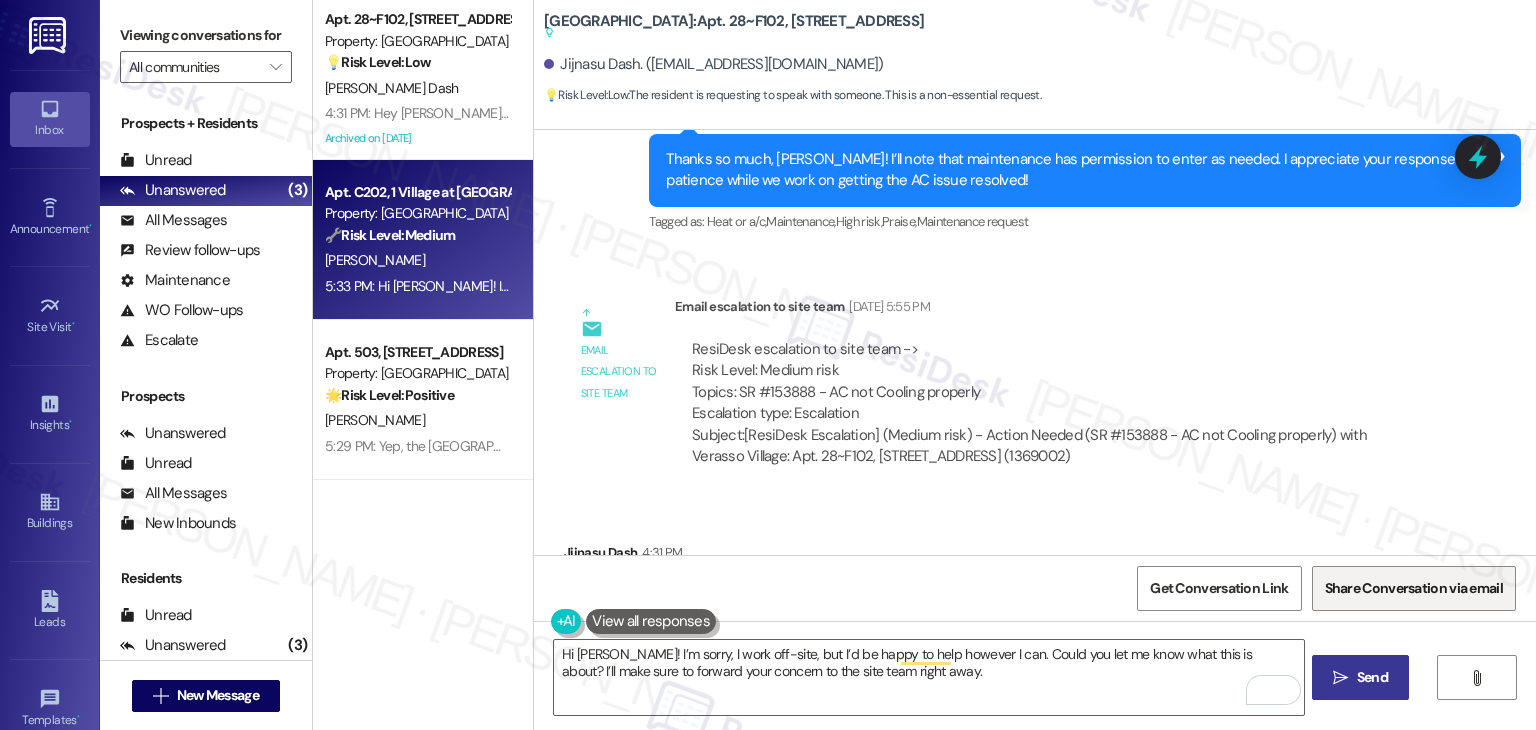 scroll, scrollTop: 8711, scrollLeft: 0, axis: vertical 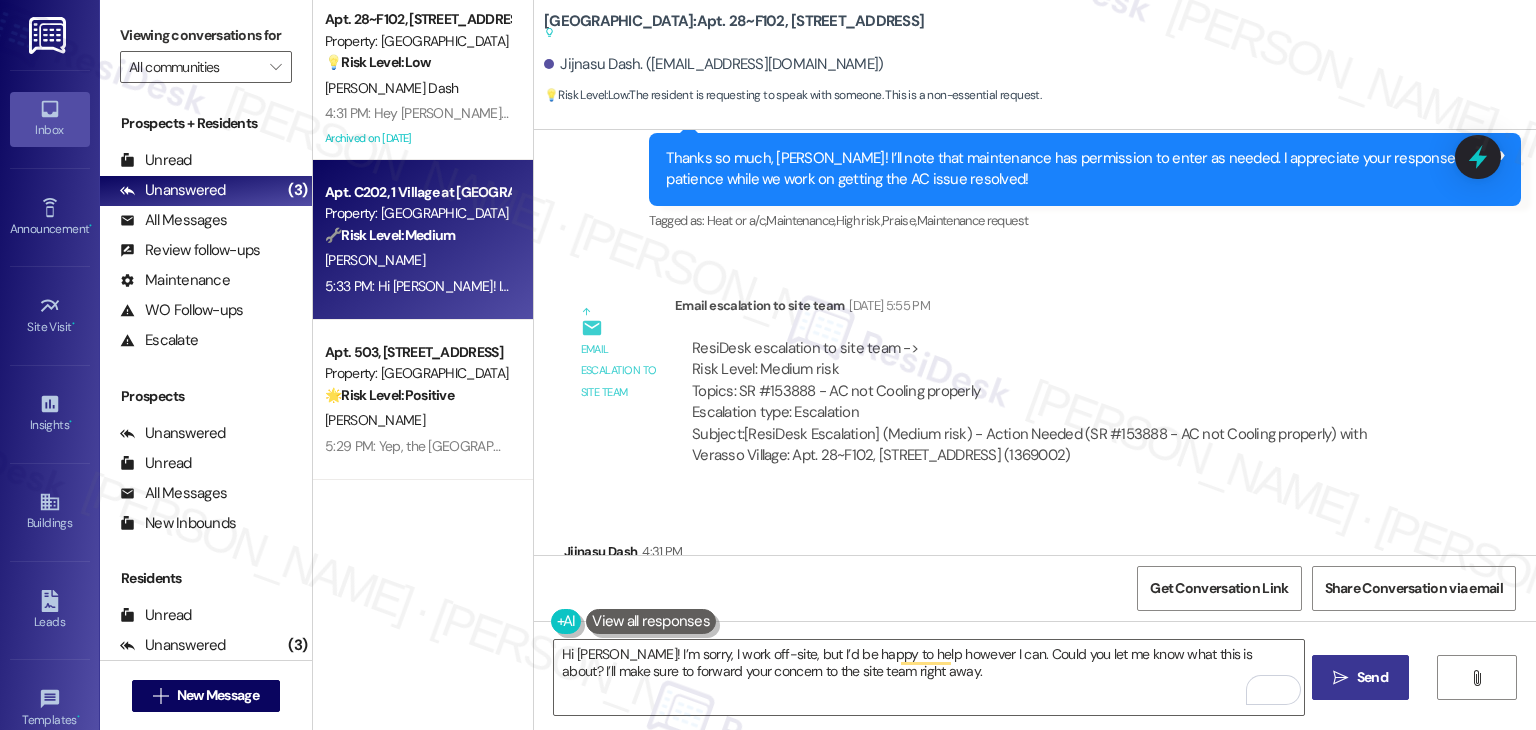 click on "Send" at bounding box center [1372, 677] 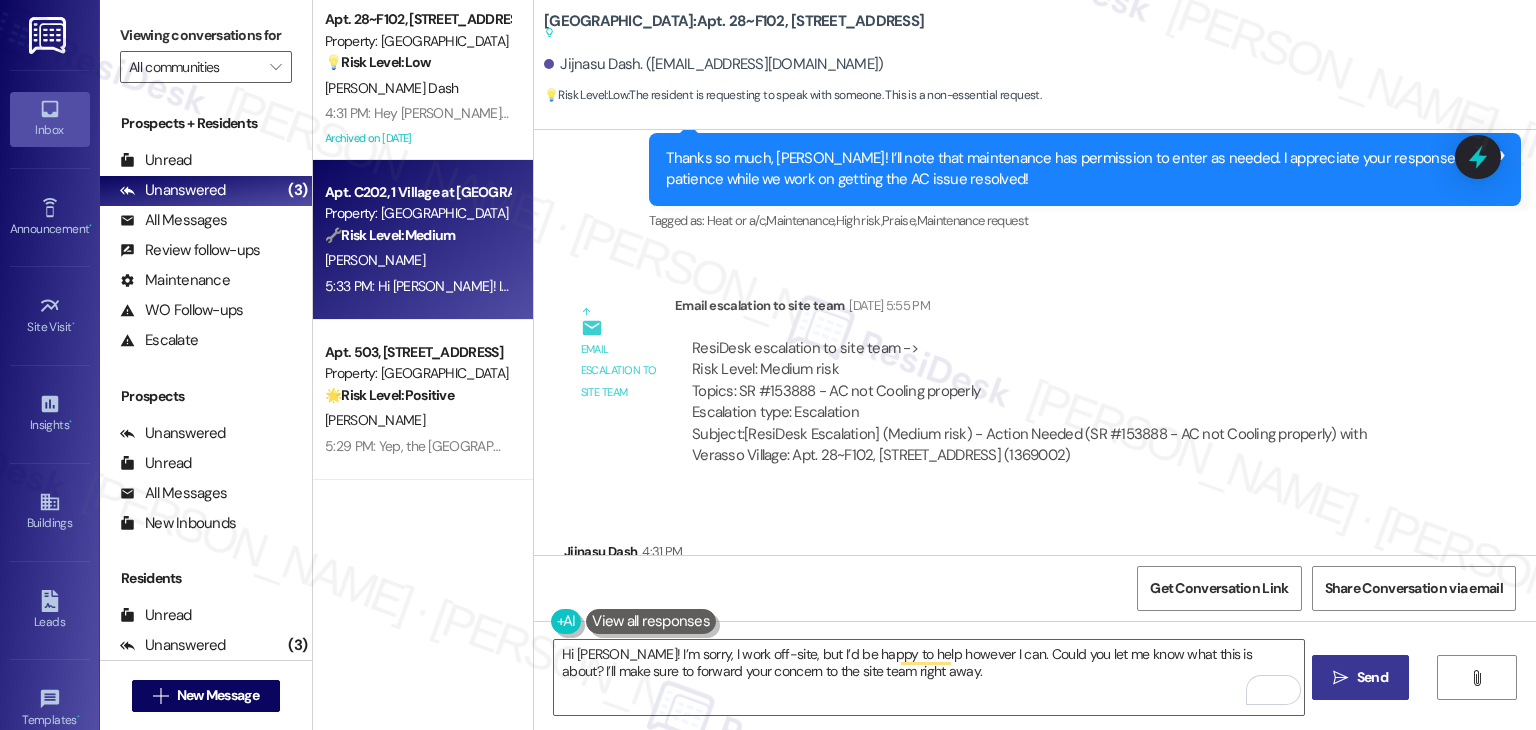 click on "Send" at bounding box center (1372, 677) 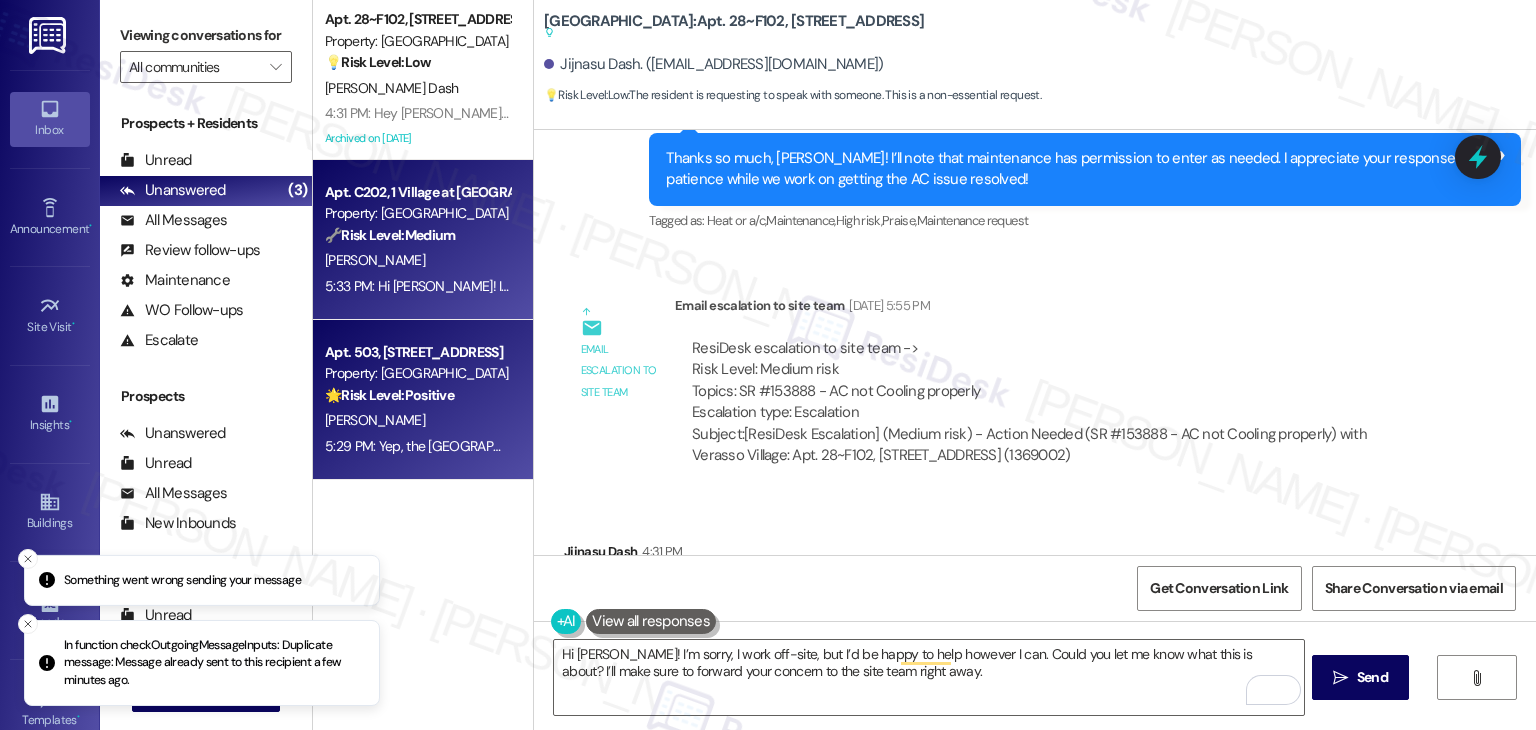 click on "5:29 PM: Yep, the Country Oaks pool is open!Glad to hear you're excited about it. Let me know if you need anything else or have more questions! 5:29 PM: Yep, the Country Oaks pool is open!Glad to hear you're excited about it. Let me know if you need anything else or have more questions!" at bounding box center [417, 446] 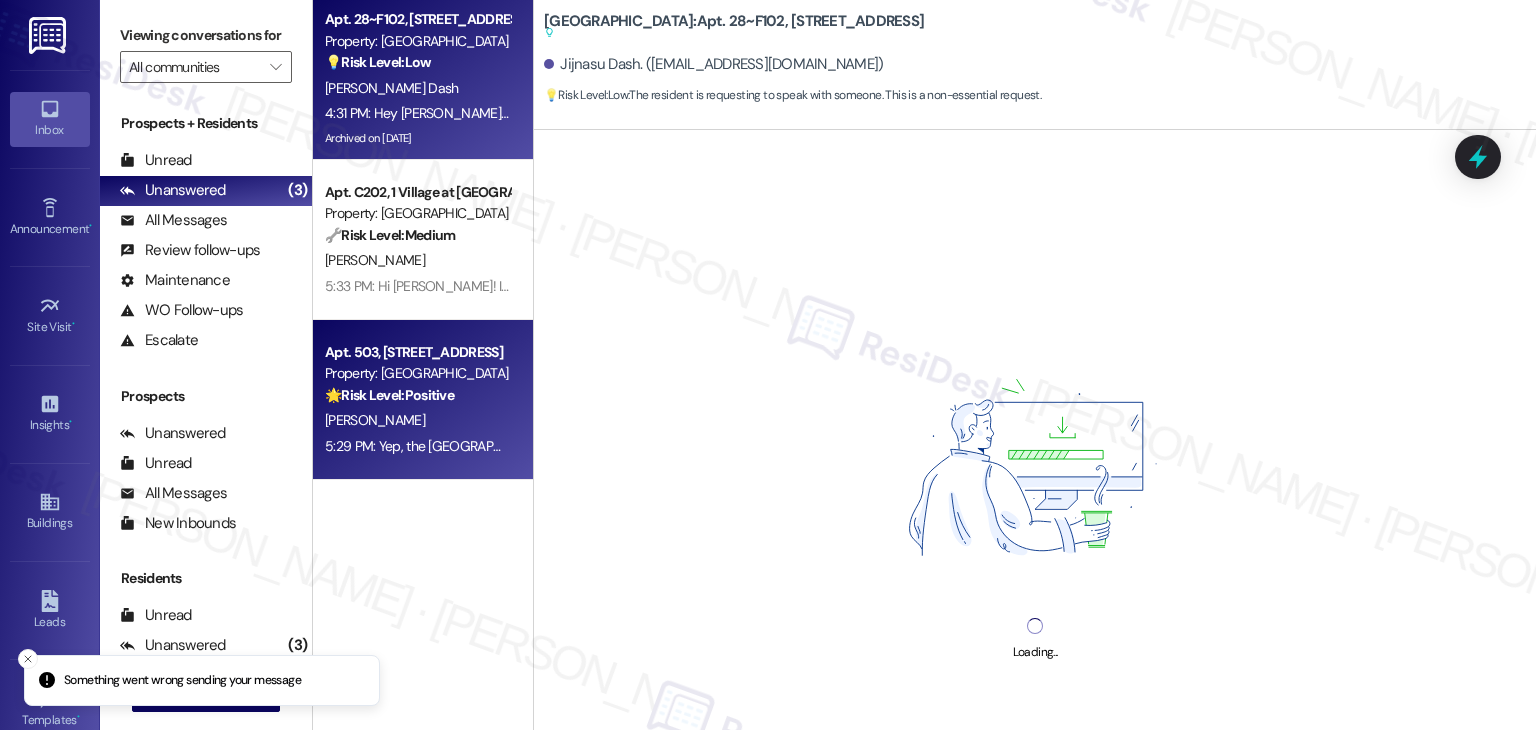 click on "Property: [GEOGRAPHIC_DATA]" at bounding box center (417, 41) 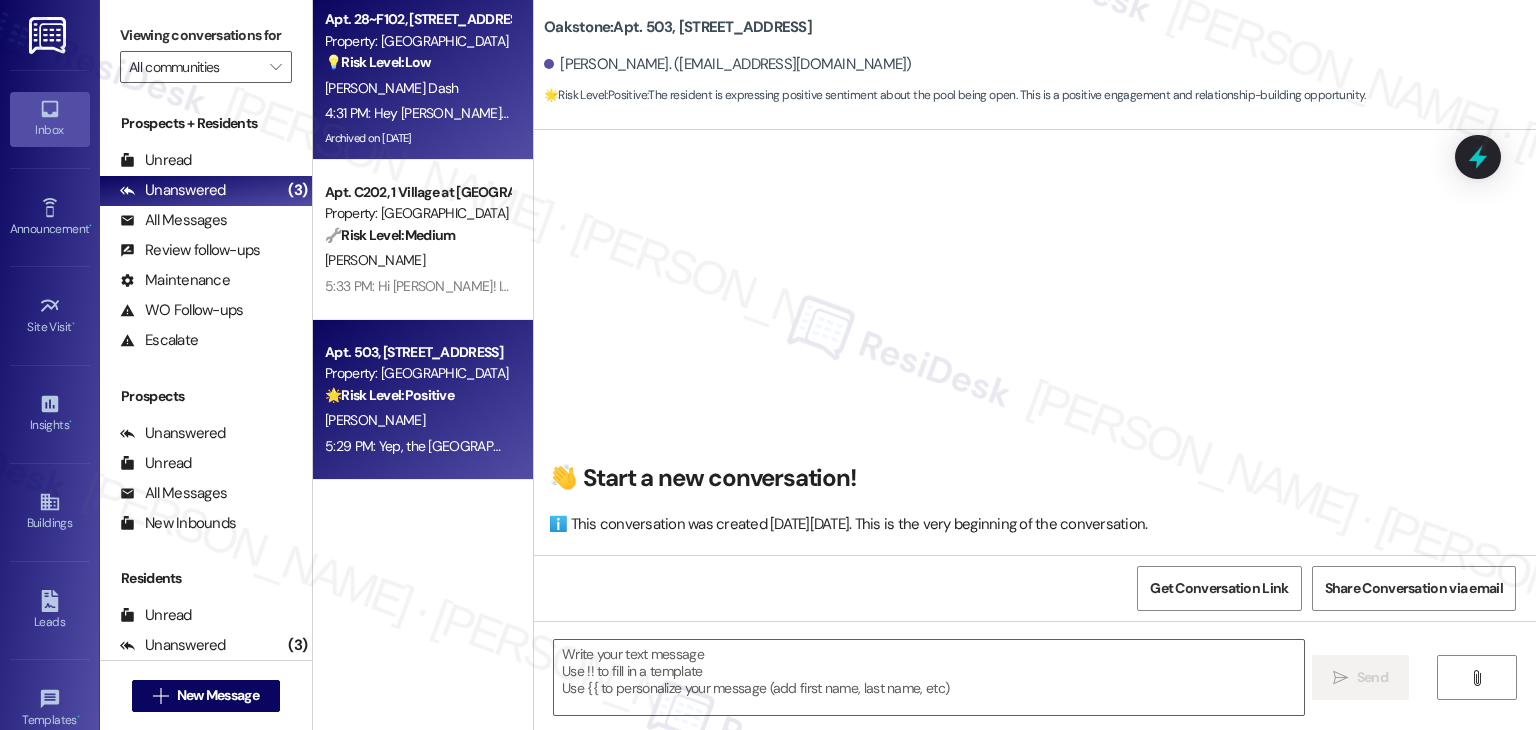 click on "🌟  Risk Level:  Positive" at bounding box center (389, 395) 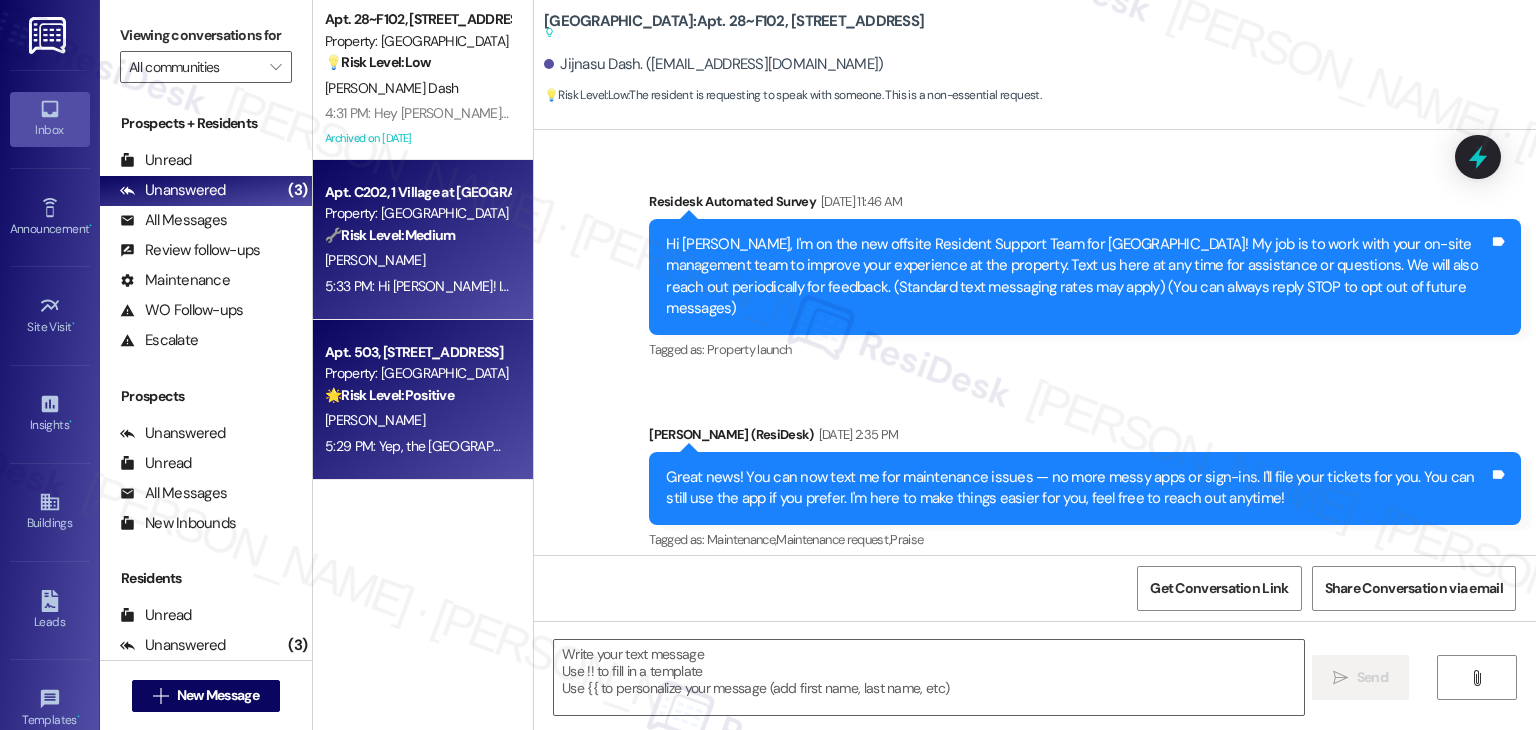 scroll, scrollTop: 0, scrollLeft: 0, axis: both 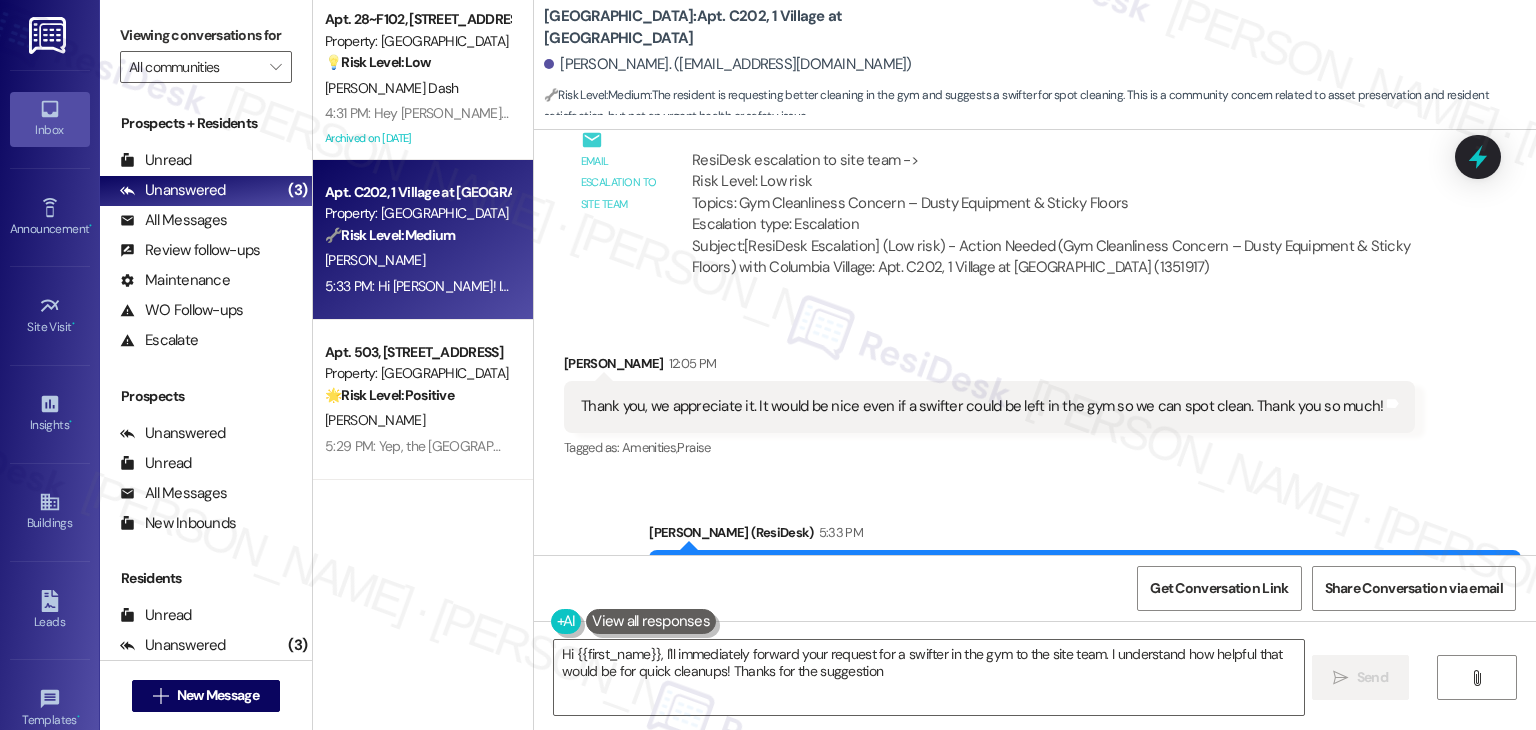 type on "Hi {{first_name}}, I'll immediately forward your request for a swifter in the gym to the site team. I understand how helpful that would be for quick cleanups! Thanks for the suggestion!" 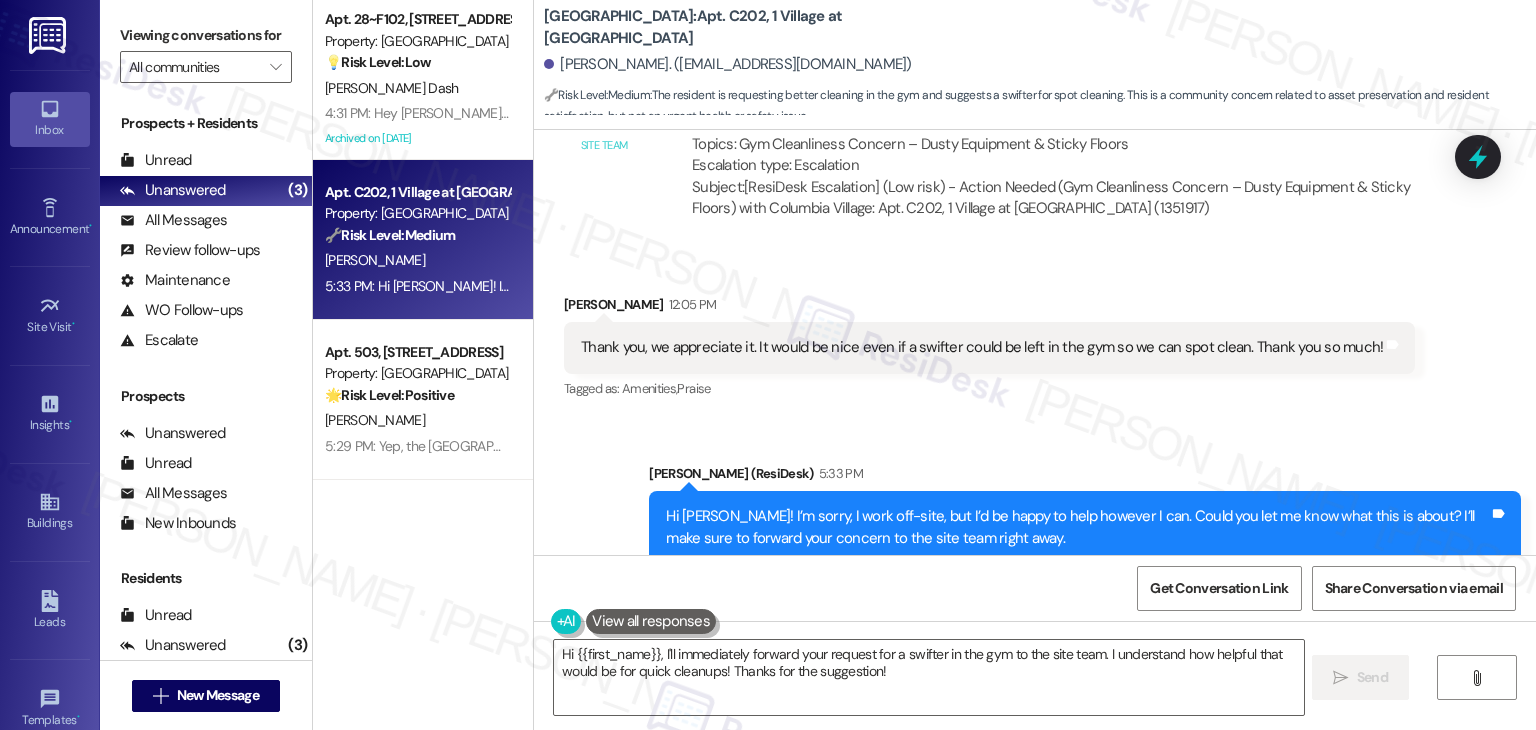 scroll, scrollTop: 2024, scrollLeft: 0, axis: vertical 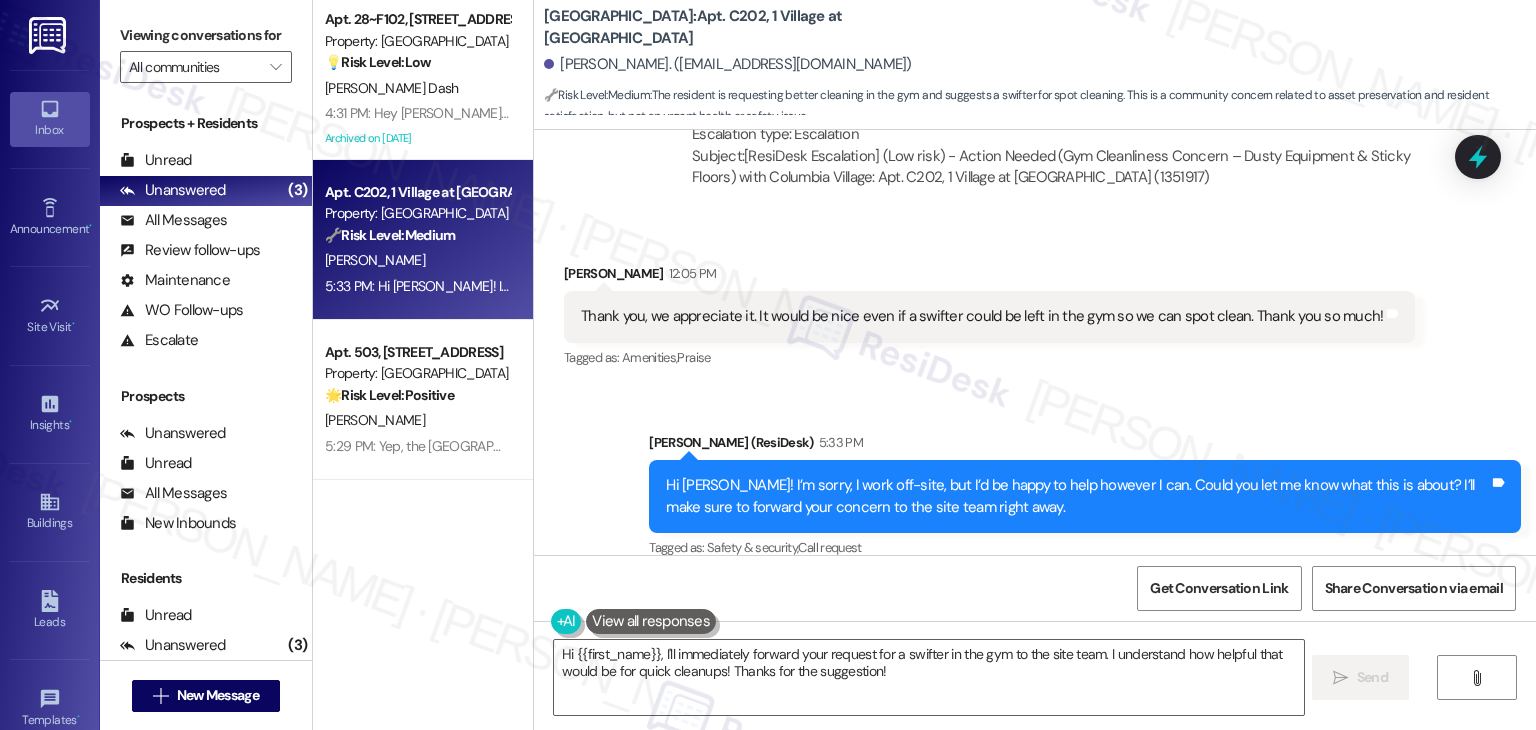 click on "Dottie  (ResiDesk) 5:33 PM" at bounding box center (1085, 446) 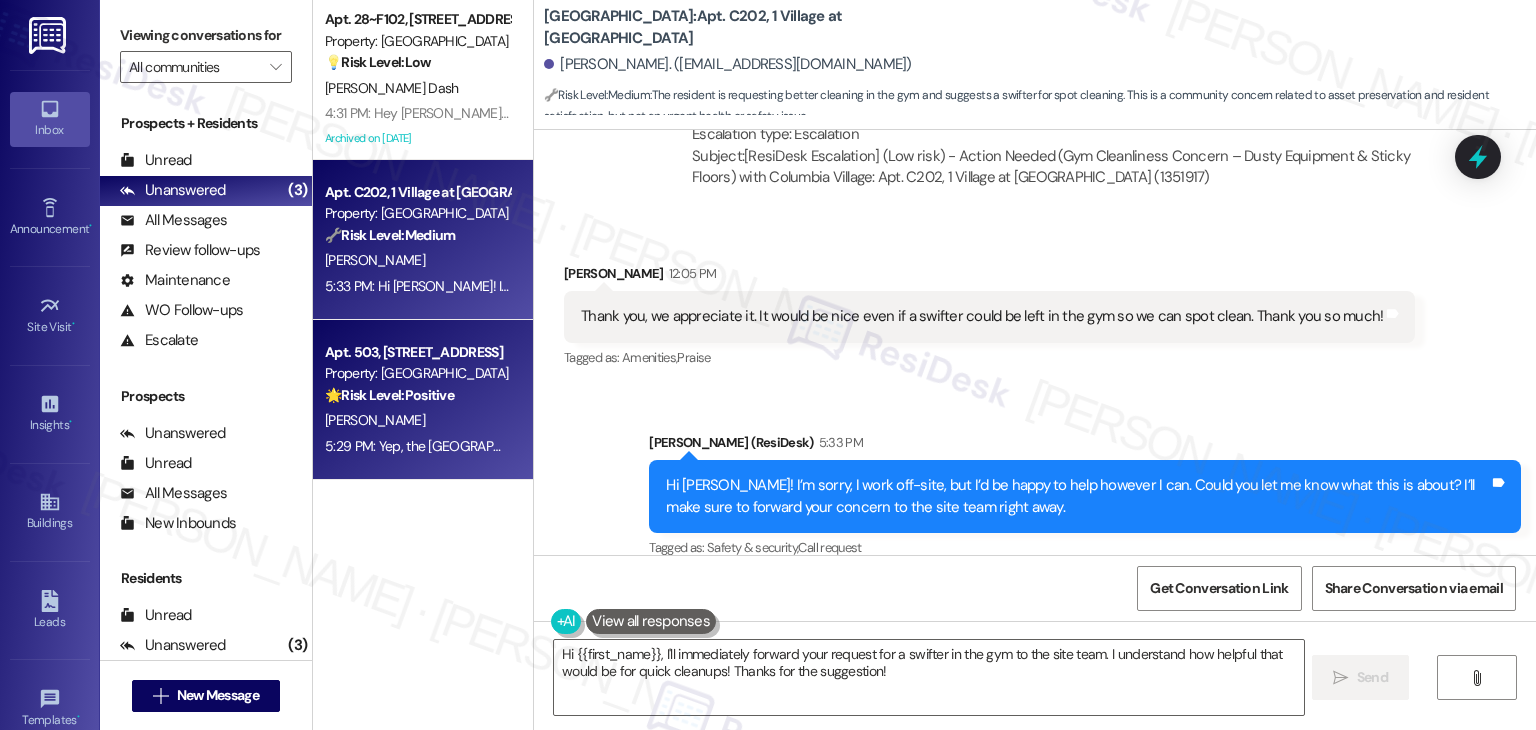 click on "5:29 PM: Yep, the Country Oaks pool is open!Glad to hear you're excited about it. Let me know if you need anything else or have more questions! 5:29 PM: Yep, the Country Oaks pool is open!Glad to hear you're excited about it. Let me know if you need anything else or have more questions!" at bounding box center [417, 446] 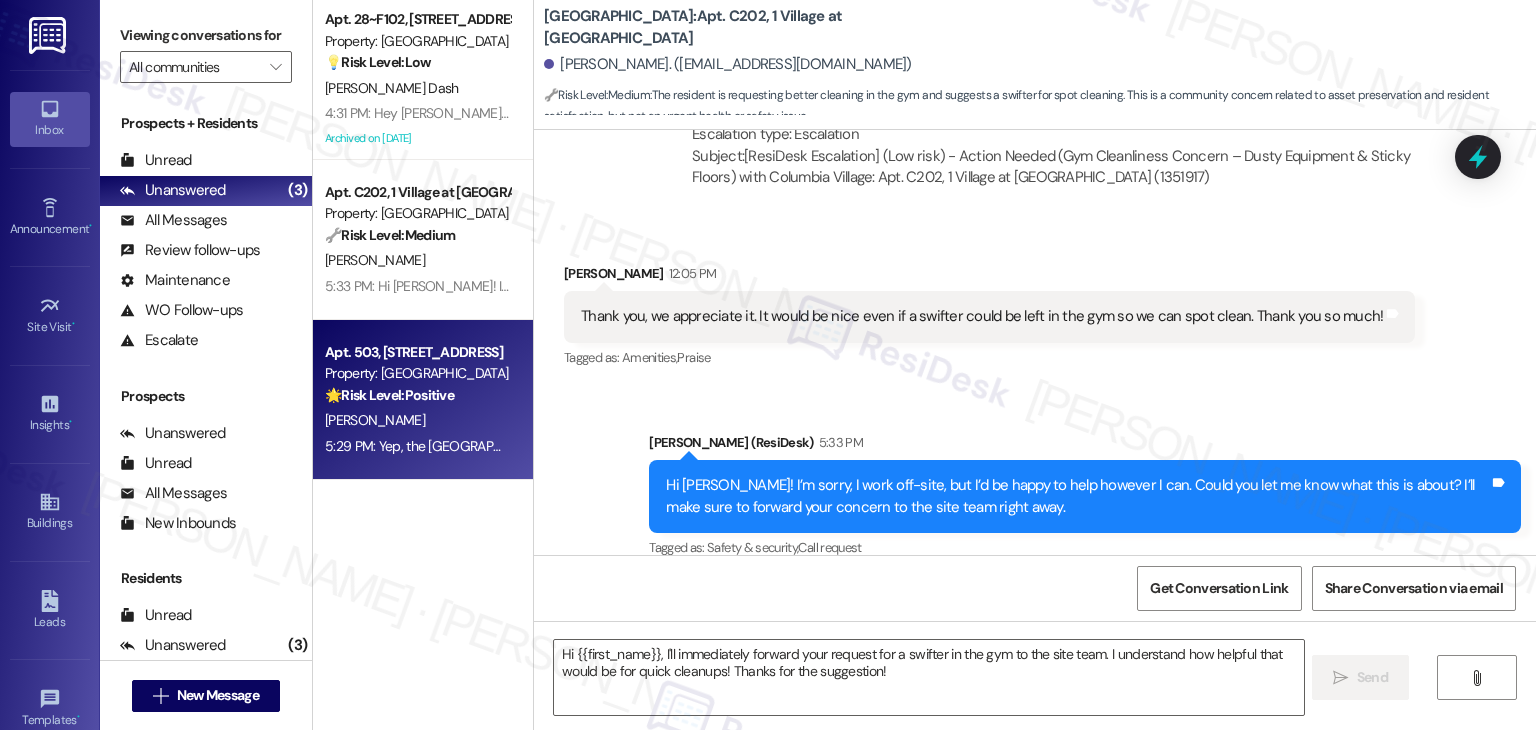 type on "Fetching suggested responses. Please feel free to read through the conversation in the meantime." 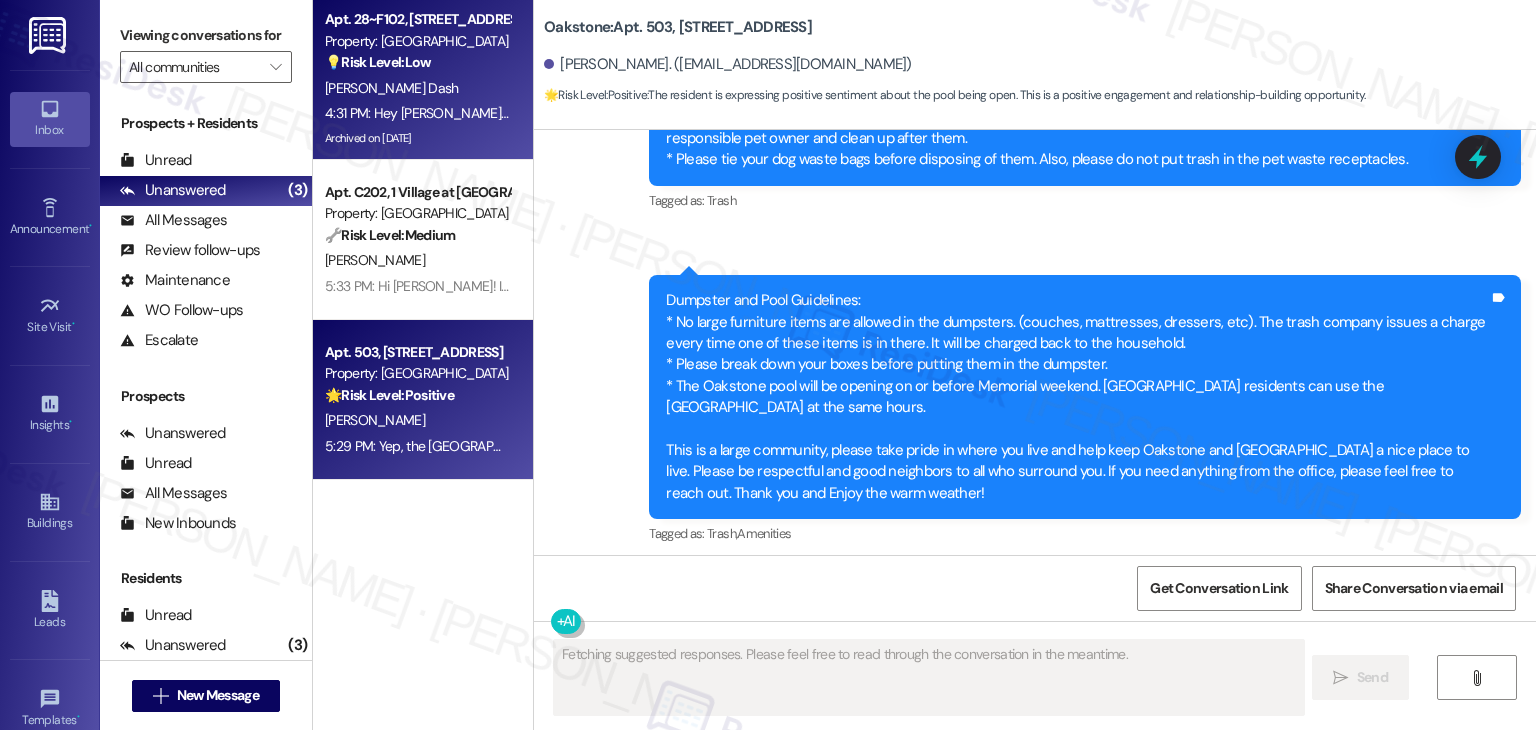 scroll, scrollTop: 1834, scrollLeft: 0, axis: vertical 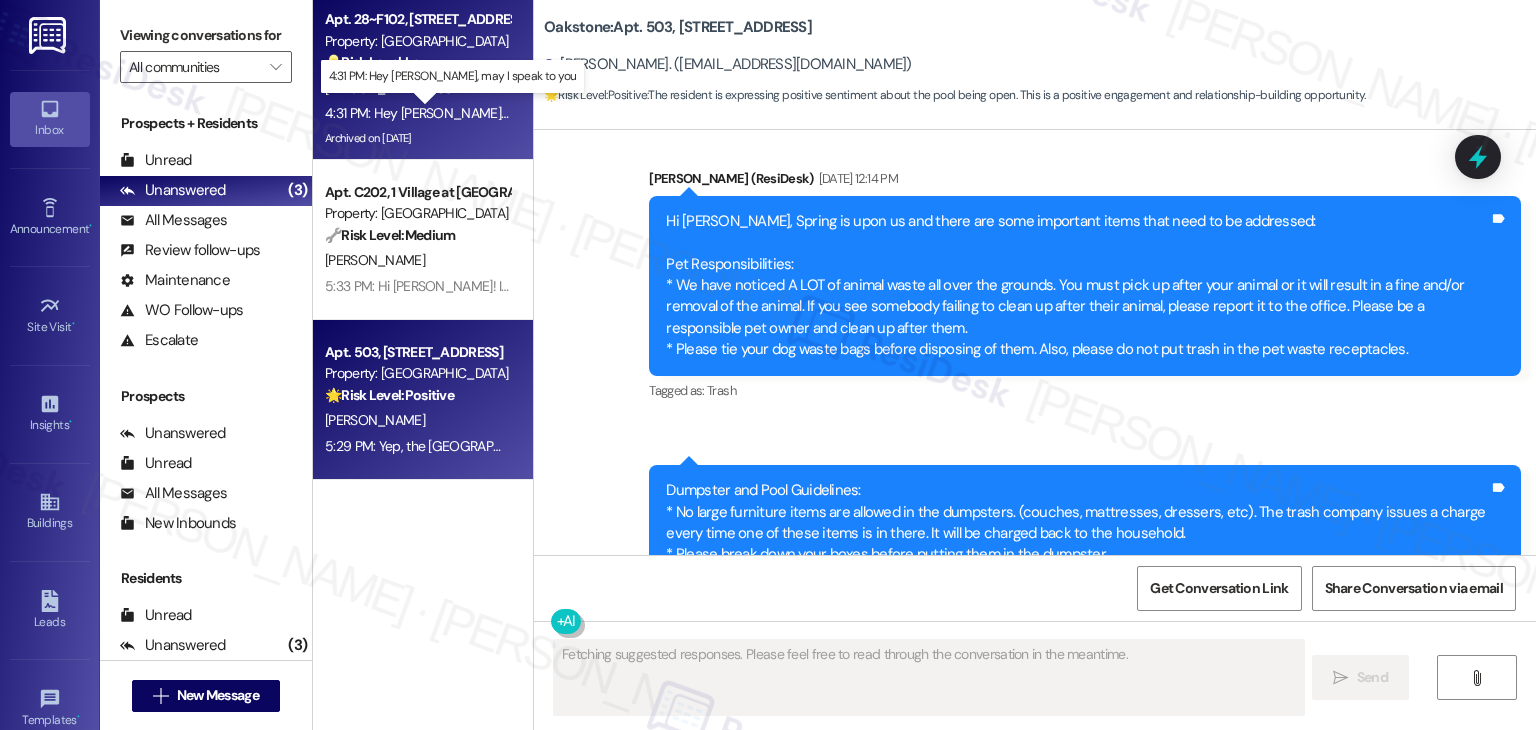 click on "4:31 PM: Hey Dottie, may I speak to you 4:31 PM: Hey Dottie, may I speak to you" at bounding box center [470, 113] 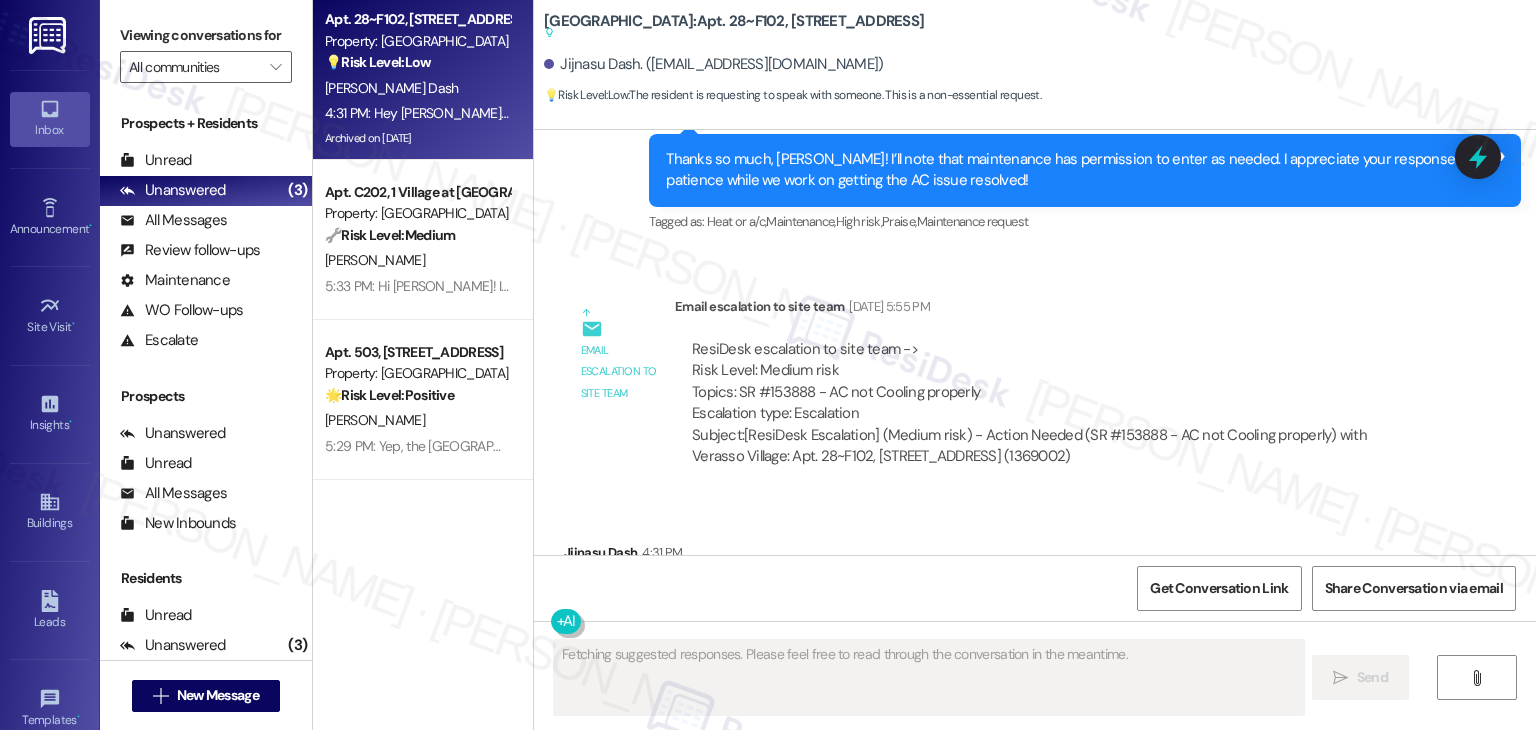 scroll, scrollTop: 8711, scrollLeft: 0, axis: vertical 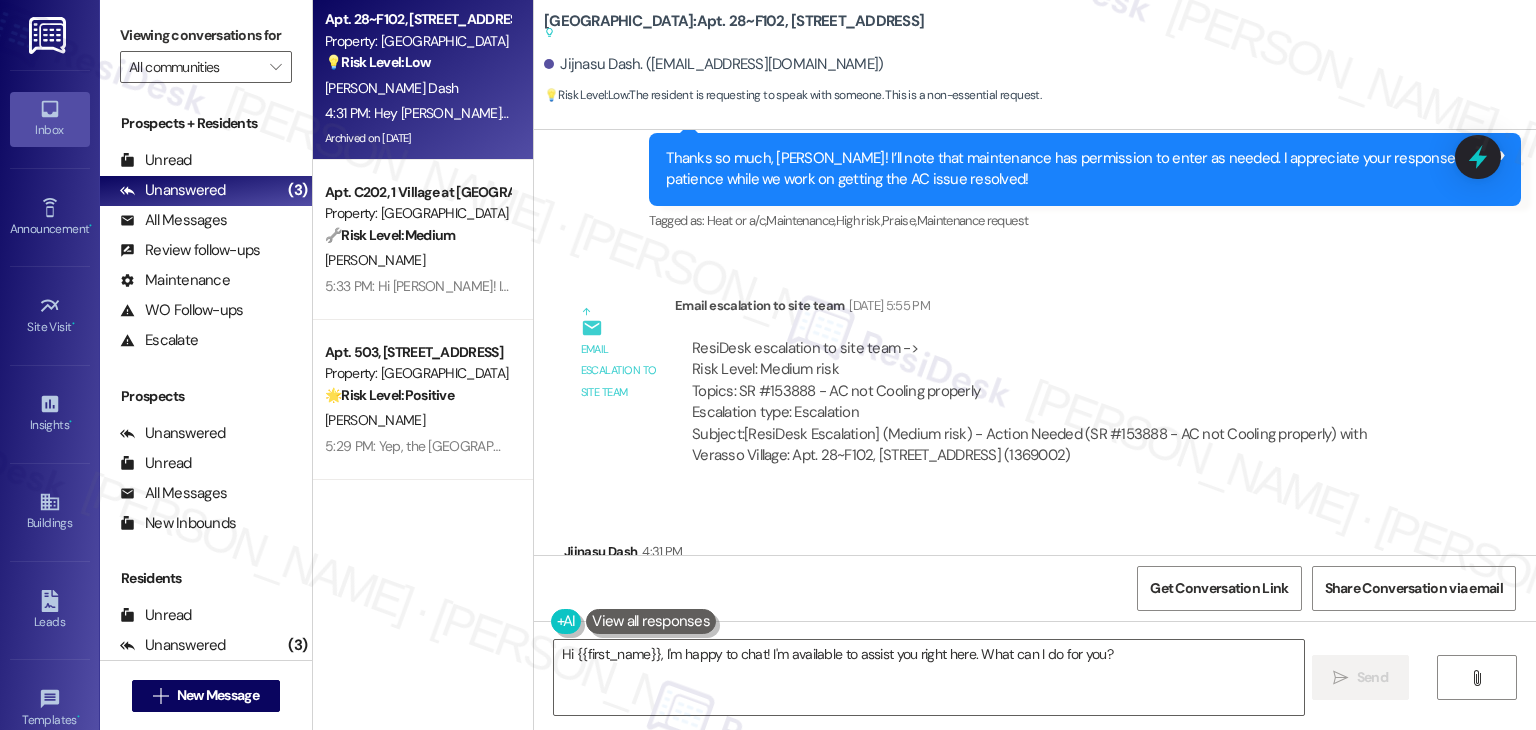 click on "Received via SMS Jijnasu Dash 4:31 PM Hey Dottie, may I speak to you Tags and notes Tagged as:   Call request Click to highlight conversations about Call request" at bounding box center [1035, 580] 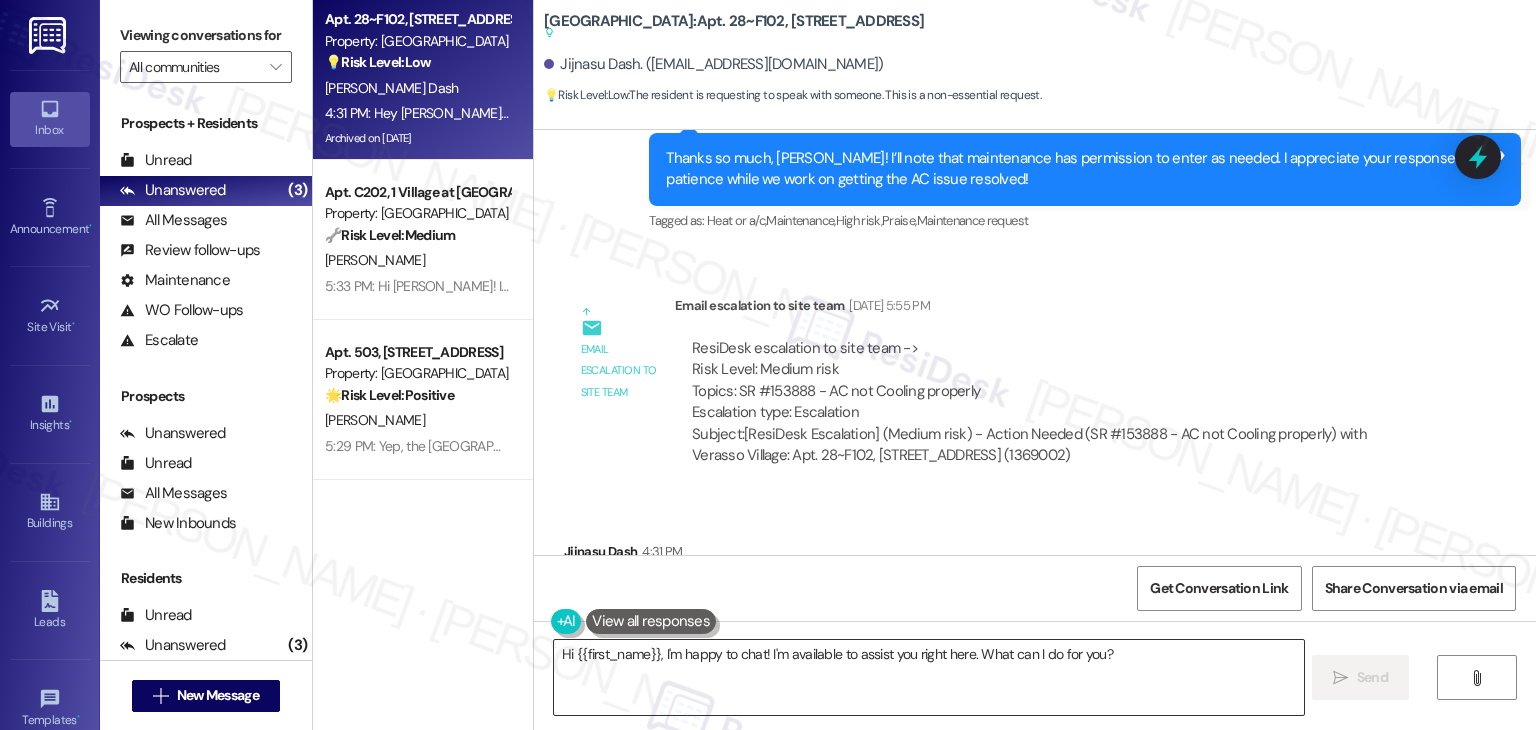 click on "Hi {{first_name}}, I'm happy to chat! I'm available to assist you right here. What can I do for you?" at bounding box center (928, 677) 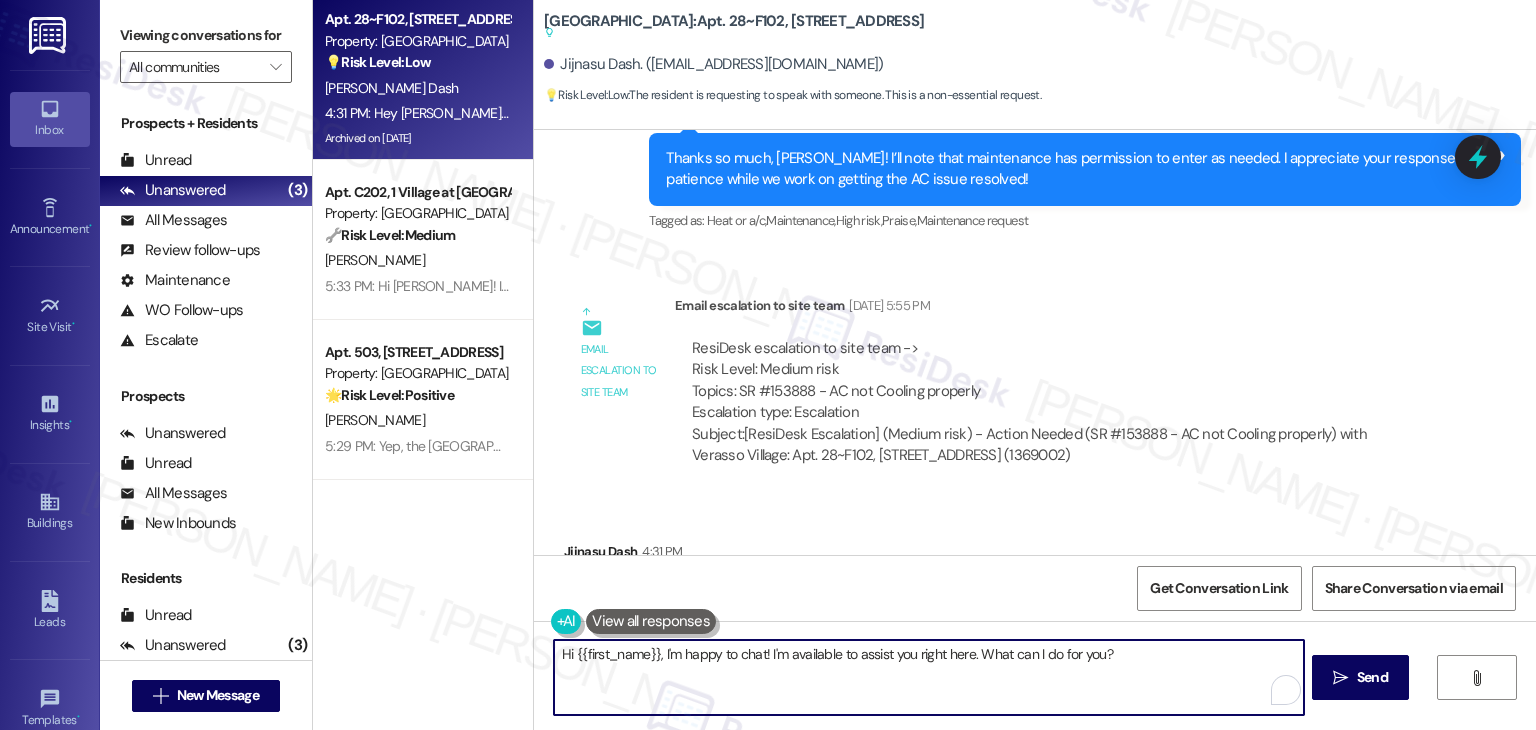 click on "Hi {{first_name}}, I'm happy to chat! I'm available to assist you right here. What can I do for you?" at bounding box center [928, 677] 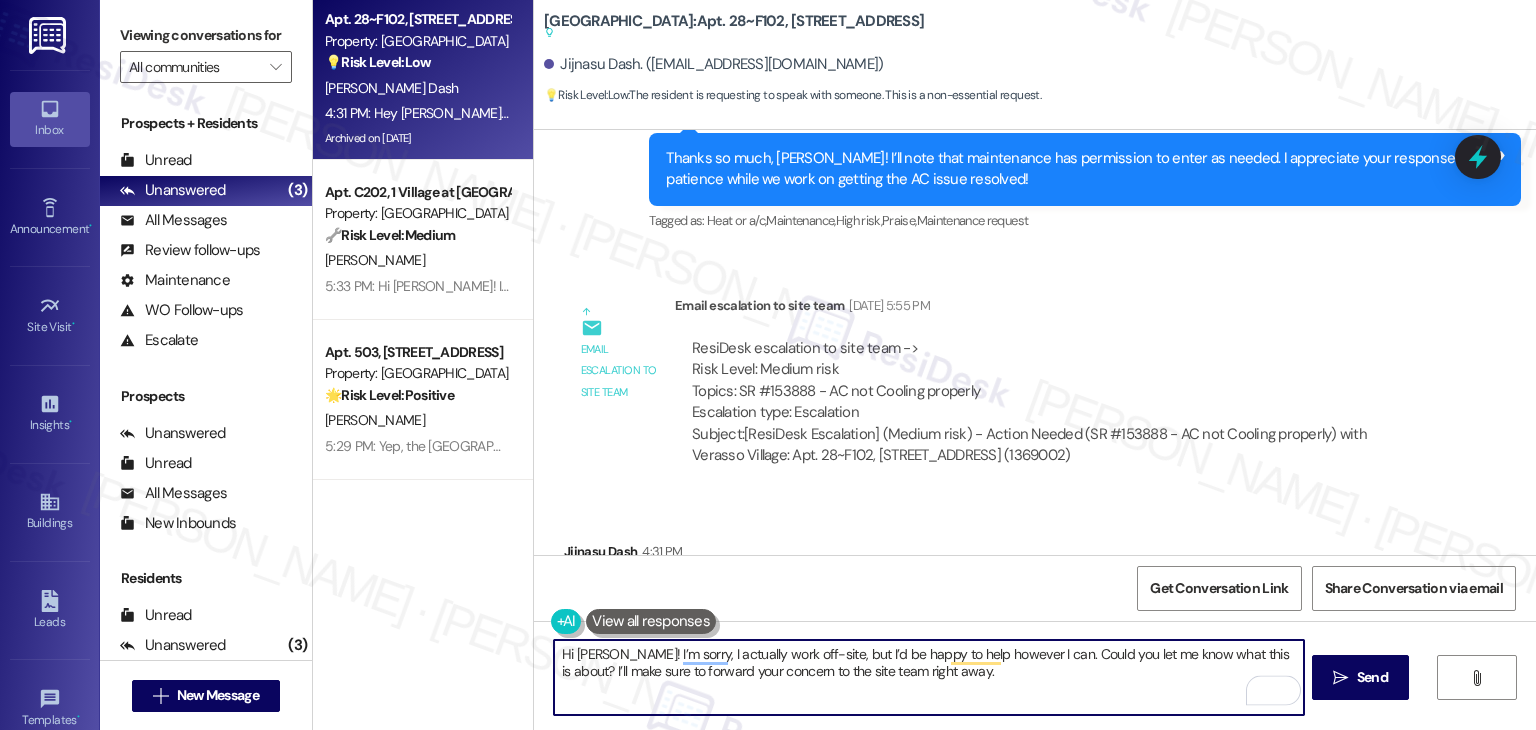 click on "Hi Jijnadu! I’m sorry, I actually work off-site, but I’d be happy to help however I can. Could you let me know what this is about? I’ll make sure to forward your concern to the site team right away." at bounding box center (928, 677) 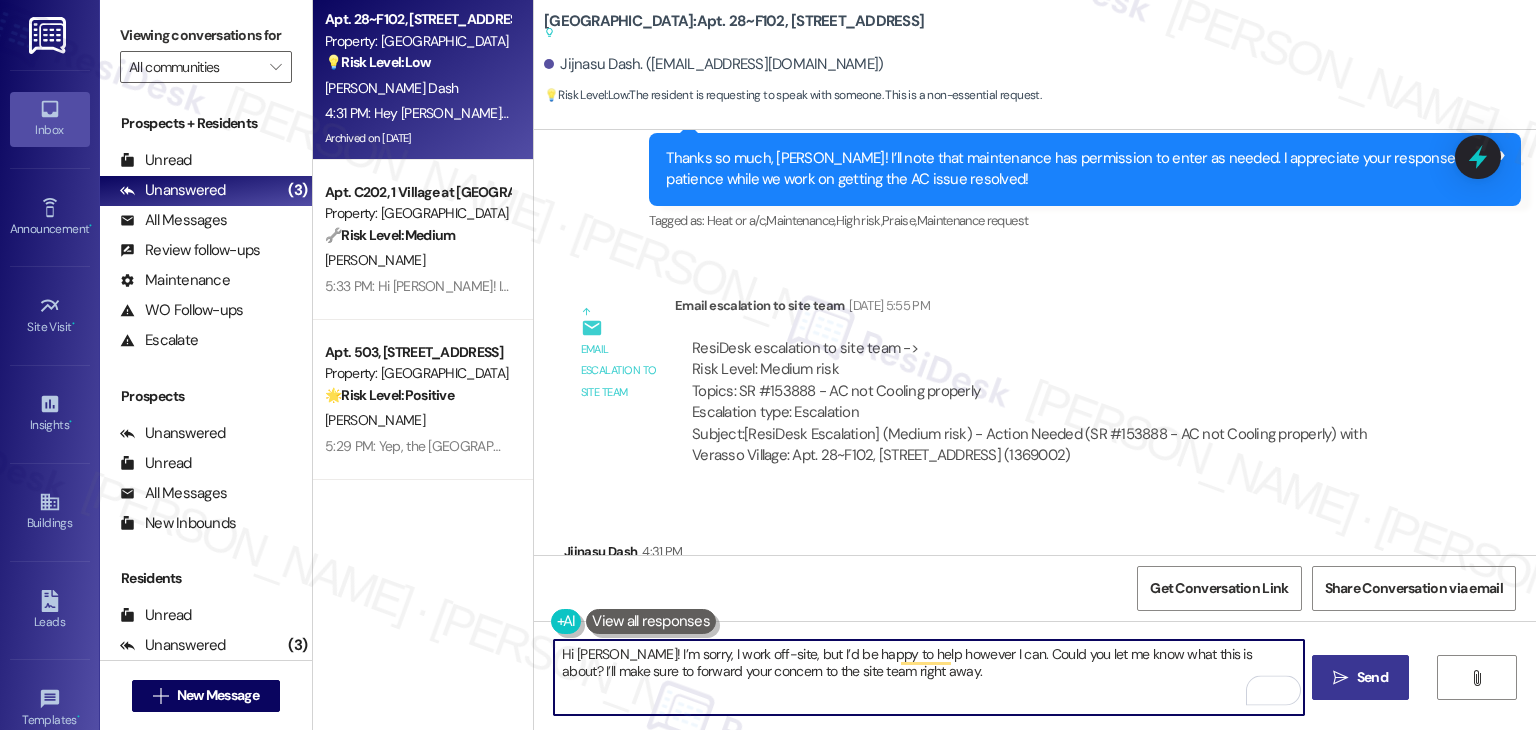 type on "Hi Jijnasu! I’m sorry, I work off-site, but I’d be happy to help however I can. Could you let me know what this is about? I’ll make sure to forward your concern to the site team right away." 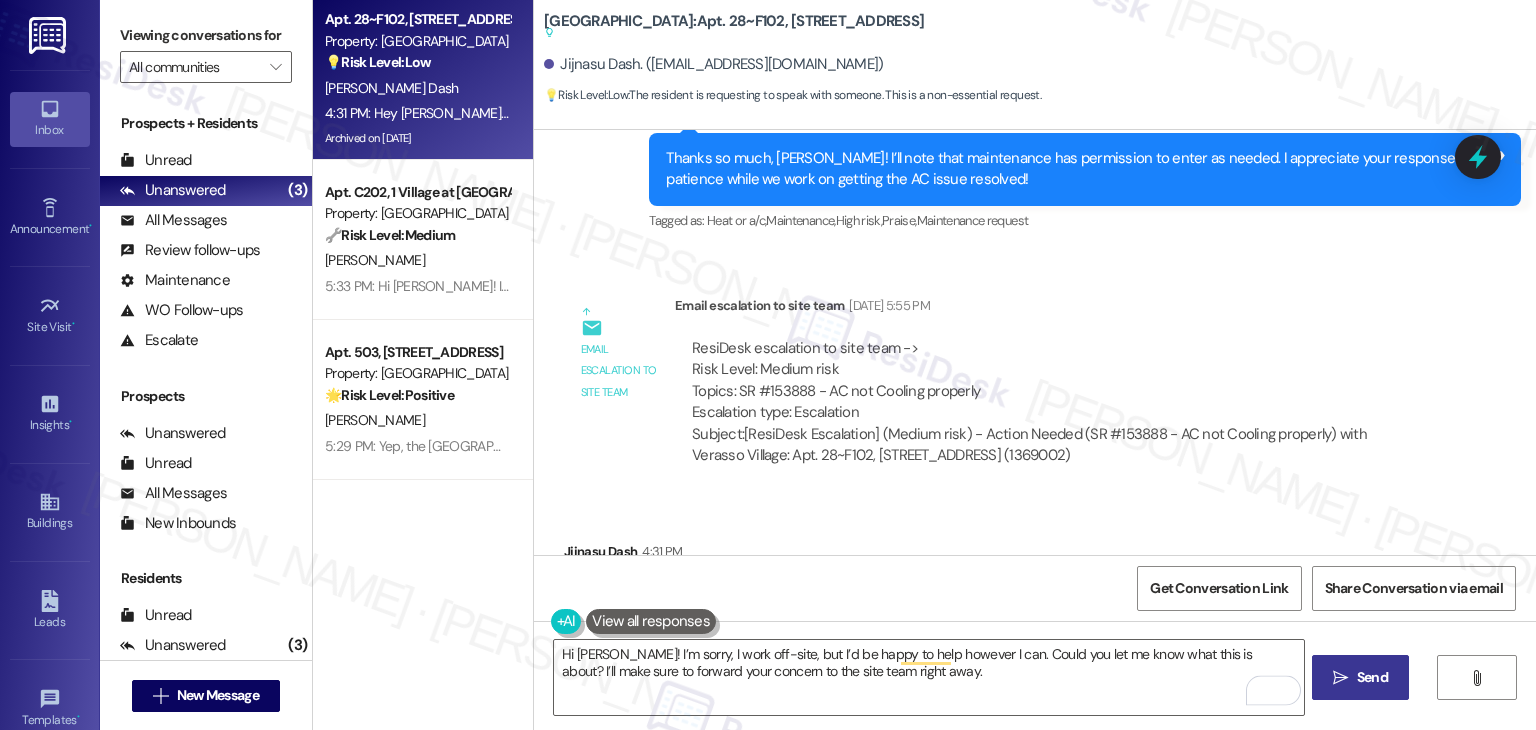 click on "Send" at bounding box center (1372, 677) 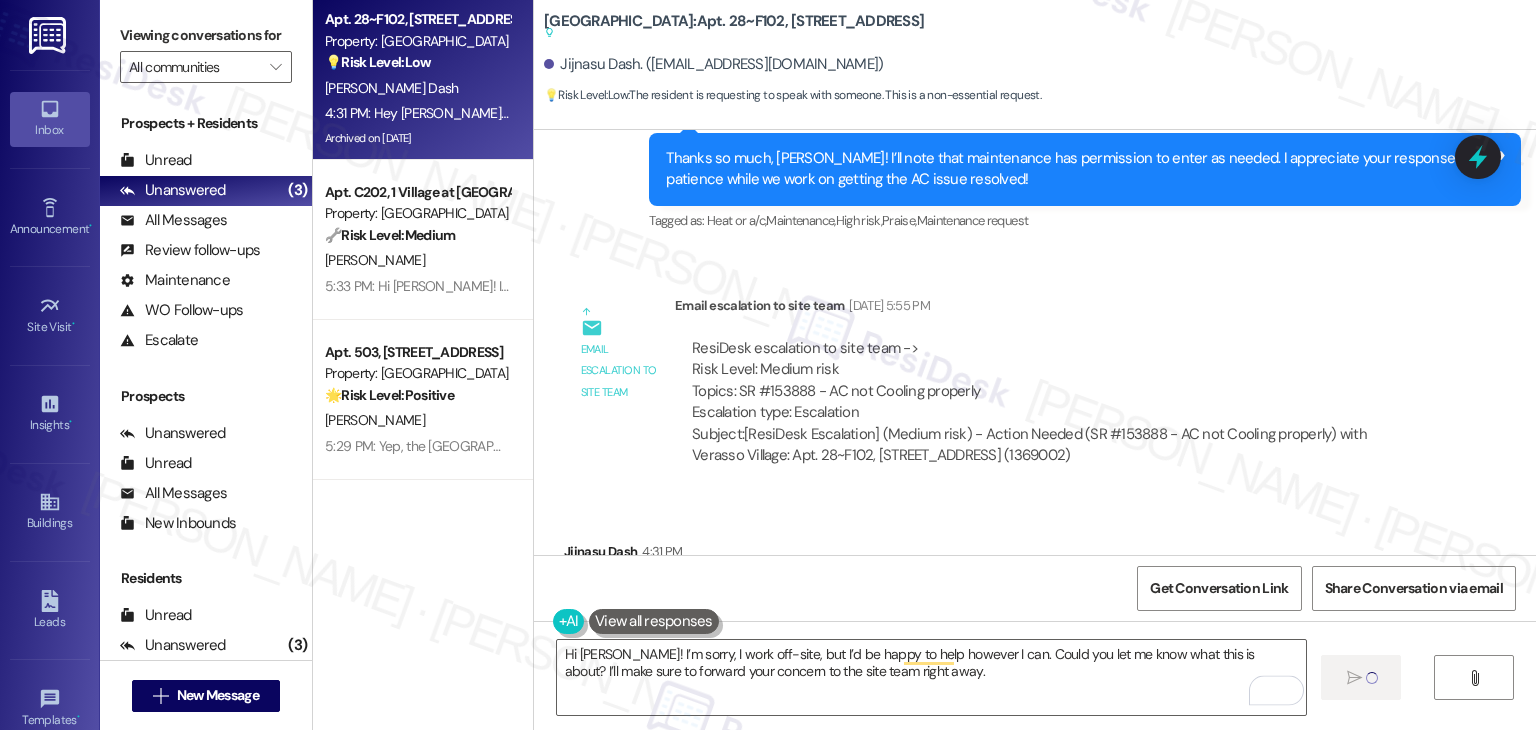 type 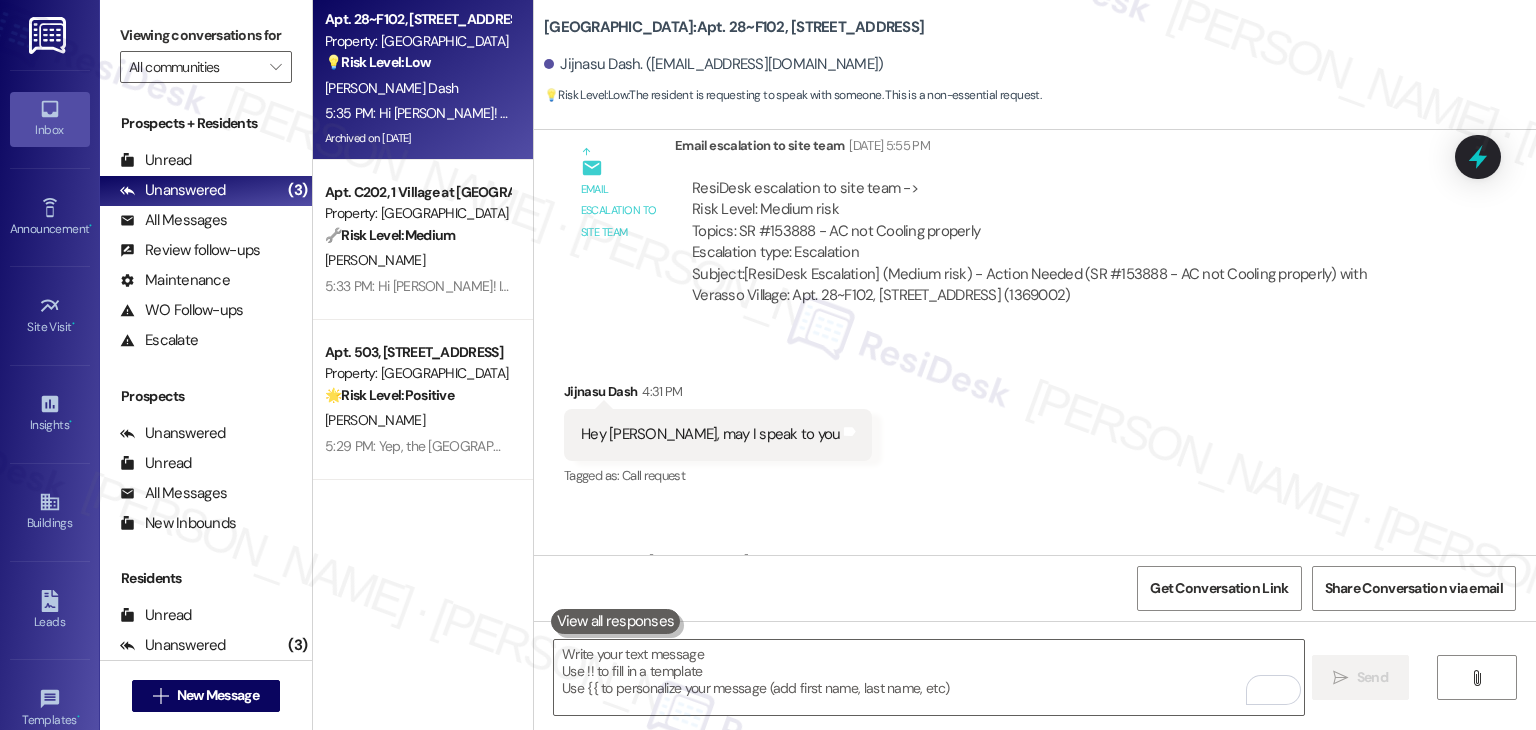 scroll, scrollTop: 8872, scrollLeft: 0, axis: vertical 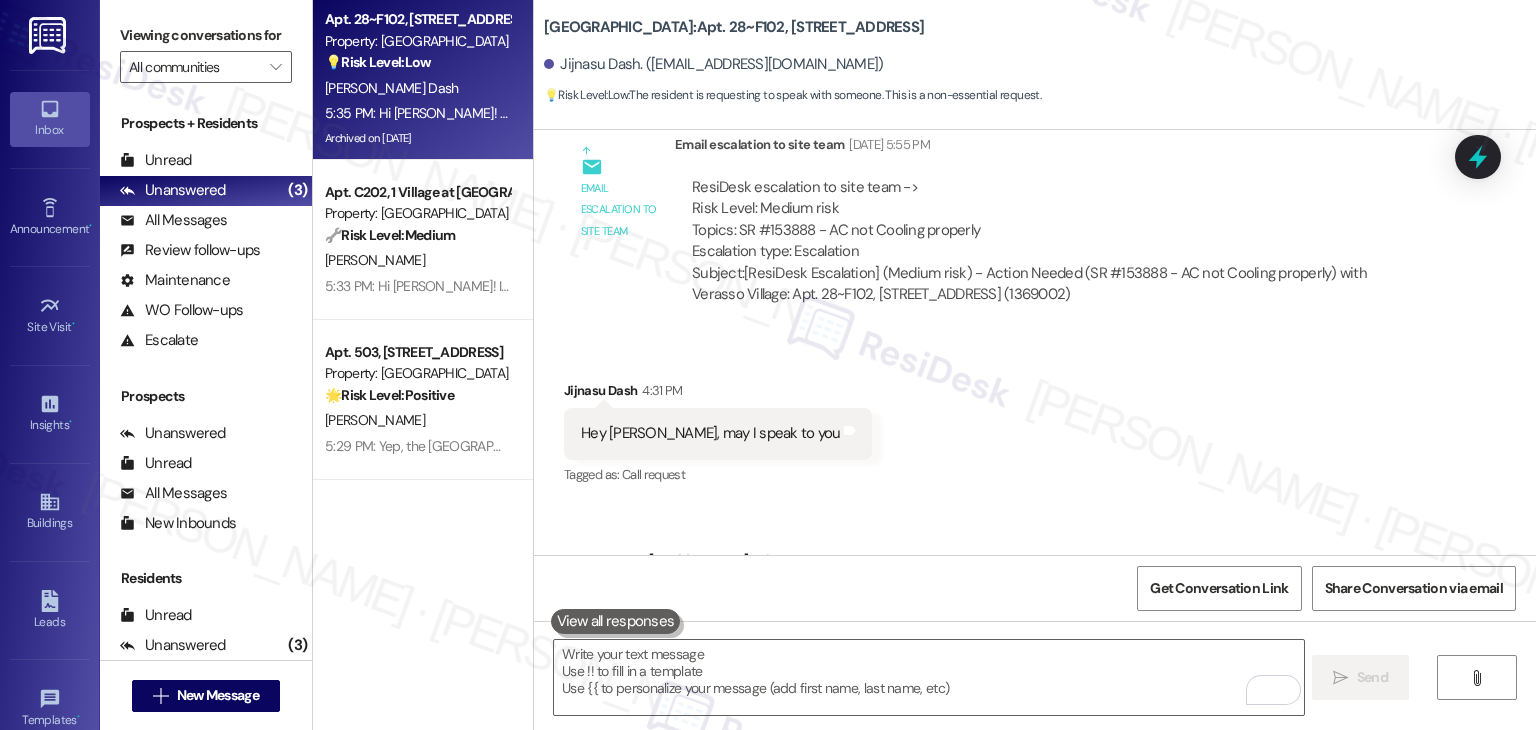 click on "Received via SMS Jijnasu Dash 4:31 PM Hey Dottie, may I speak to you Tags and notes Tagged as:   Call request Click to highlight conversations about Call request" at bounding box center (1035, 419) 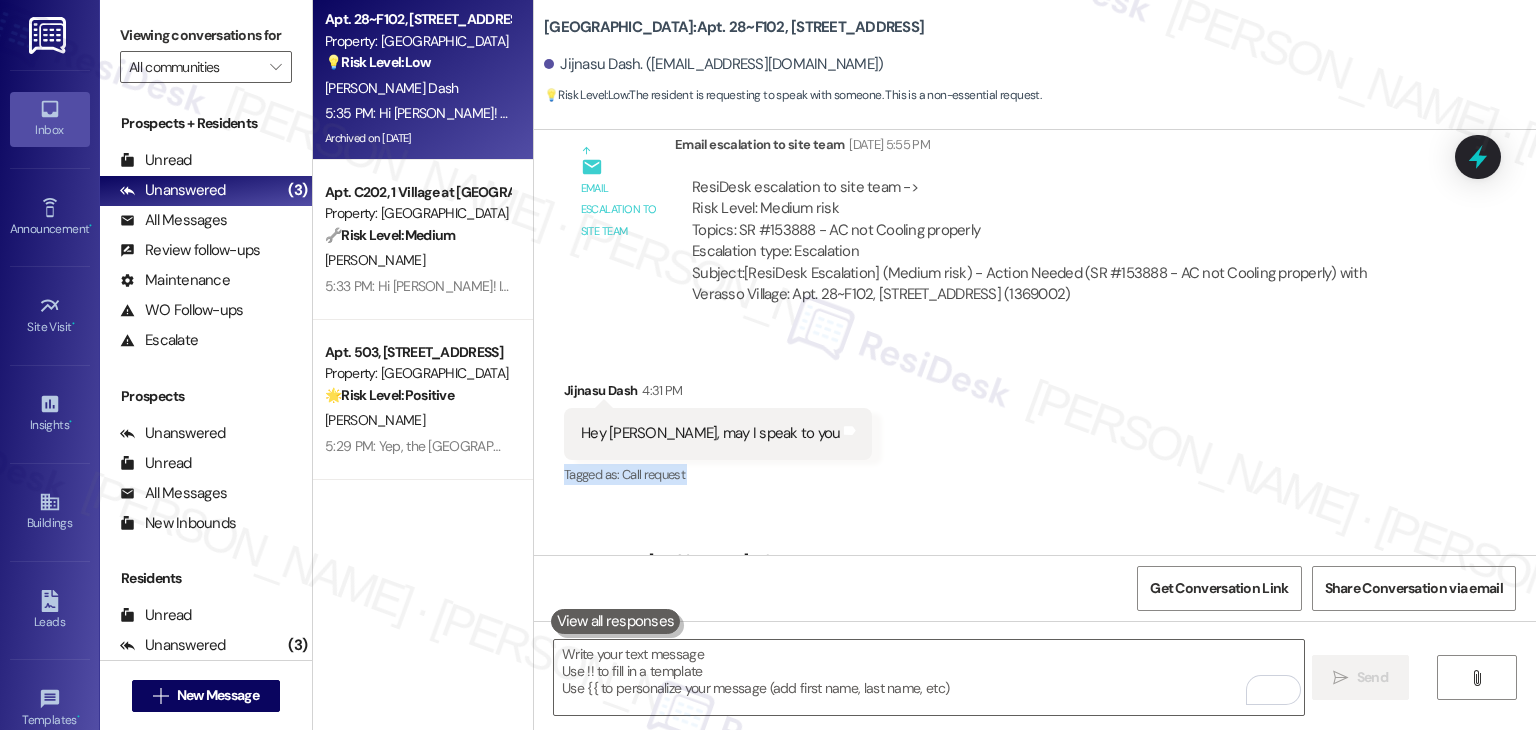 click on "Received via SMS Jijnasu Dash 4:31 PM Hey Dottie, may I speak to you Tags and notes Tagged as:   Call request Click to highlight conversations about Call request" at bounding box center (1035, 419) 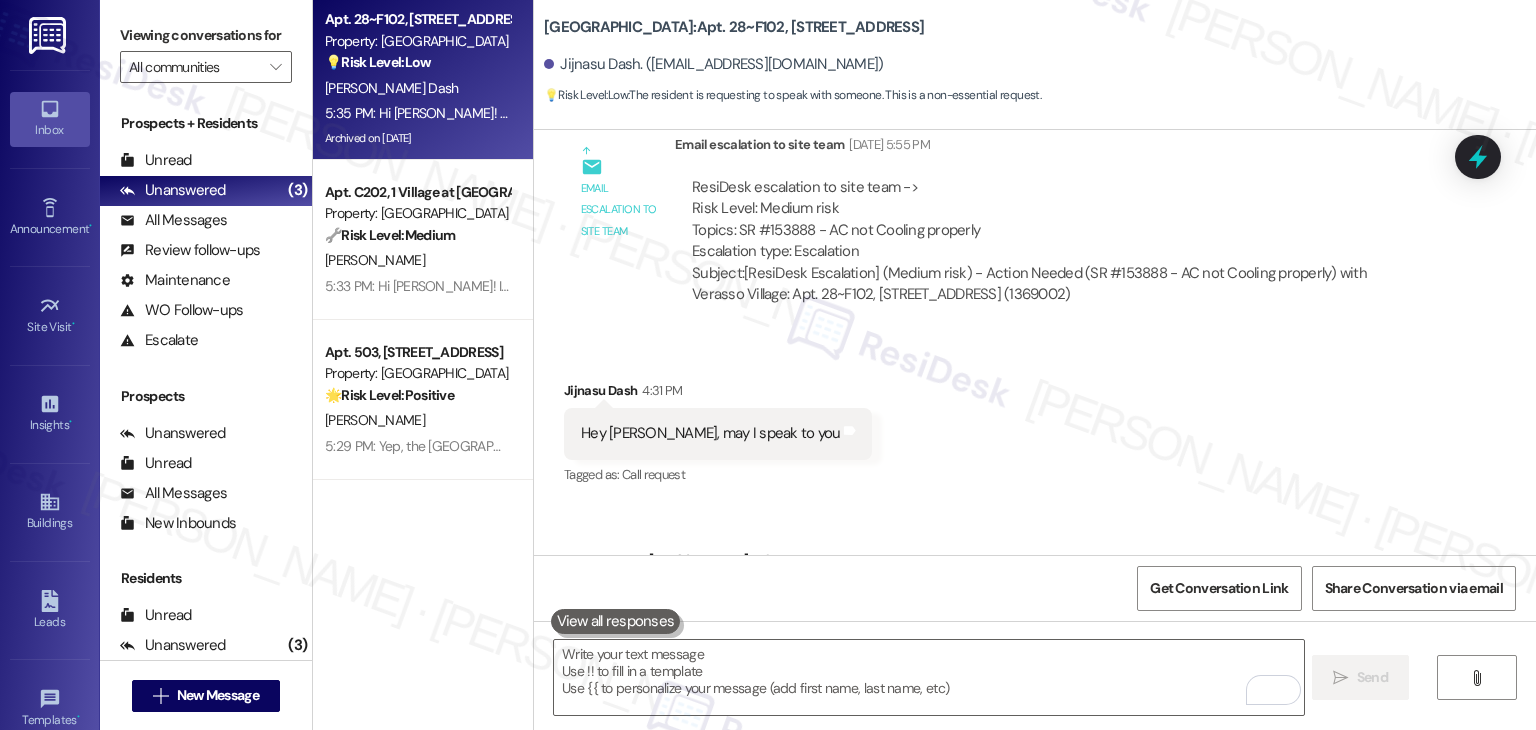 click on "Received via SMS Jijnasu Dash 4:31 PM Hey Dottie, may I speak to you Tags and notes Tagged as:   Call request Click to highlight conversations about Call request" at bounding box center (1035, 419) 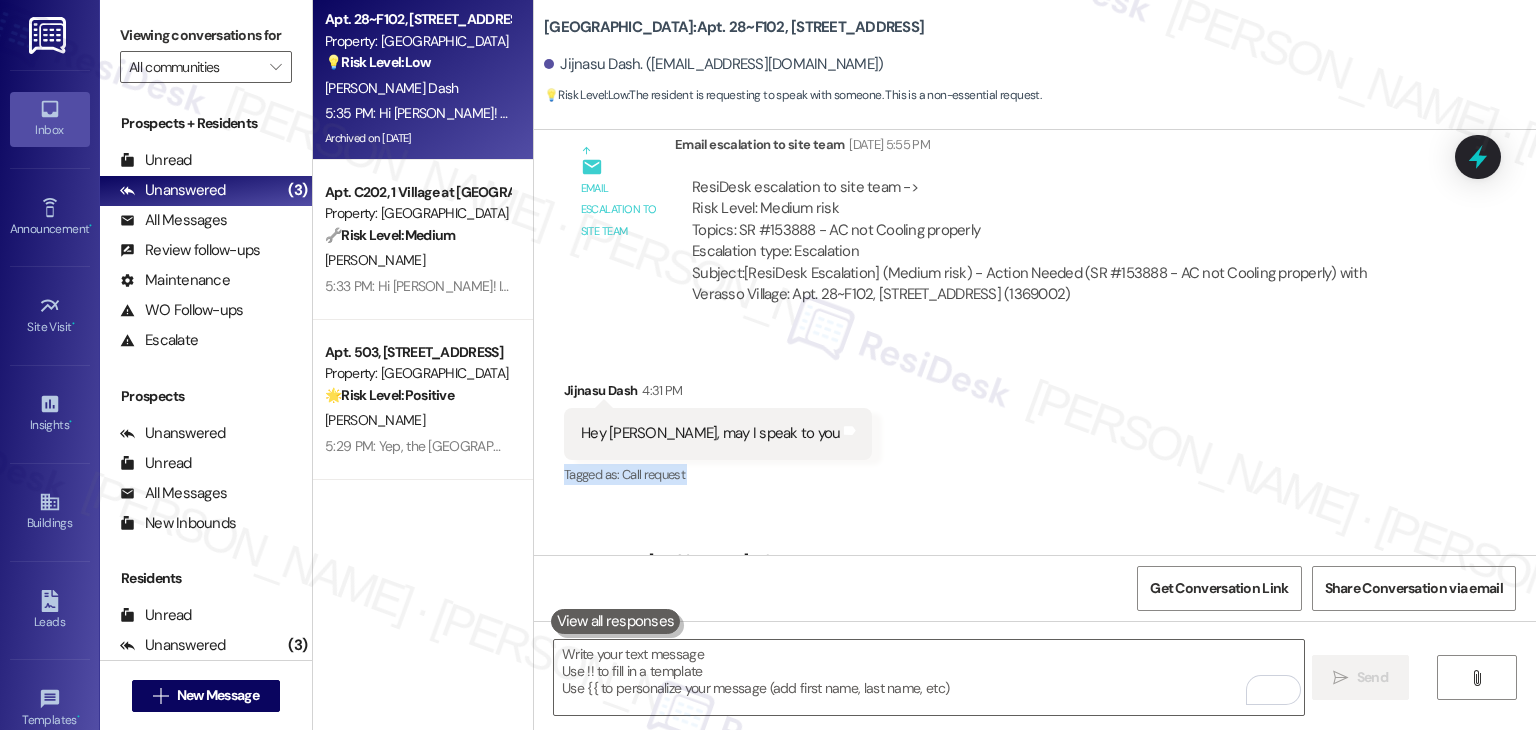click on "Received via SMS Jijnasu Dash 4:31 PM Hey Dottie, may I speak to you Tags and notes Tagged as:   Call request Click to highlight conversations about Call request" at bounding box center [1035, 419] 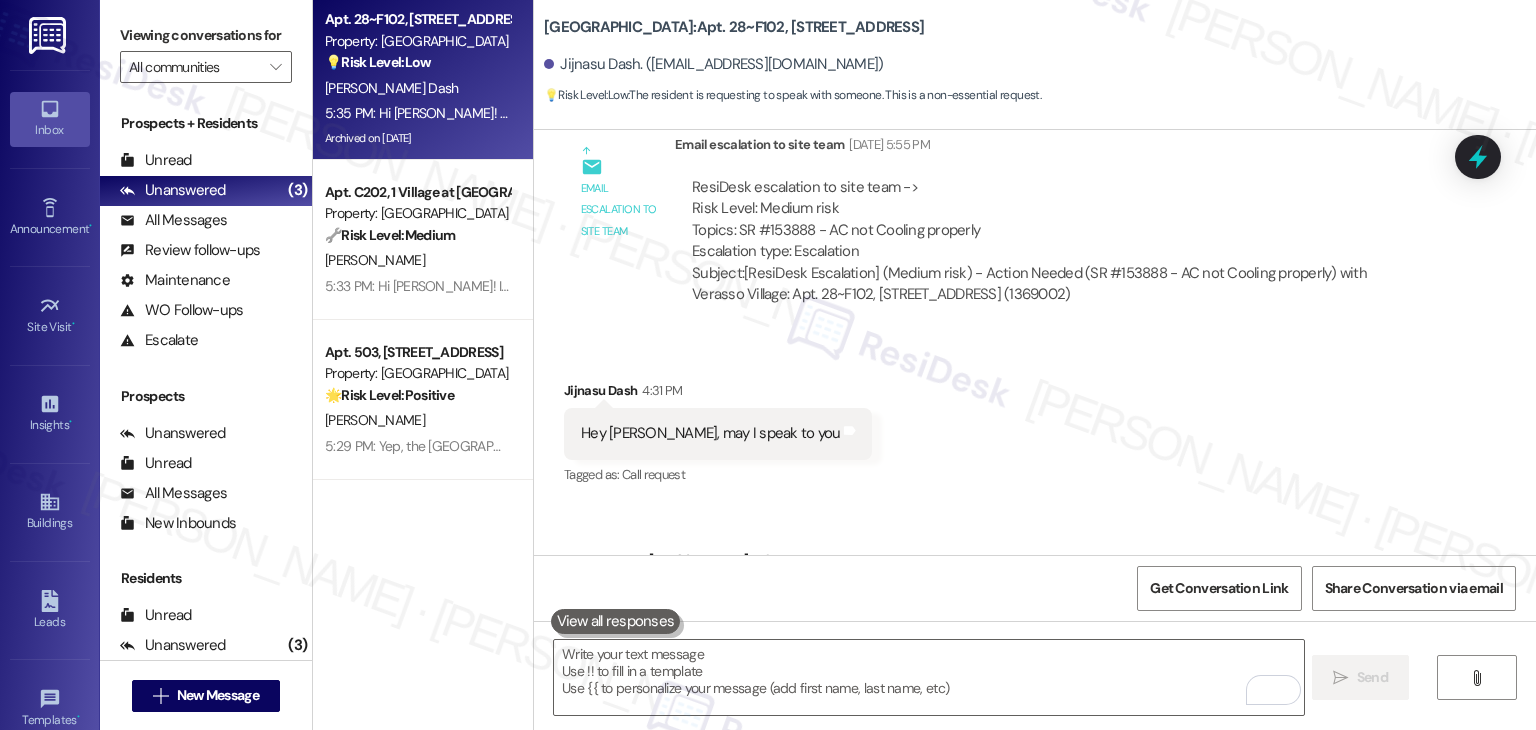 click on "Received via SMS Jijnasu Dash 4:31 PM Hey Dottie, may I speak to you Tags and notes Tagged as:   Call request Click to highlight conversations about Call request" at bounding box center (1035, 419) 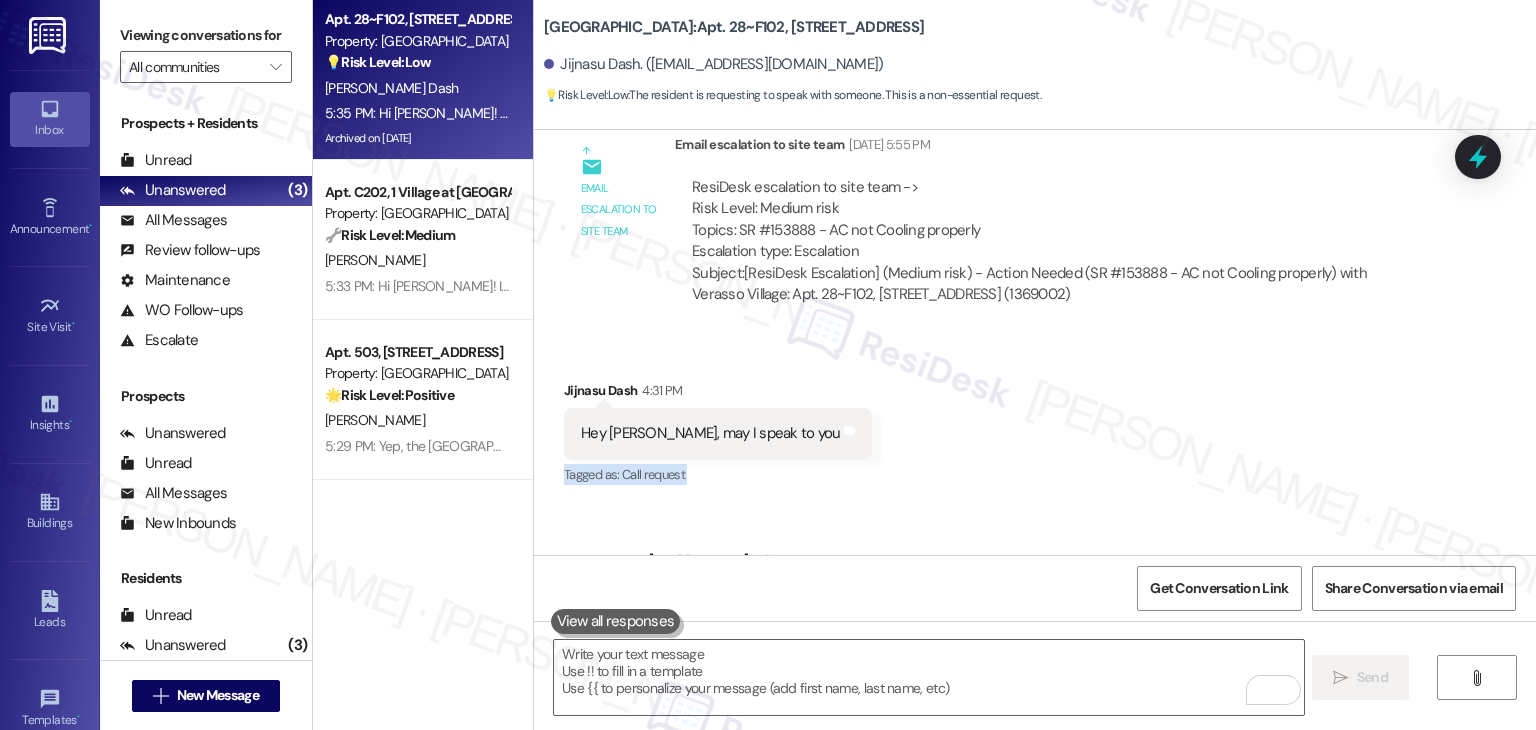 click on "Received via SMS Jijnasu Dash 4:31 PM Hey Dottie, may I speak to you Tags and notes Tagged as:   Call request Click to highlight conversations about Call request" at bounding box center (1035, 419) 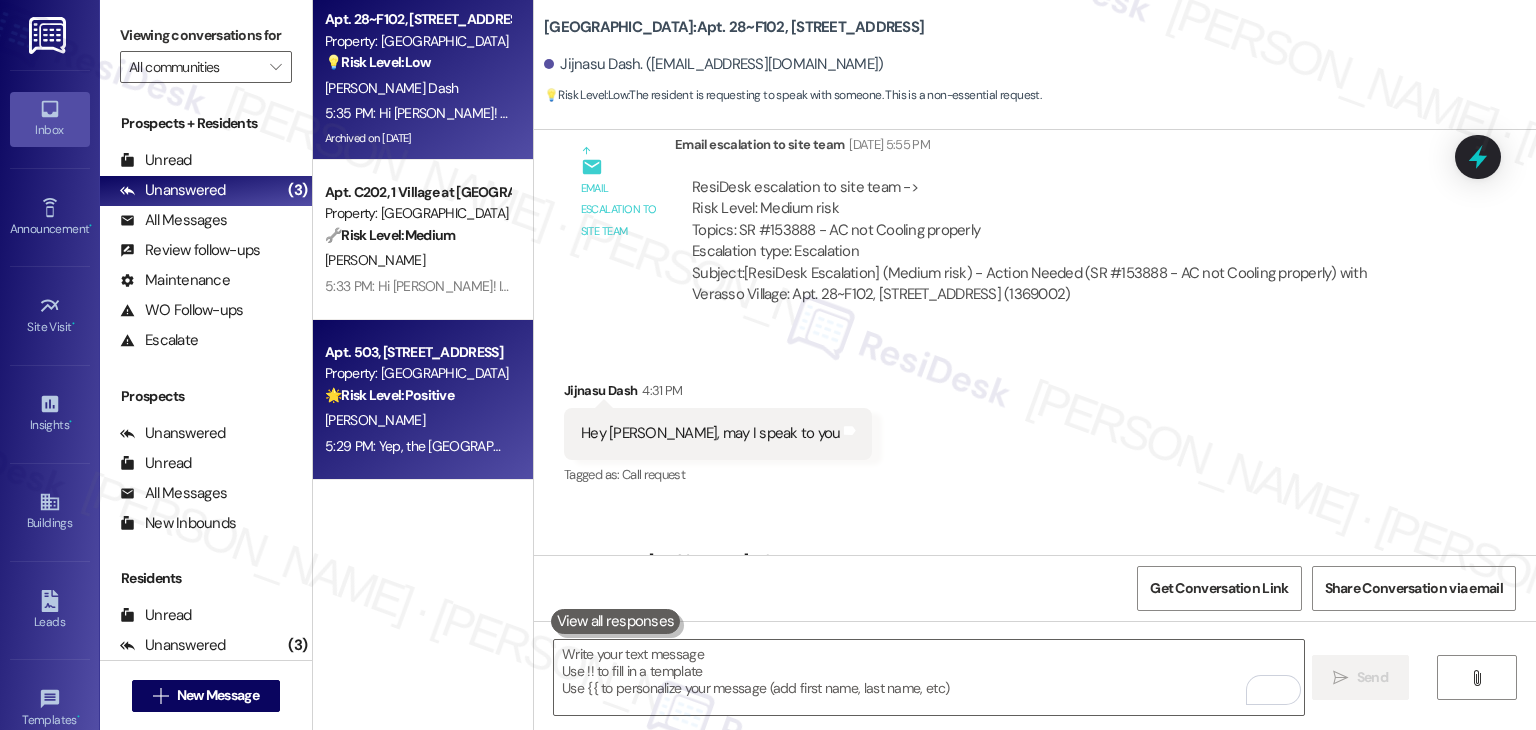 click on "5:29 PM: Yep, the Country Oaks pool is open!Glad to hear you're excited about it. Let me know if you need anything else or have more questions! 5:29 PM: Yep, the Country Oaks pool is open!Glad to hear you're excited about it. Let me know if you need anything else or have more questions!" at bounding box center [752, 446] 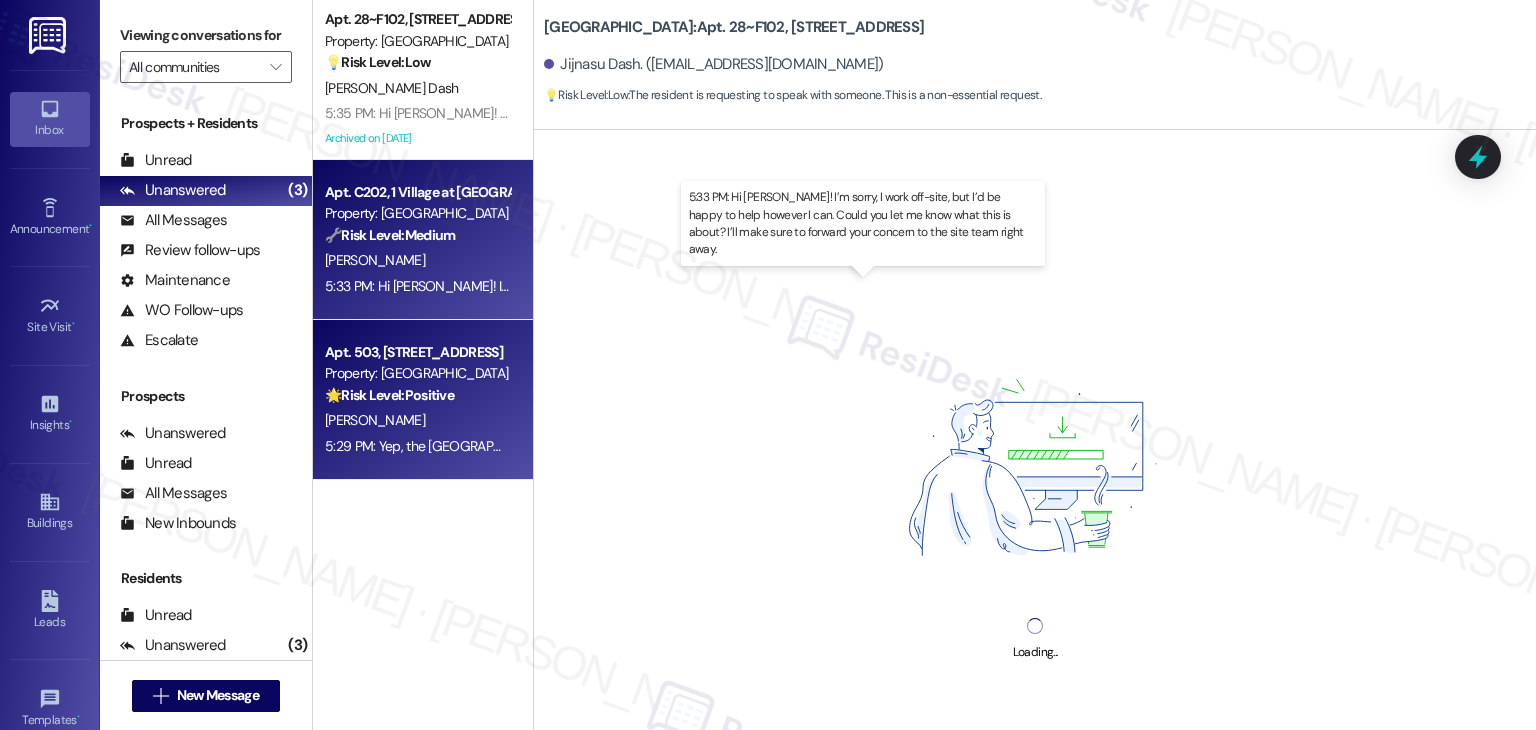 click on "5:33 PM: Hi Jijnasu! I’m sorry, I work off-site, but I’d be happy to help however I can. Could you let me know what this is about? I’ll make sure to forward your concern to the site team right away. 5:33 PM: Hi Jijnasu! I’m sorry, I work off-site, but I’d be happy to help however I can. Could you let me know what this is about? I’ll make sure to forward your concern to the site team right away." at bounding box center [908, 286] 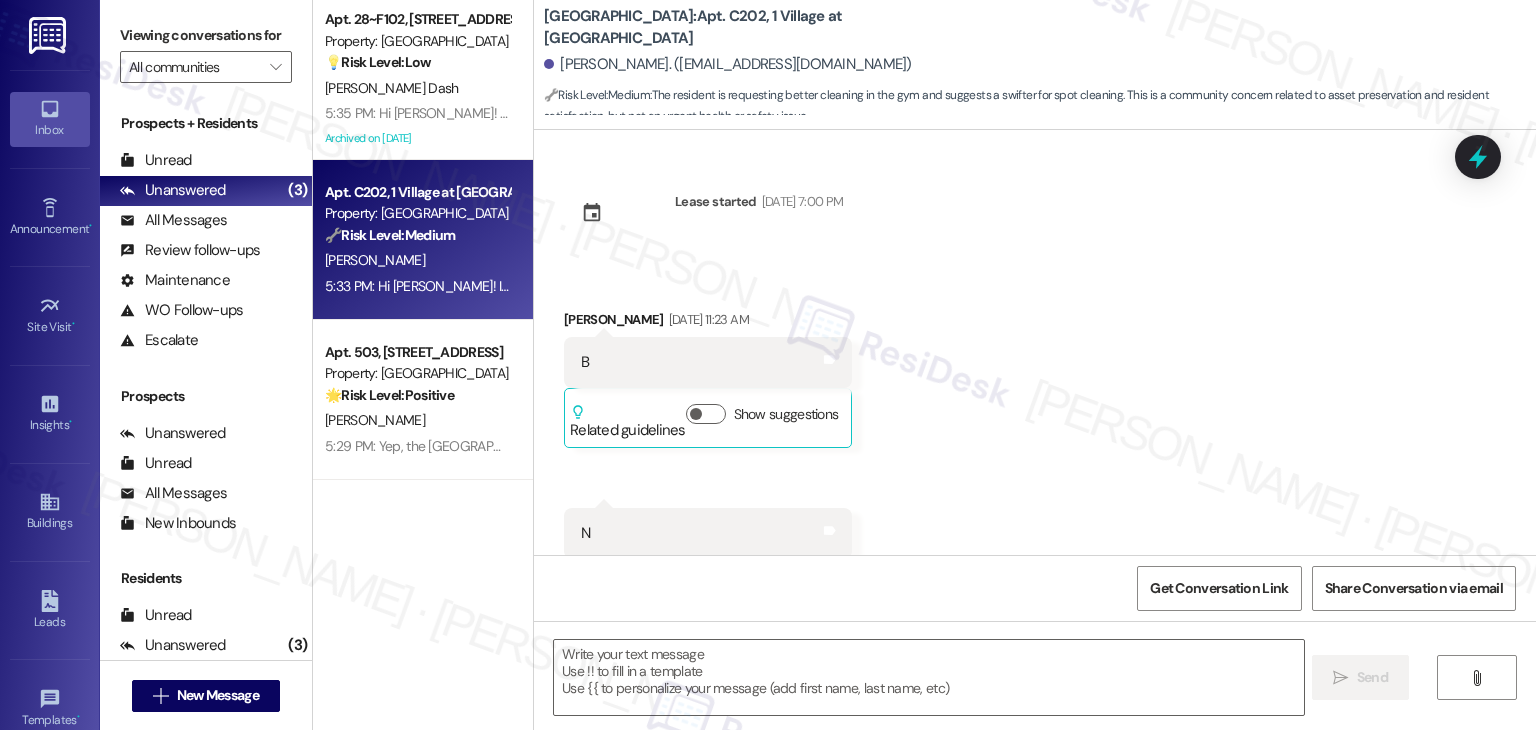 scroll, scrollTop: 2024, scrollLeft: 0, axis: vertical 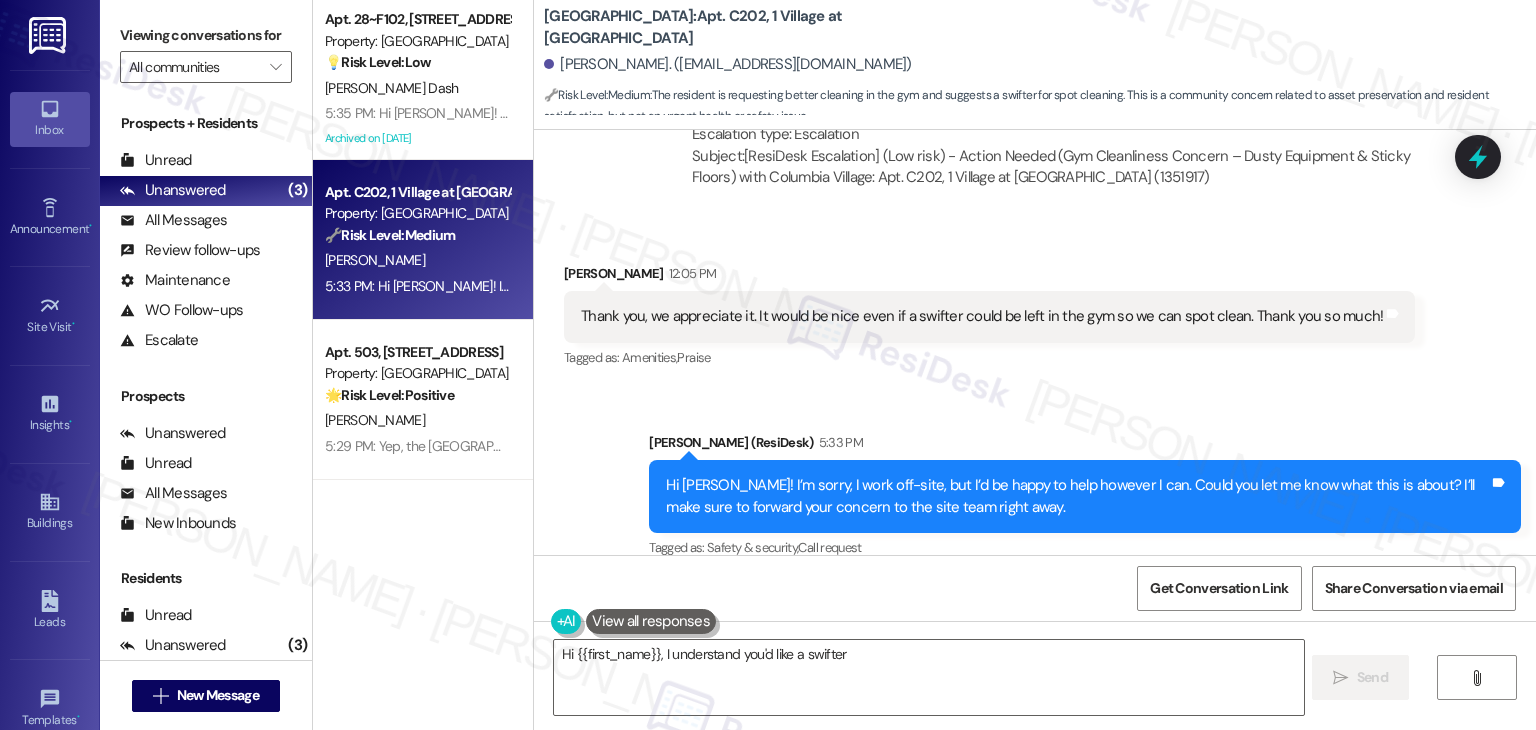 click on "Thank you, we appreciate it. It would be nice even if a swifter could be left in the gym so we can spot clean. Thank you so much!" at bounding box center (982, 316) 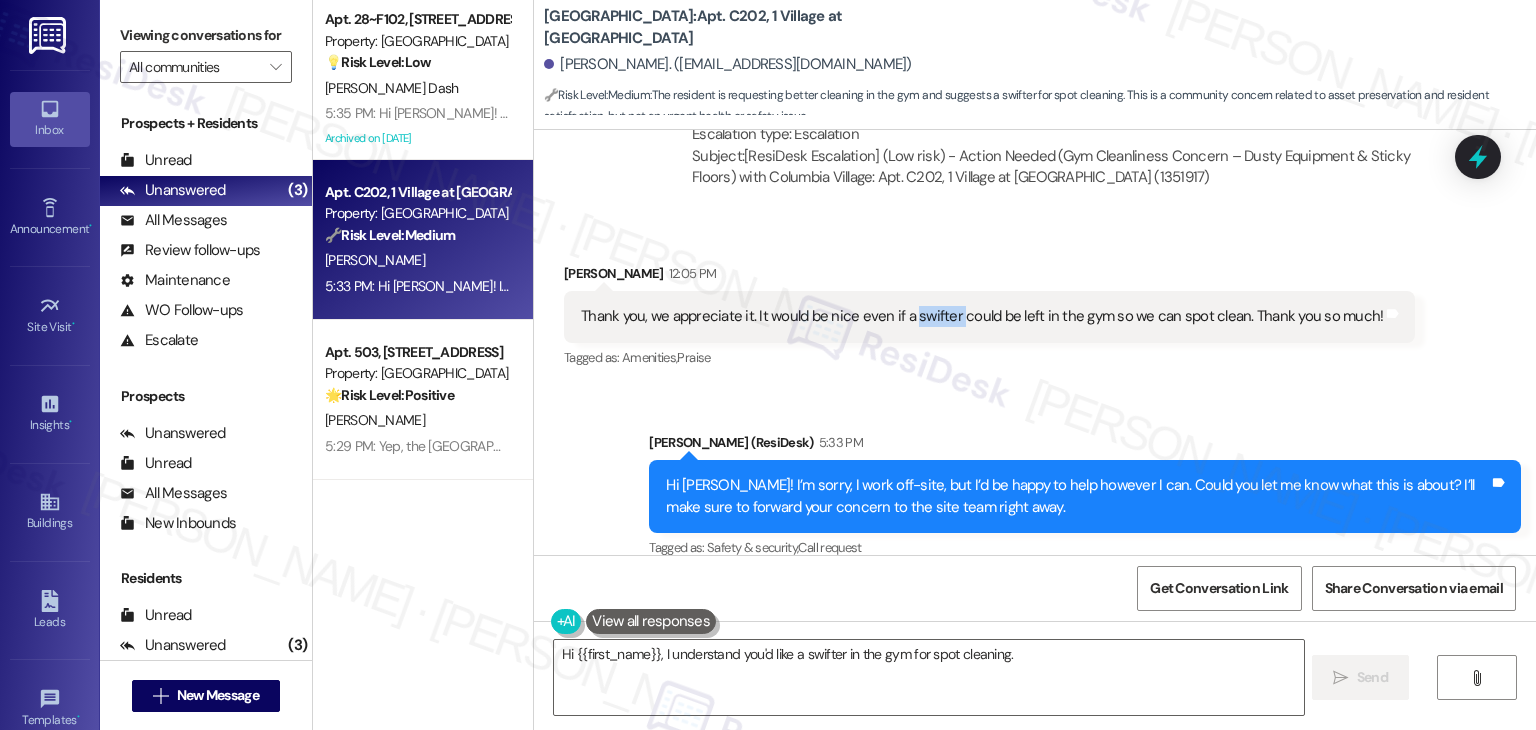 click on "Thank you, we appreciate it. It would be nice even if a swifter could be left in the gym so we can spot clean. Thank you so much!" at bounding box center [982, 316] 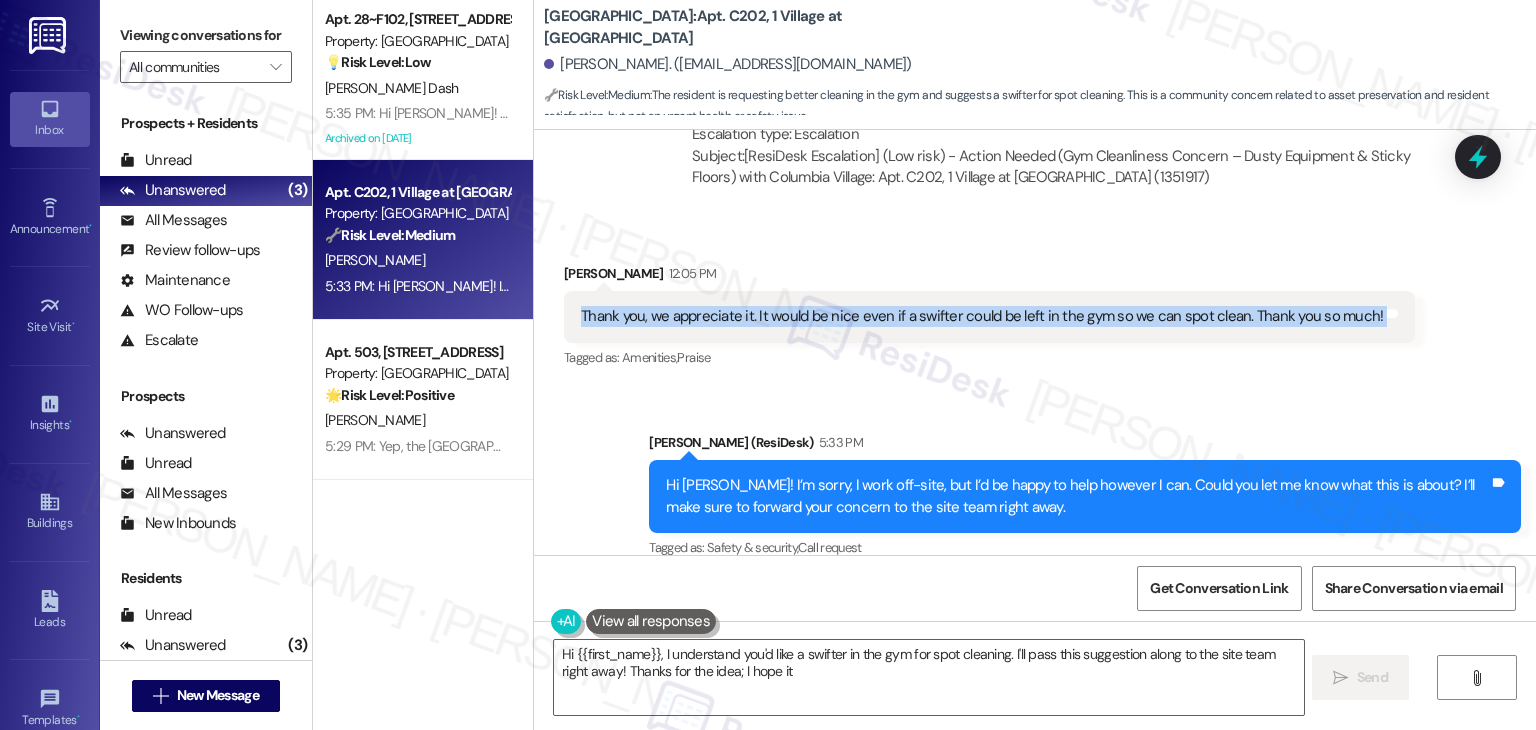 click on "Thank you, we appreciate it. It would be nice even if a swifter could be left in the gym so we can spot clean. Thank you so much!" at bounding box center [982, 316] 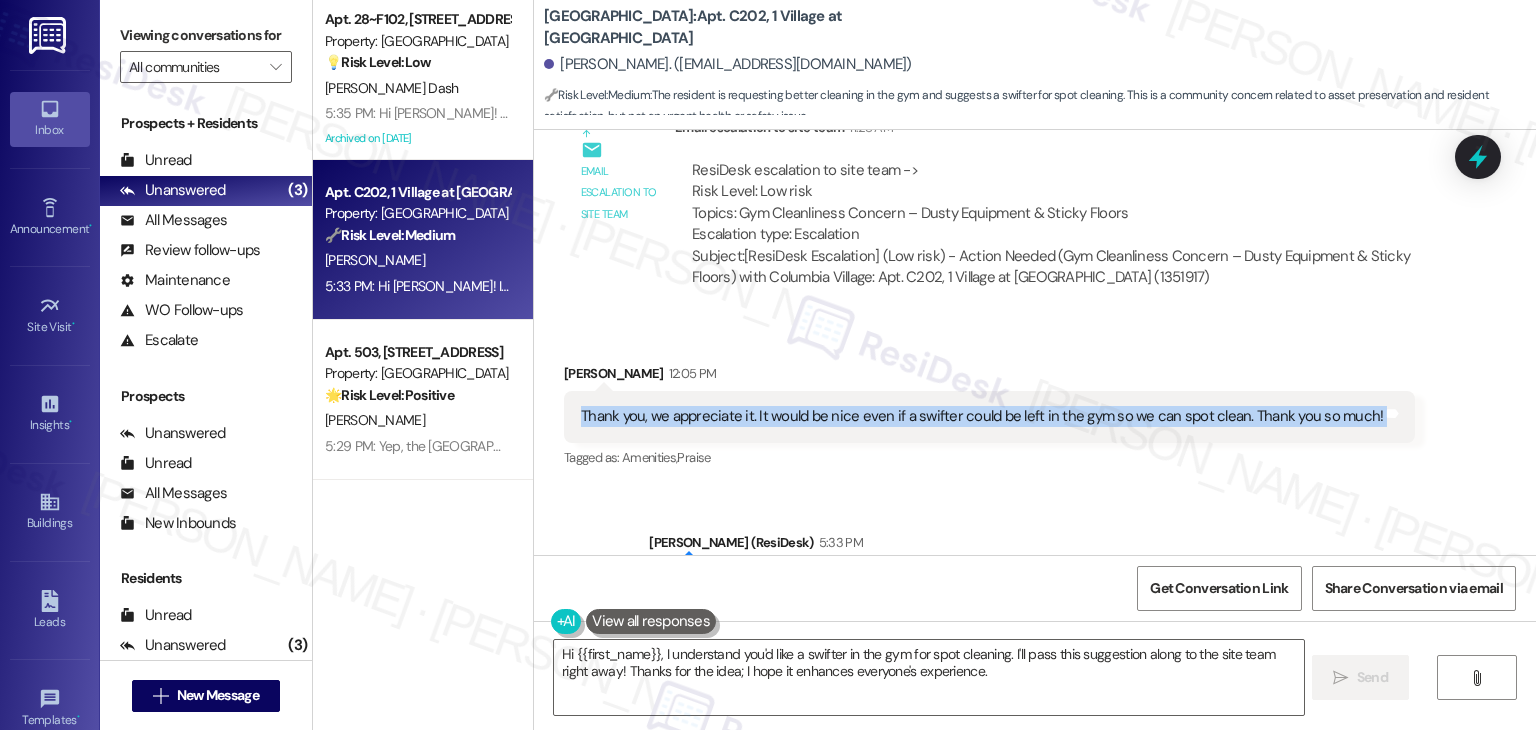 scroll, scrollTop: 1724, scrollLeft: 0, axis: vertical 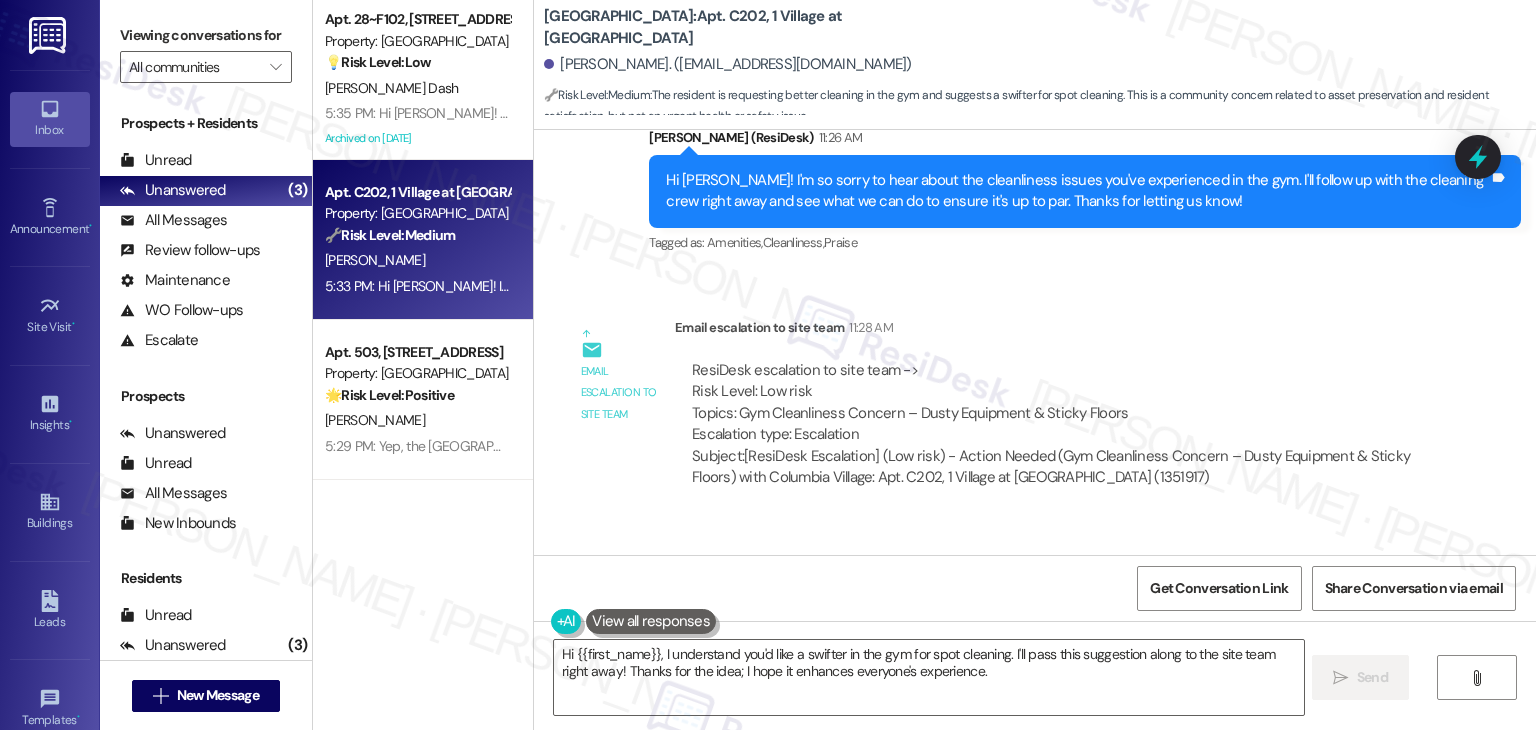 click on "Hi Kayoni! I'm so sorry to hear about the cleanliness issues you've experienced in the gym. I'll follow up with the cleaning crew right away and see what we can do to ensure it's up to par. Thanks for letting us know! Tags and notes" at bounding box center (1085, 191) 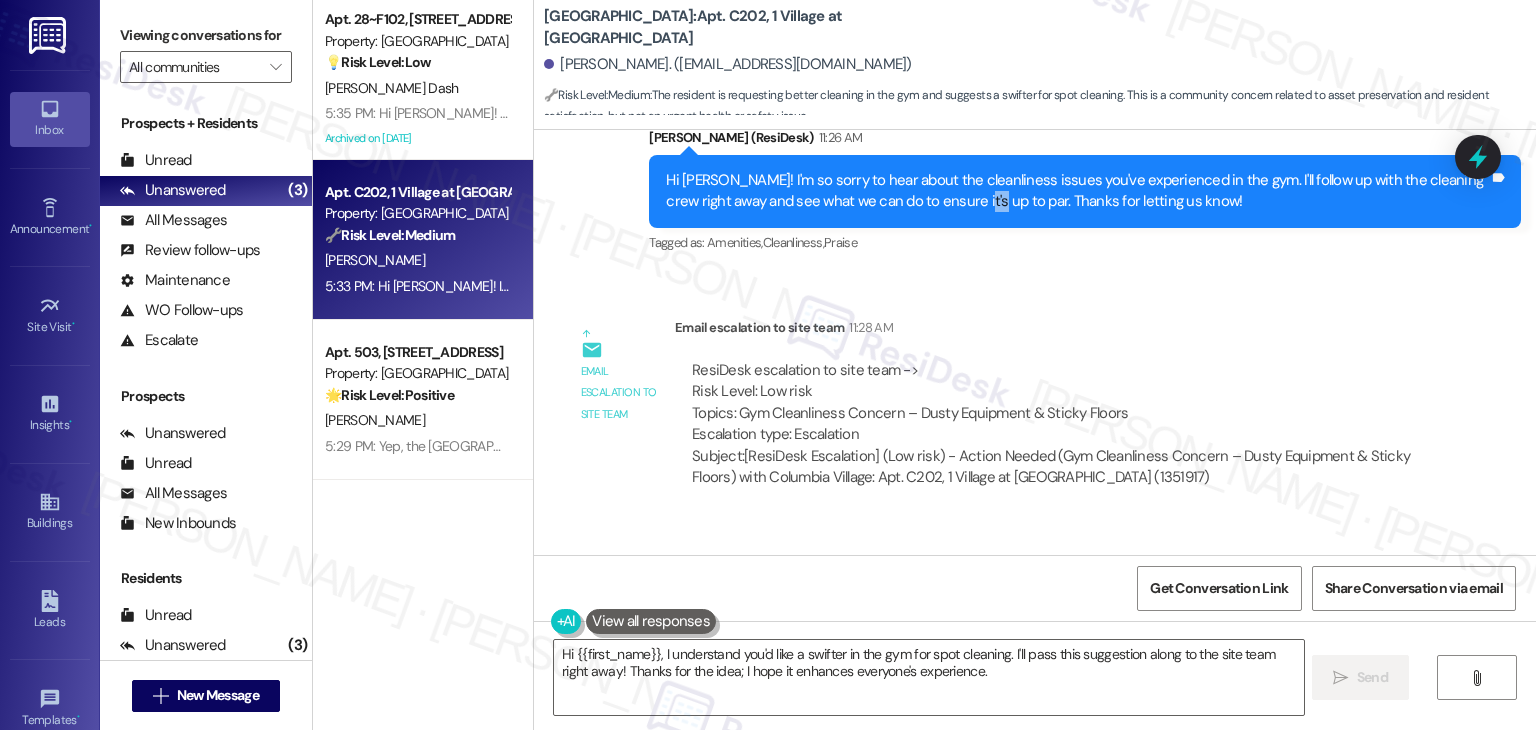 click on "Hi Kayoni! I'm so sorry to hear about the cleanliness issues you've experienced in the gym. I'll follow up with the cleaning crew right away and see what we can do to ensure it's up to par. Thanks for letting us know! Tags and notes" at bounding box center (1085, 191) 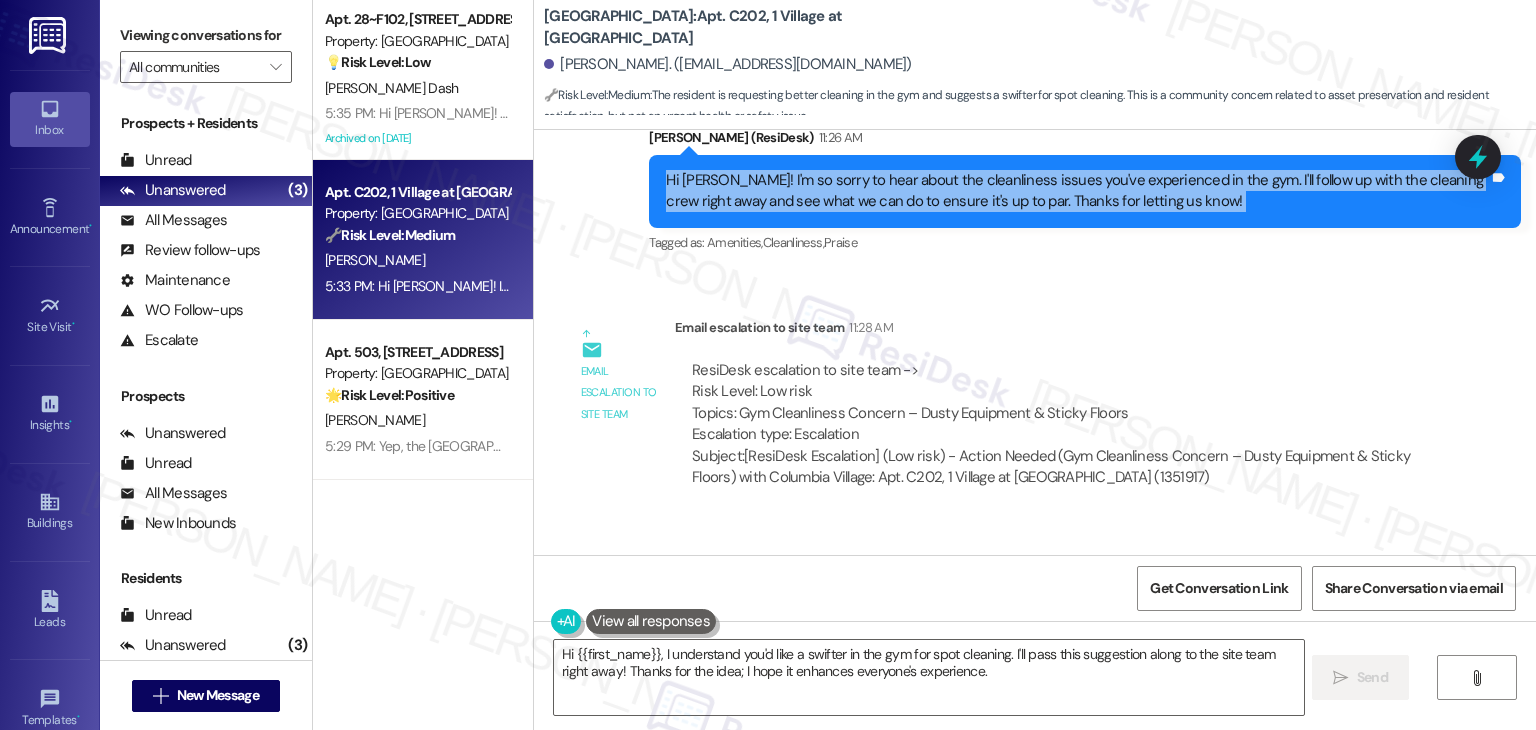 click on "Hi Kayoni! I'm so sorry to hear about the cleanliness issues you've experienced in the gym. I'll follow up with the cleaning crew right away and see what we can do to ensure it's up to par. Thanks for letting us know! Tags and notes" at bounding box center [1085, 191] 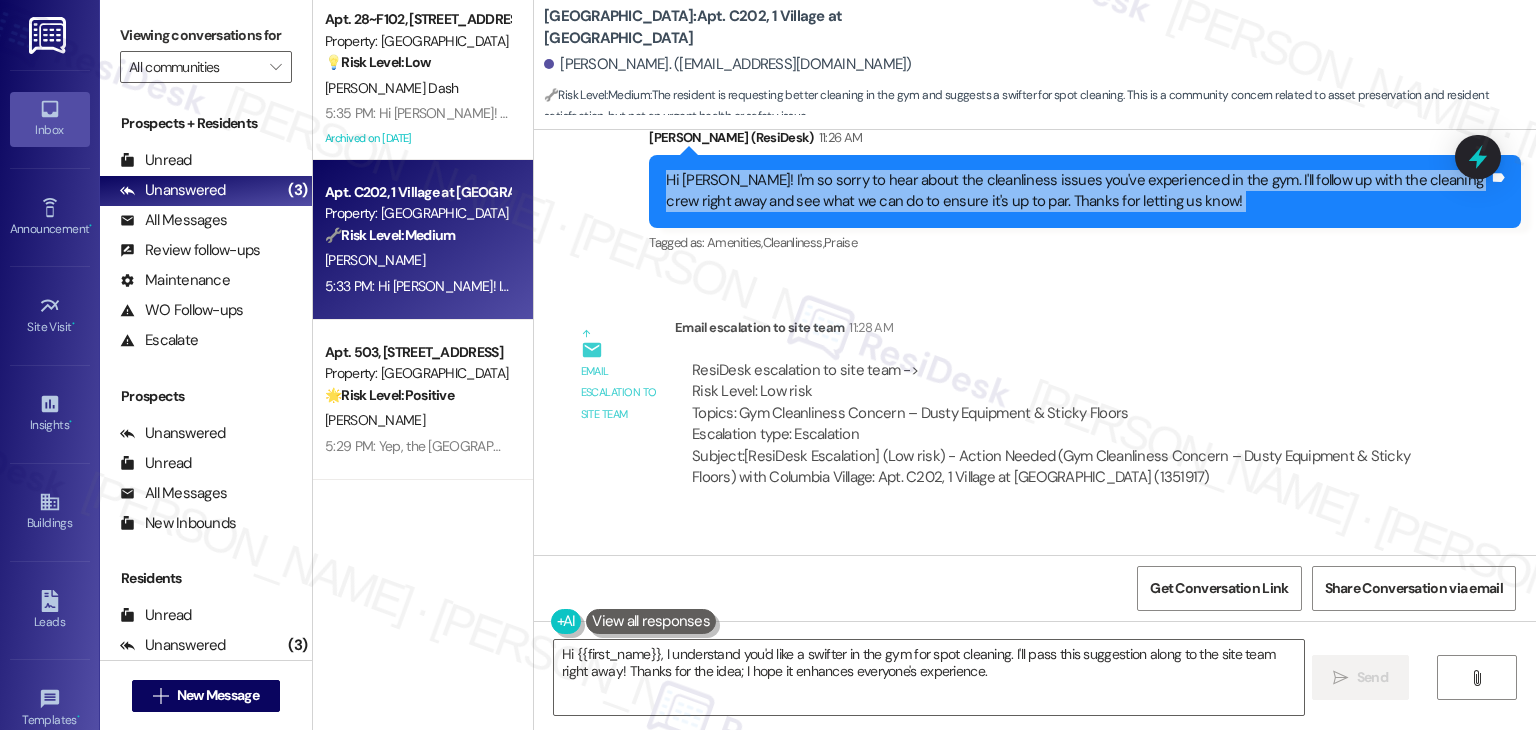 copy on "Hi Kayoni! I'm so sorry to hear about the cleanliness issues you've experienced in the gym. I'll follow up with the cleaning crew right away and see what we can do to ensure it's up to par. Thanks for letting us know! Tags and notes" 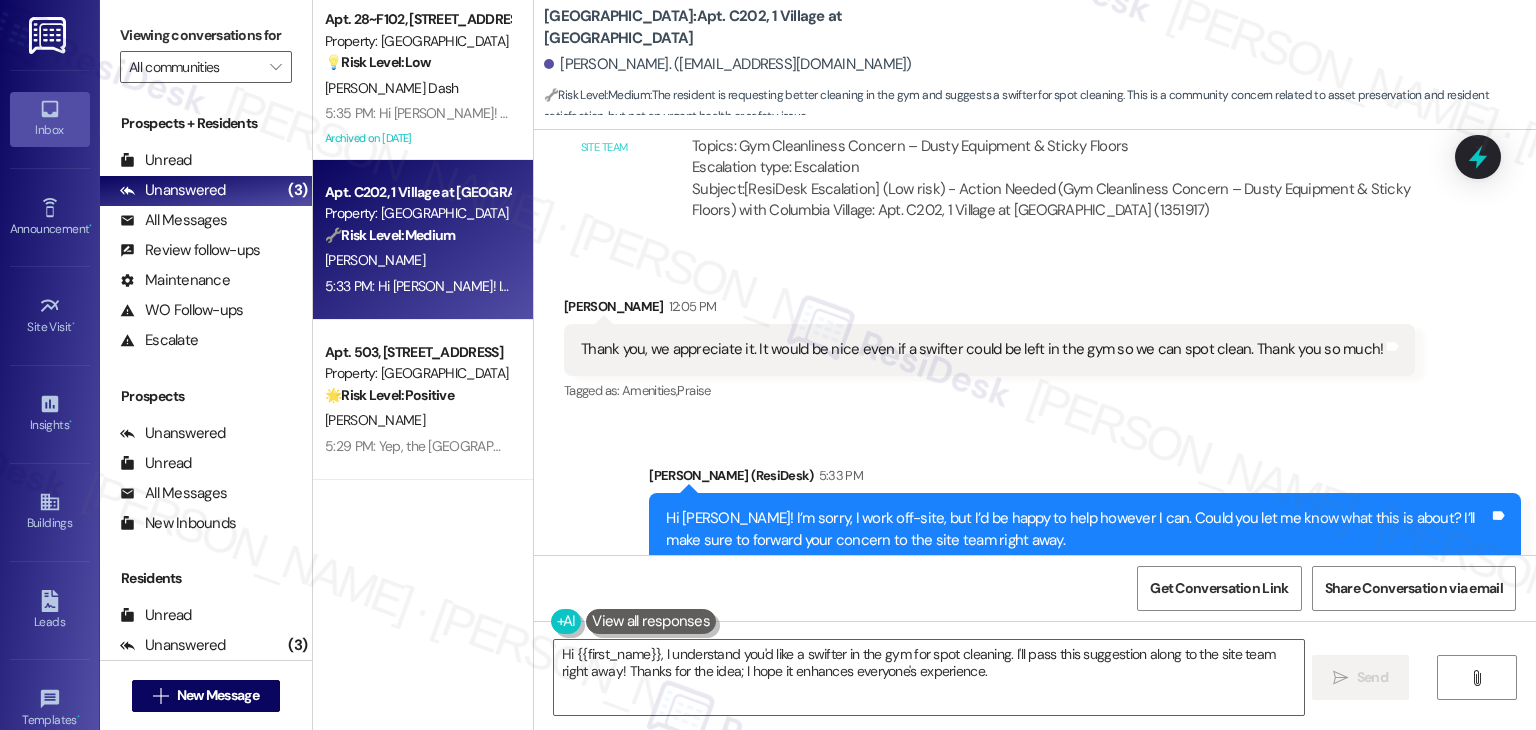 scroll, scrollTop: 2024, scrollLeft: 0, axis: vertical 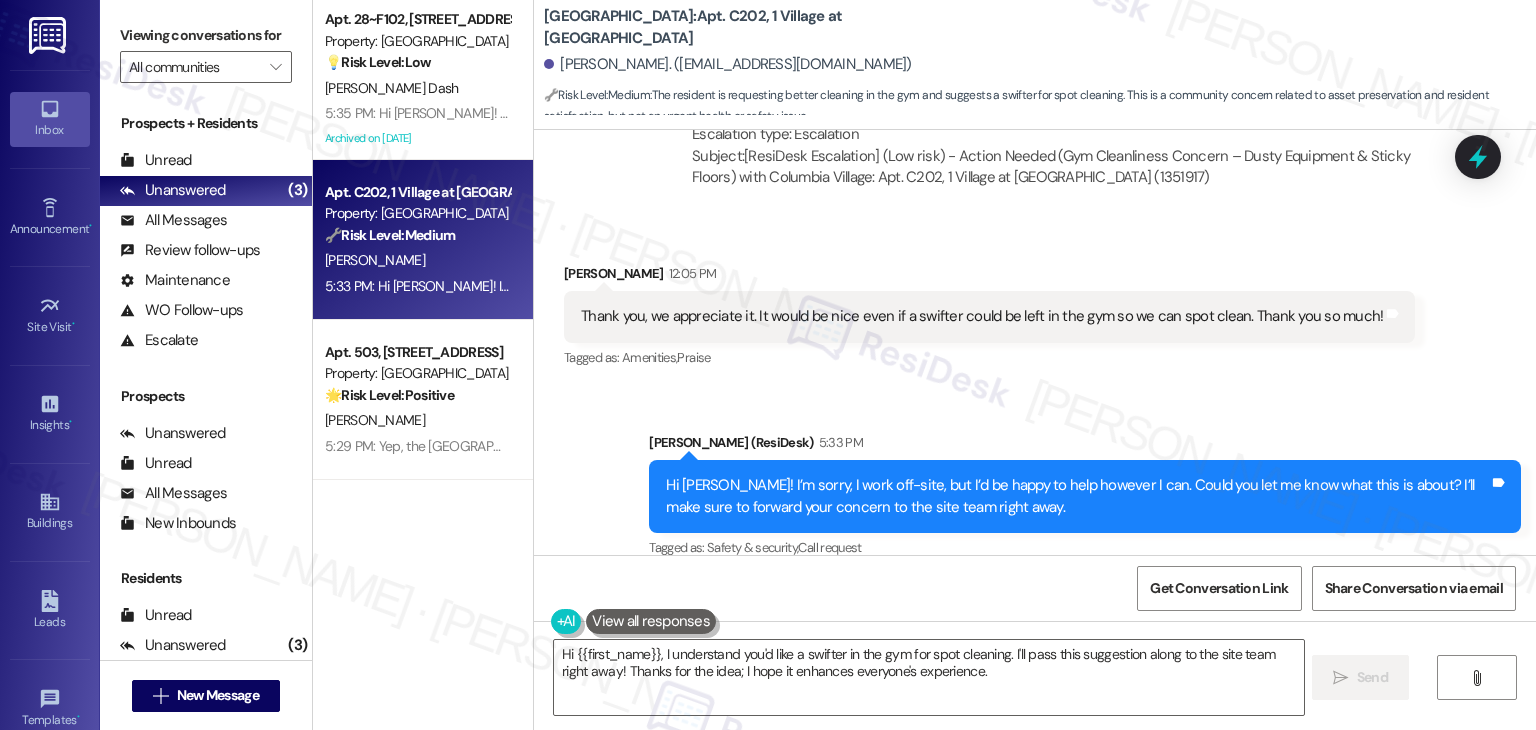 click on "Thank you, we appreciate it. It would be nice even if a swifter could be left in the gym so we can spot clean. Thank you so much! Tags and notes" at bounding box center (989, 316) 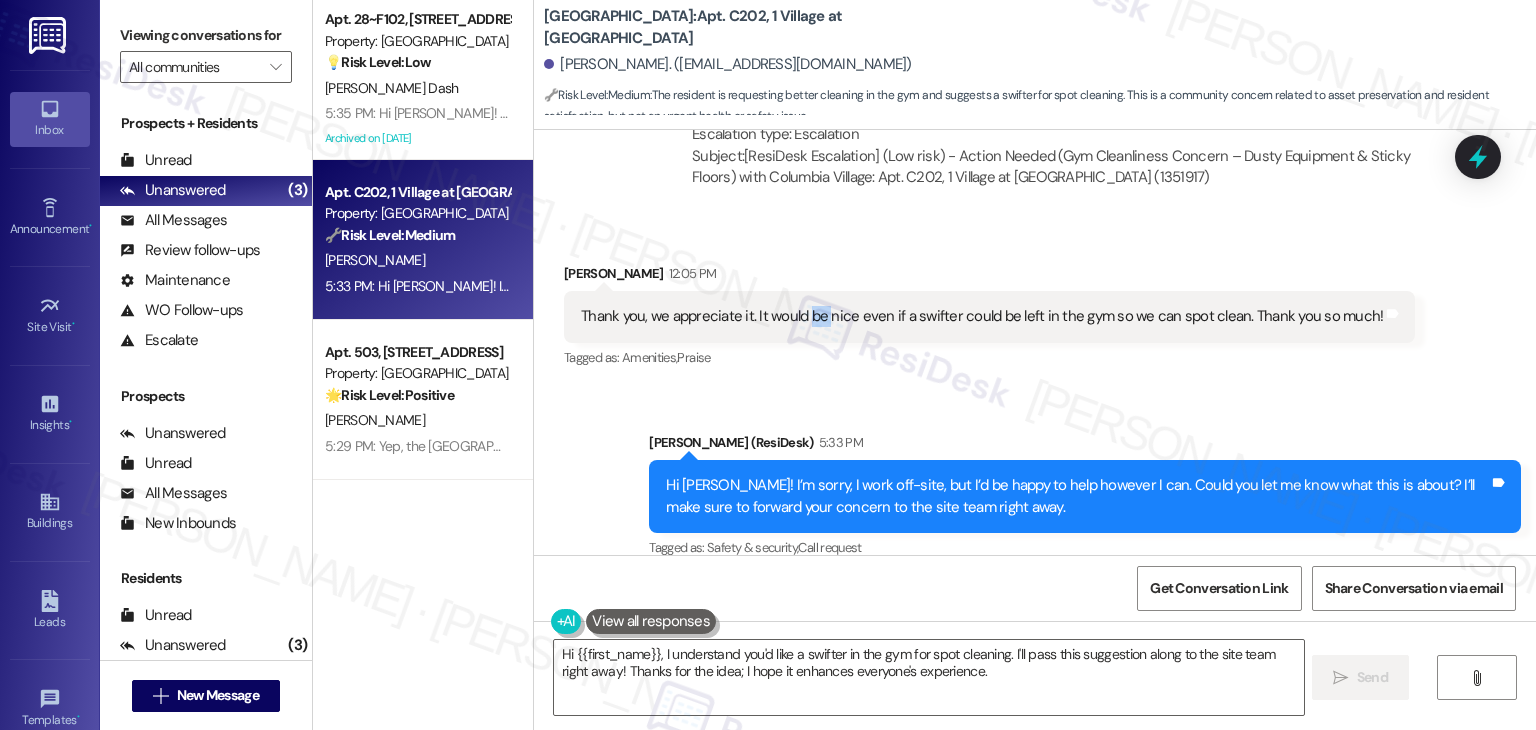 click on "Thank you, we appreciate it. It would be nice even if a swifter could be left in the gym so we can spot clean. Thank you so much! Tags and notes" at bounding box center (989, 316) 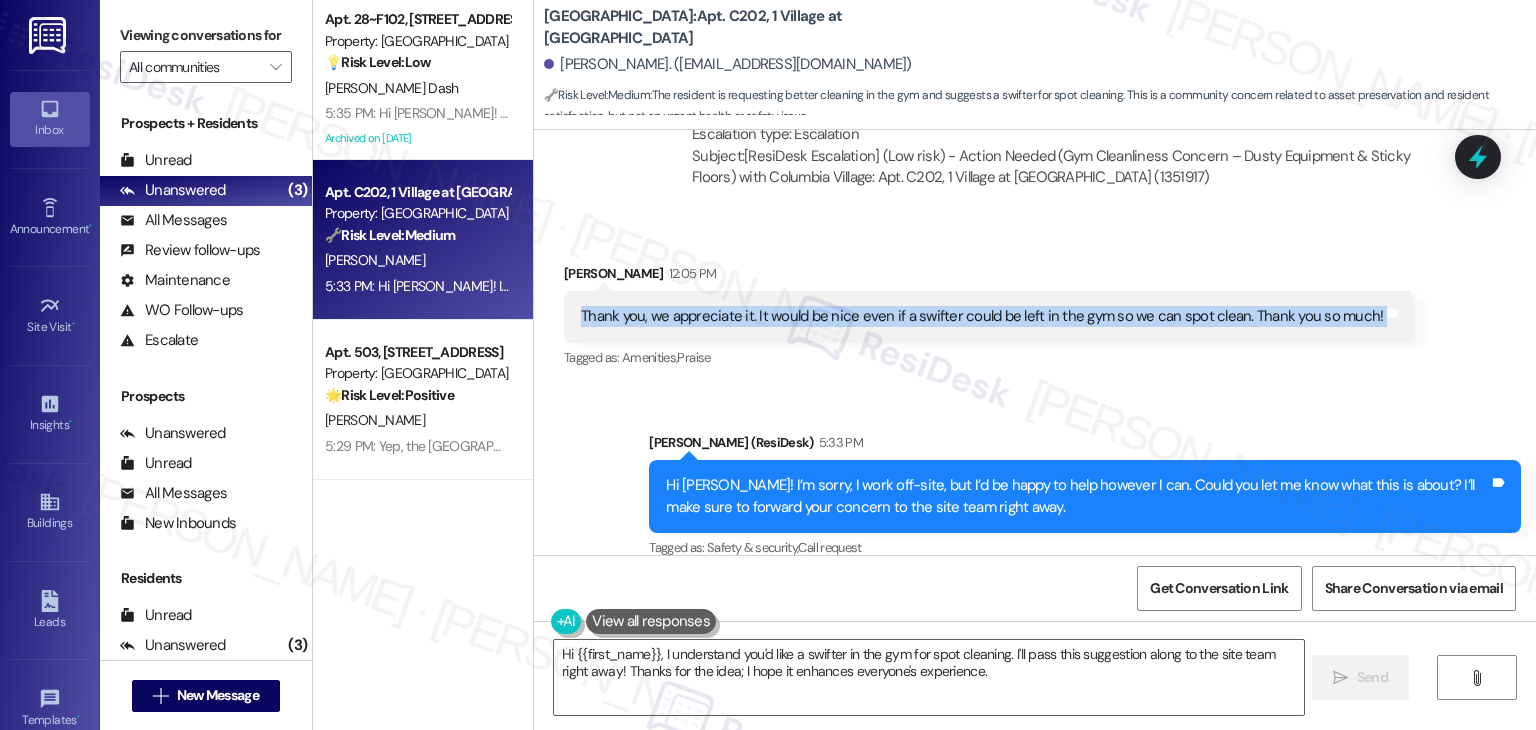 click on "Thank you, we appreciate it. It would be nice even if a swifter could be left in the gym so we can spot clean. Thank you so much! Tags and notes" at bounding box center (989, 316) 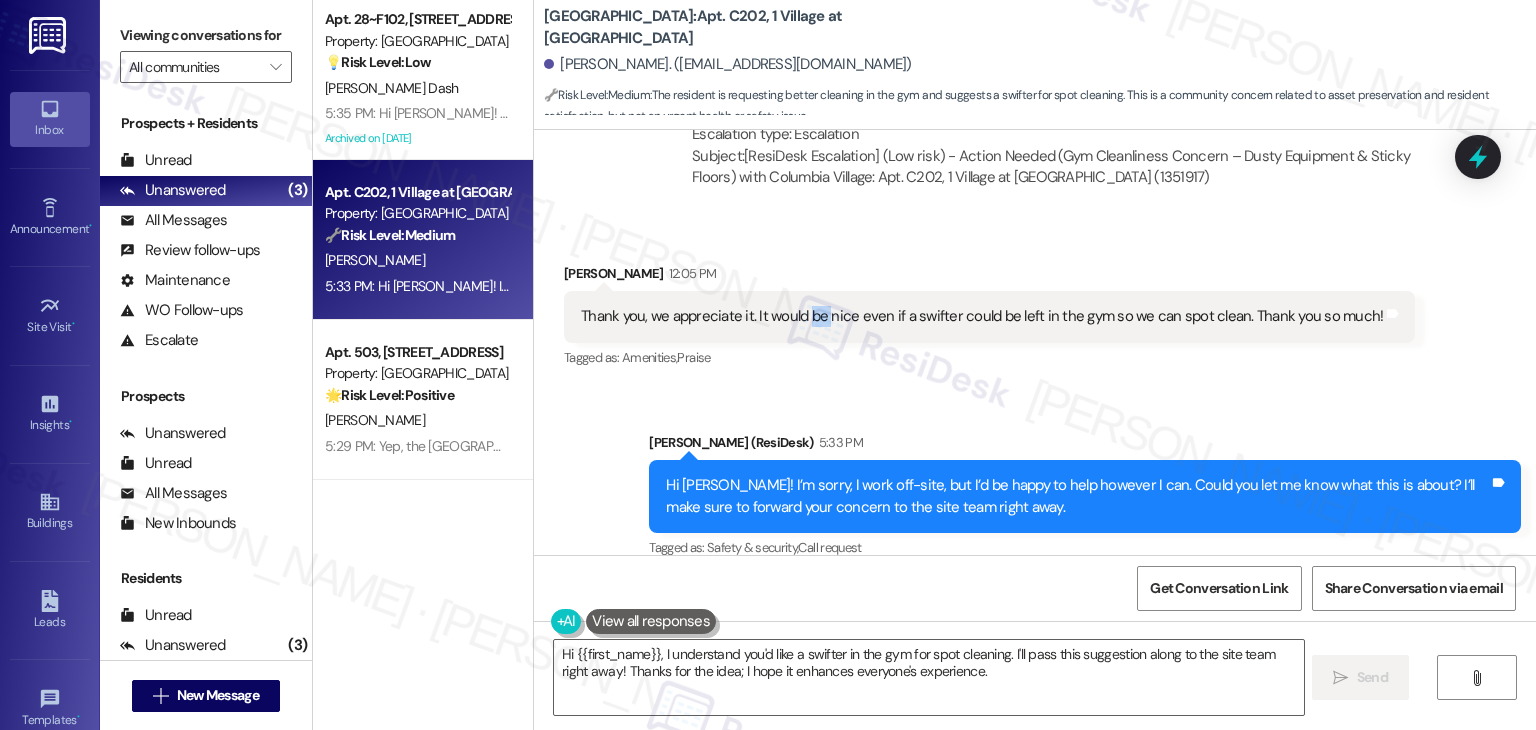 click on "Thank you, we appreciate it. It would be nice even if a swifter could be left in the gym so we can spot clean. Thank you so much! Tags and notes" at bounding box center [989, 316] 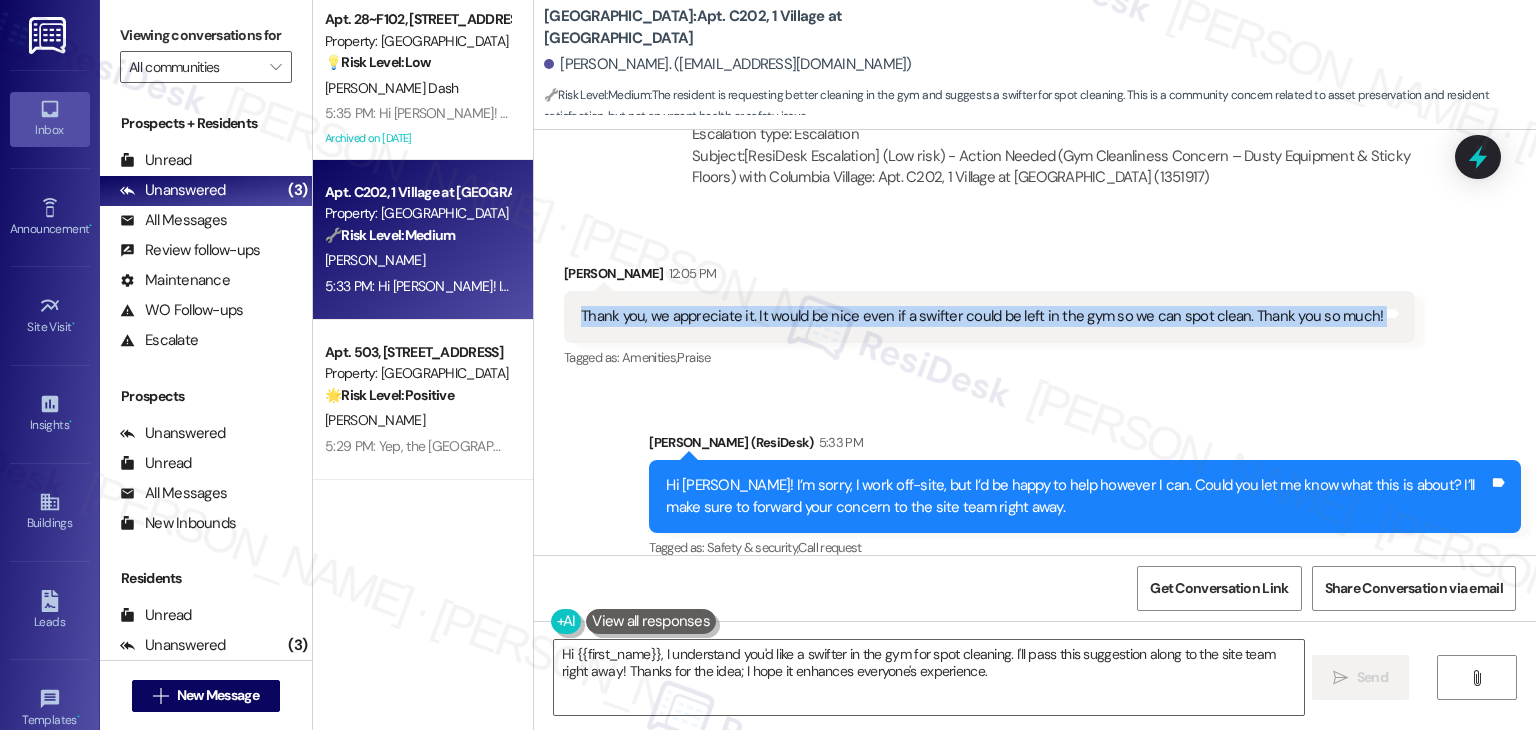 click on "Thank you, we appreciate it. It would be nice even if a swifter could be left in the gym so we can spot clean. Thank you so much! Tags and notes" at bounding box center [989, 316] 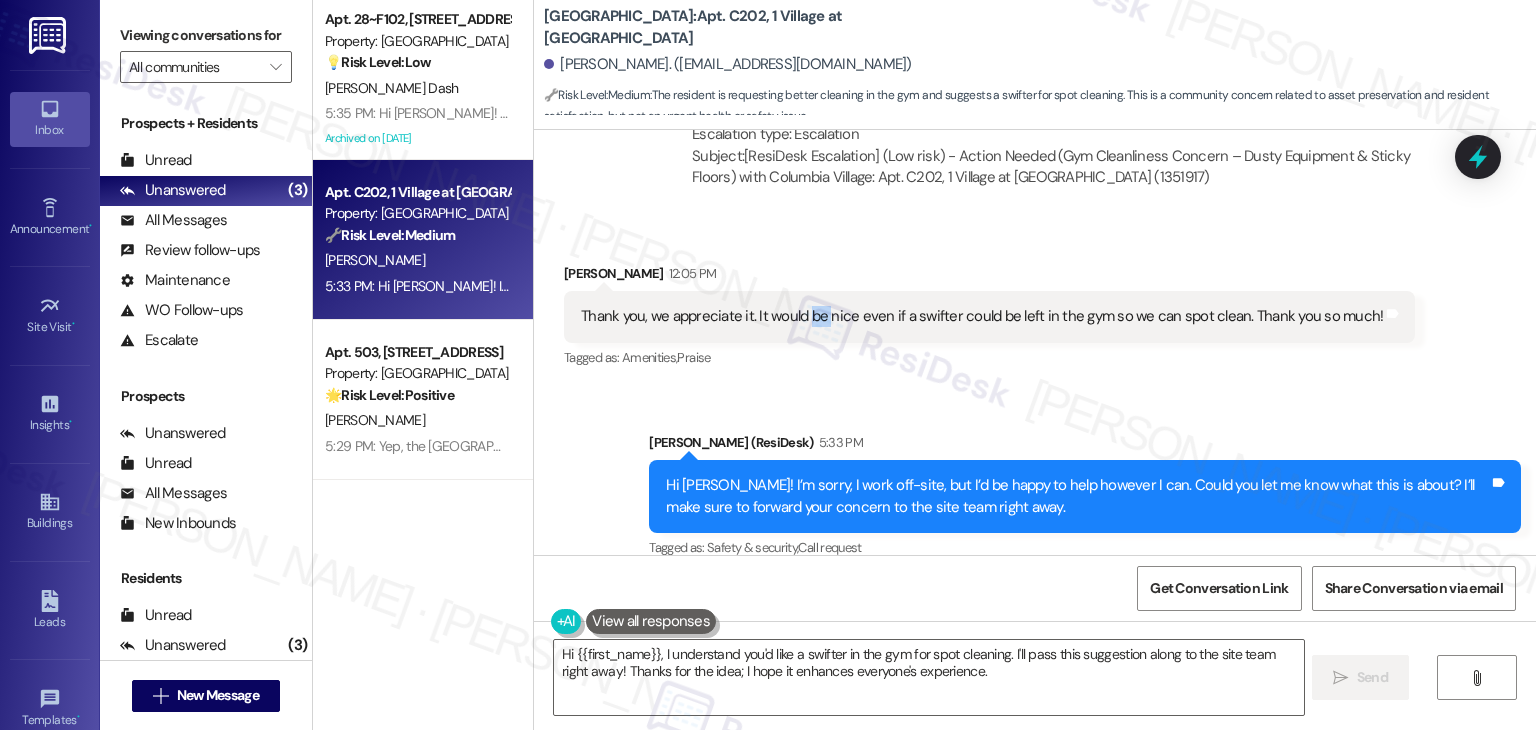 click on "Thank you, we appreciate it. It would be nice even if a swifter could be left in the gym so we can spot clean. Thank you so much! Tags and notes" at bounding box center [989, 316] 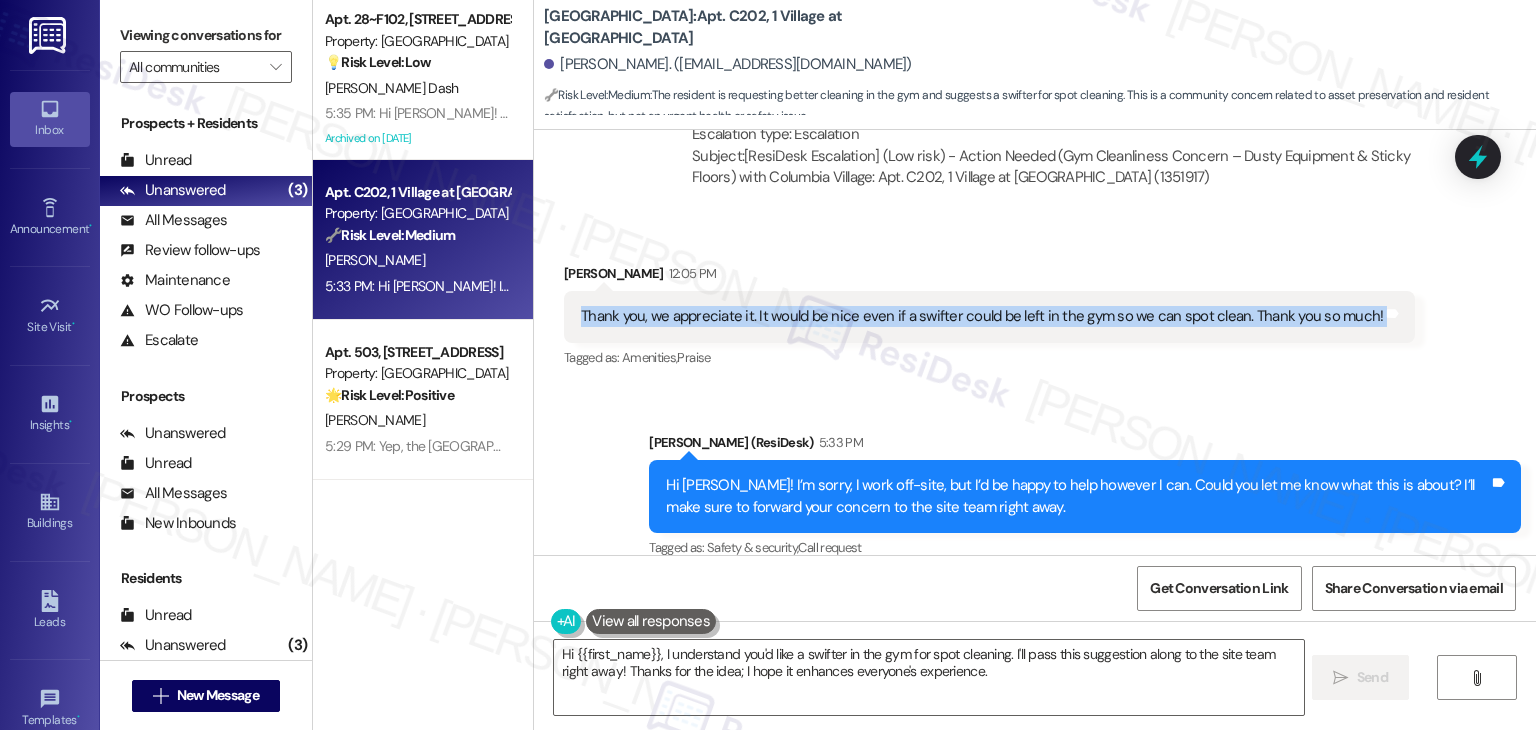 click on "Thank you, we appreciate it. It would be nice even if a swifter could be left in the gym so we can spot clean. Thank you so much! Tags and notes" at bounding box center (989, 316) 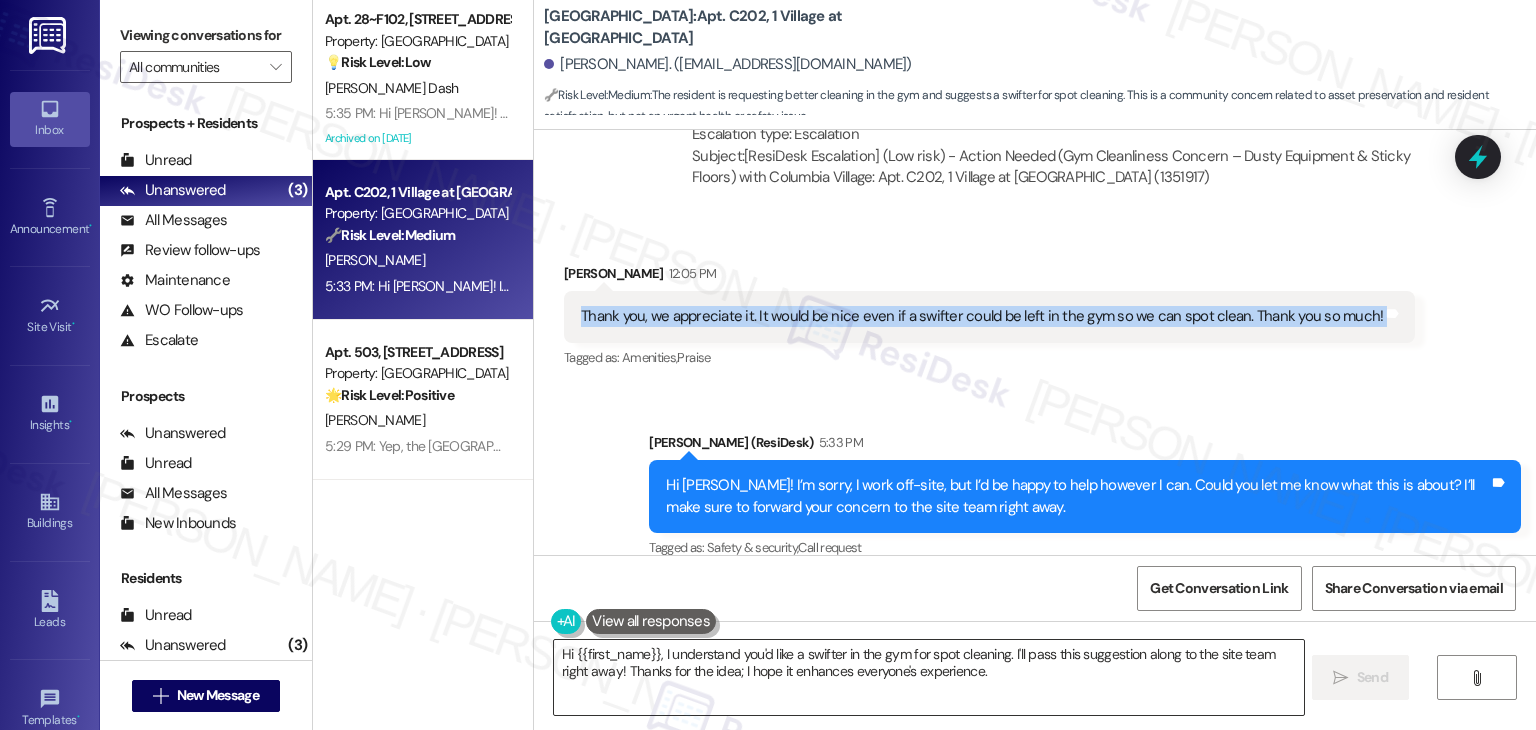click on "Hi {{first_name}}, I understand you'd like a swifter in the gym for spot cleaning. I'll pass this suggestion along to the site team right away! Thanks for the idea; I hope it enhances everyone's experience." at bounding box center [928, 677] 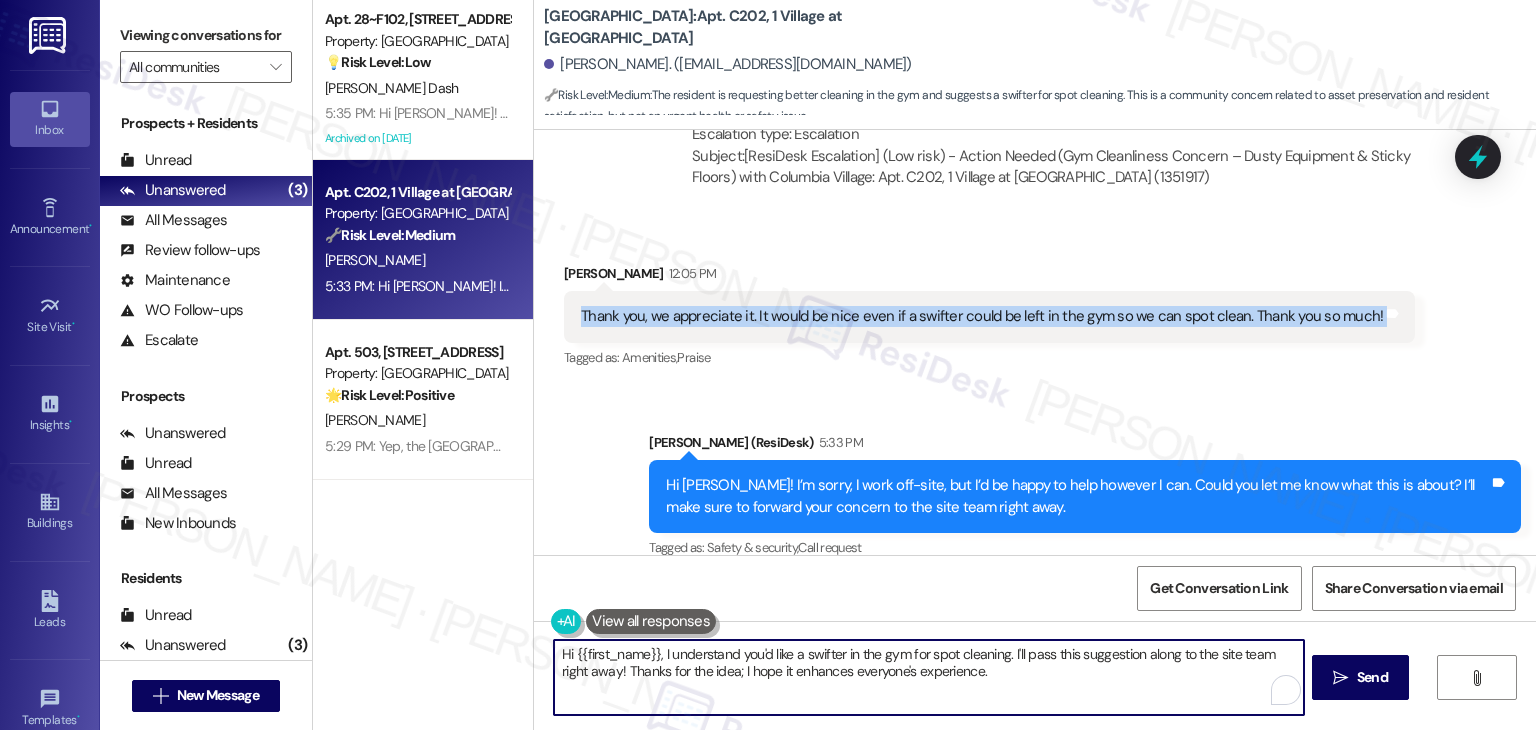 click on "Hi {{first_name}}, I understand you'd like a swifter in the gym for spot cleaning. I'll pass this suggestion along to the site team right away! Thanks for the idea; I hope it enhances everyone's experience." at bounding box center (928, 677) 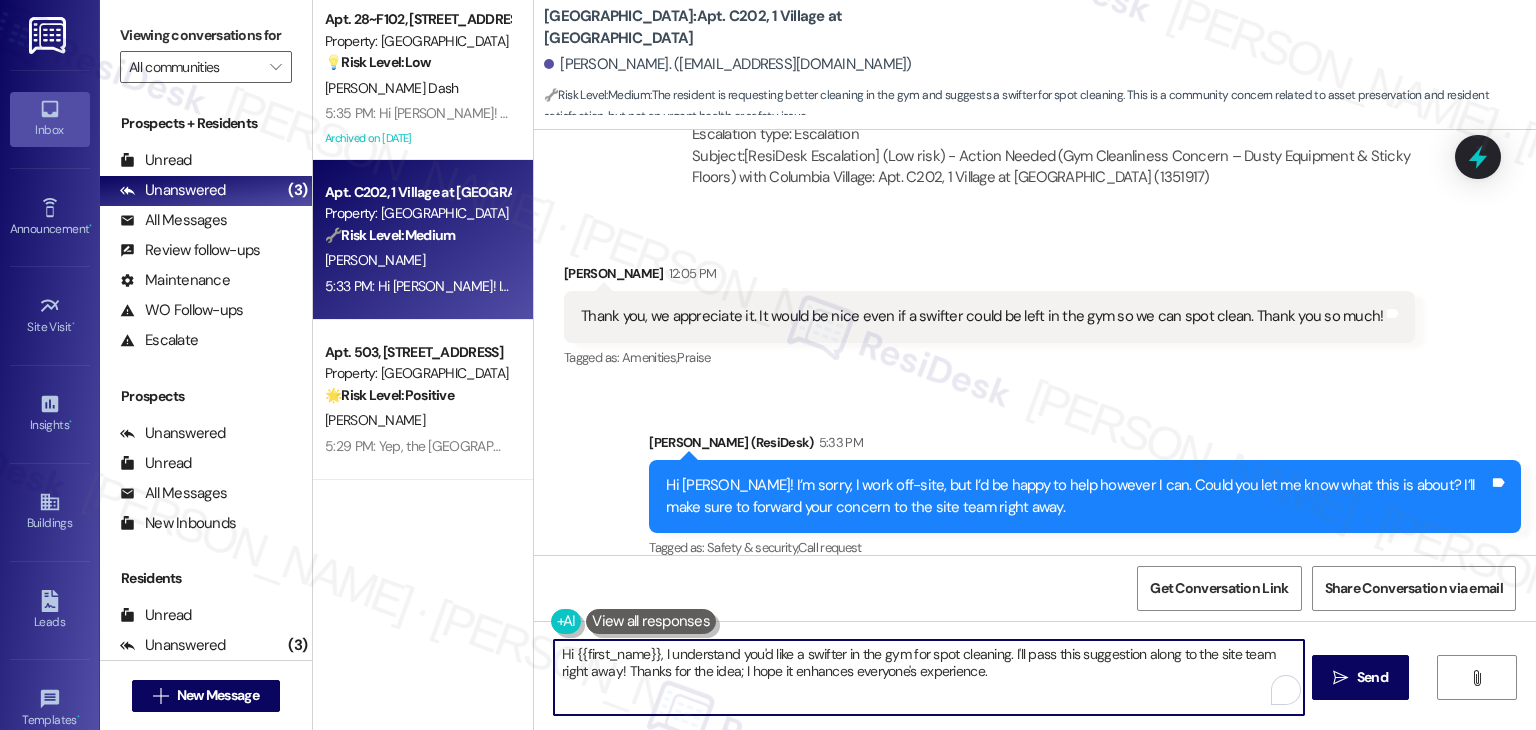 click on "Hi {{first_name}}, I understand you'd like a swifter in the gym for spot cleaning. I'll pass this suggestion along to the site team right away! Thanks for the idea; I hope it enhances everyone's experience." at bounding box center [928, 677] 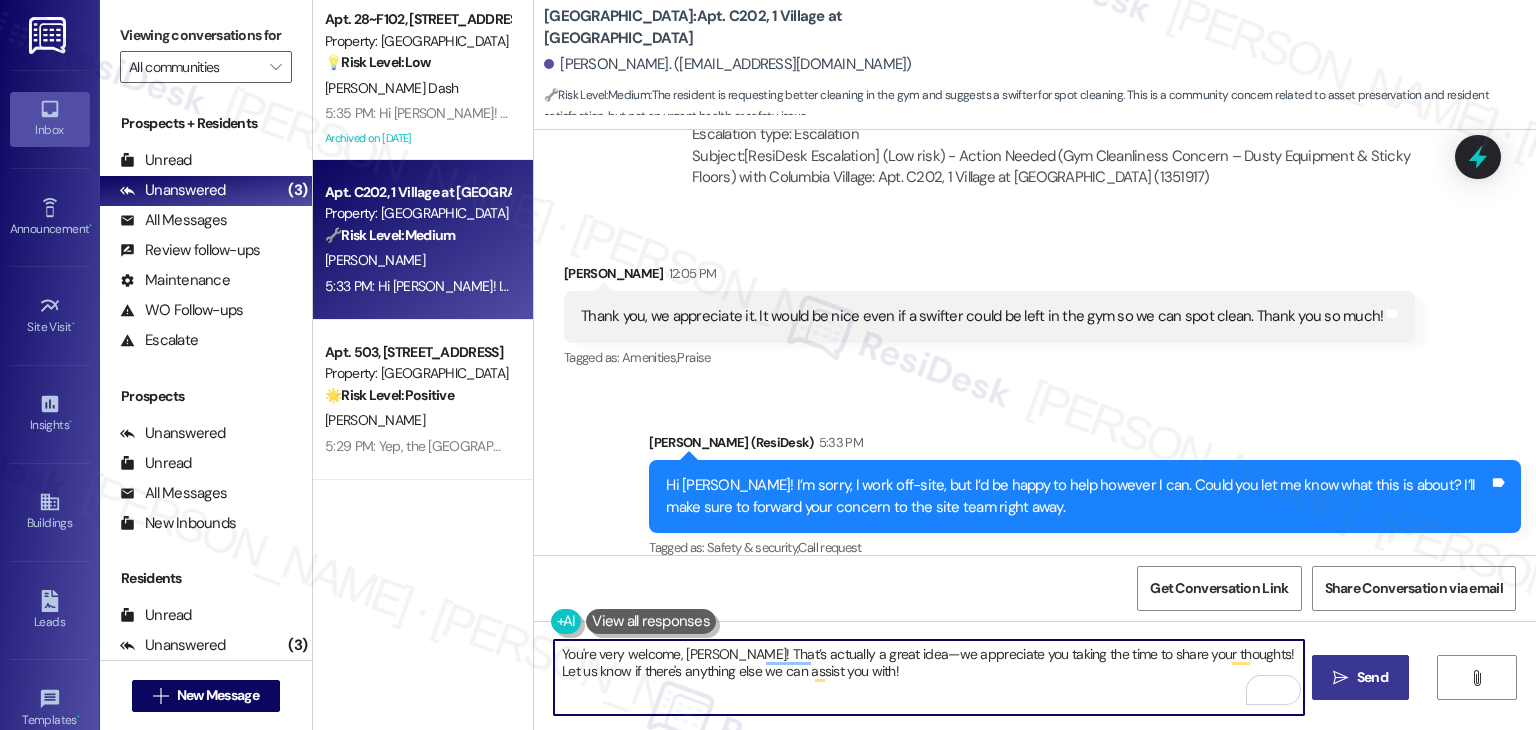 type on "You're very welcome, Kayoni! That’s actually a great idea—we appreciate you taking the time to share your thoughts! Let us know if there's anything else we can assist you with!" 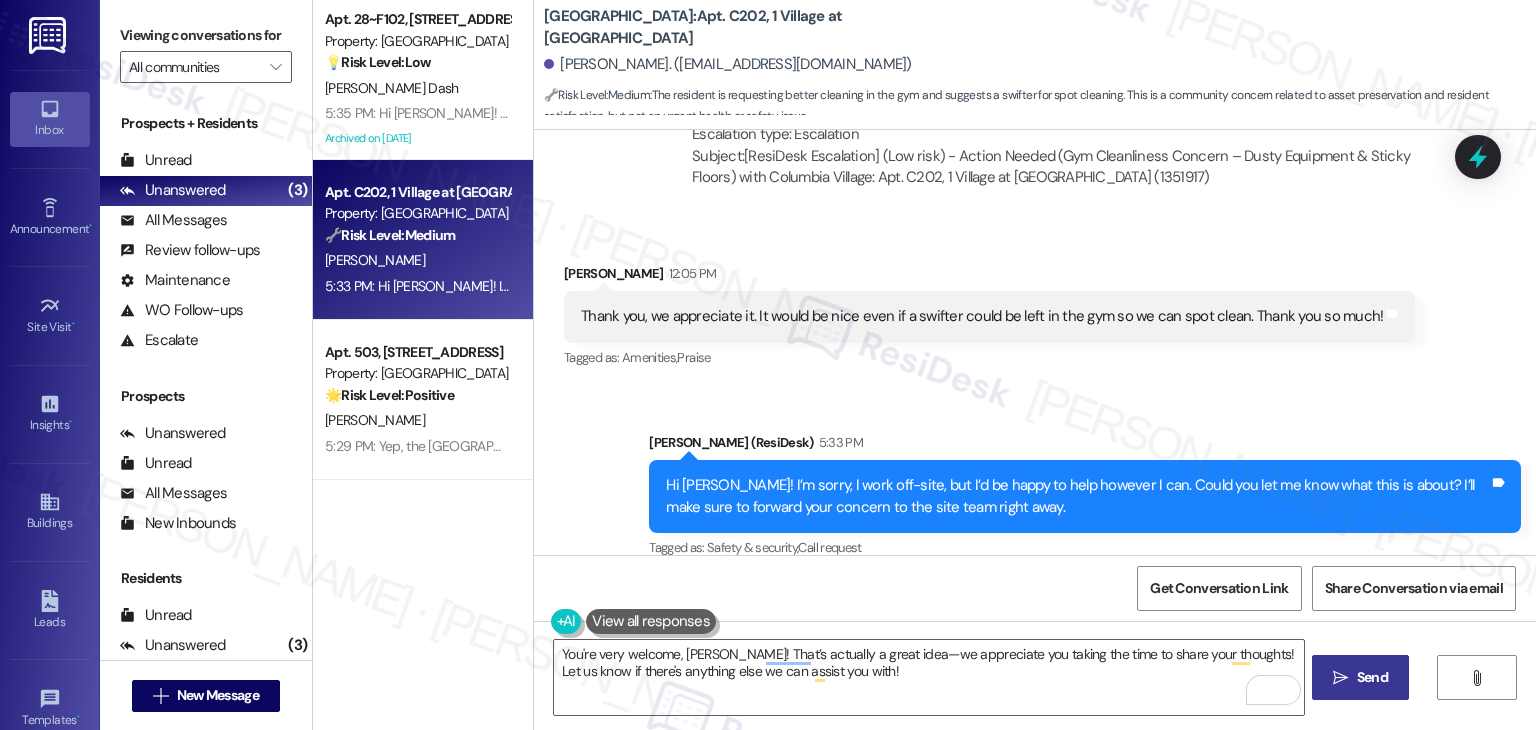 click on " Send" at bounding box center (1360, 677) 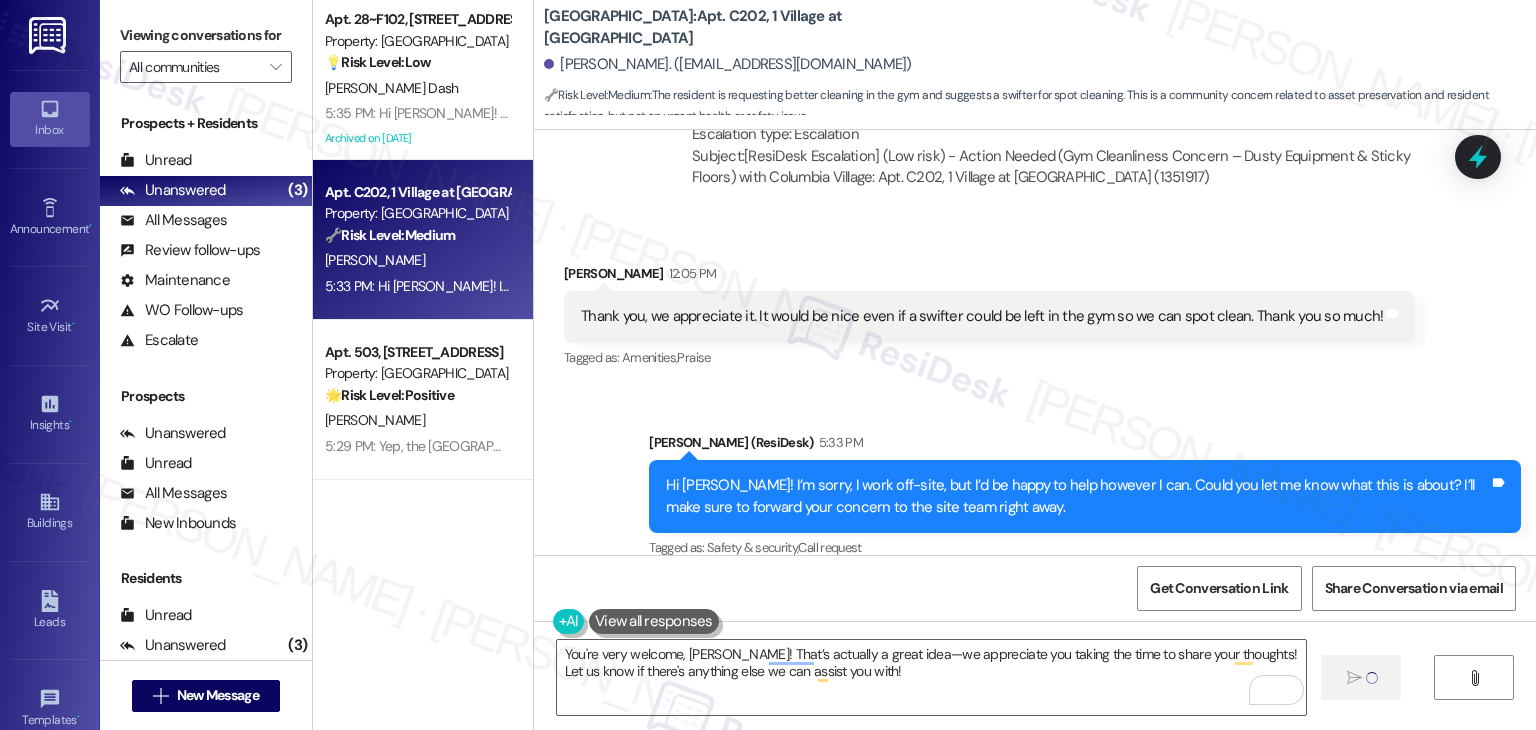 type 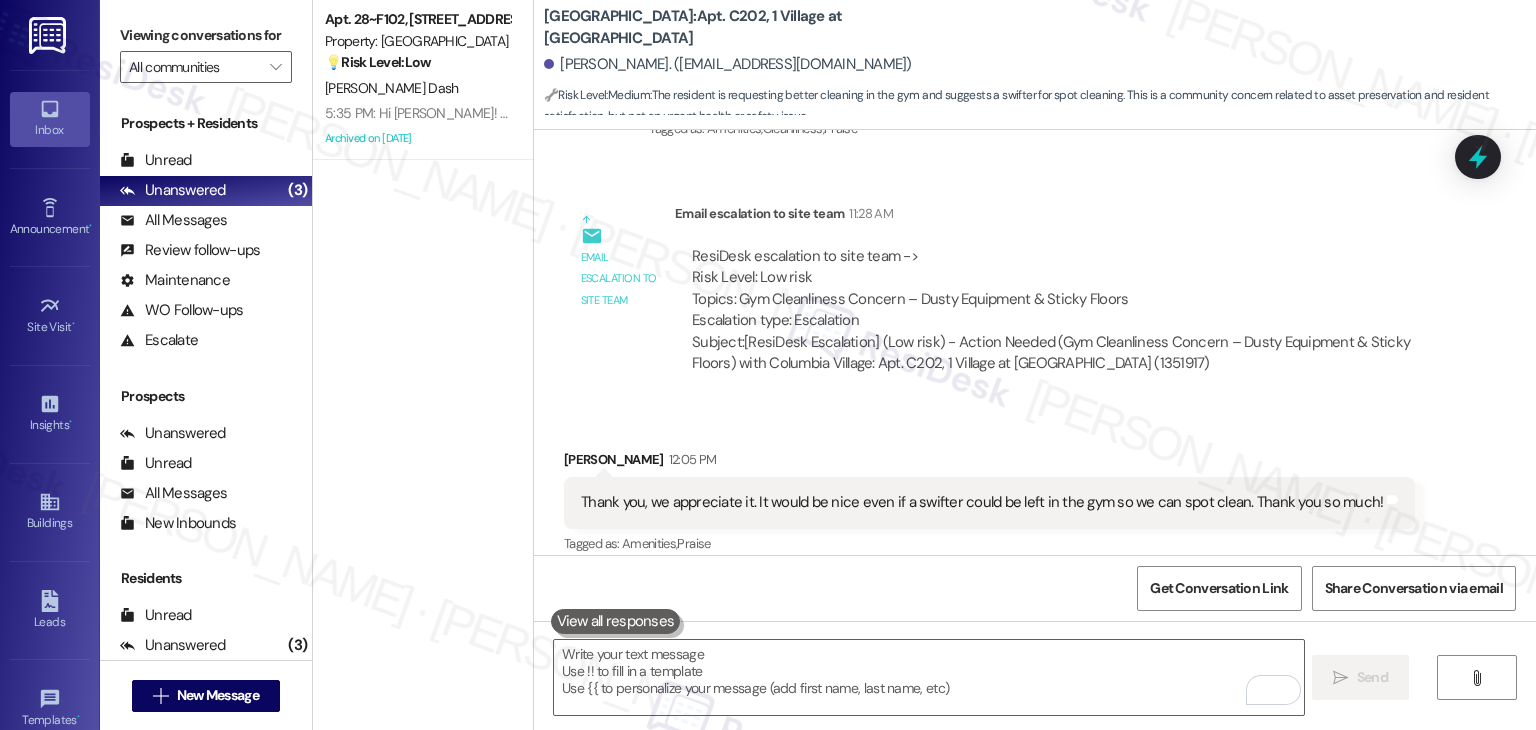 scroll, scrollTop: 2185, scrollLeft: 0, axis: vertical 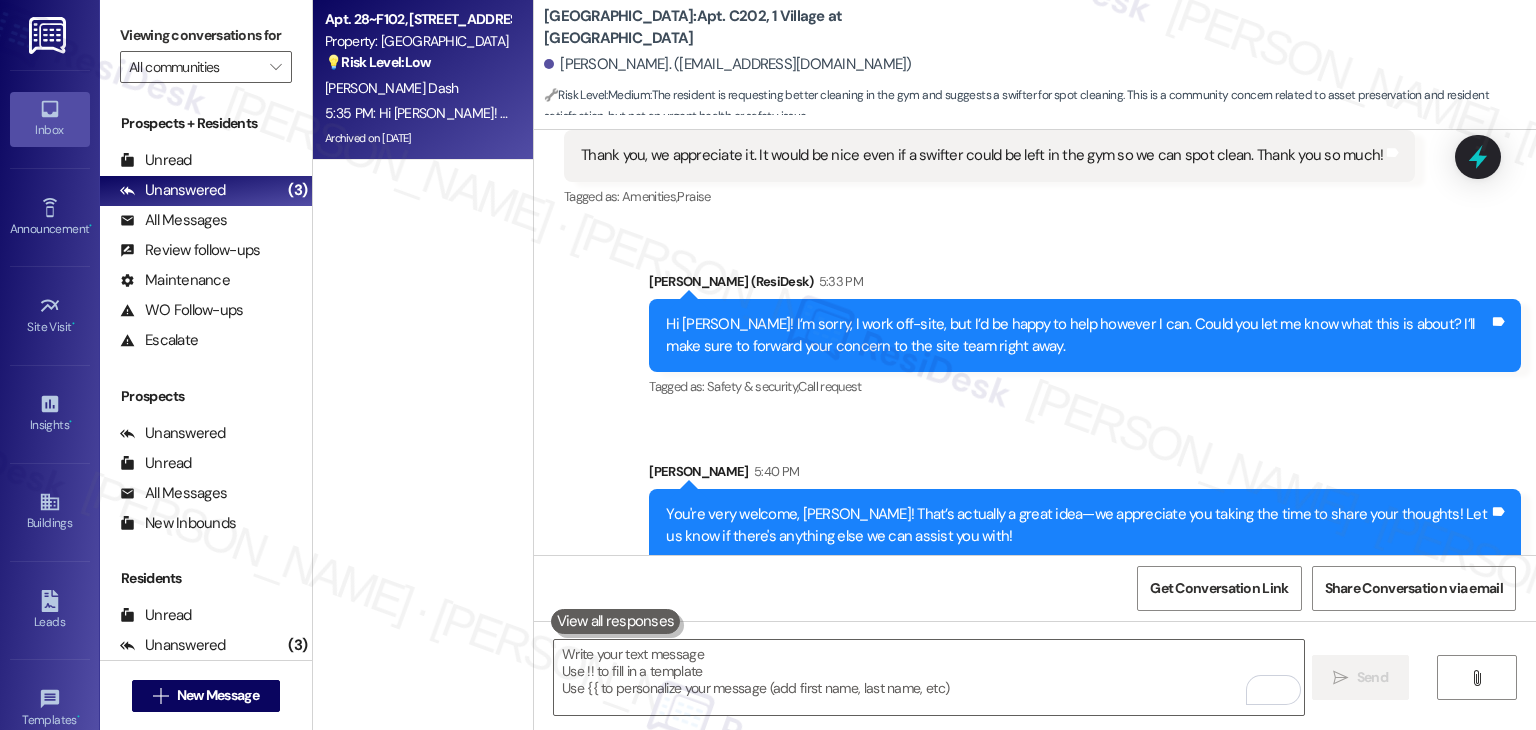 click on "Apt. 28~F102, [STREET_ADDRESS]" at bounding box center [417, 19] 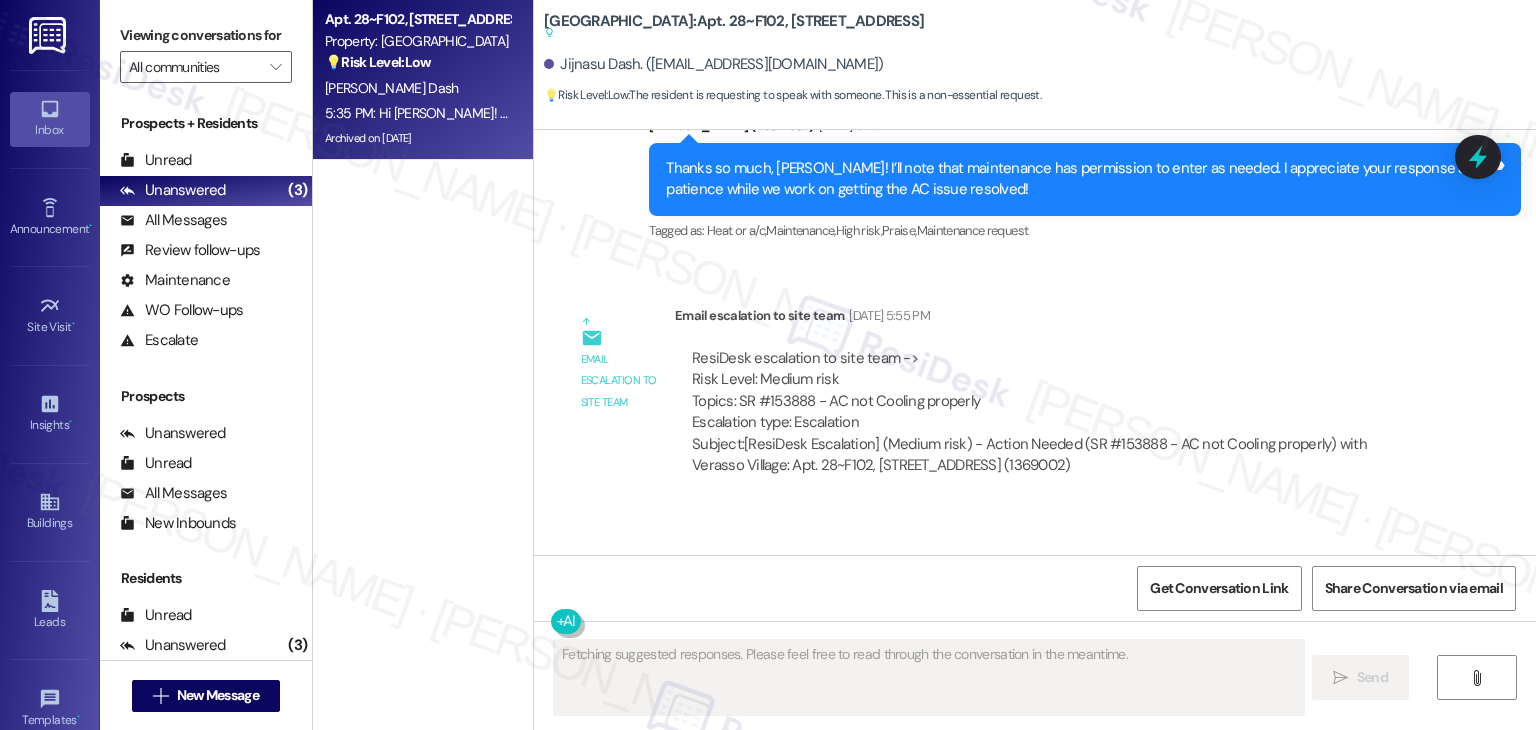scroll, scrollTop: 8900, scrollLeft: 0, axis: vertical 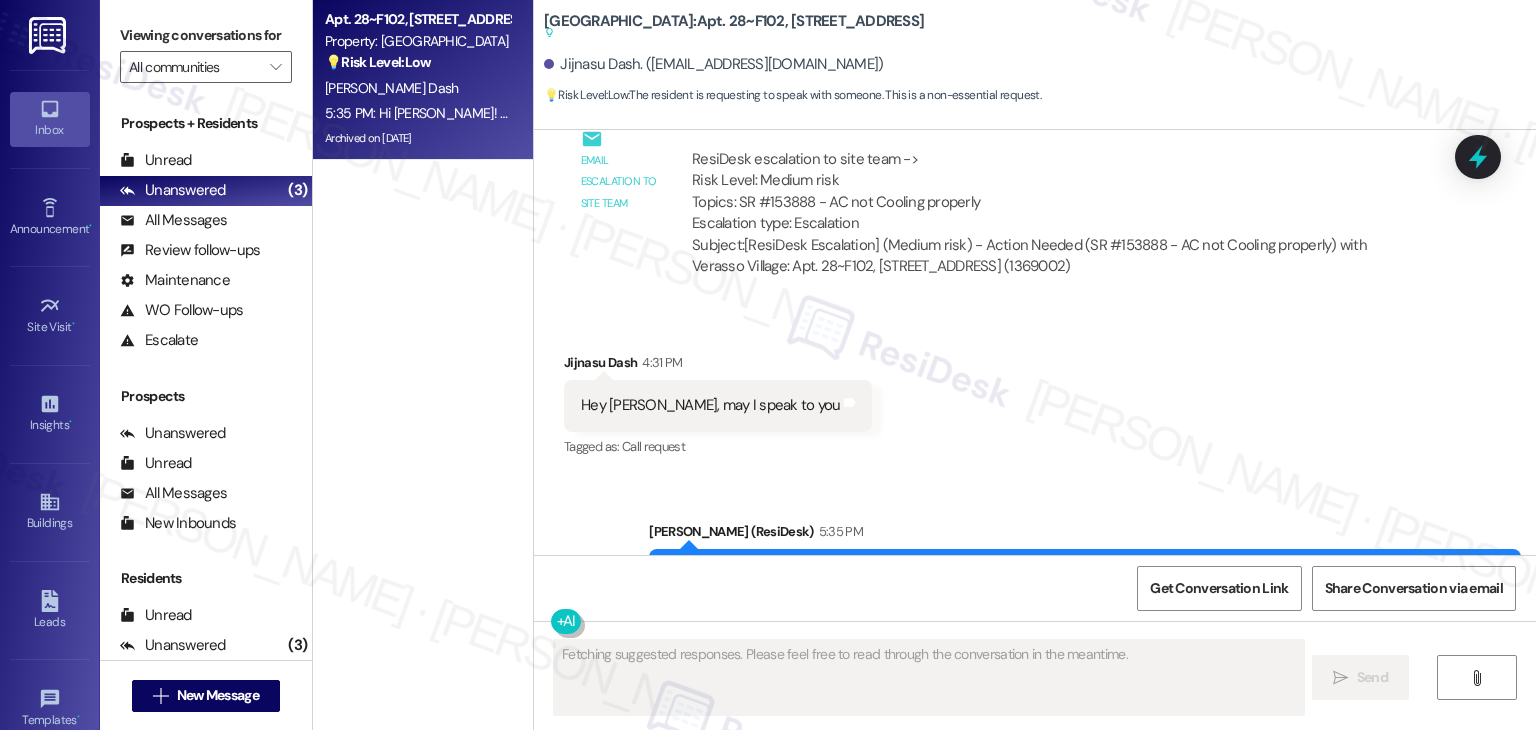 click on "Sent via SMS Dottie  (ResiDesk) 5:35 PM Hi Jijnasu! I’m sorry, I work off-site, but I’d be happy to help however I can. Could you let me know what this is about? I’ll make sure to forward your concern to the site team right away. Tags and notes Tagged as:   Safety & security ,  Click to highlight conversations about Safety & security Call request Click to highlight conversations about Call request" at bounding box center (1035, 571) 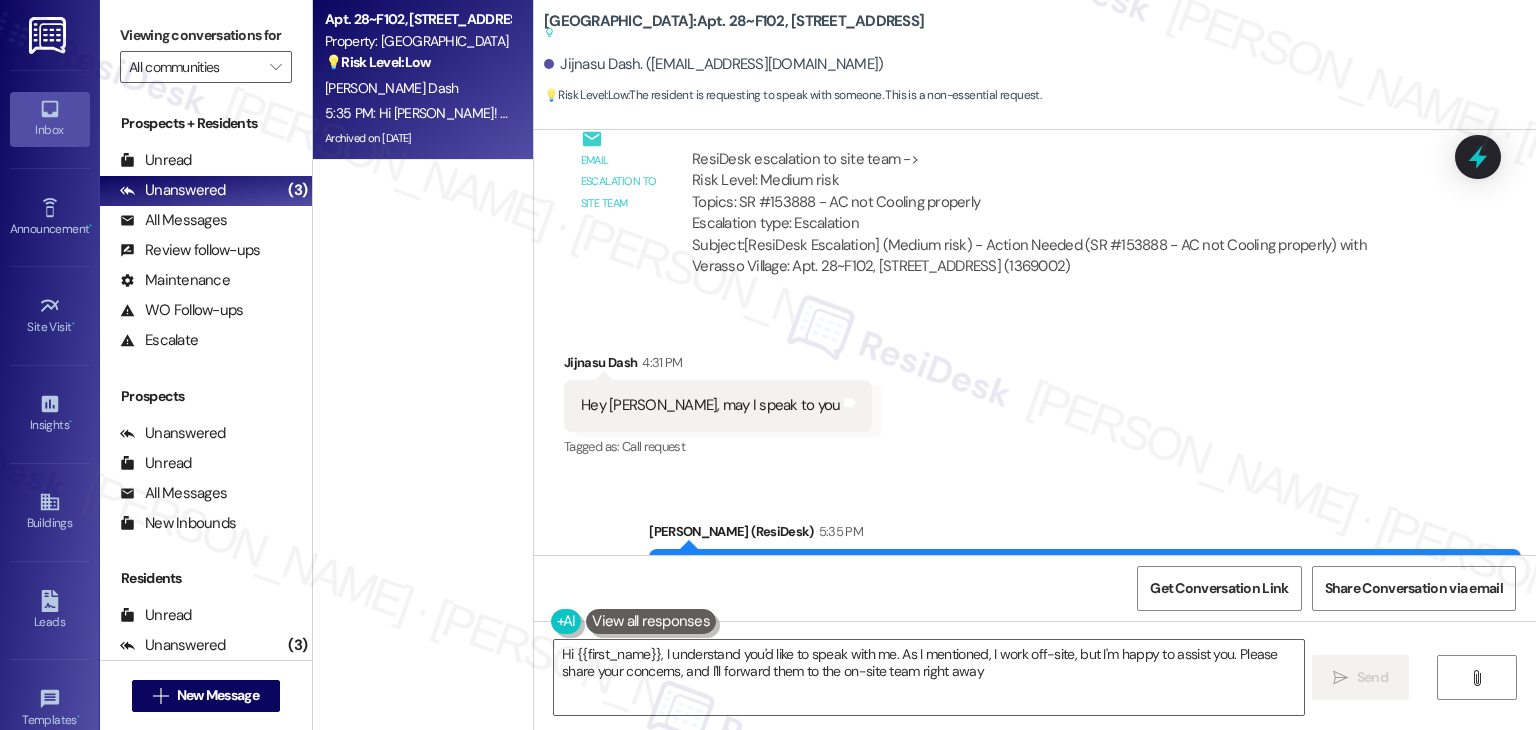 type on "Hi {{first_name}}, I understand you'd like to speak with me. As I mentioned, I work off-site, but I'm happy to assist you. Please share your concerns, and I'll forward them to the on-site team right away!" 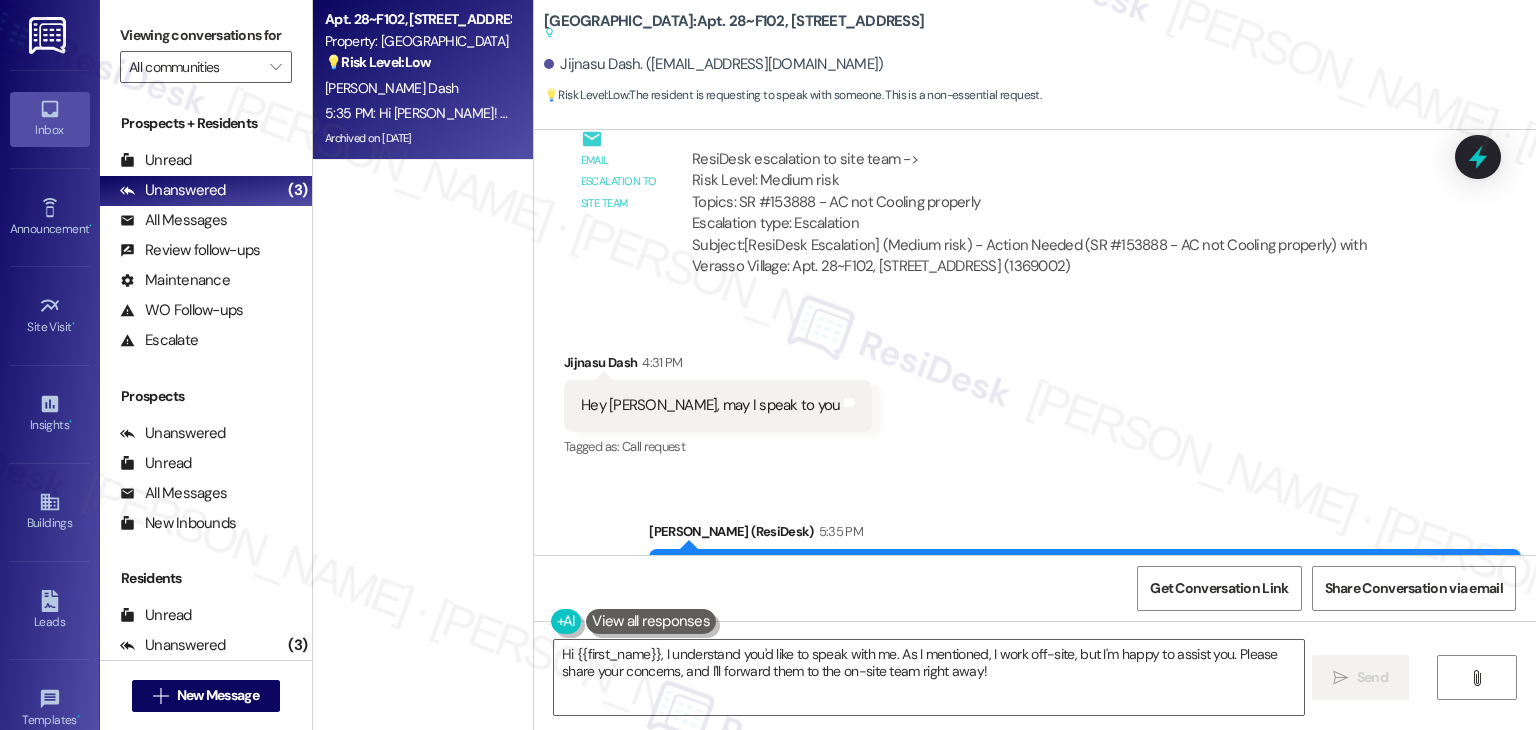 click on "Sent via SMS Dottie  (ResiDesk) 5:35 PM Hi Jijnasu! I’m sorry, I work off-site, but I’d be happy to help however I can. Could you let me know what this is about? I’ll make sure to forward your concern to the site team right away. Tags and notes Tagged as:   Safety & security ,  Click to highlight conversations about Safety & security Call request Click to highlight conversations about Call request" at bounding box center [1035, 571] 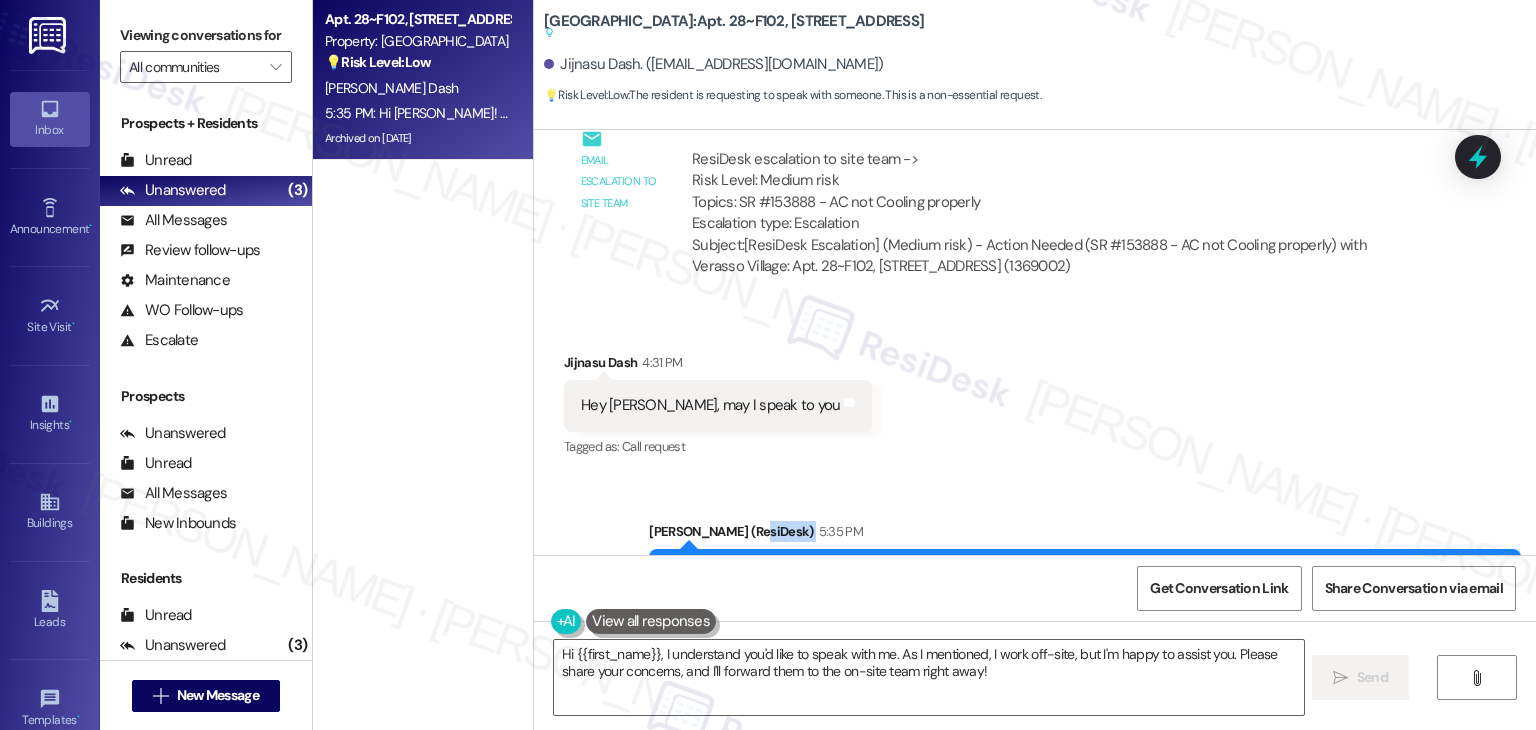 click on "Sent via SMS Dottie  (ResiDesk) 5:35 PM Hi Jijnasu! I’m sorry, I work off-site, but I’d be happy to help however I can. Could you let me know what this is about? I’ll make sure to forward your concern to the site team right away. Tags and notes Tagged as:   Safety & security ,  Click to highlight conversations about Safety & security Call request Click to highlight conversations about Call request" at bounding box center [1035, 571] 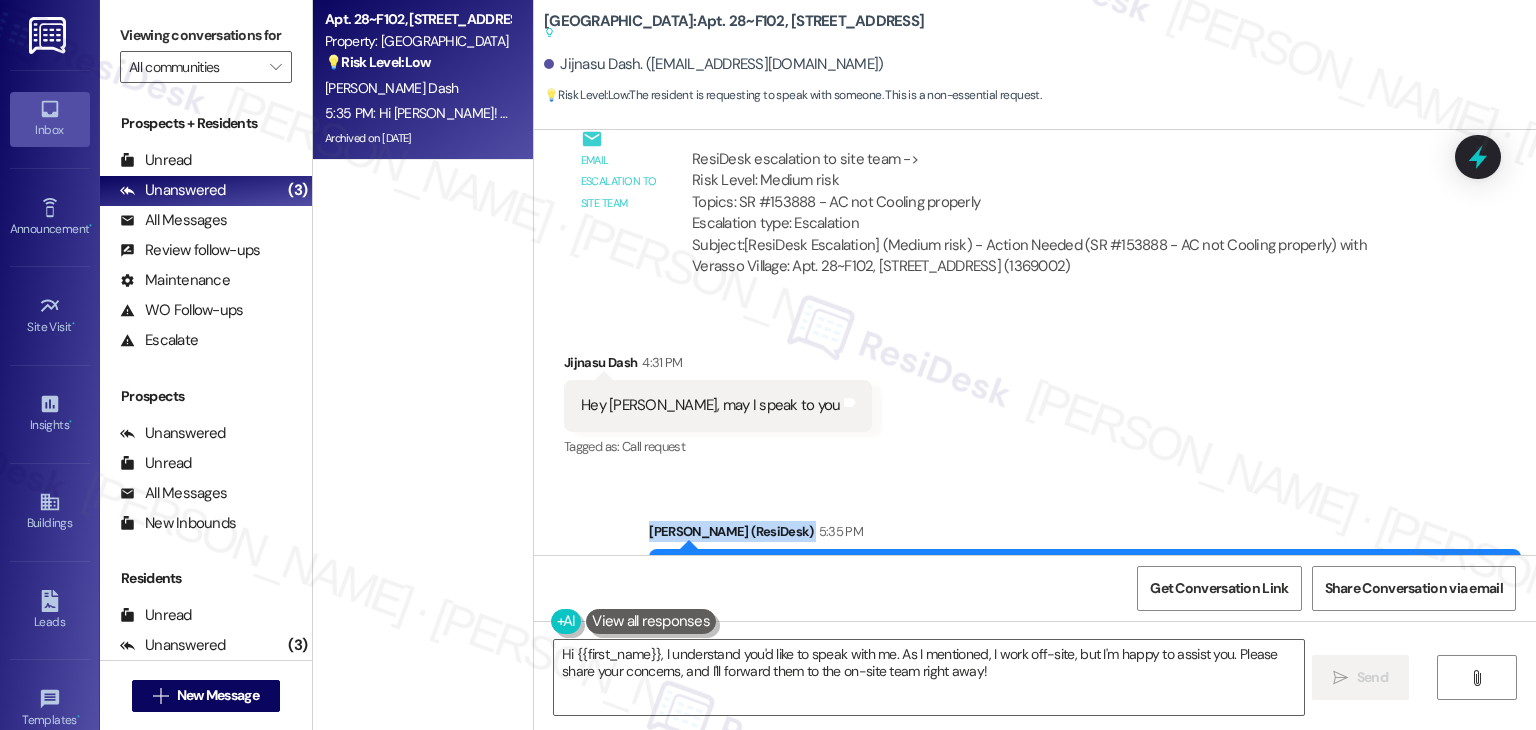 click on "Sent via SMS Dottie  (ResiDesk) 5:35 PM Hi Jijnasu! I’m sorry, I work off-site, but I’d be happy to help however I can. Could you let me know what this is about? I’ll make sure to forward your concern to the site team right away. Tags and notes Tagged as:   Safety & security ,  Click to highlight conversations about Safety & security Call request Click to highlight conversations about Call request" at bounding box center (1035, 571) 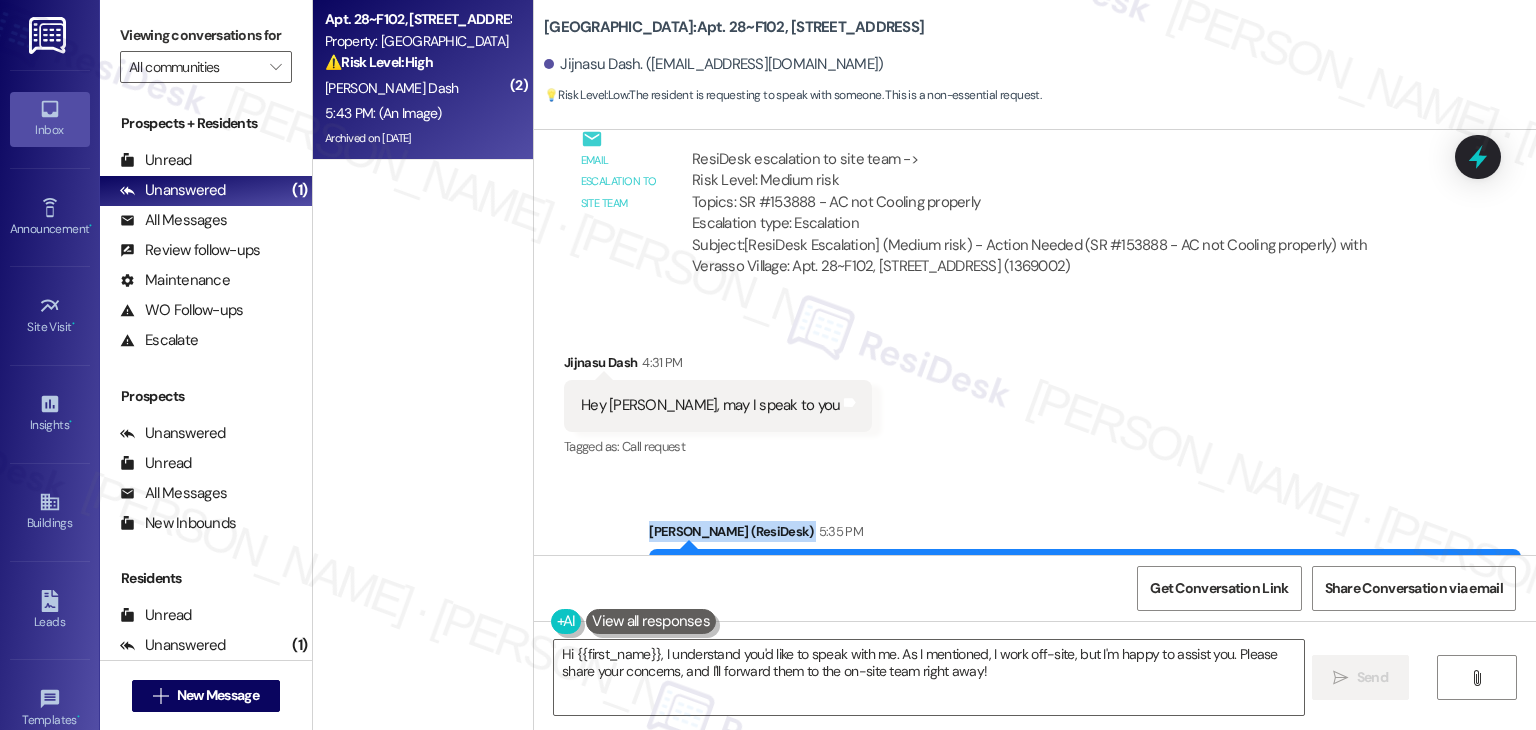scroll, scrollTop: 9492, scrollLeft: 0, axis: vertical 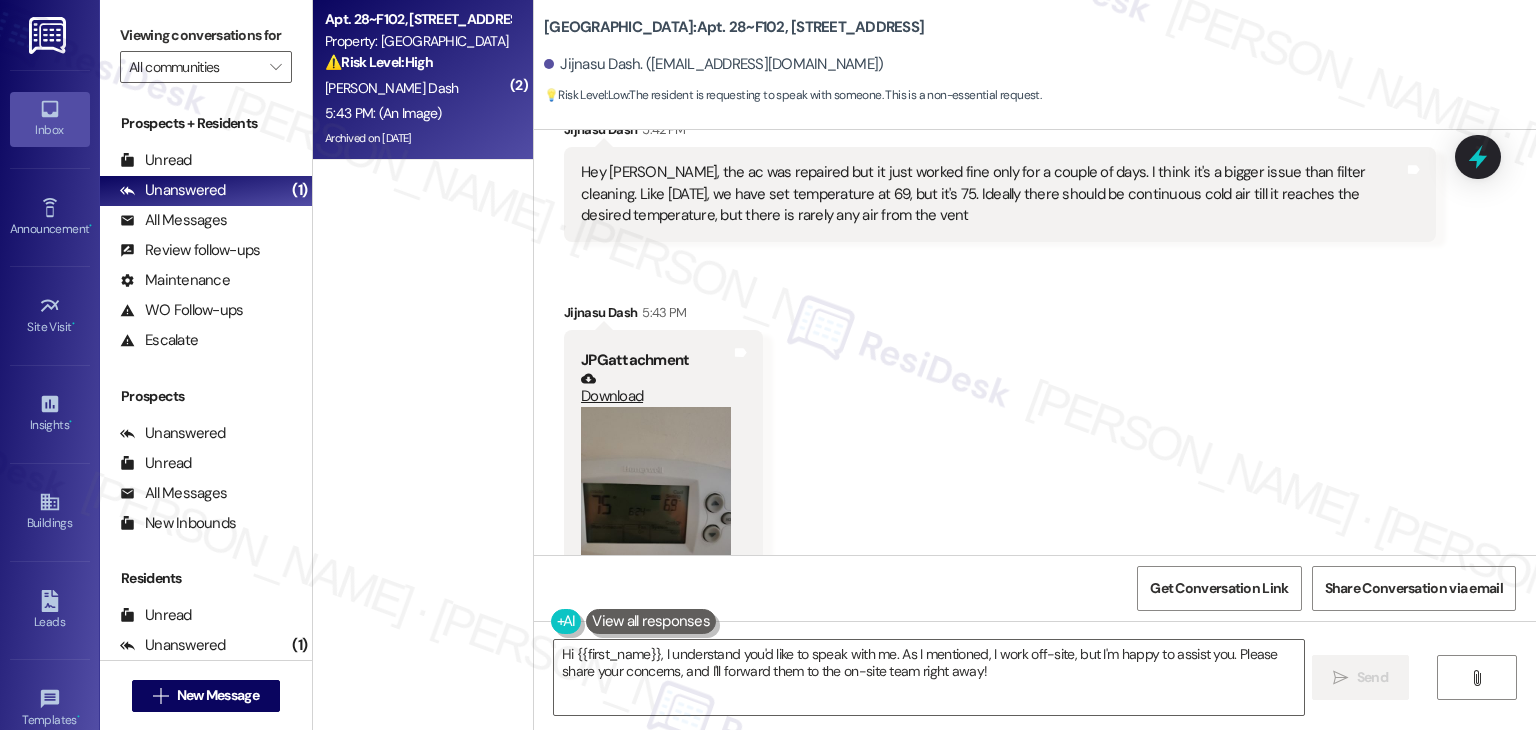 click on "Received via SMS Jijnasu Dash 5:42 PM Hey Dottie, the ac was repaired but it just worked fine only for a couple of days. I think it's a bigger issue than filter cleaning. Like today, we have set temperature at 69, but it's 75. Ideally there should be continuous cold air till it reaches the desired temperature, but there is rarely any air from the vent Tags and notes Received via SMS Jijnasu Dash 5:43 PM JPG  attachment   Download   (Click to zoom) Tags and notes" at bounding box center (1035, 369) 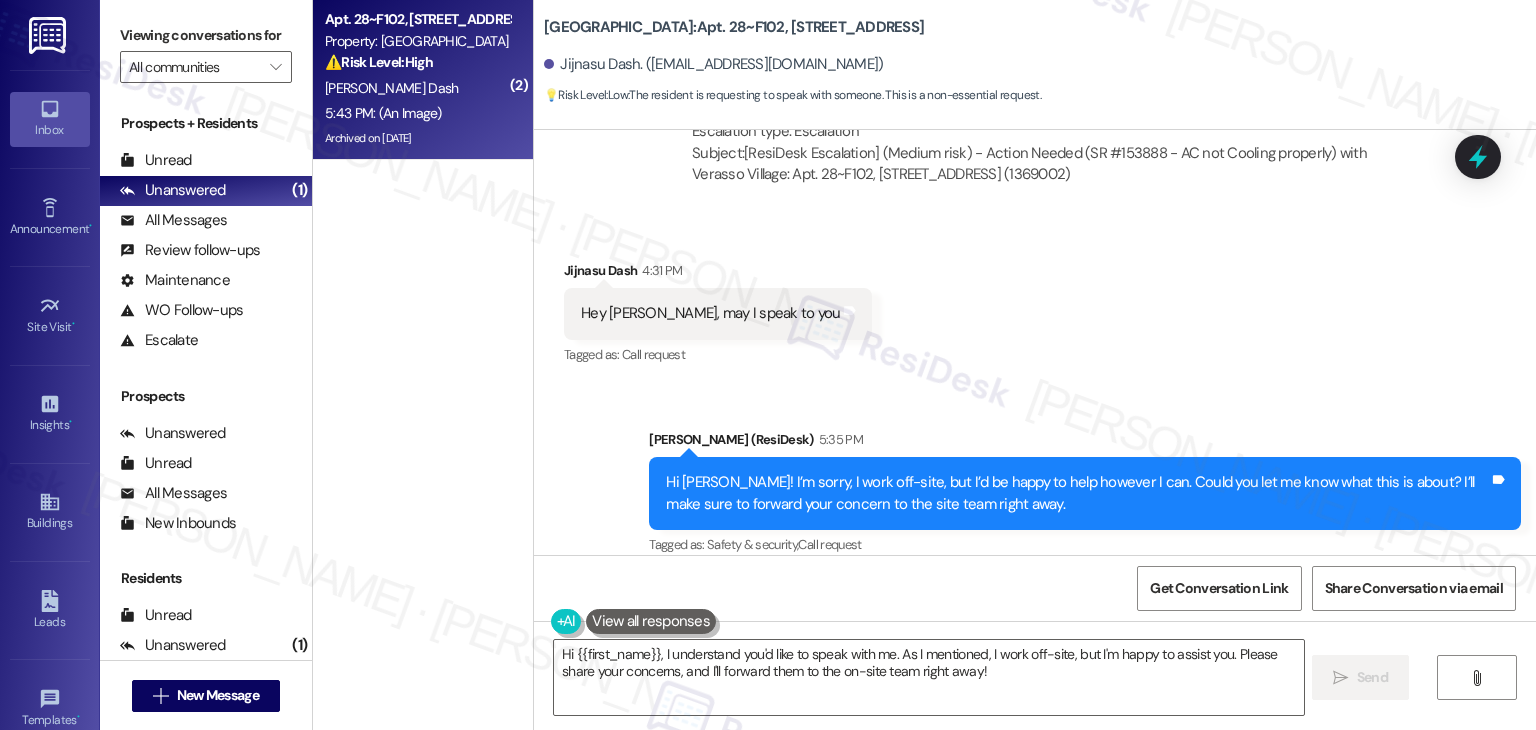scroll, scrollTop: 9092, scrollLeft: 0, axis: vertical 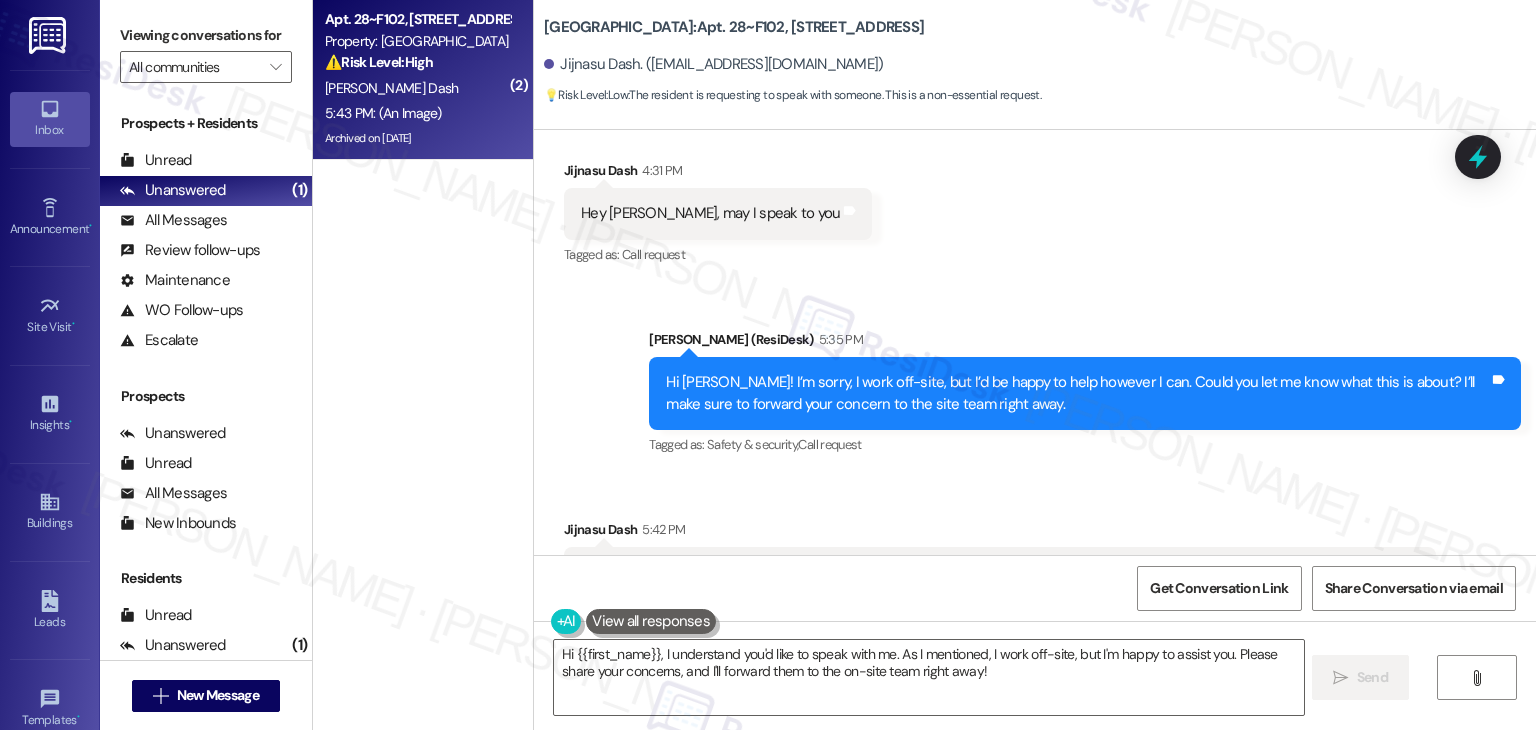click on "Received via SMS Jijnasu Dash 5:42 PM Hey Dottie, the ac was repaired but it just worked fine only for a couple of days. I think it's a bigger issue than filter cleaning. Like today, we have set temperature at 69, but it's 75. Ideally there should be continuous cold air till it reaches the desired temperature, but there is rarely any air from the vent Tags and notes Received via SMS Jijnasu Dash 5:43 PM JPG  attachment   Download   (Click to zoom) Tags and notes" at bounding box center [1035, 769] 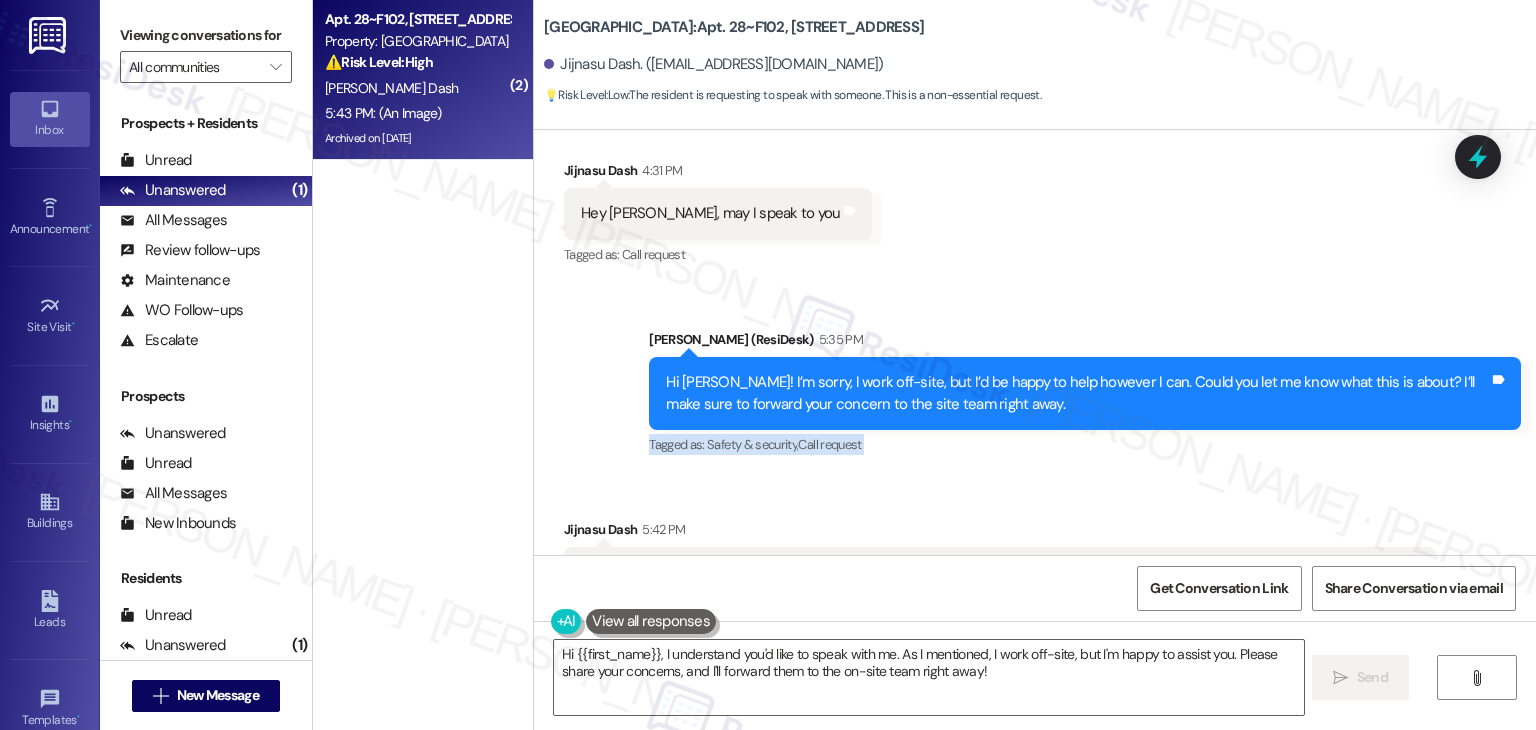 click on "Sent via SMS Dottie  (ResiDesk) 5:35 PM Hi Jijnasu! I’m sorry, I work off-site, but I’d be happy to help however I can. Could you let me know what this is about? I’ll make sure to forward your concern to the site team right away. Tags and notes Tagged as:   Safety & security ,  Click to highlight conversations about Safety & security Call request Click to highlight conversations about Call request" at bounding box center (1085, 394) 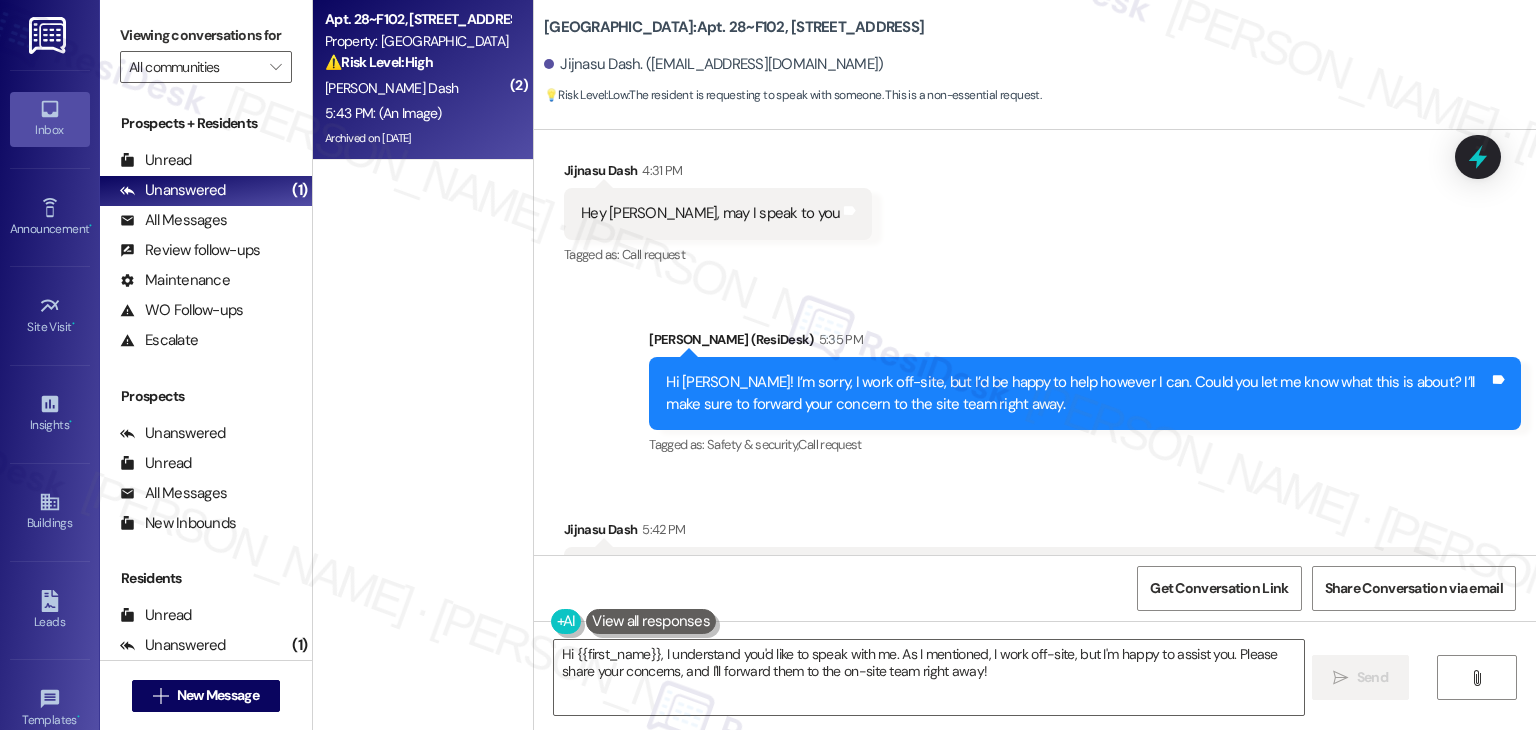 click on "Dottie  (ResiDesk) 5:35 PM" at bounding box center [1085, 343] 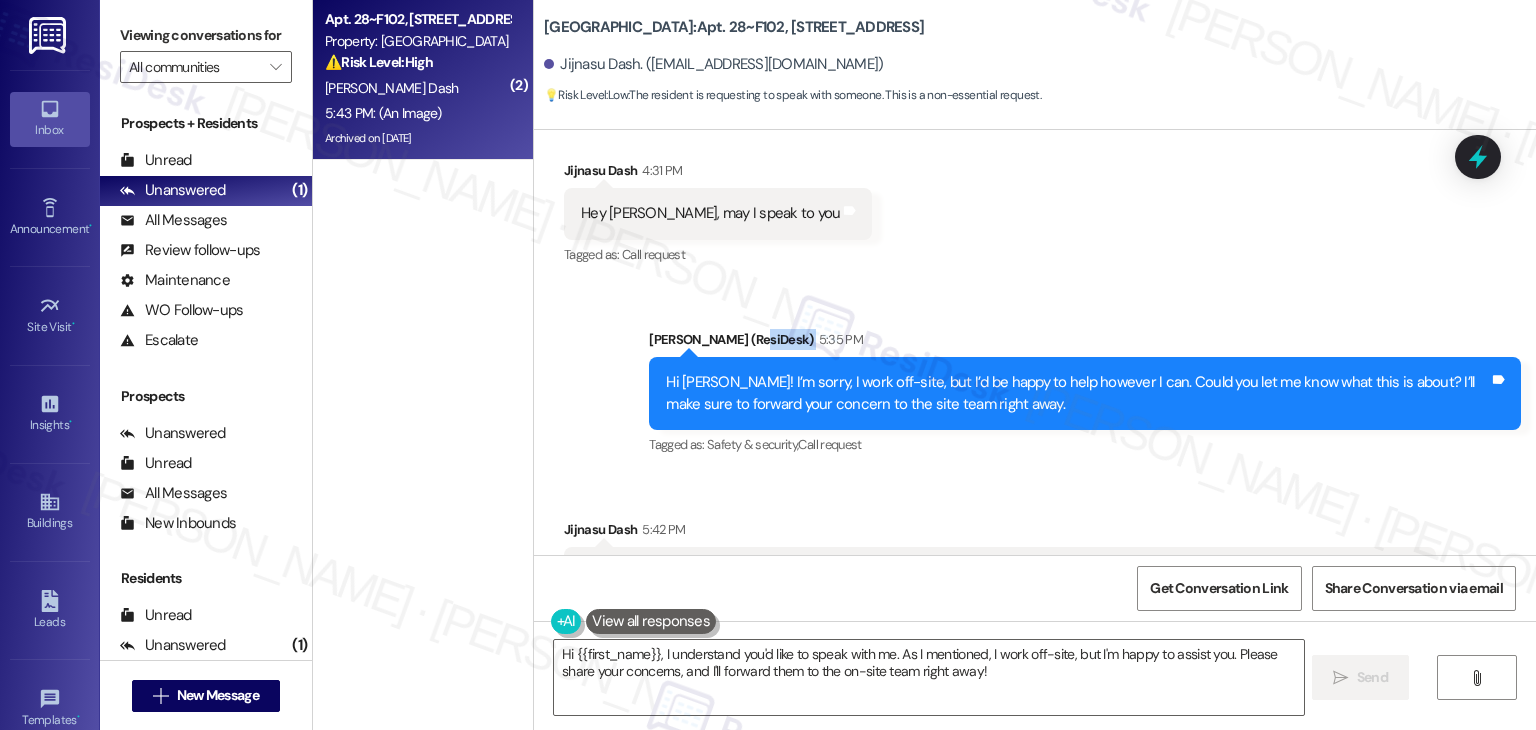 click on "Sent via SMS Dottie  (ResiDesk) 5:35 PM Hi Jijnasu! I’m sorry, I work off-site, but I’d be happy to help however I can. Could you let me know what this is about? I’ll make sure to forward your concern to the site team right away. Tags and notes Tagged as:   Safety & security ,  Click to highlight conversations about Safety & security Call request Click to highlight conversations about Call request" at bounding box center (1085, 394) 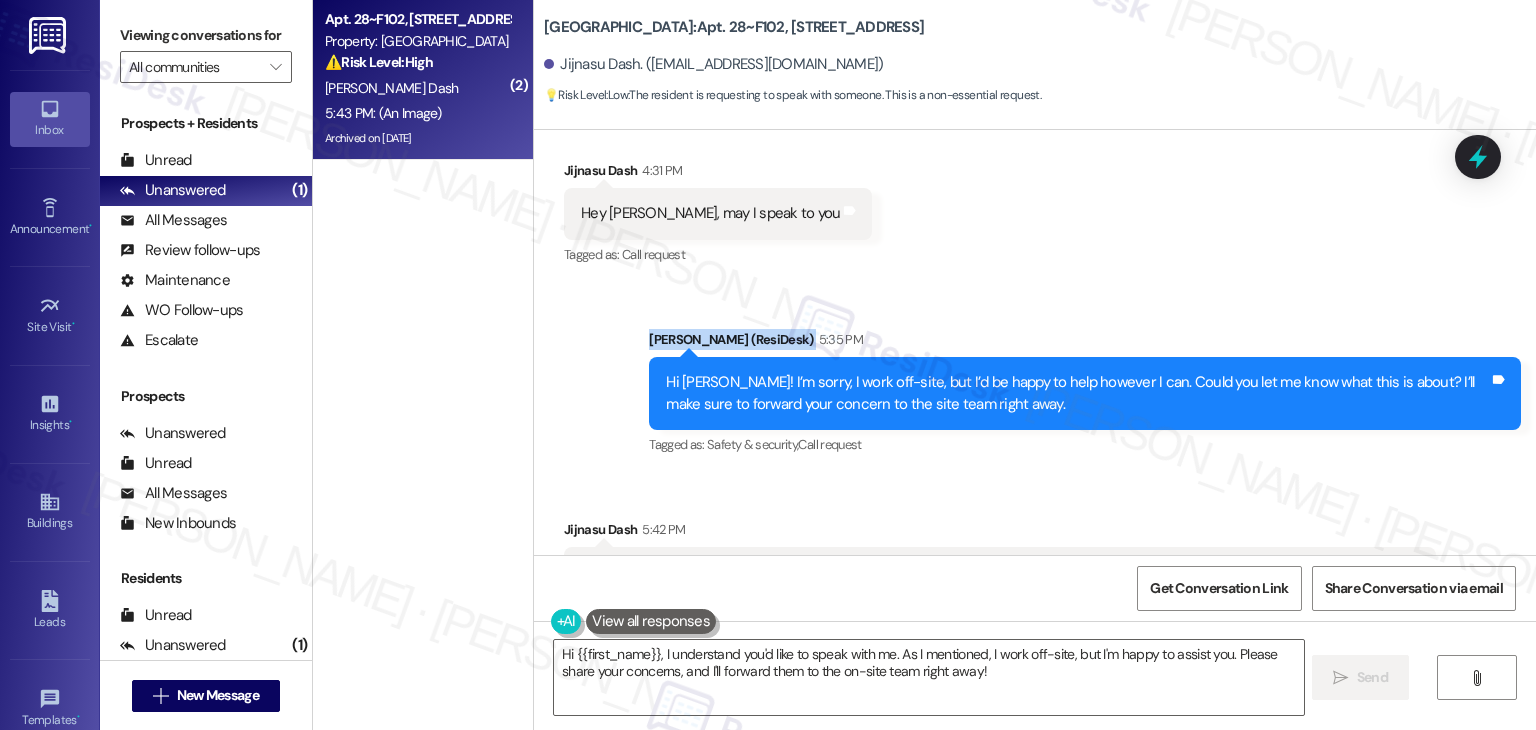click on "Sent via SMS Dottie  (ResiDesk) 5:35 PM Hi Jijnasu! I’m sorry, I work off-site, but I’d be happy to help however I can. Could you let me know what this is about? I’ll make sure to forward your concern to the site team right away. Tags and notes Tagged as:   Safety & security ,  Click to highlight conversations about Safety & security Call request Click to highlight conversations about Call request" at bounding box center (1085, 394) 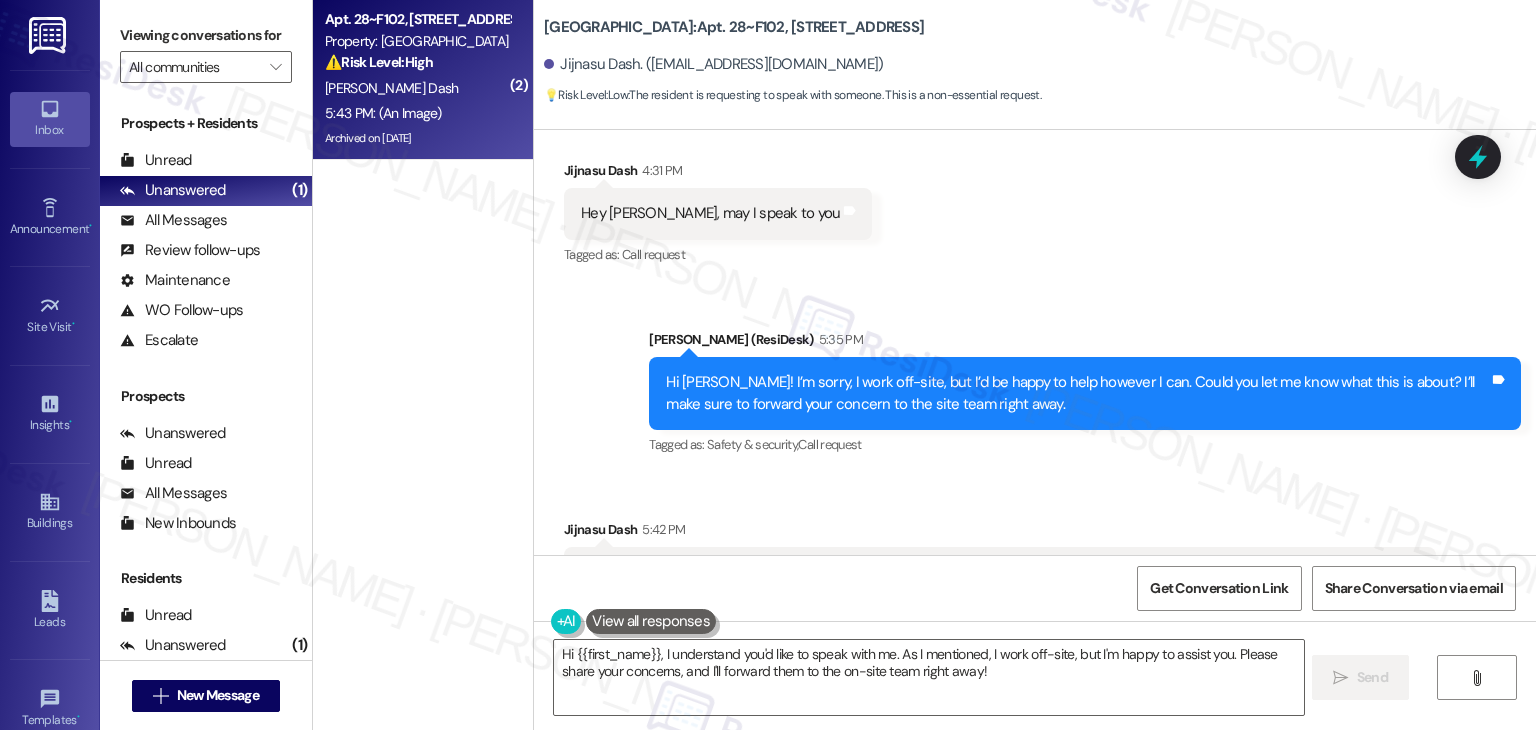 click on "Received via SMS Jijnasu Dash 5:42 PM Hey Dottie, the ac was repaired but it just worked fine only for a couple of days. I think it's a bigger issue than filter cleaning. Like today, we have set temperature at 69, but it's 75. Ideally there should be continuous cold air till it reaches the desired temperature, but there is rarely any air from the vent Tags and notes" at bounding box center (1000, 580) 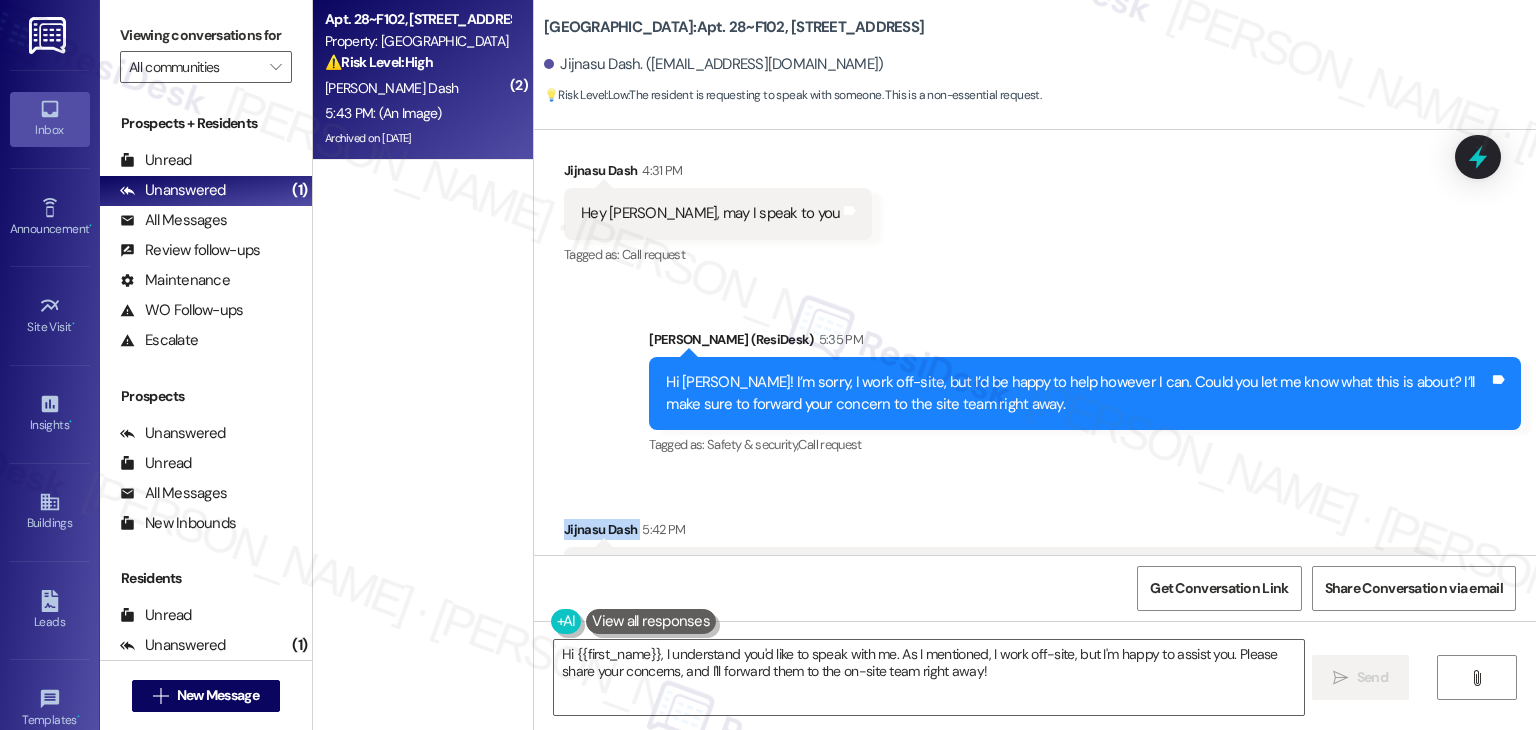 click on "Received via SMS Jijnasu Dash 5:42 PM Hey Dottie, the ac was repaired but it just worked fine only for a couple of days. I think it's a bigger issue than filter cleaning. Like today, we have set temperature at 69, but it's 75. Ideally there should be continuous cold air till it reaches the desired temperature, but there is rarely any air from the vent Tags and notes" at bounding box center (1000, 580) 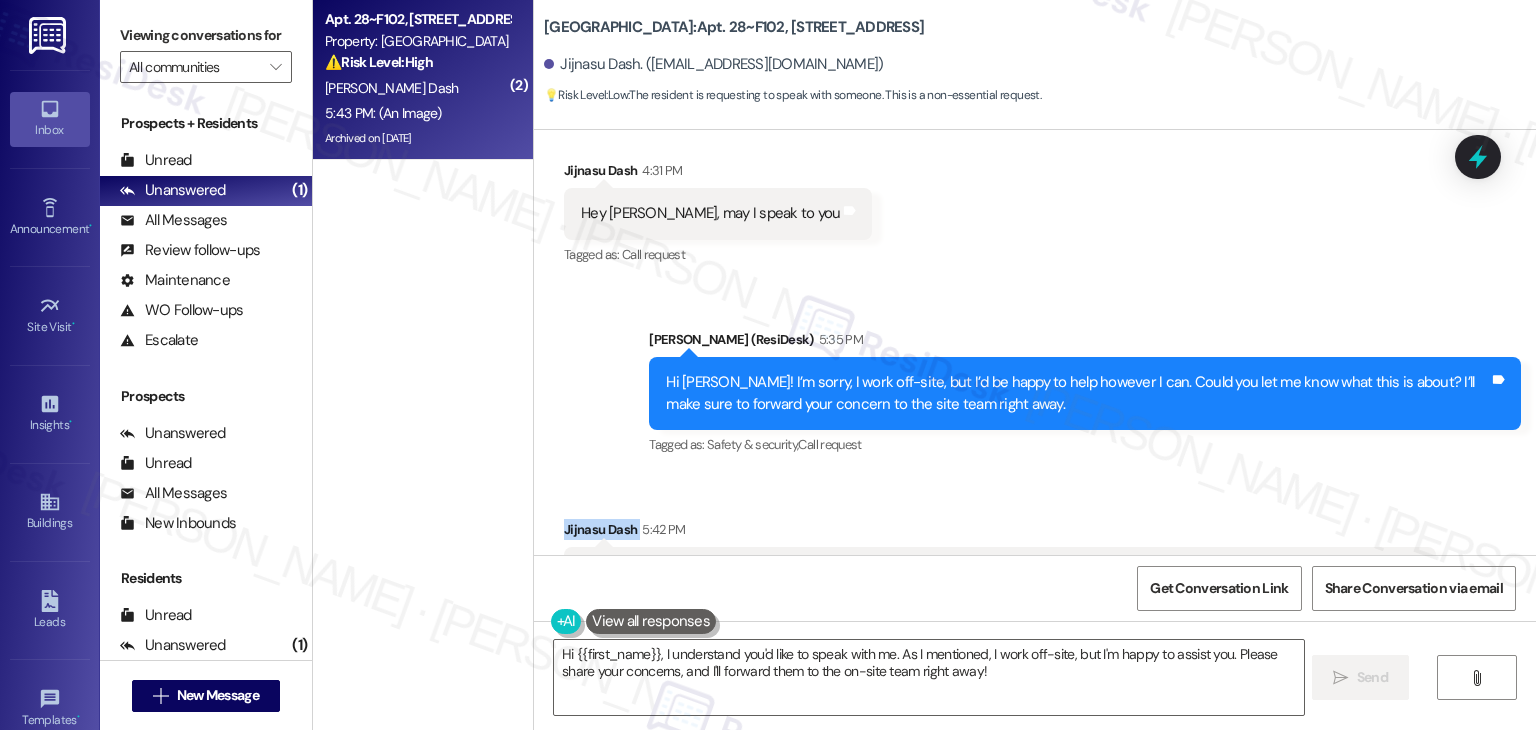 click on "Received via SMS Jijnasu Dash 5:42 PM Hey Dottie, the ac was repaired but it just worked fine only for a couple of days. I think it's a bigger issue than filter cleaning. Like today, we have set temperature at 69, but it's 75. Ideally there should be continuous cold air till it reaches the desired temperature, but there is rarely any air from the vent Tags and notes Received via SMS Jijnasu Dash 5:43 PM JPG  attachment   Download   (Click to zoom) Tags and notes" at bounding box center (1035, 769) 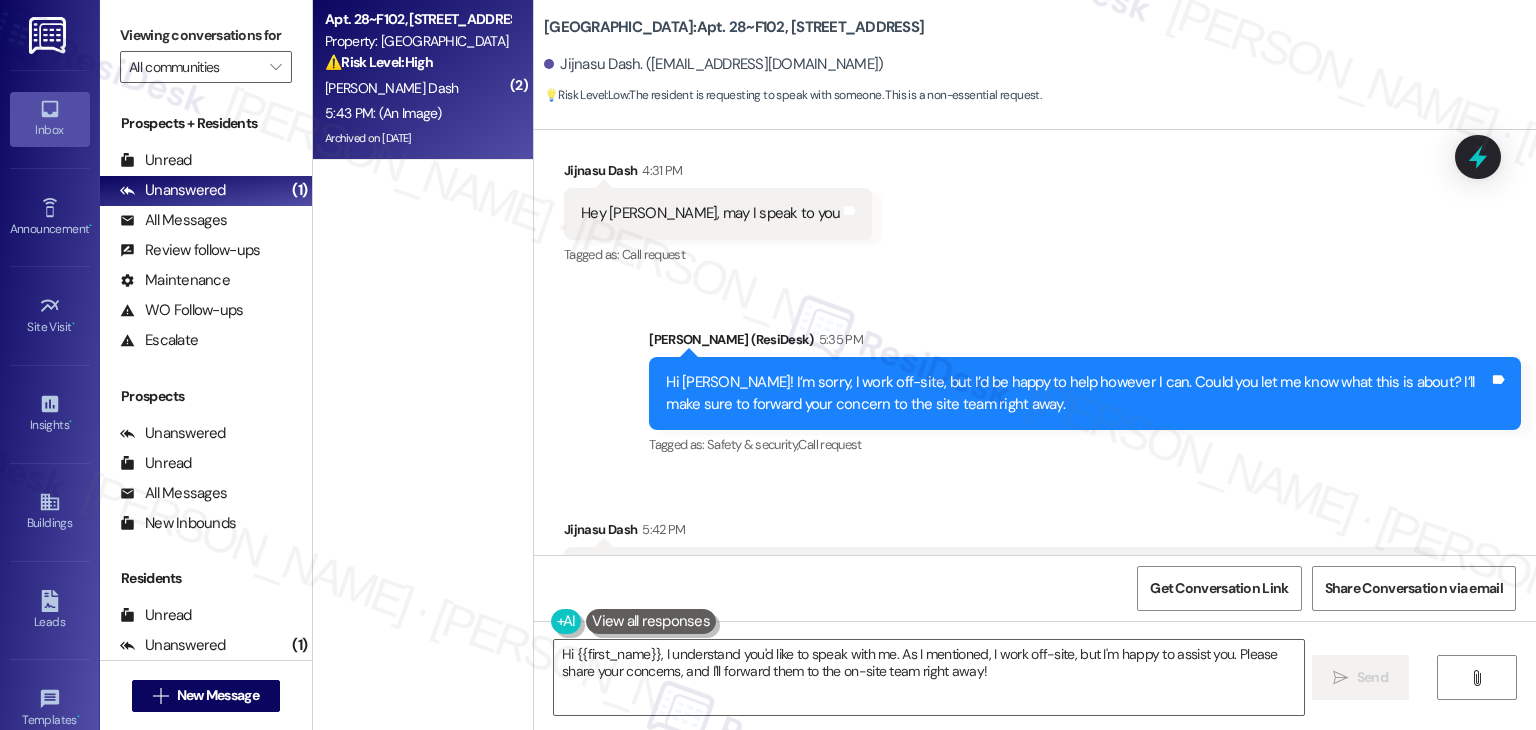 click on "Received via SMS Jijnasu Dash 5:42 PM Hey Dottie, the ac was repaired but it just worked fine only for a couple of days. I think it's a bigger issue than filter cleaning. Like today, we have set temperature at 69, but it's 75. Ideally there should be continuous cold air till it reaches the desired temperature, but there is rarely any air from the vent Tags and notes Received via SMS Jijnasu Dash 5:43 PM JPG  attachment   Download   (Click to zoom) Tags and notes" at bounding box center [1035, 769] 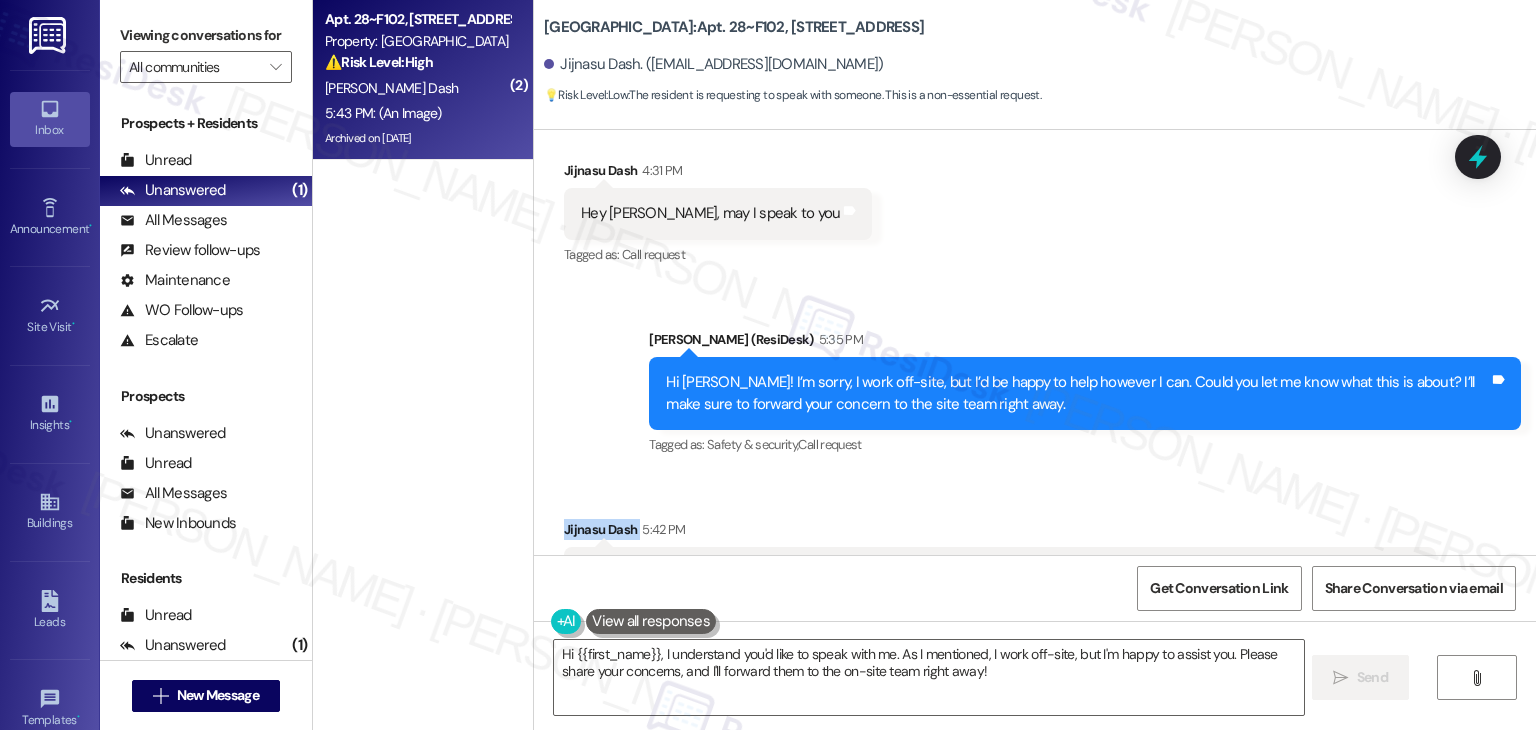 click on "Received via SMS Jijnasu Dash 5:42 PM Hey Dottie, the ac was repaired but it just worked fine only for a couple of days. I think it's a bigger issue than filter cleaning. Like today, we have set temperature at 69, but it's 75. Ideally there should be continuous cold air till it reaches the desired temperature, but there is rarely any air from the vent Tags and notes Received via SMS Jijnasu Dash 5:43 PM JPG  attachment   Download   (Click to zoom) Tags and notes" at bounding box center [1035, 769] 